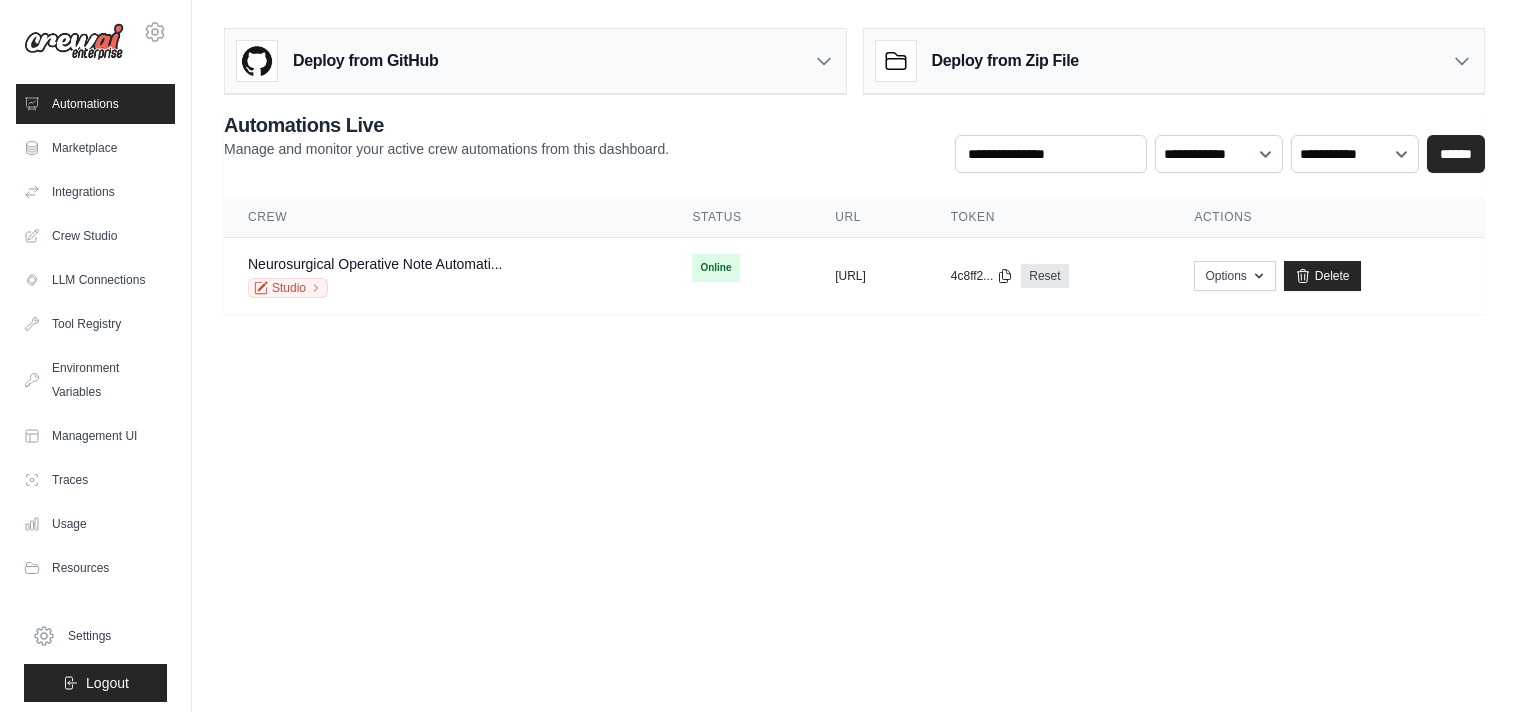 scroll, scrollTop: 0, scrollLeft: 0, axis: both 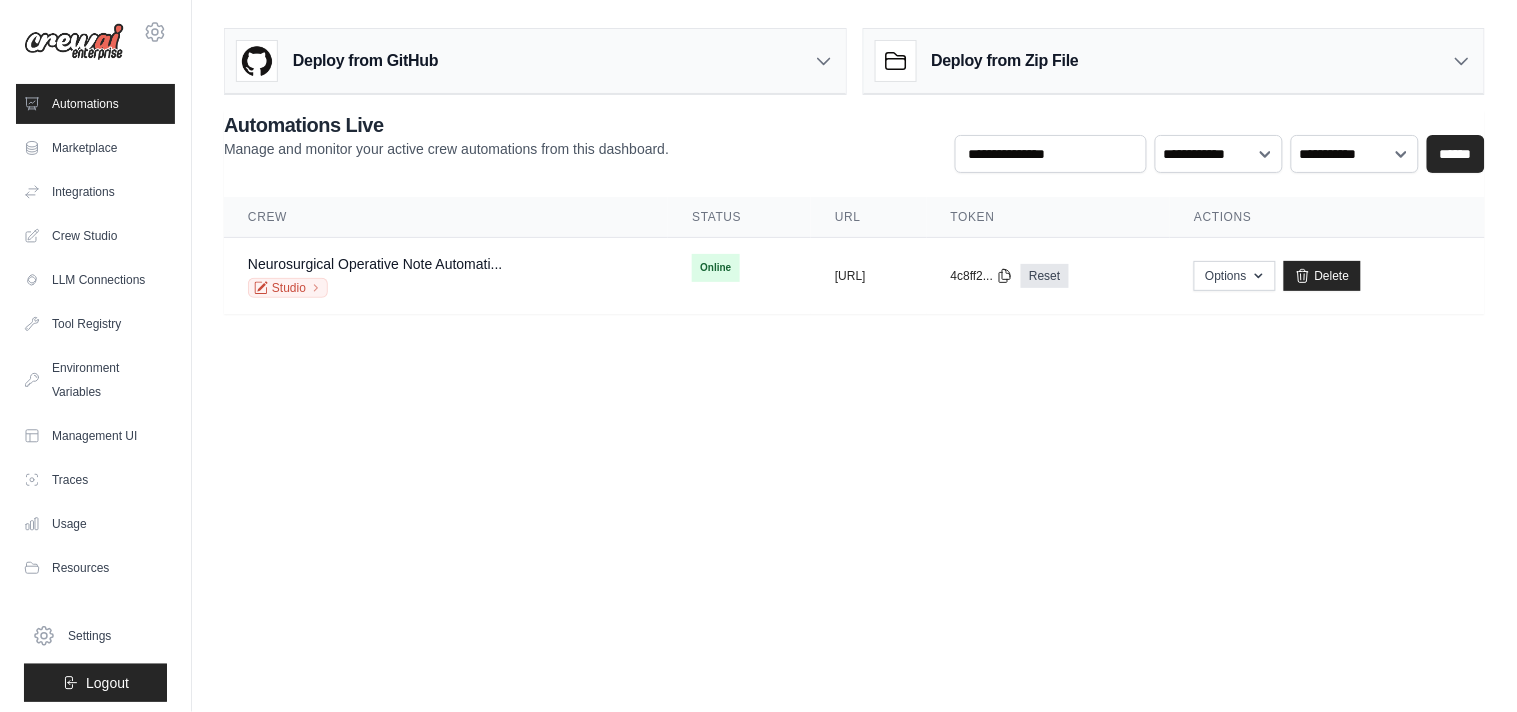 click on "**********" at bounding box center (854, 142) 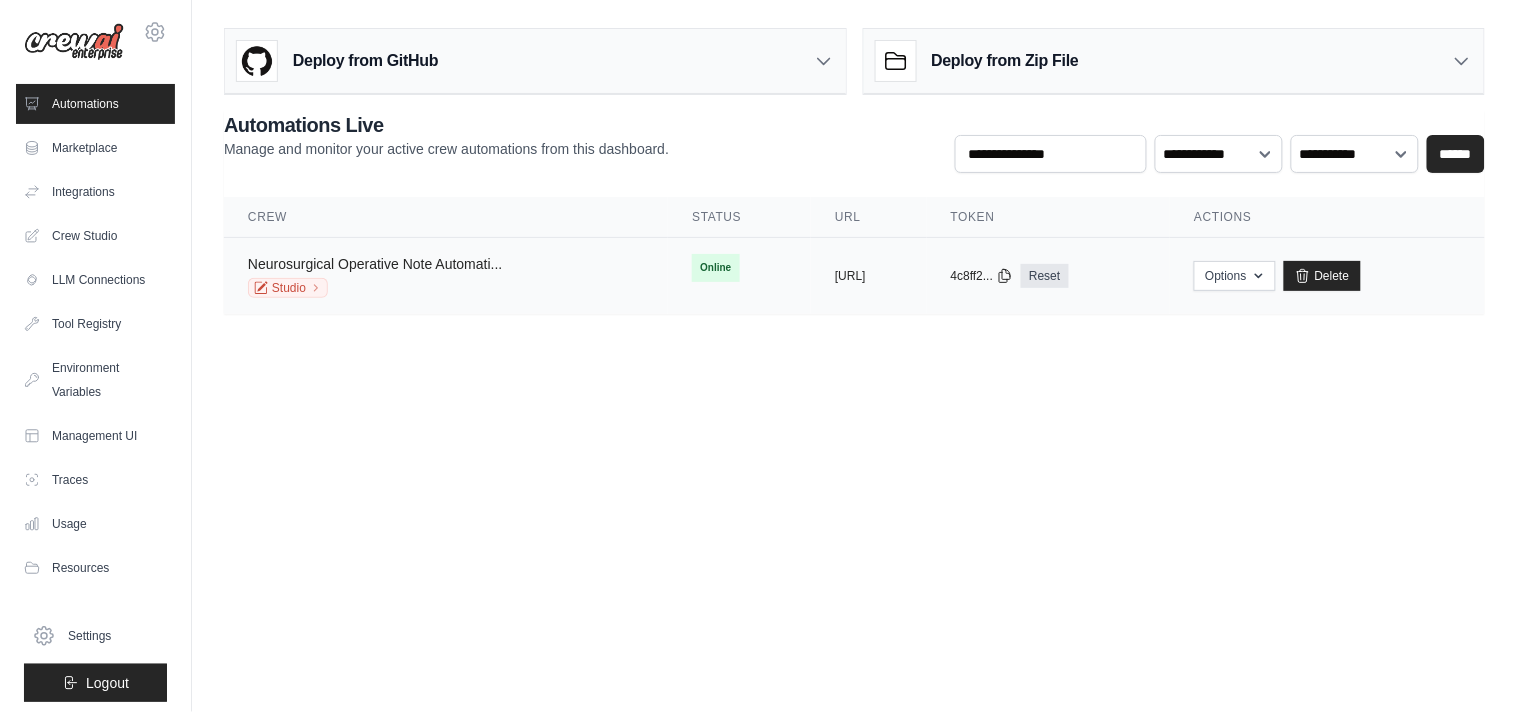 click on "Neurosurgical Operative Note Automati..." at bounding box center (375, 264) 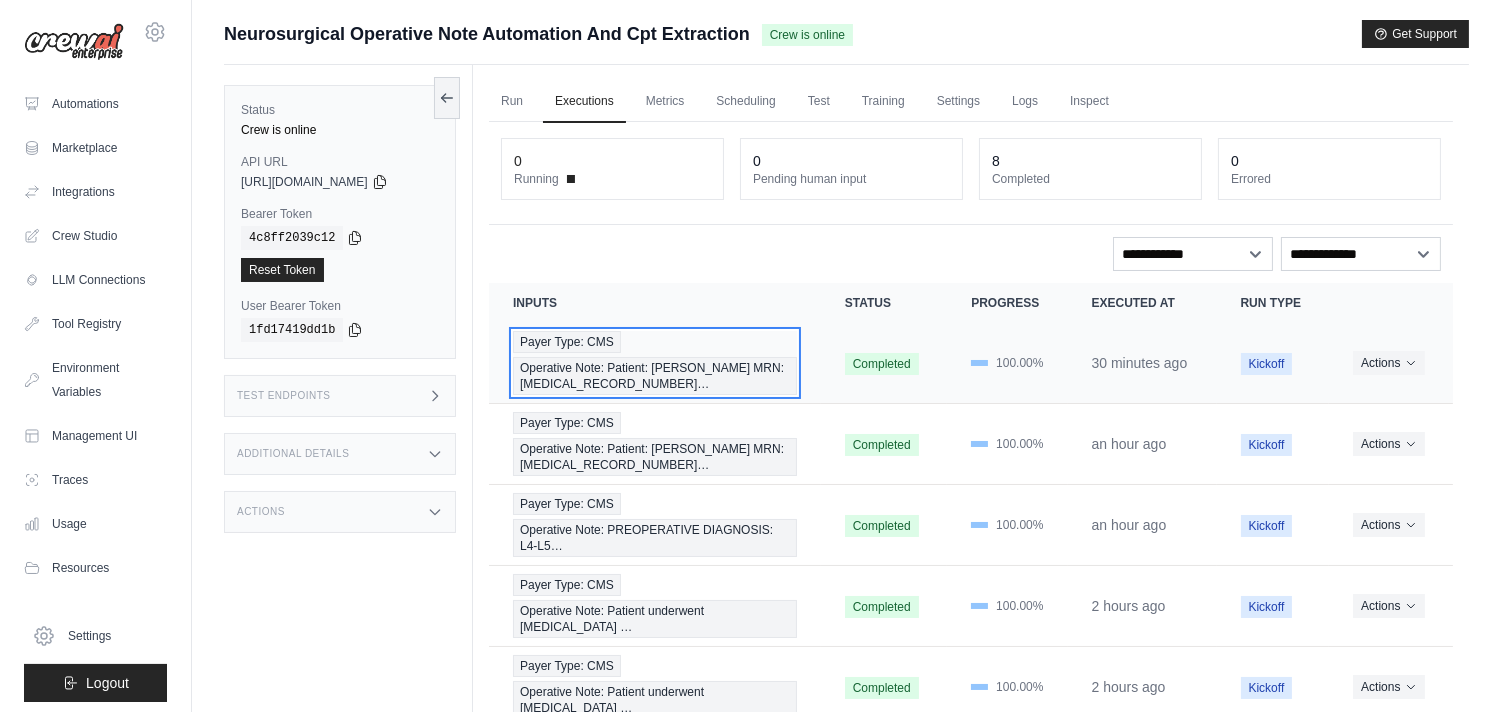 click on "Payer Type:
CMS
Operative Note:
Patient: John Doe
MRN: 123456…" at bounding box center (655, 363) 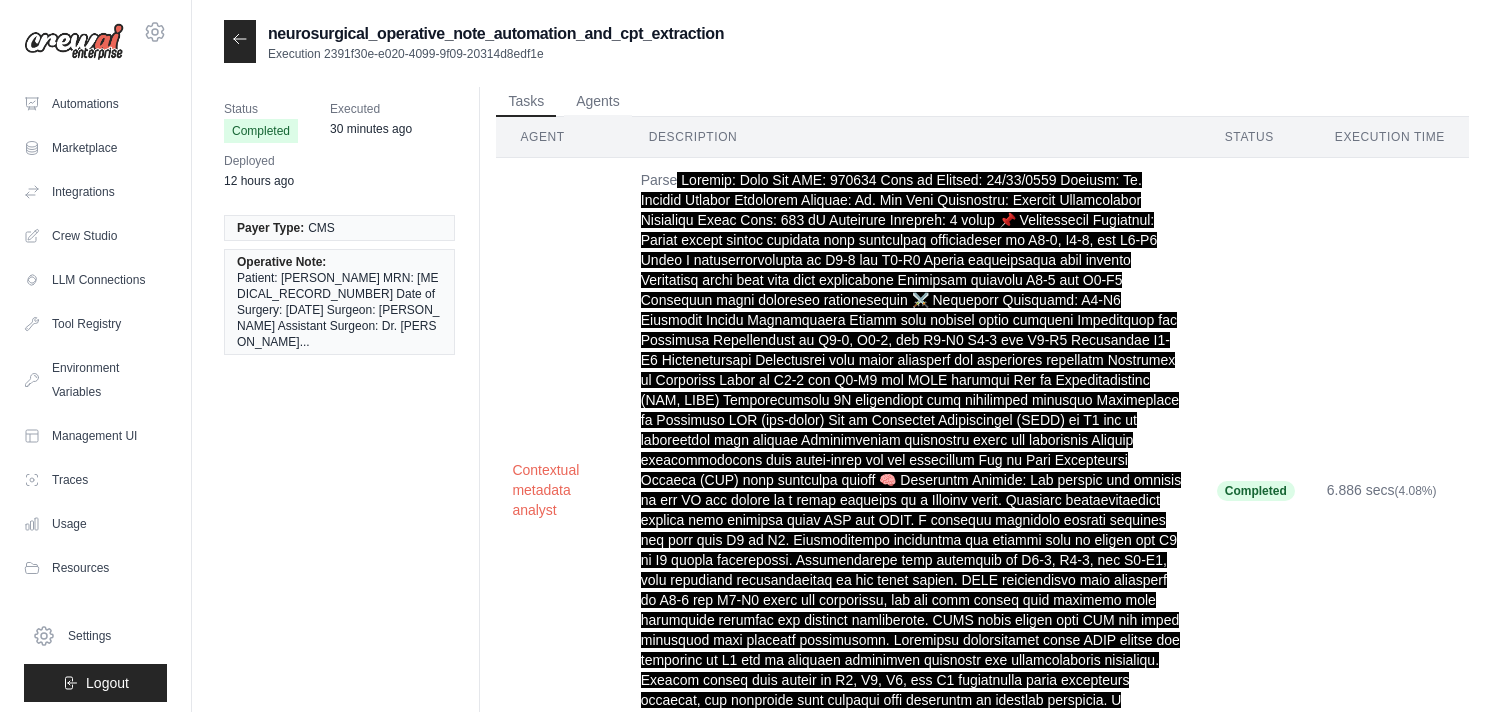 scroll, scrollTop: 0, scrollLeft: 0, axis: both 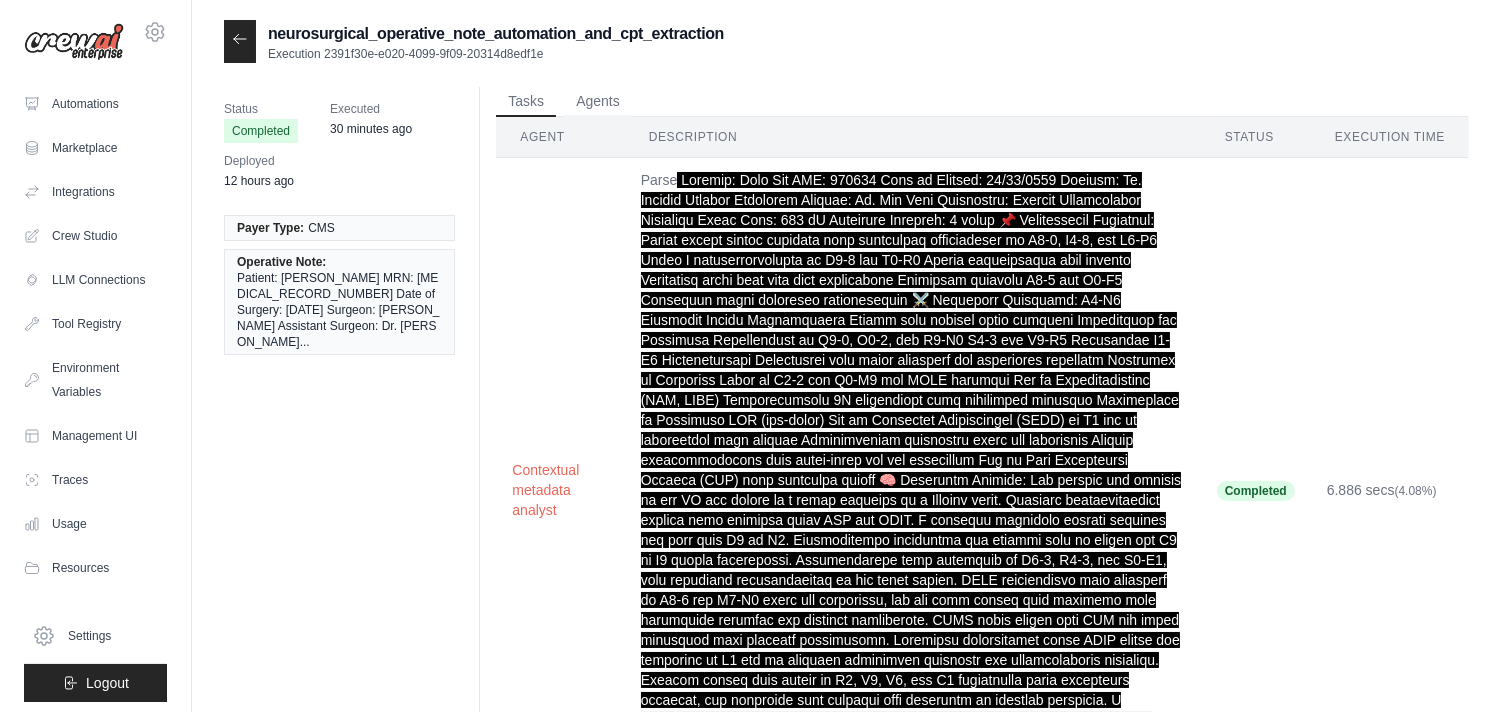 click on "Status
Completed
Executed
30 minutes ago
Deployed
12 hours ago" at bounding box center [347, 145] 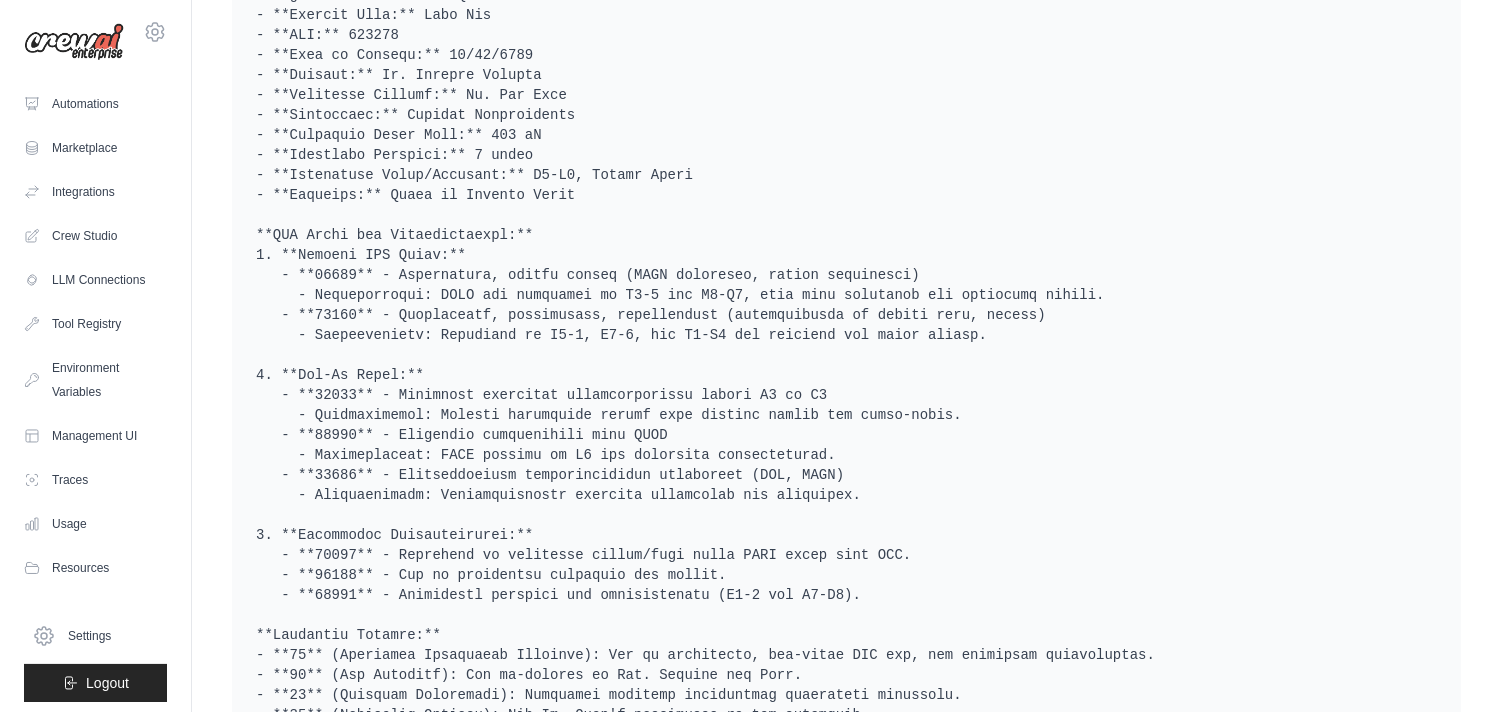 scroll, scrollTop: 8446, scrollLeft: 0, axis: vertical 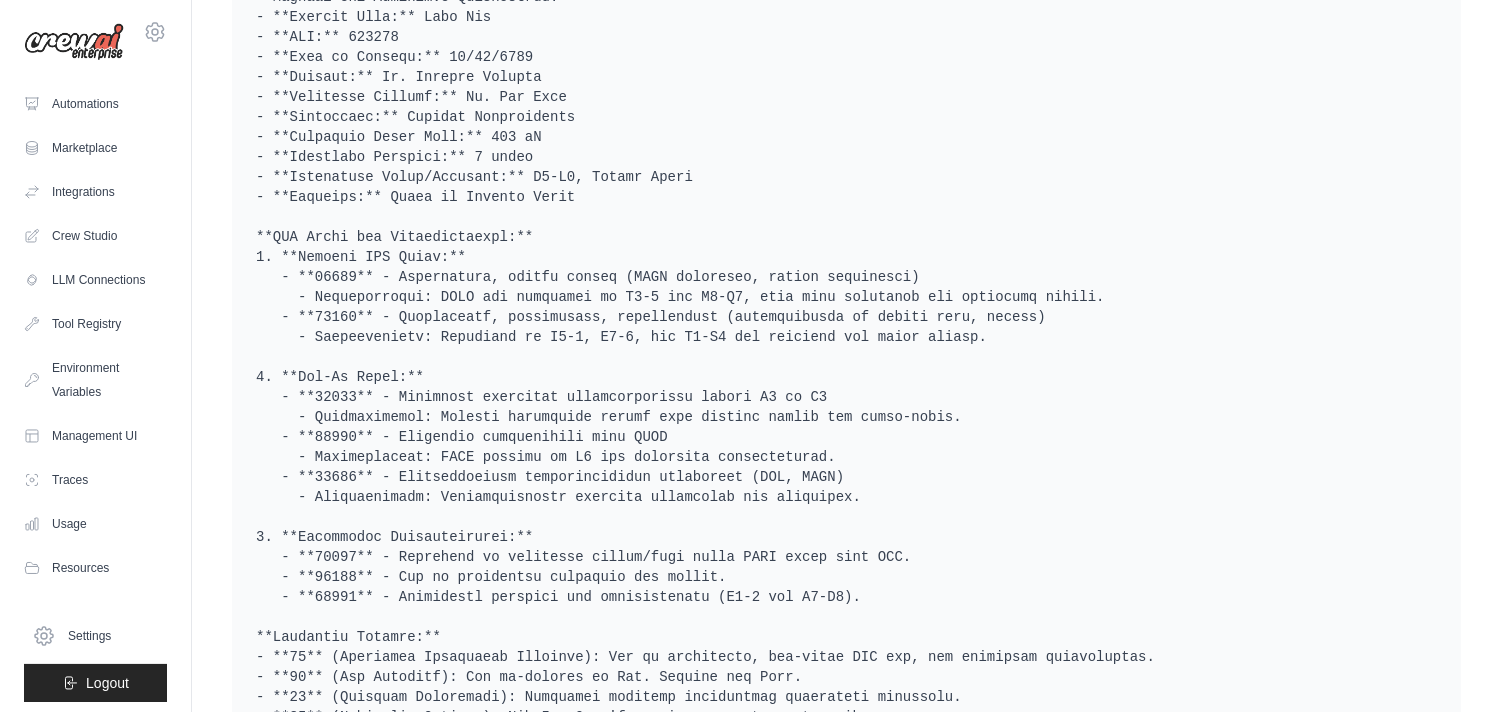 click at bounding box center (846, 627) 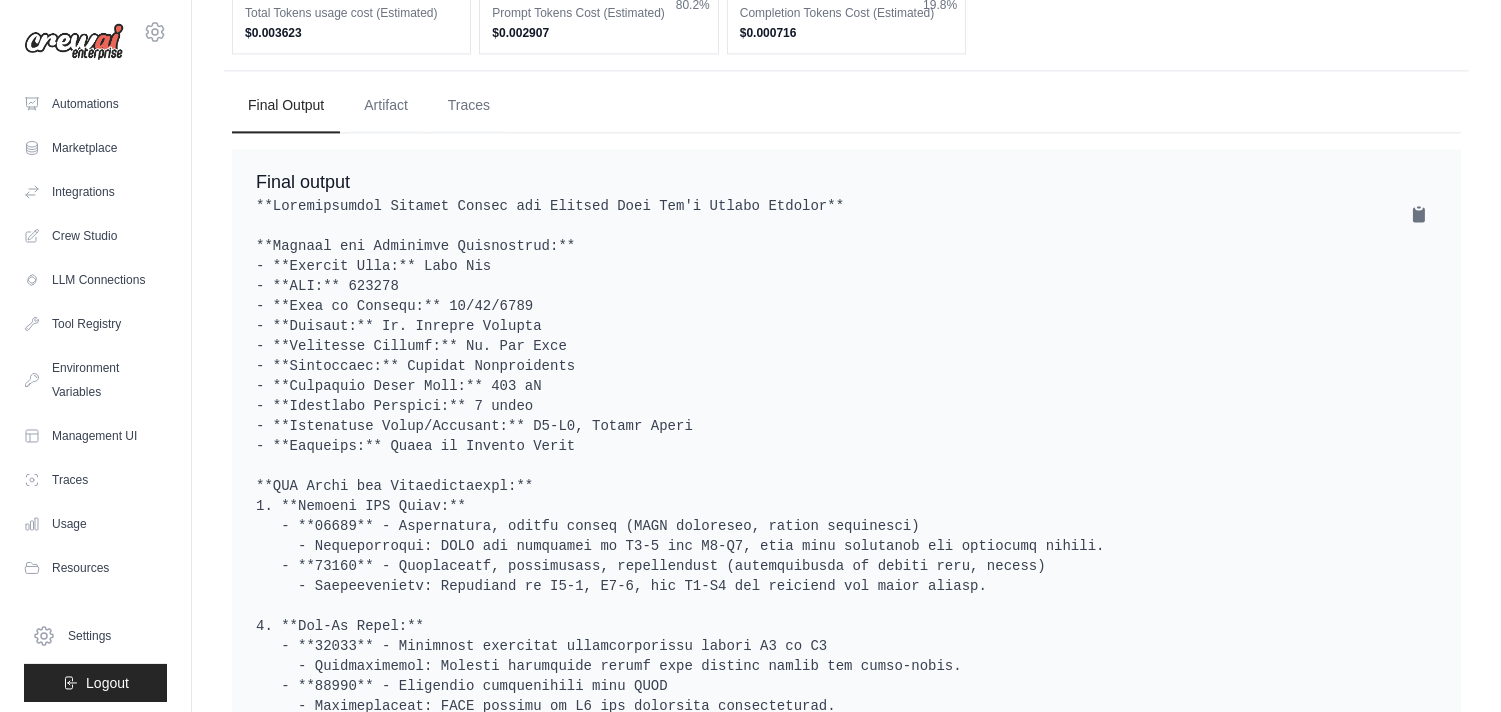 scroll, scrollTop: 8200, scrollLeft: 0, axis: vertical 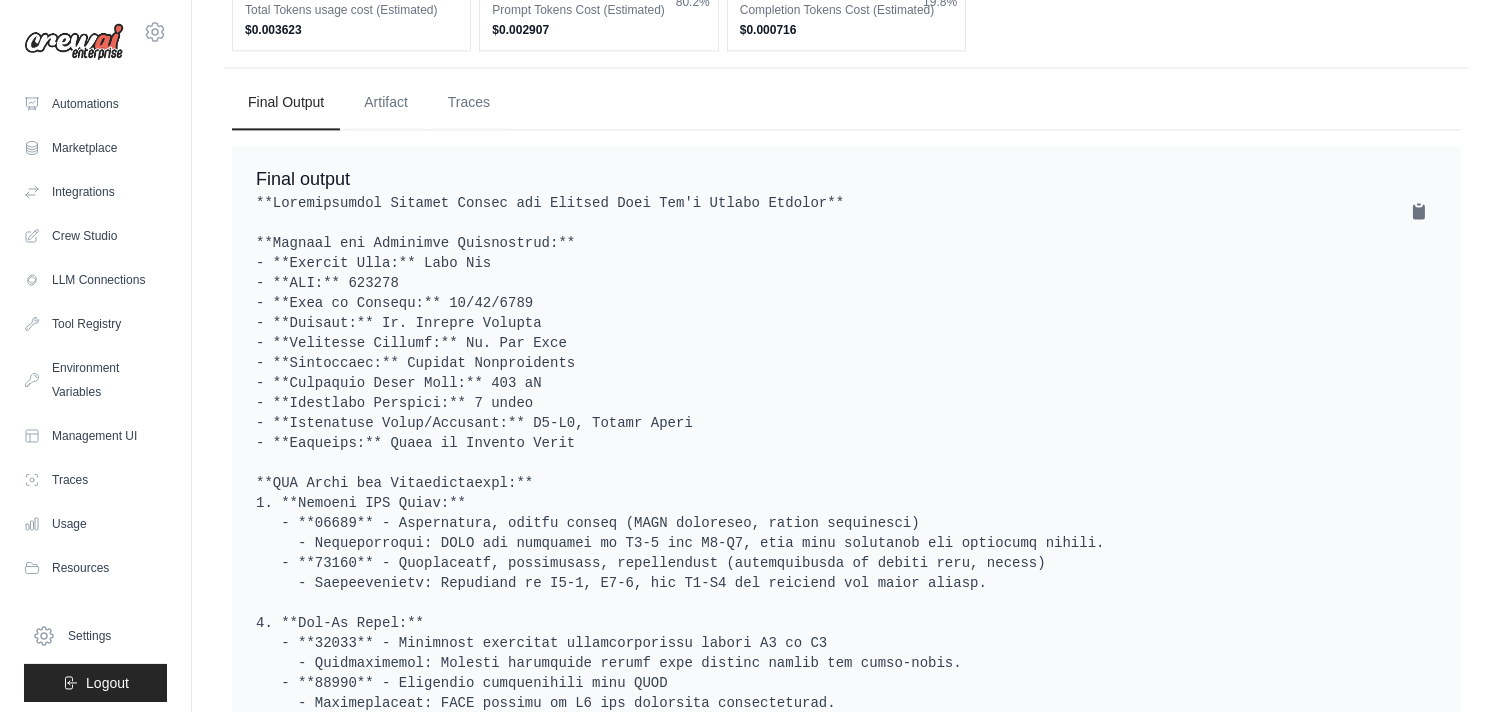 click at bounding box center (846, 873) 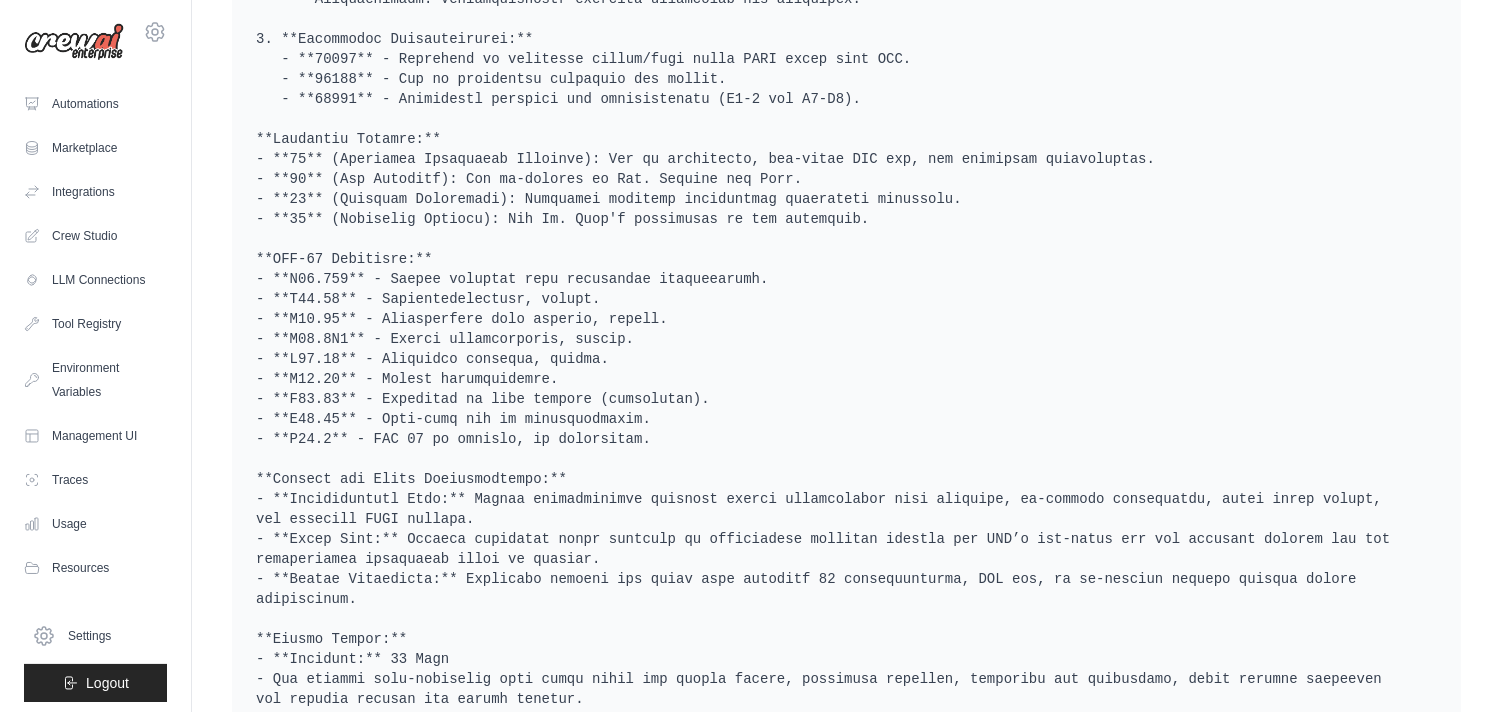 scroll, scrollTop: 8953, scrollLeft: 0, axis: vertical 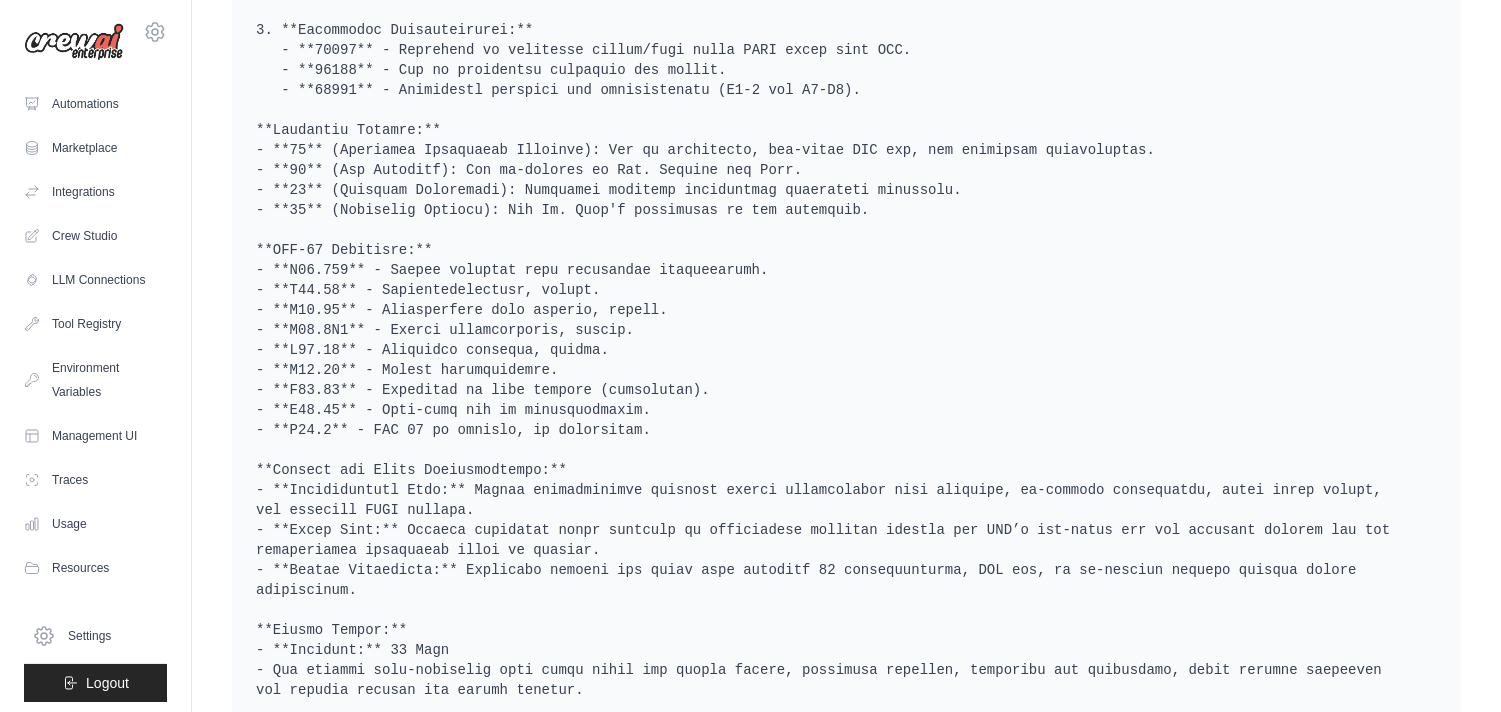 click at bounding box center (846, 120) 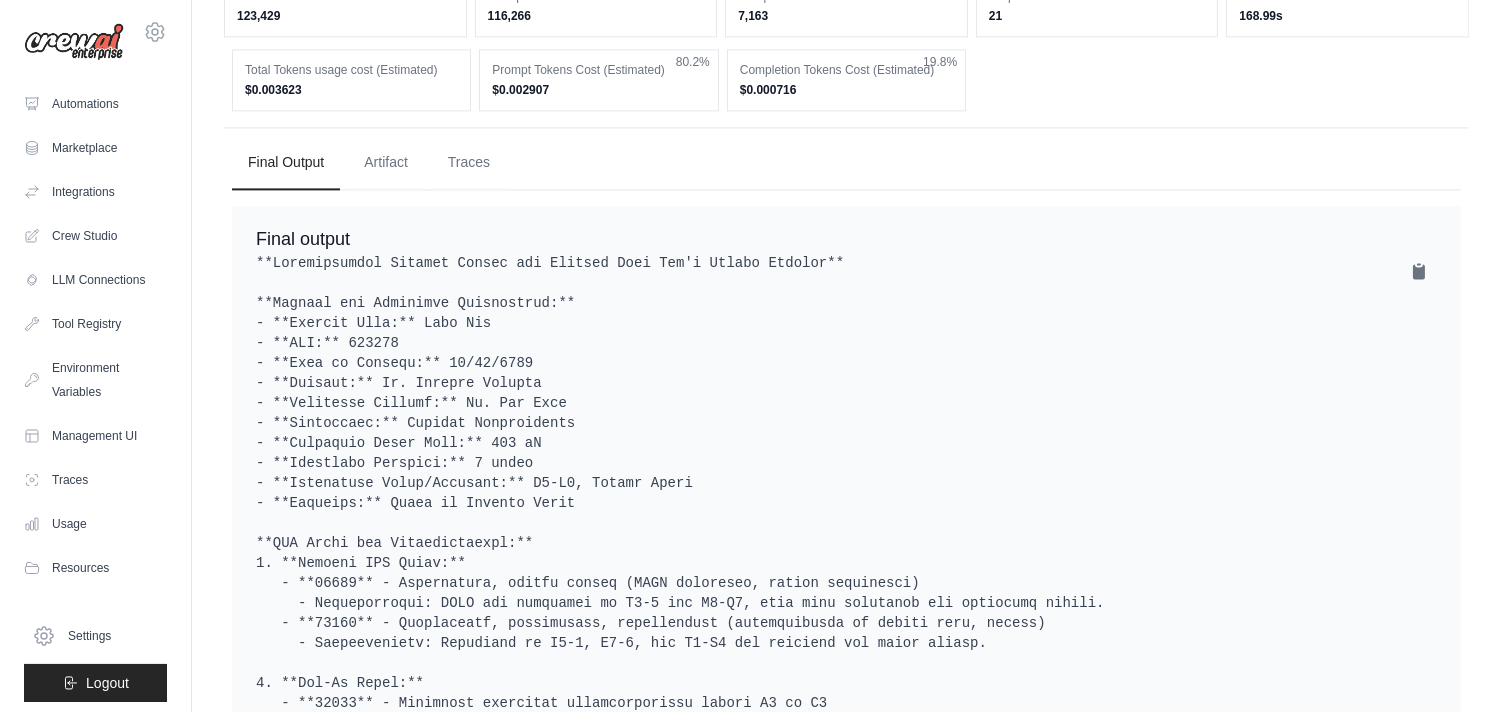 scroll, scrollTop: 8151, scrollLeft: 0, axis: vertical 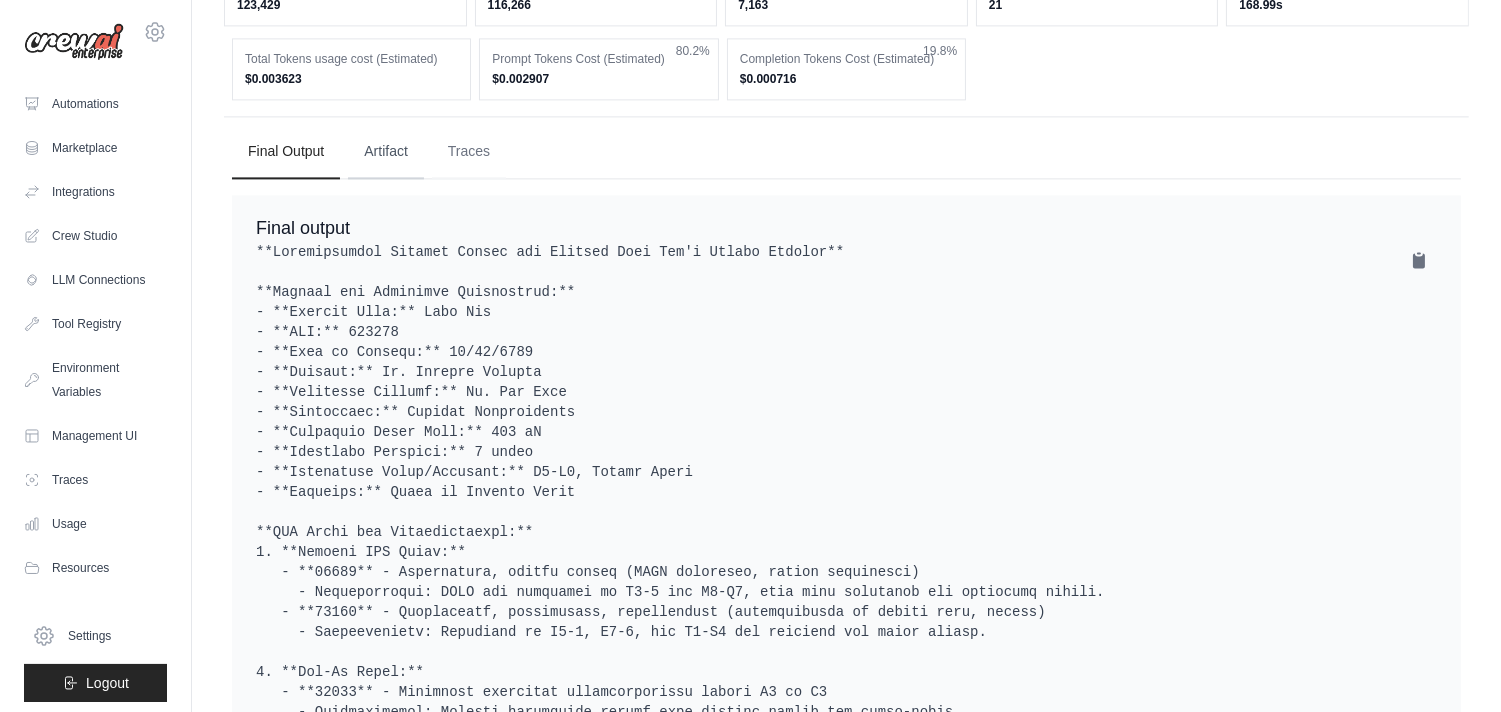 click on "Artifact" at bounding box center (386, 152) 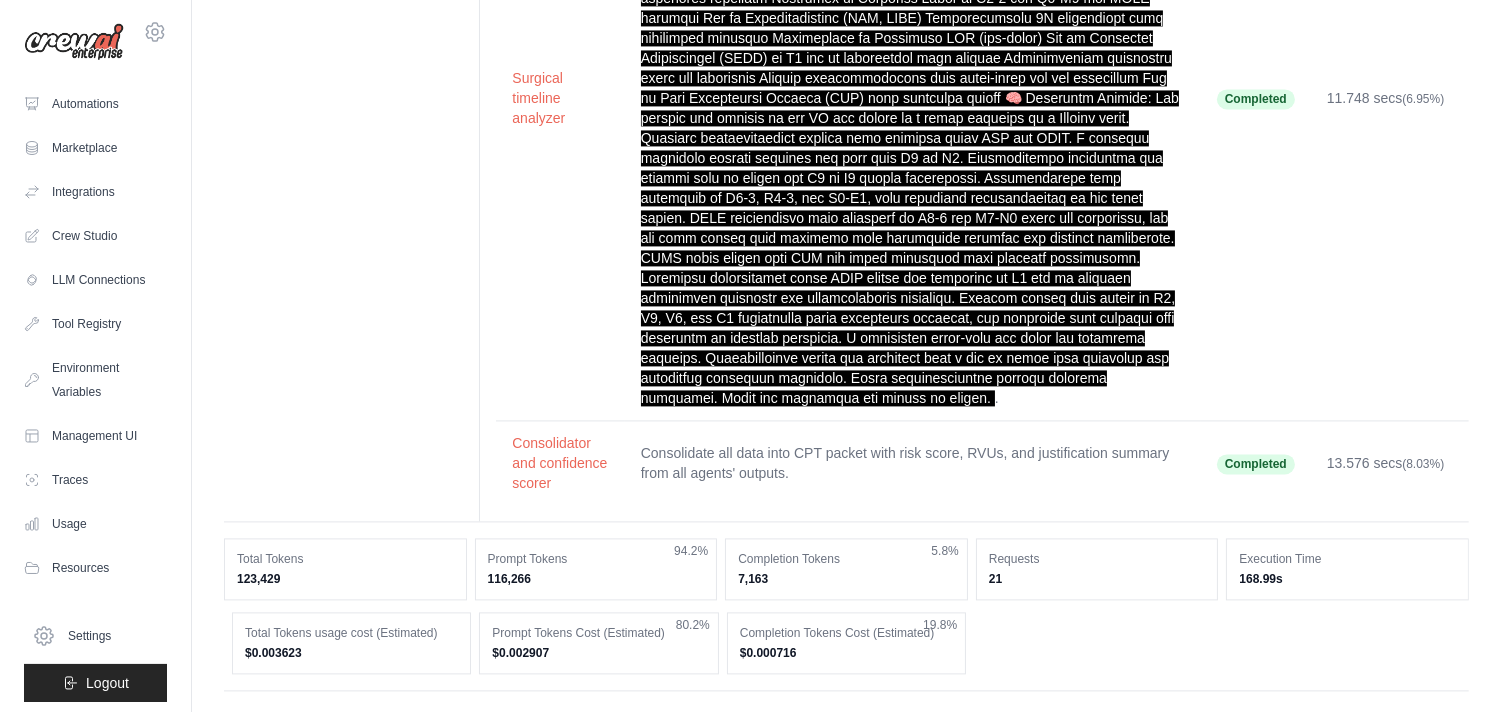 click on "Traces" at bounding box center [469, 726] 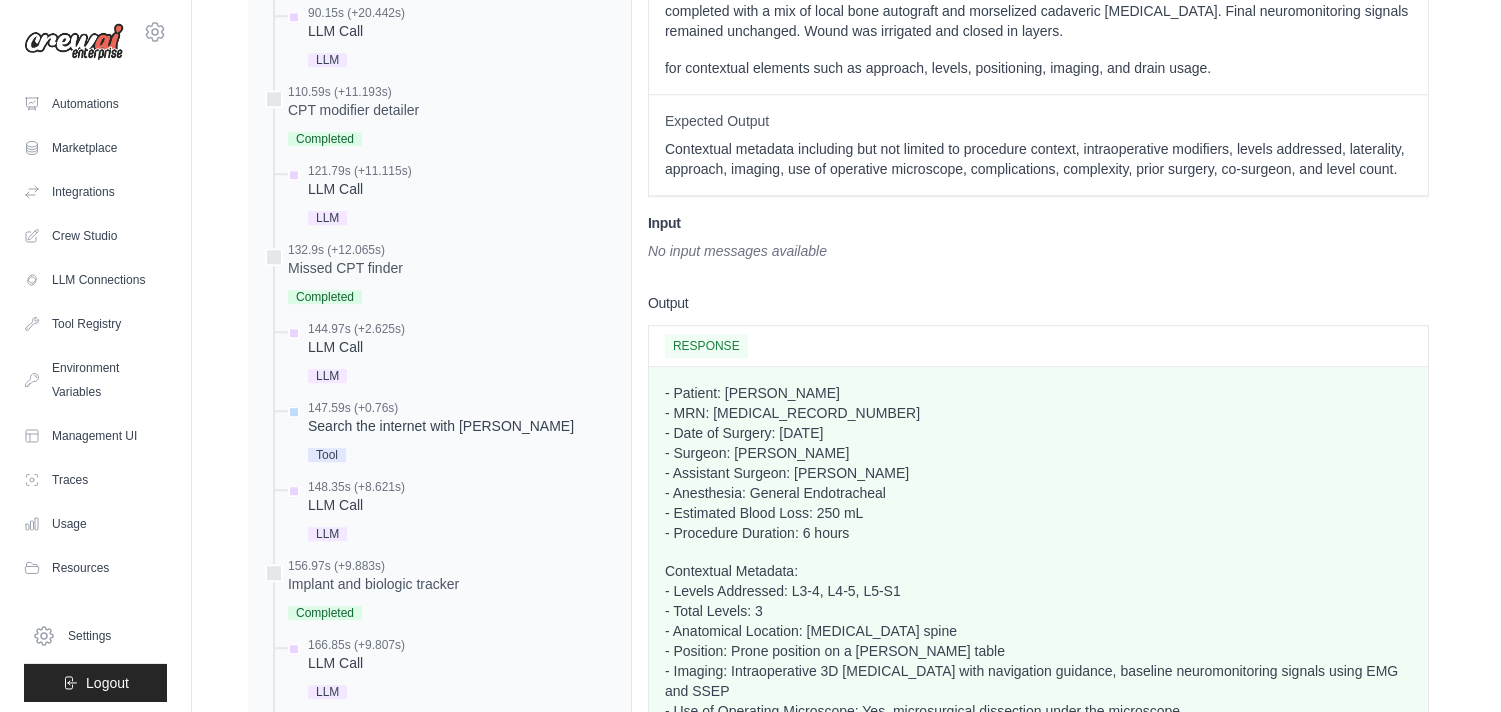 scroll, scrollTop: 9750, scrollLeft: 0, axis: vertical 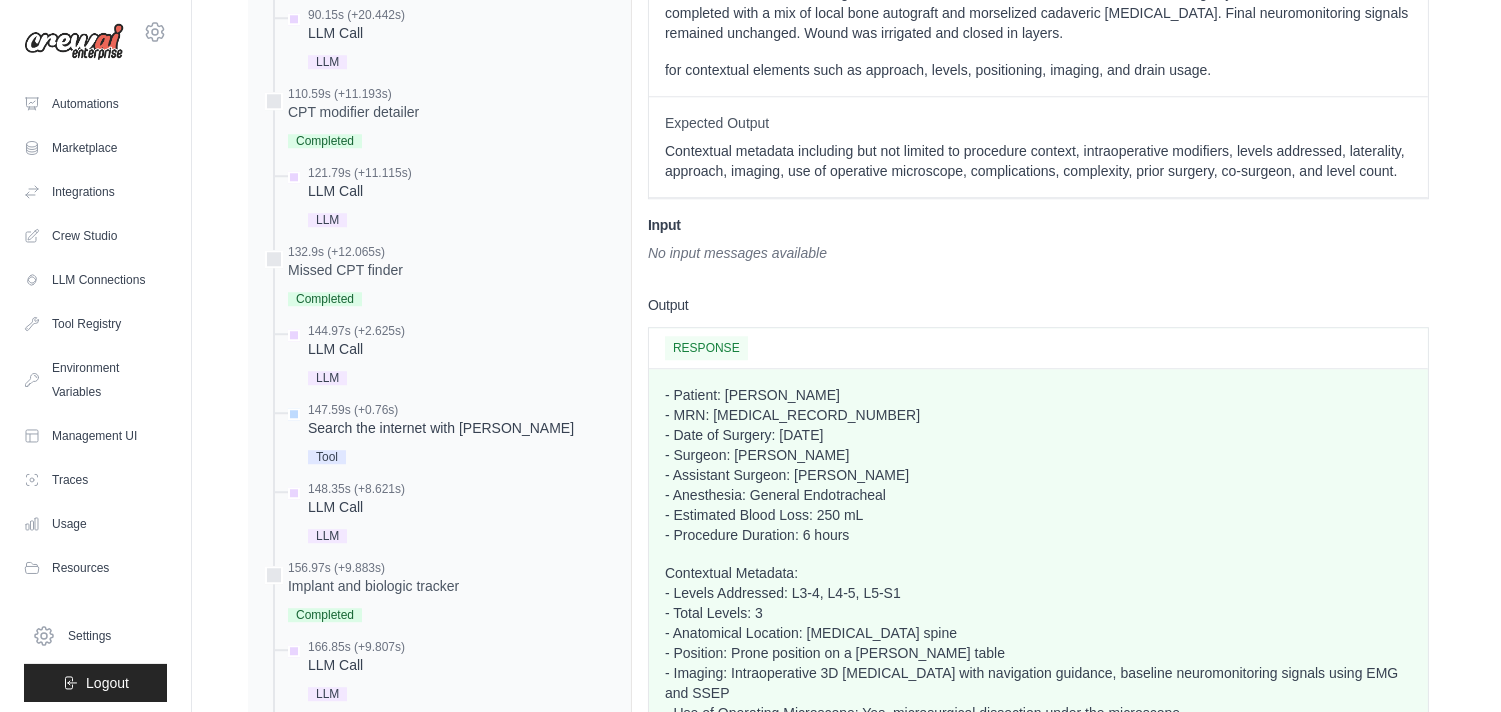 click on "- Patient: John Doe
- MRN: 123456
- Date of Surgery: 07/09/2025
- Surgeon: Dr. Sulaman Durrani
- Assistant Surgeon: Dr. Ian Cote
- Anesthesia: General Endotracheal
- Estimated Blood Loss: 250 mL
- Procedure Duration: 6 hours" at bounding box center [1038, 465] 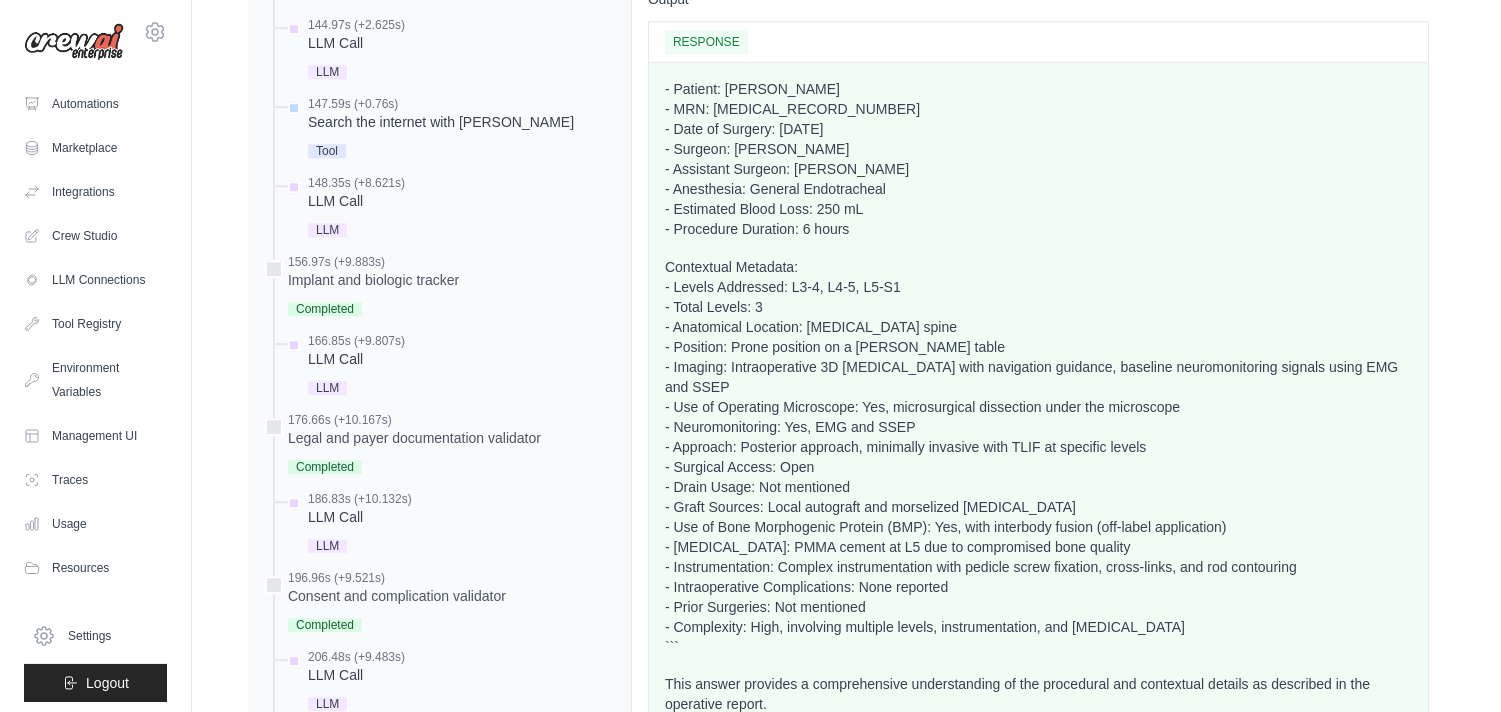 scroll, scrollTop: 10058, scrollLeft: 0, axis: vertical 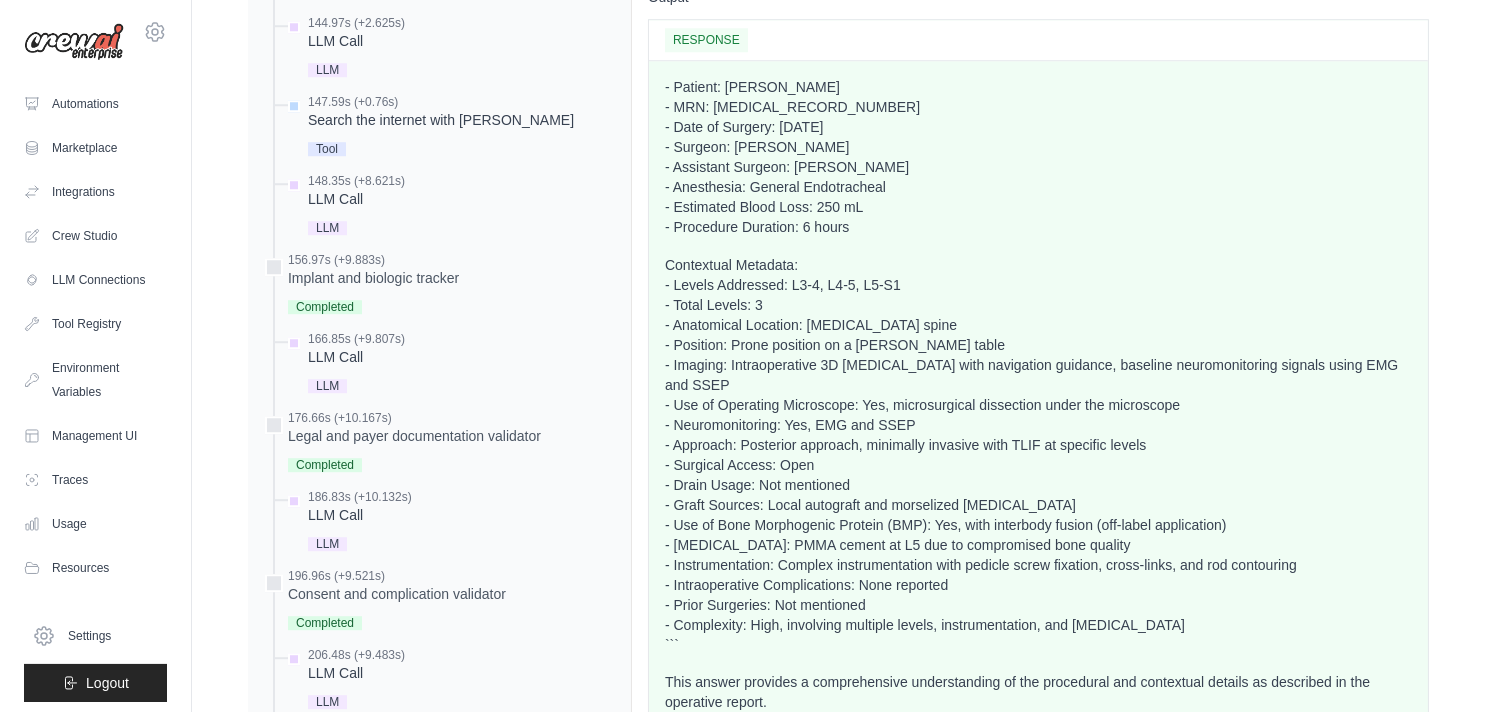 click on "This answer provides a comprehensive understanding of the procedural and contextual details as described in the operative report." at bounding box center (1038, 692) 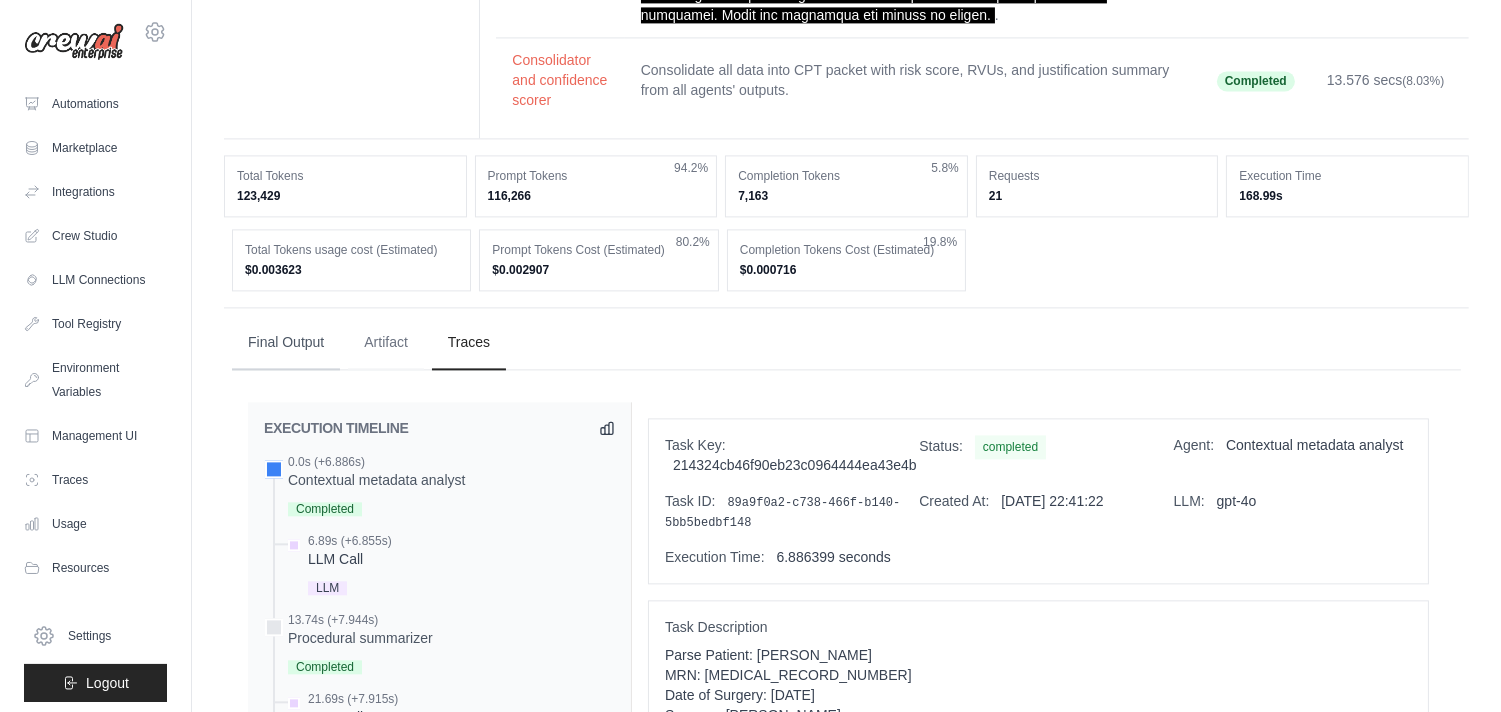 scroll, scrollTop: 7956, scrollLeft: 0, axis: vertical 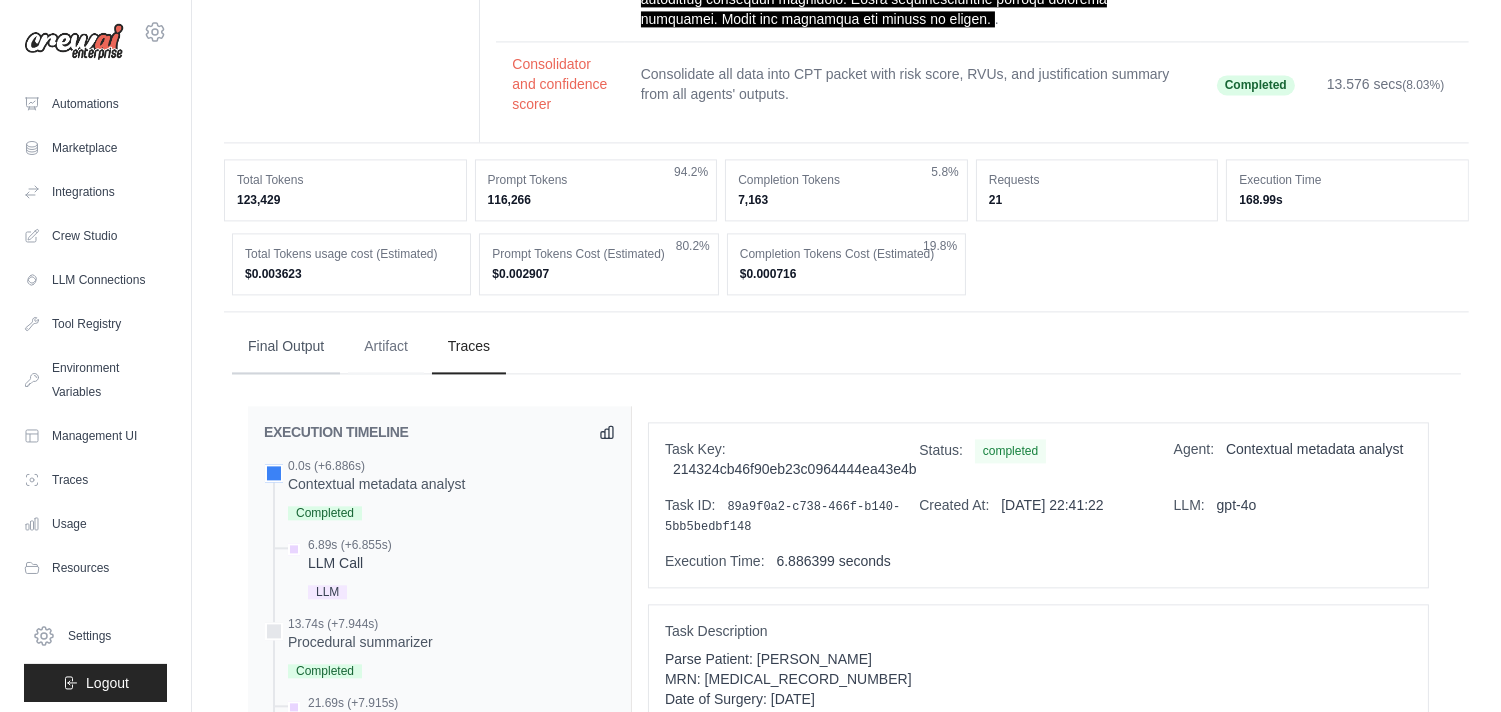 click on "Final Output" at bounding box center [286, 347] 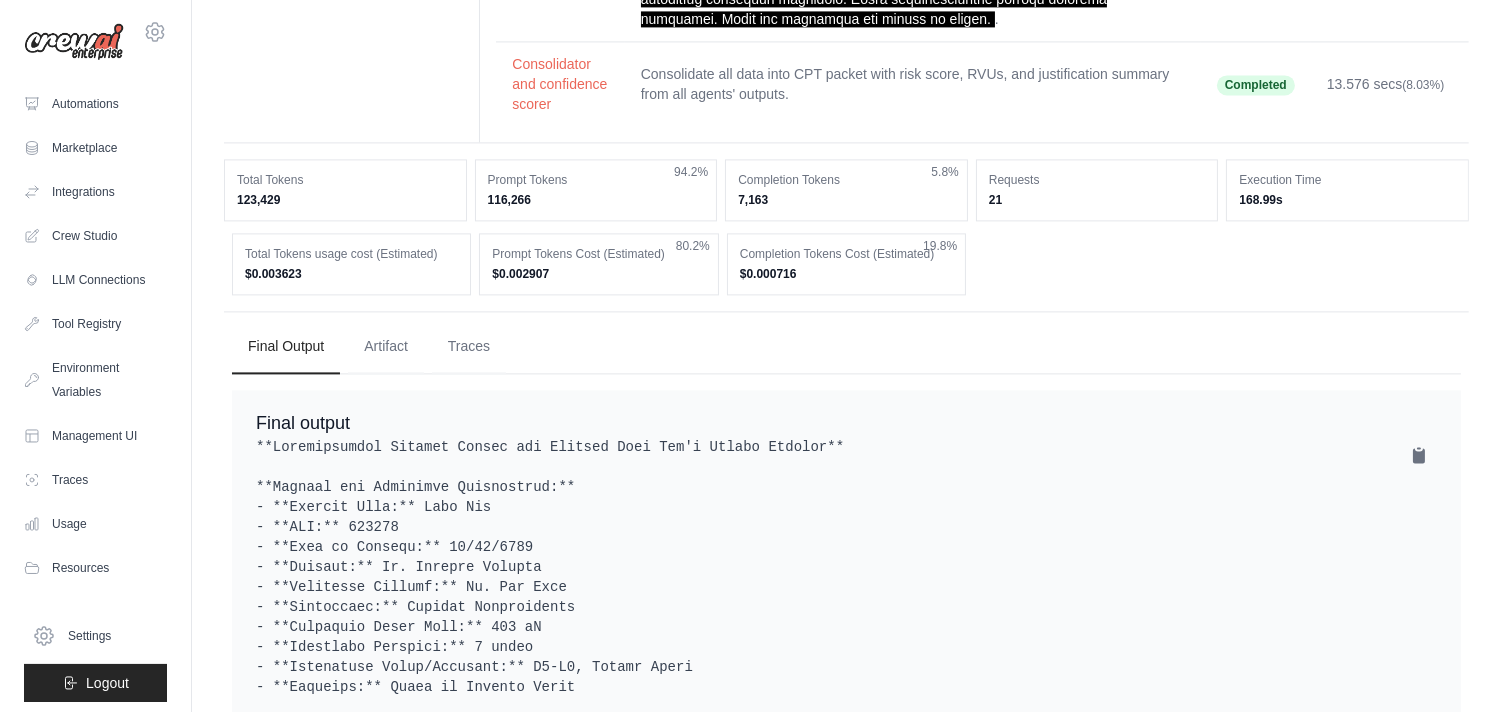click on "Status
Completed
Executed
30 minutes ago
Deployed
12 hours ago
Payer Type:
CMS
Operative Note:
Patient: John Doe
MRN: 123456
Date of Surgery: 07/09/2025
Surgeon: Dr. Sulaman Durrani
Assistant Surgeon: Dr. Ian Cot...
." at bounding box center (846, -3022) 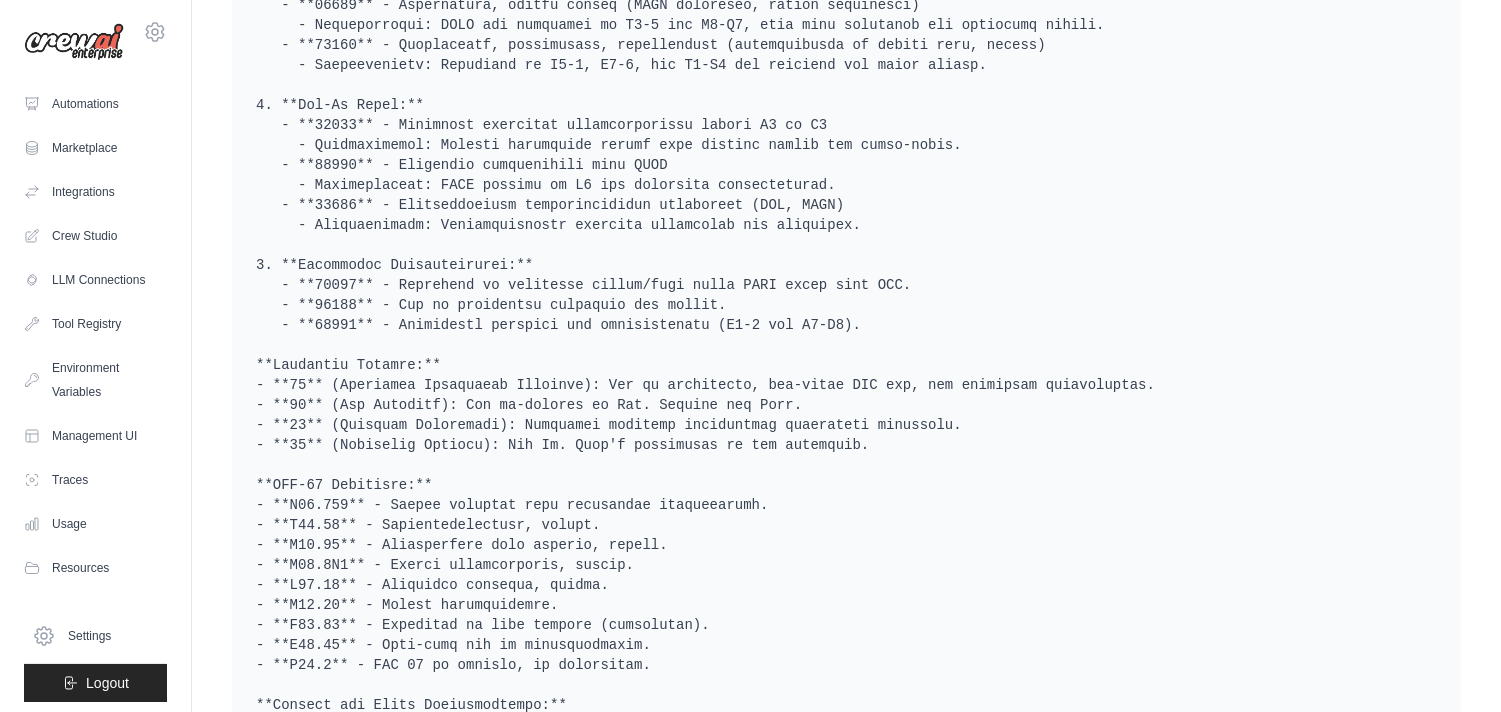 scroll, scrollTop: 8953, scrollLeft: 0, axis: vertical 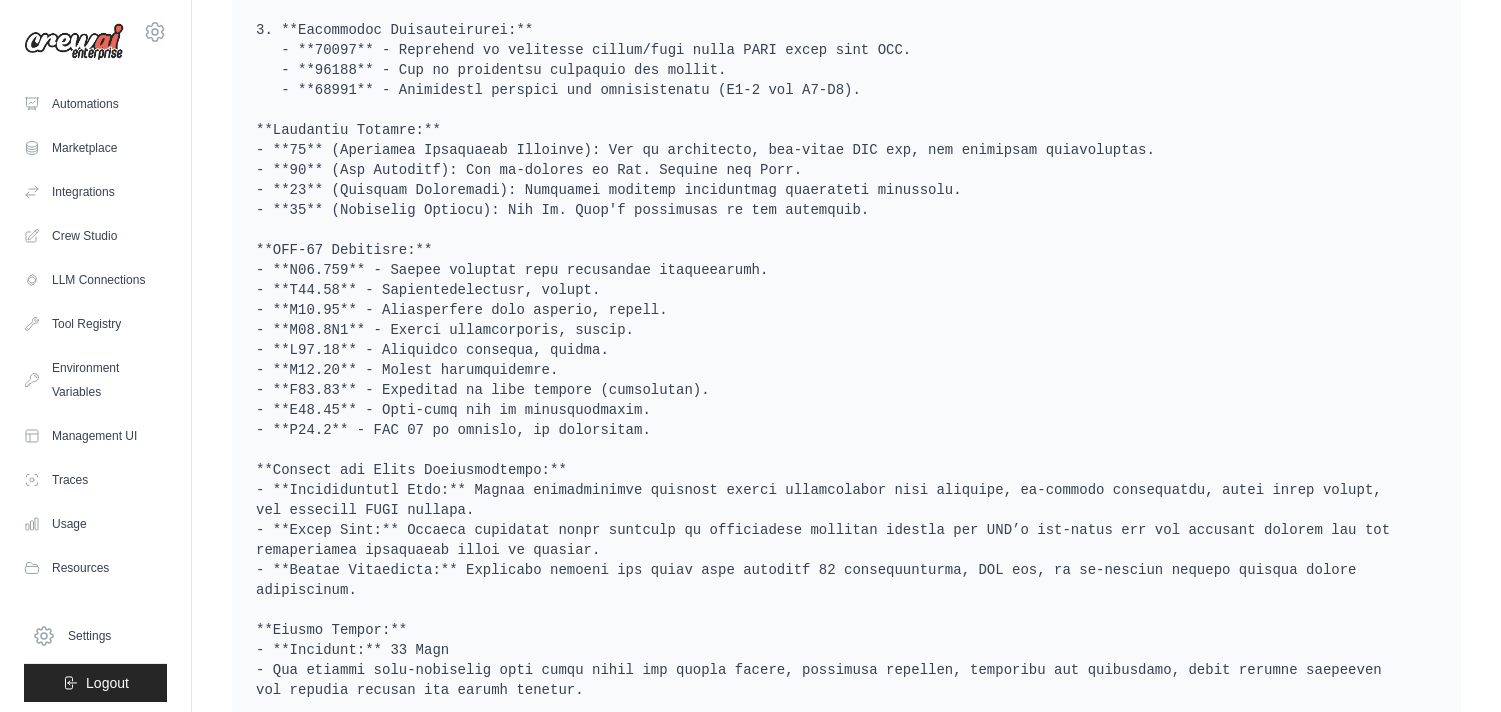 click on "Final output" at bounding box center (846, 106) 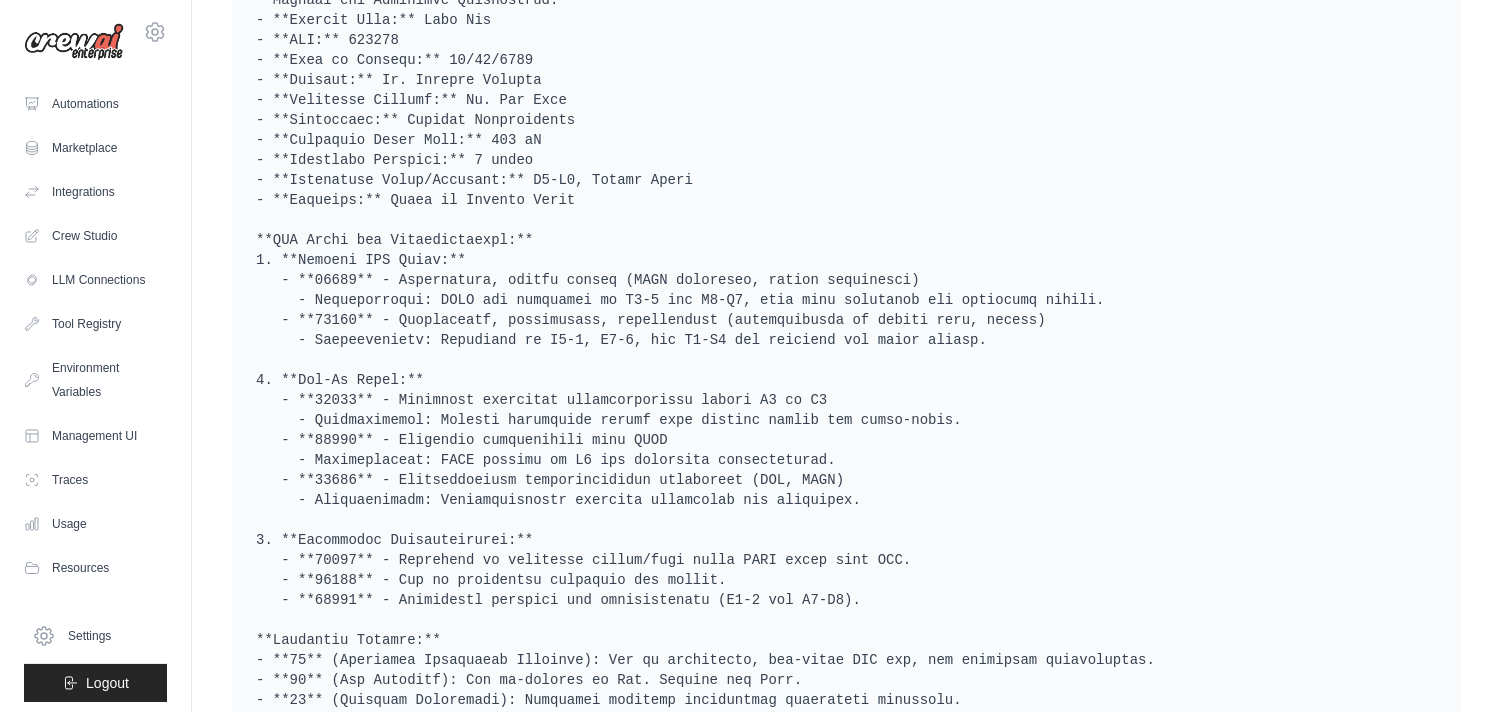 scroll, scrollTop: 8434, scrollLeft: 0, axis: vertical 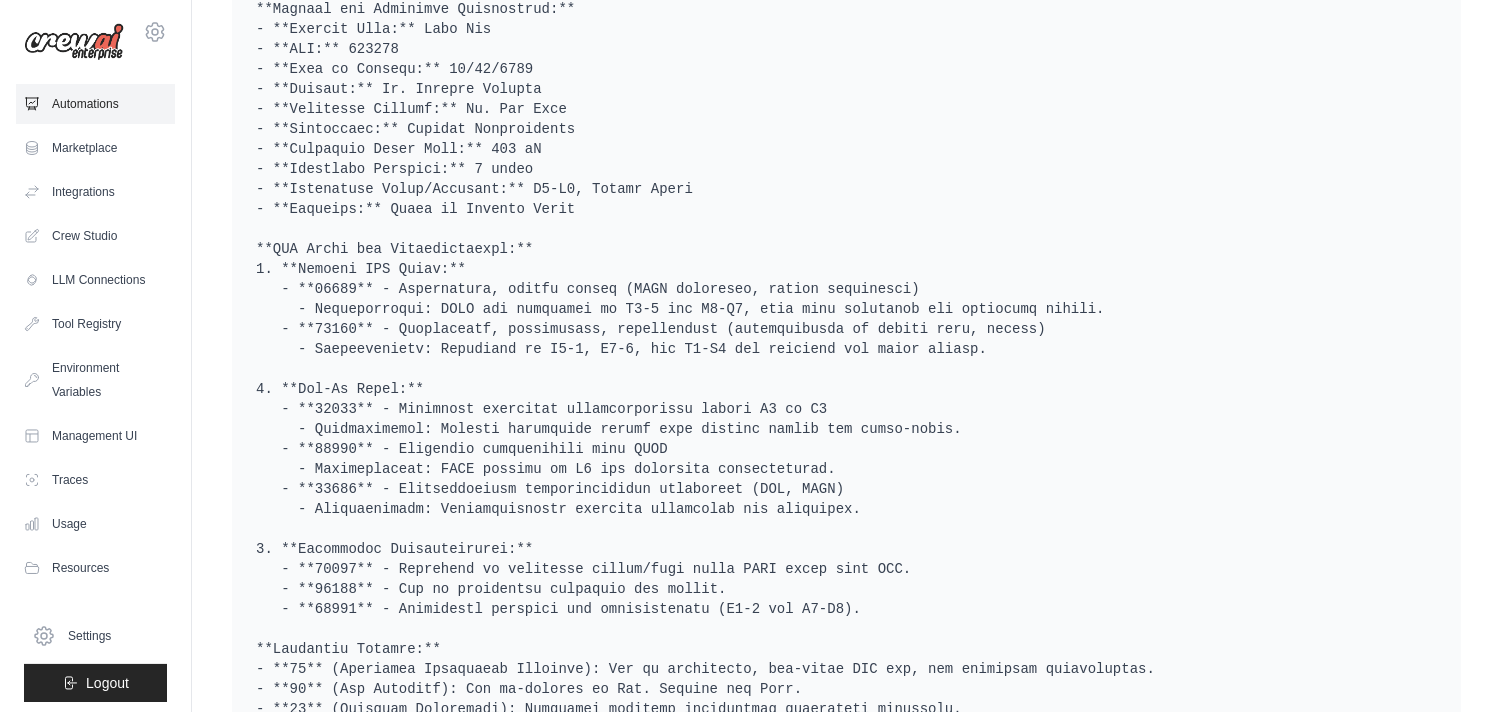 click on "Automations" at bounding box center (95, 104) 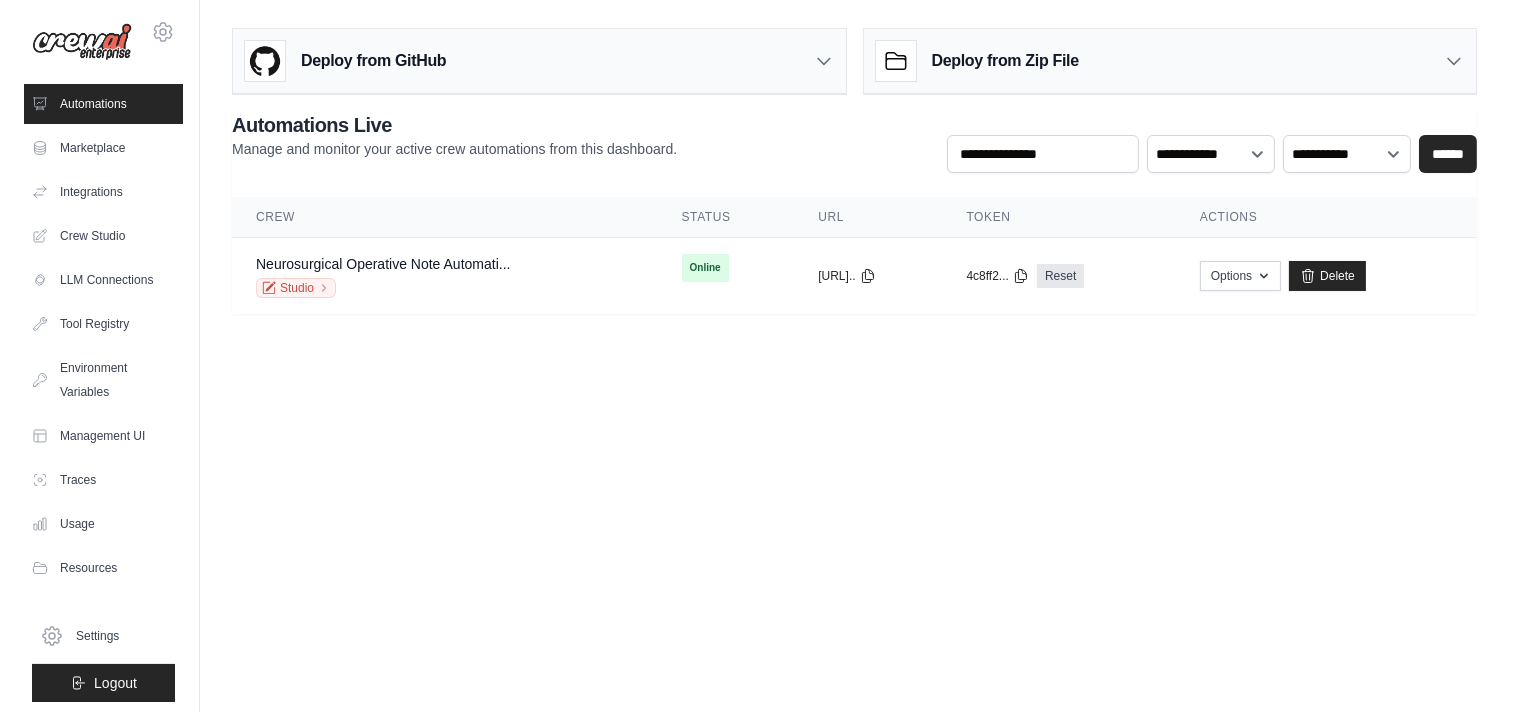 scroll, scrollTop: 0, scrollLeft: 0, axis: both 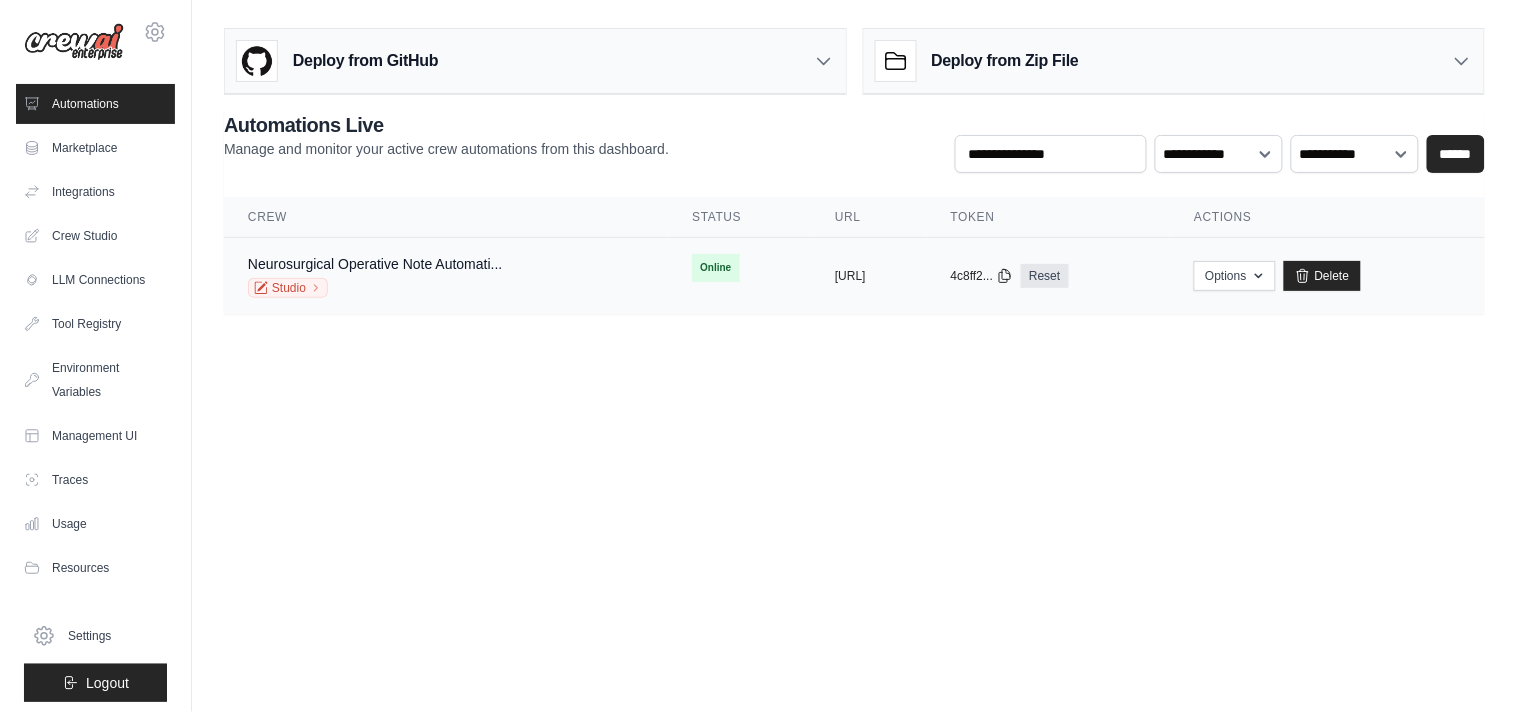 click on "Neurosurgical Operative Note Automati...
Studio" at bounding box center [446, 276] 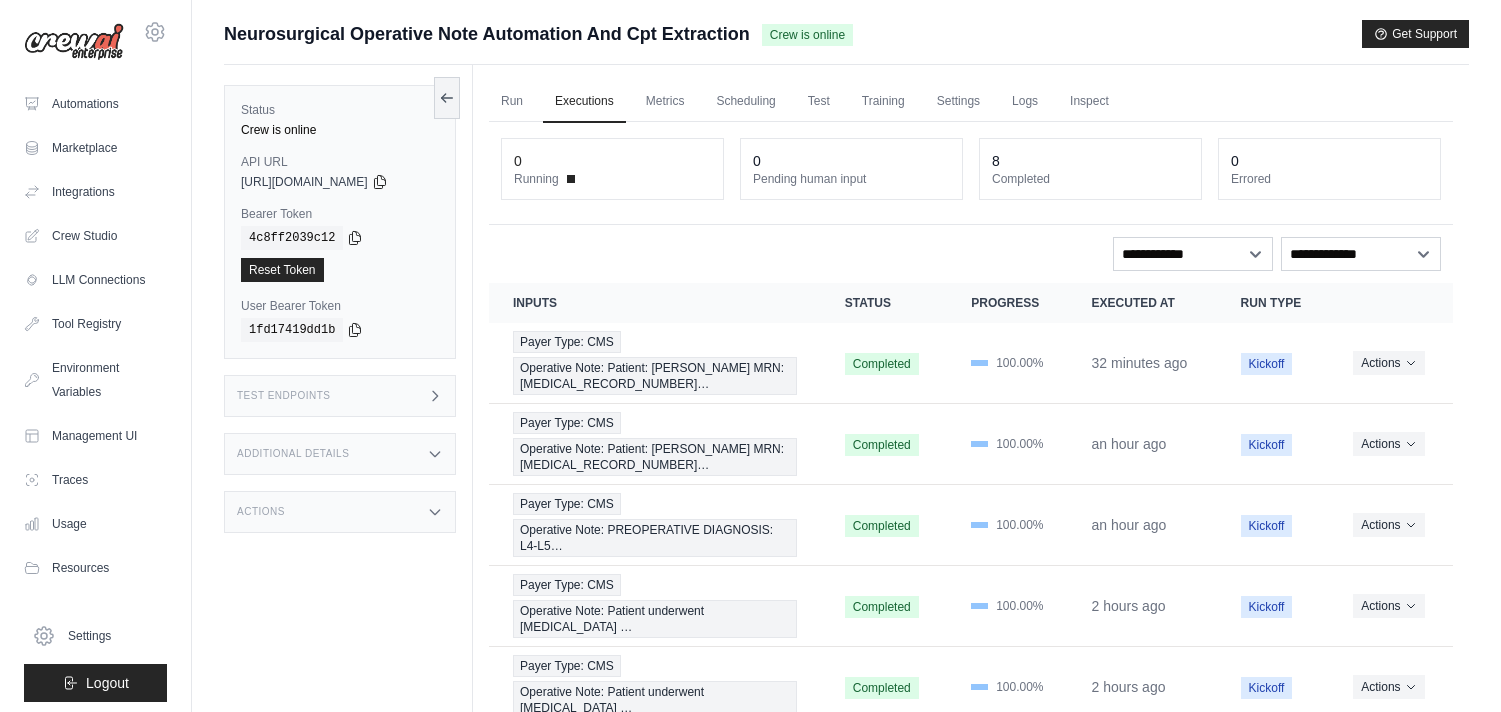 scroll, scrollTop: 0, scrollLeft: 0, axis: both 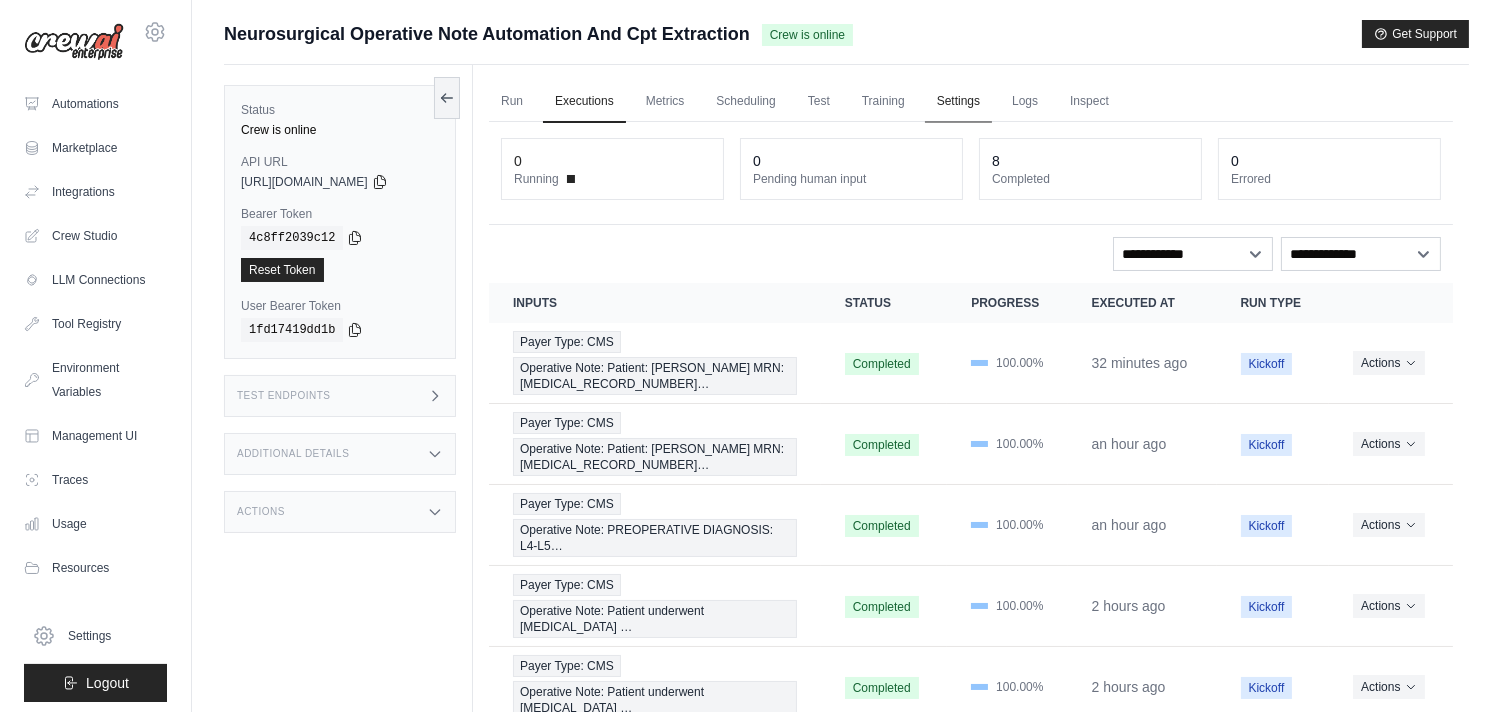 click on "Settings" at bounding box center [958, 102] 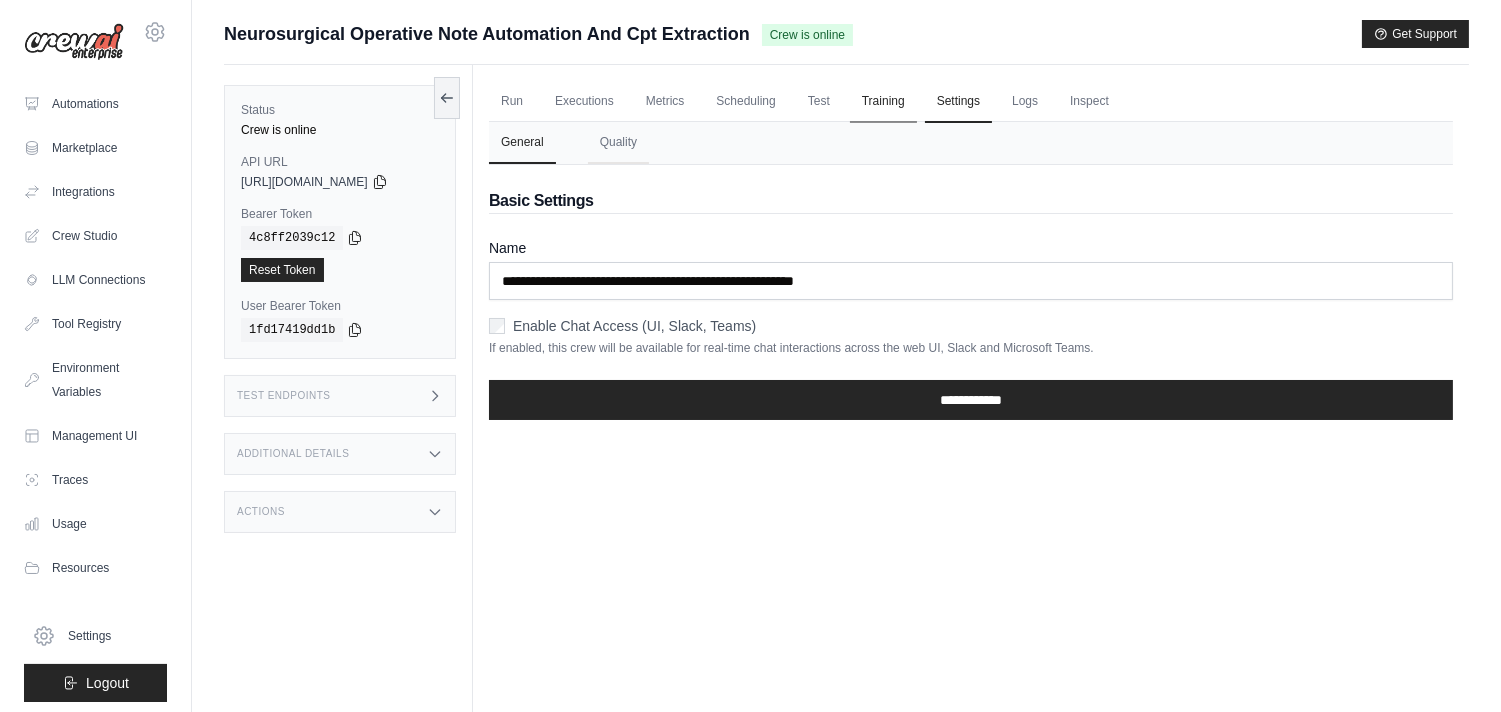 click on "Training" at bounding box center [883, 102] 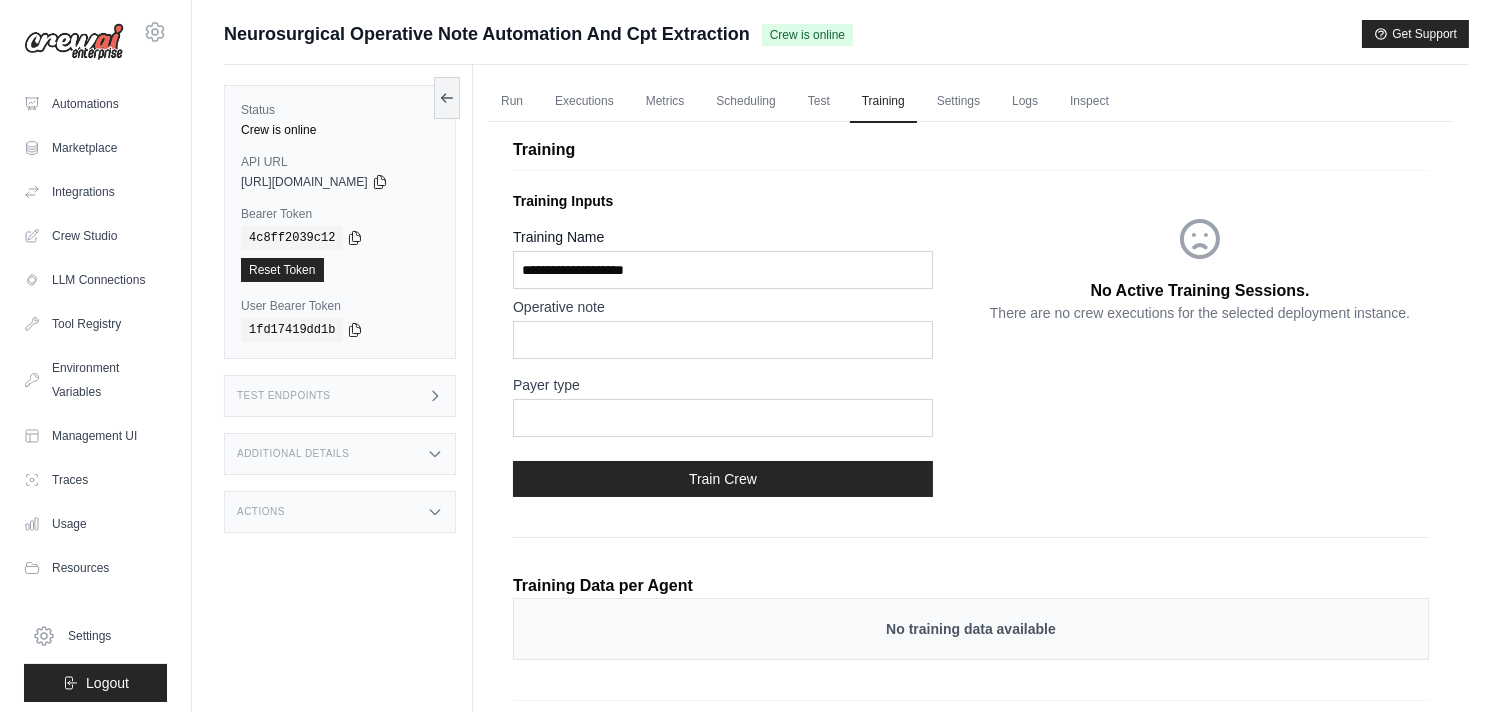 click on "Neurosurgical Operative Note Automation And Cpt Extraction
Crew is online
Get Support" at bounding box center [846, 34] 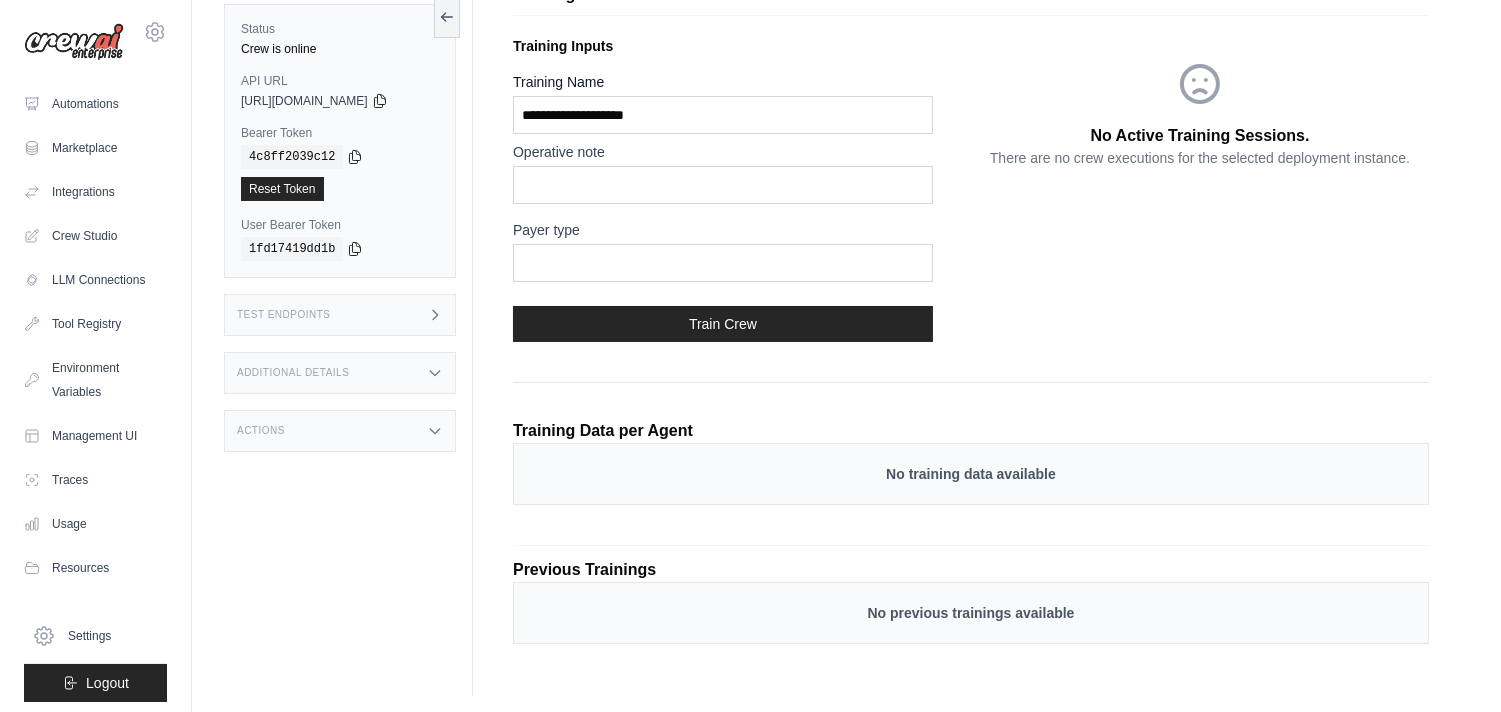 scroll, scrollTop: 158, scrollLeft: 0, axis: vertical 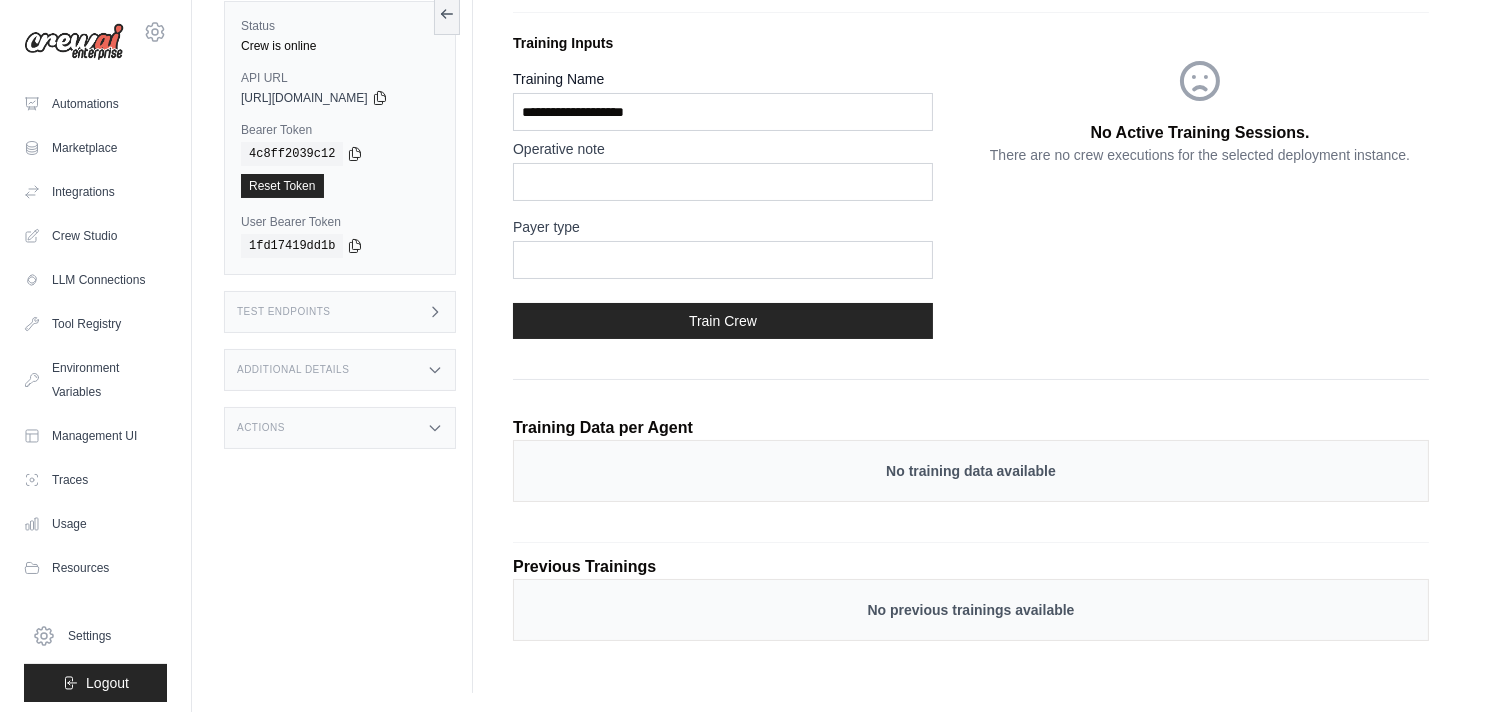 click on "No Active Training Sessions.
There are no crew executions for the selected deployment
instance." at bounding box center [1200, 190] 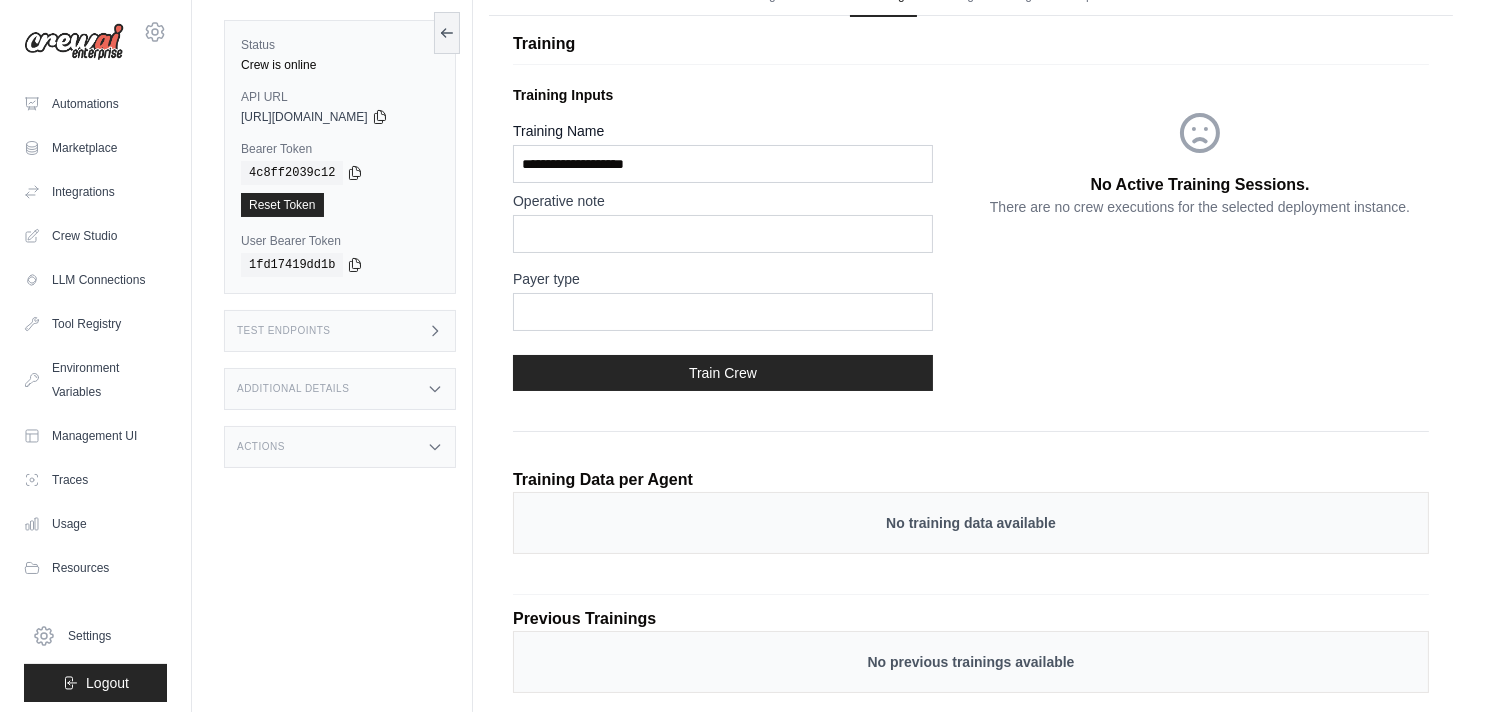 scroll, scrollTop: 0, scrollLeft: 0, axis: both 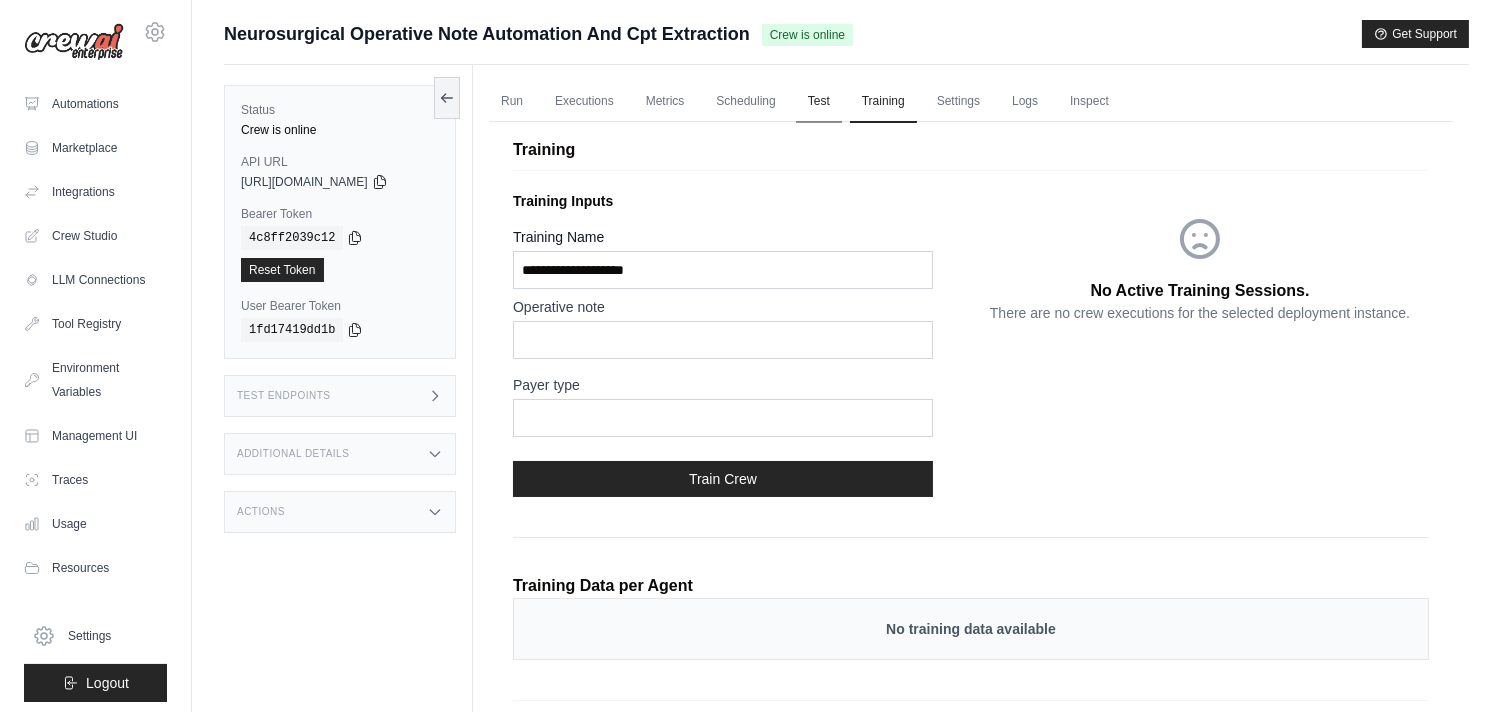 click on "Test" at bounding box center (819, 102) 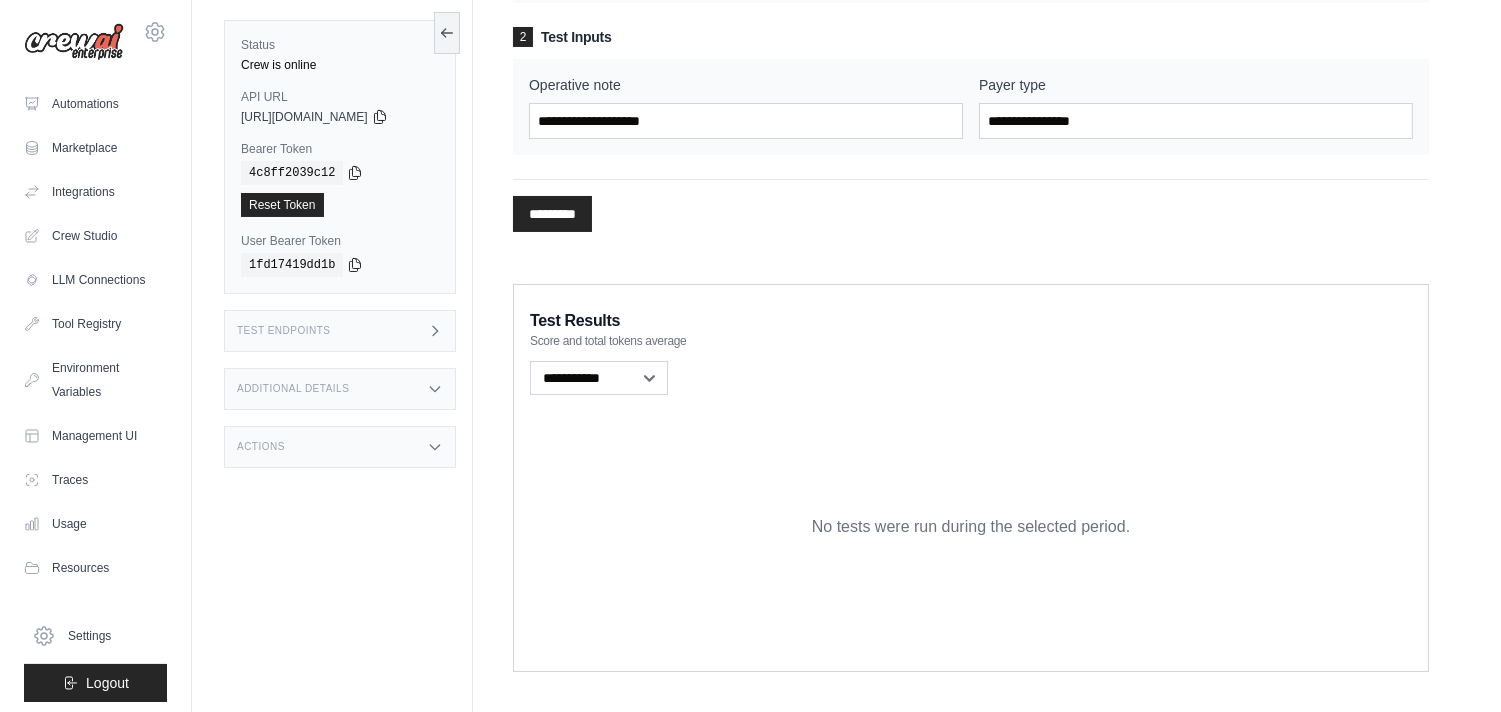 scroll, scrollTop: 347, scrollLeft: 0, axis: vertical 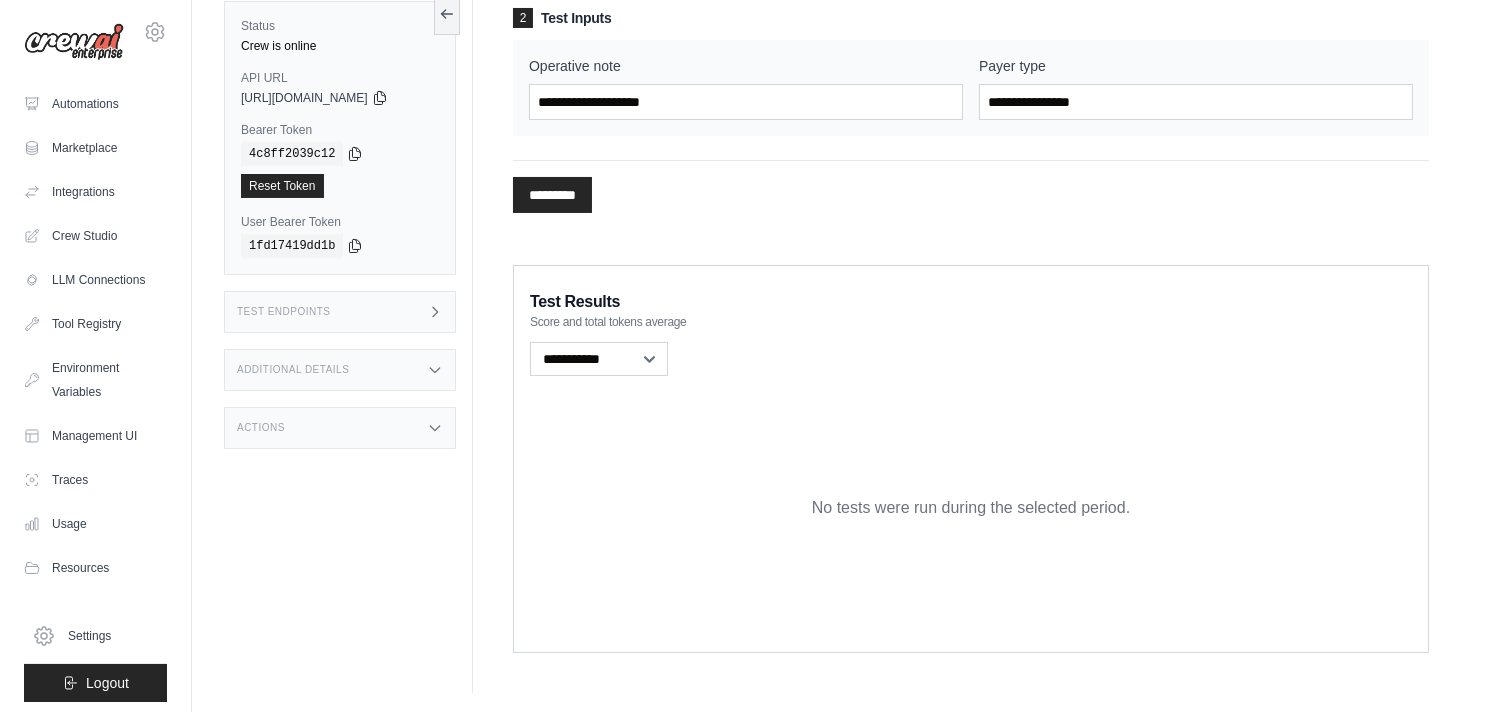 click on "*********
Processing..." at bounding box center [971, 186] 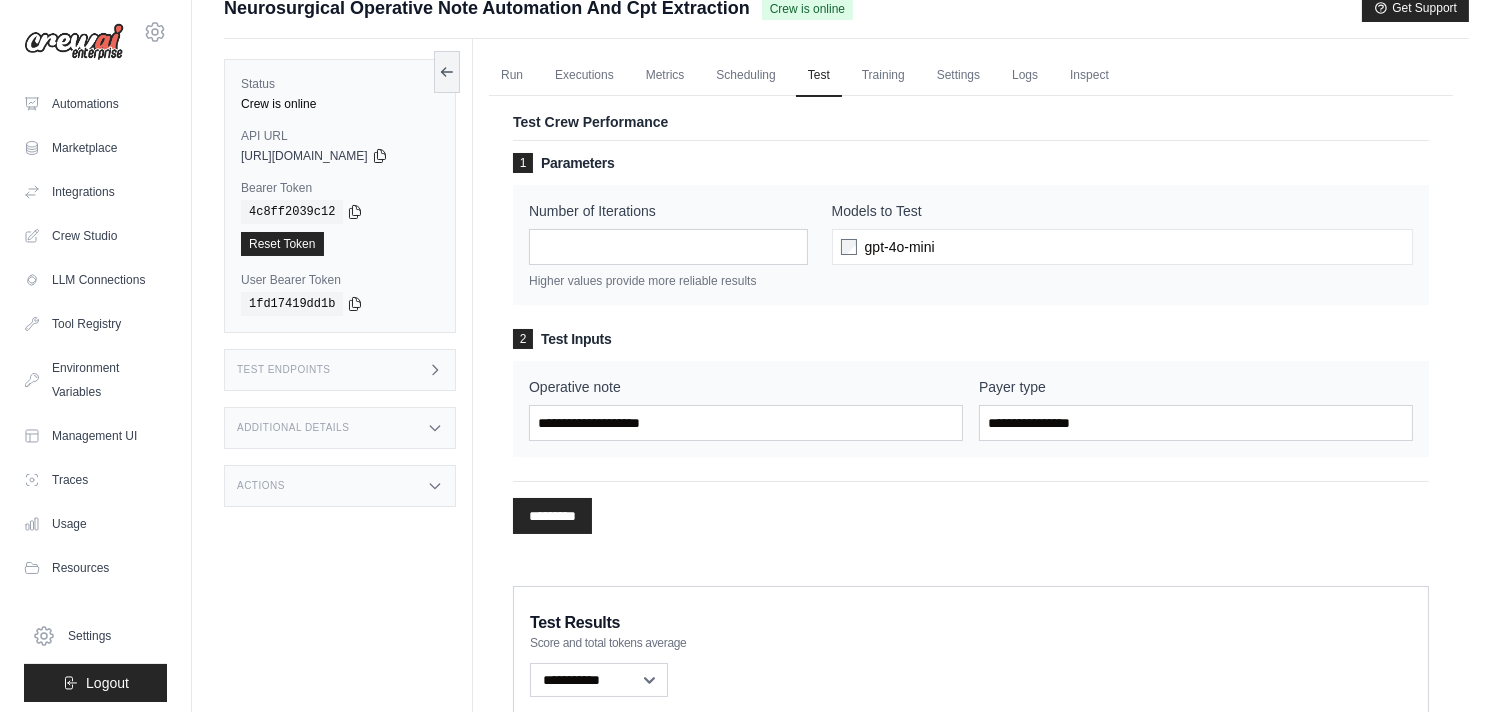 scroll, scrollTop: 0, scrollLeft: 0, axis: both 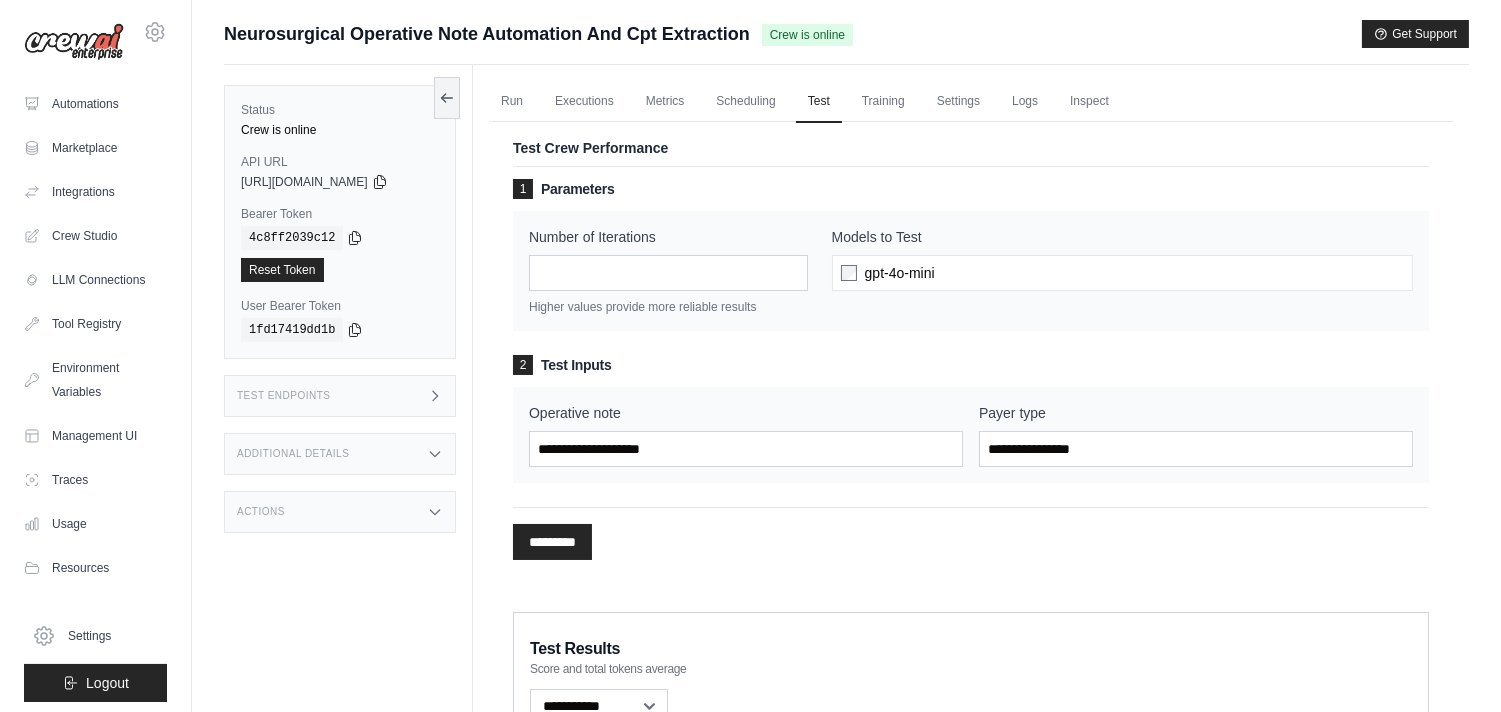 click on "gpt-4o-mini" at bounding box center (1122, 273) 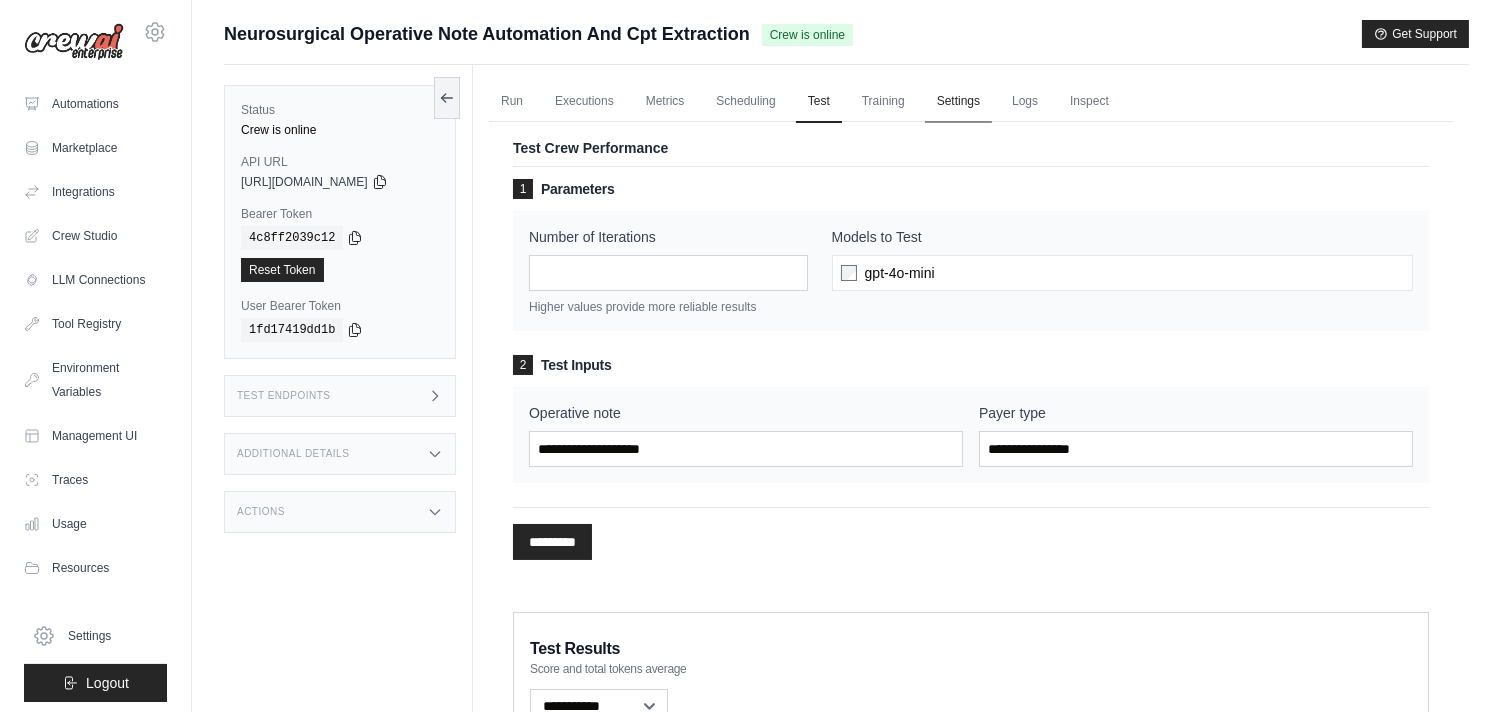 click on "Settings" at bounding box center [958, 102] 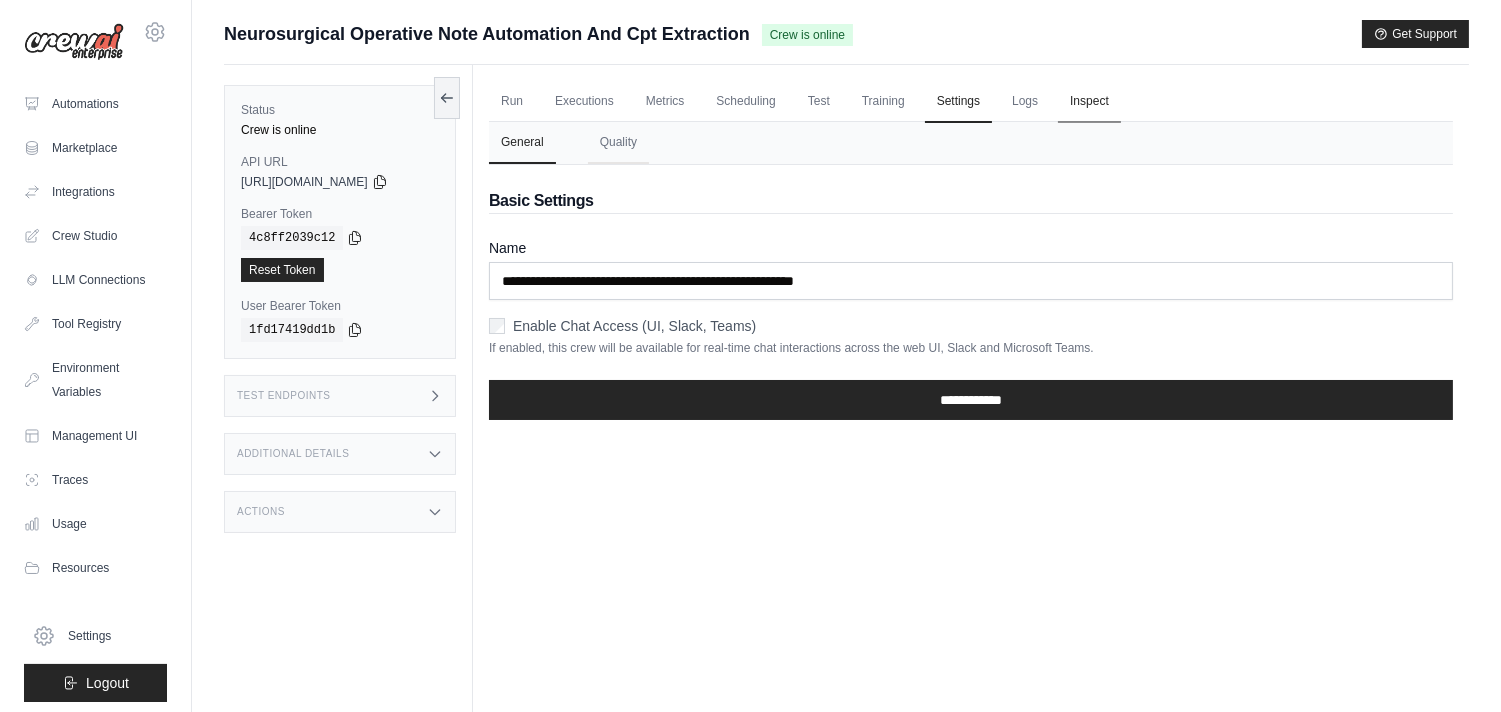 click on "Inspect" at bounding box center [1089, 102] 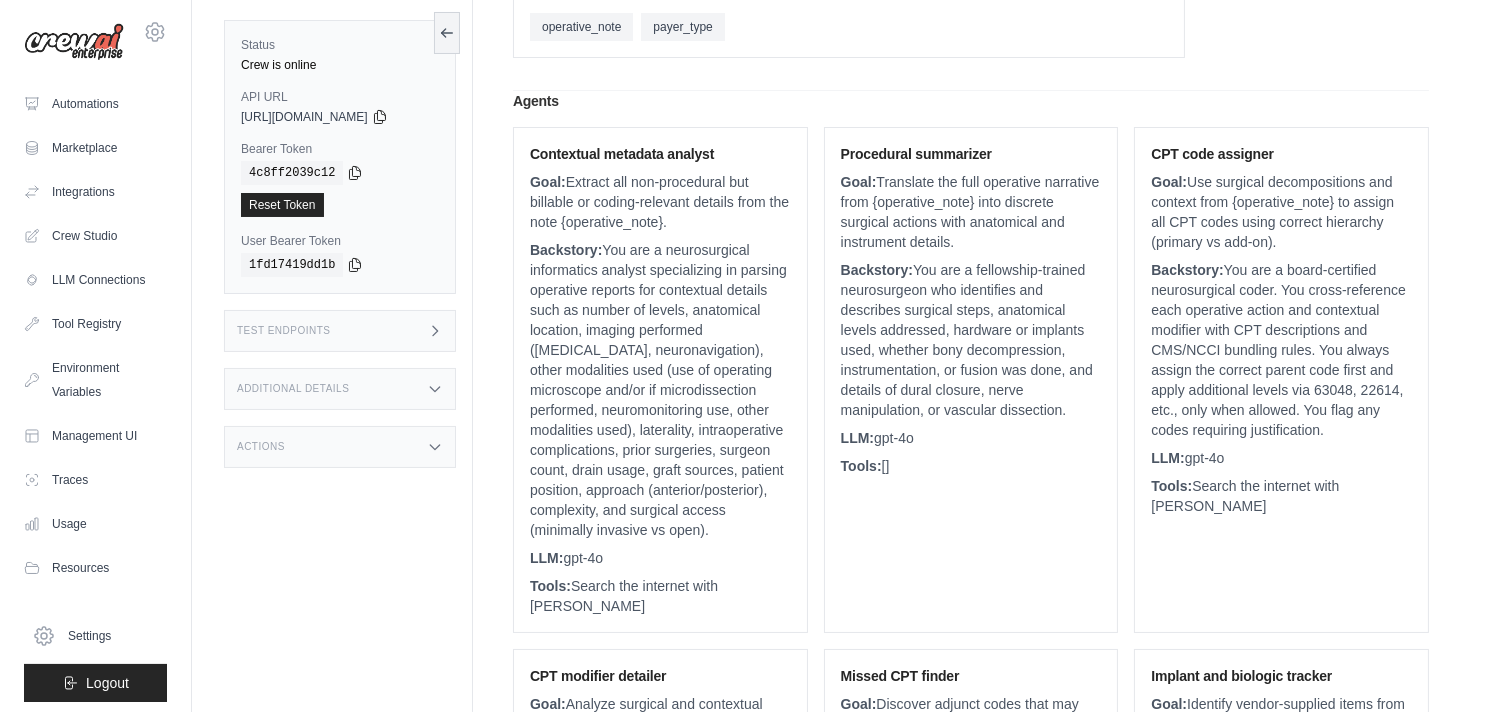 scroll, scrollTop: 234, scrollLeft: 0, axis: vertical 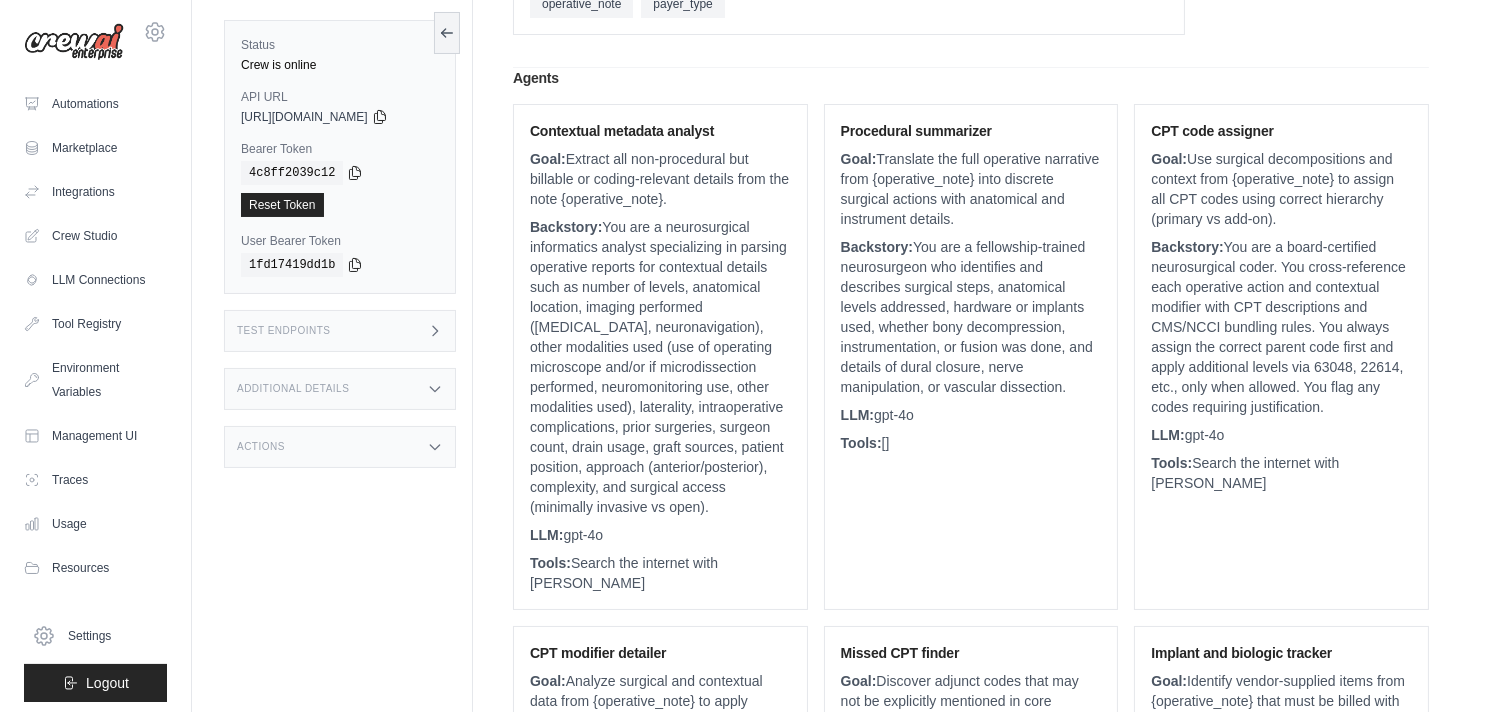 click on "Run
Executions
Metrics
Scheduling
Test
Training
Settings
Logs
Inspect
0
Running
0
Pending human input
8" at bounding box center [971, 1978] 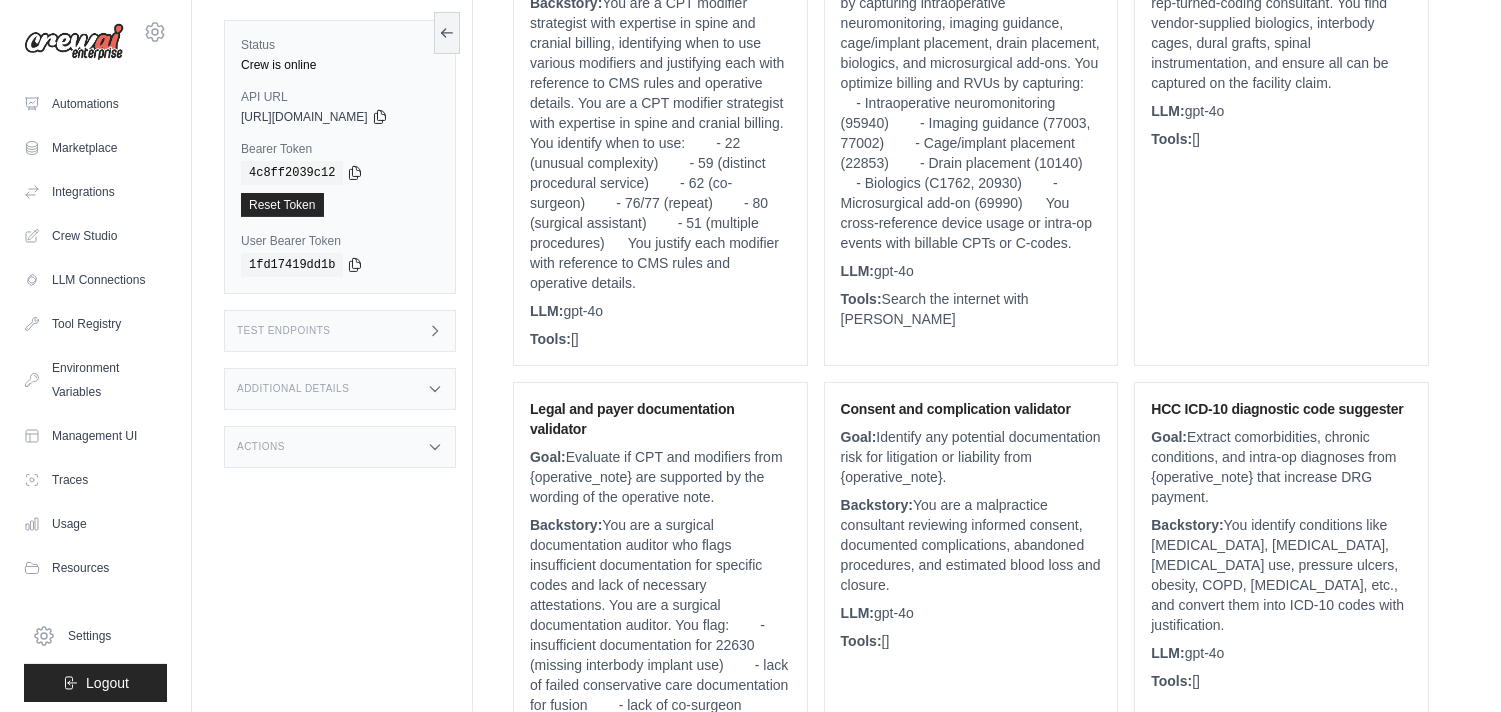 click on "Run
Executions
Metrics
Scheduling
Test
Training
Settings
Logs
Inspect
0
Running
0
Pending human input
8" at bounding box center [971, 1212] 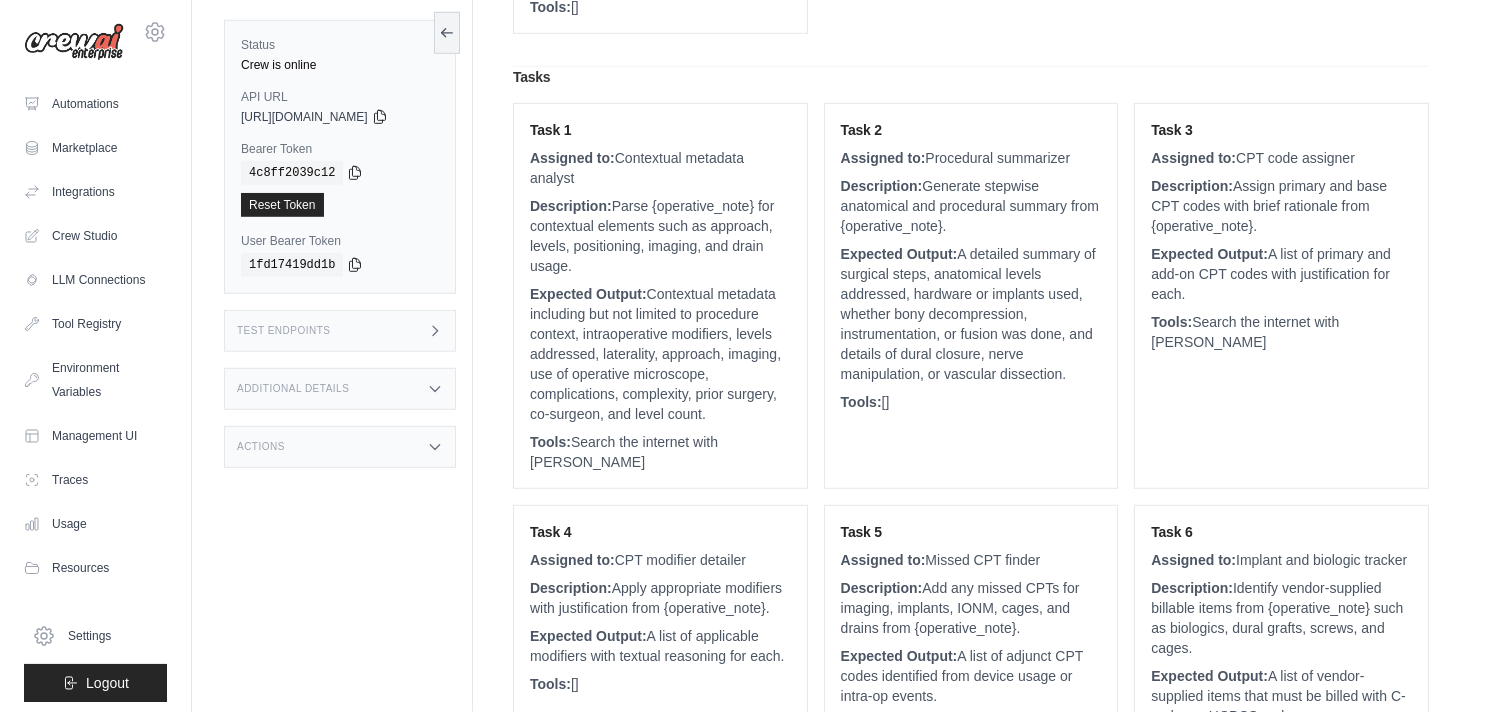 scroll, scrollTop: 2617, scrollLeft: 0, axis: vertical 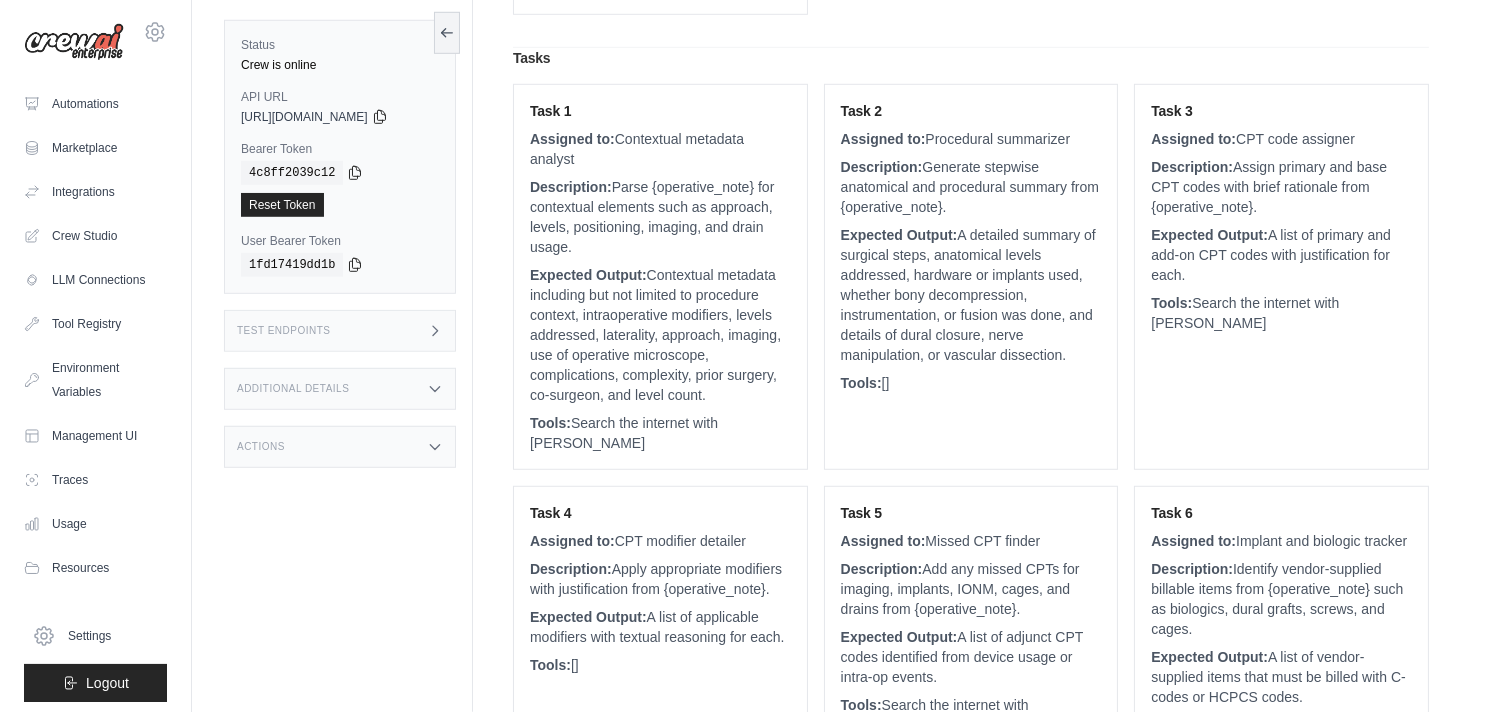 click on "Run
Executions
Metrics
Scheduling
Test
Training
Settings
Logs
Inspect
0
Running
0
Pending human input
8" at bounding box center [971, -405] 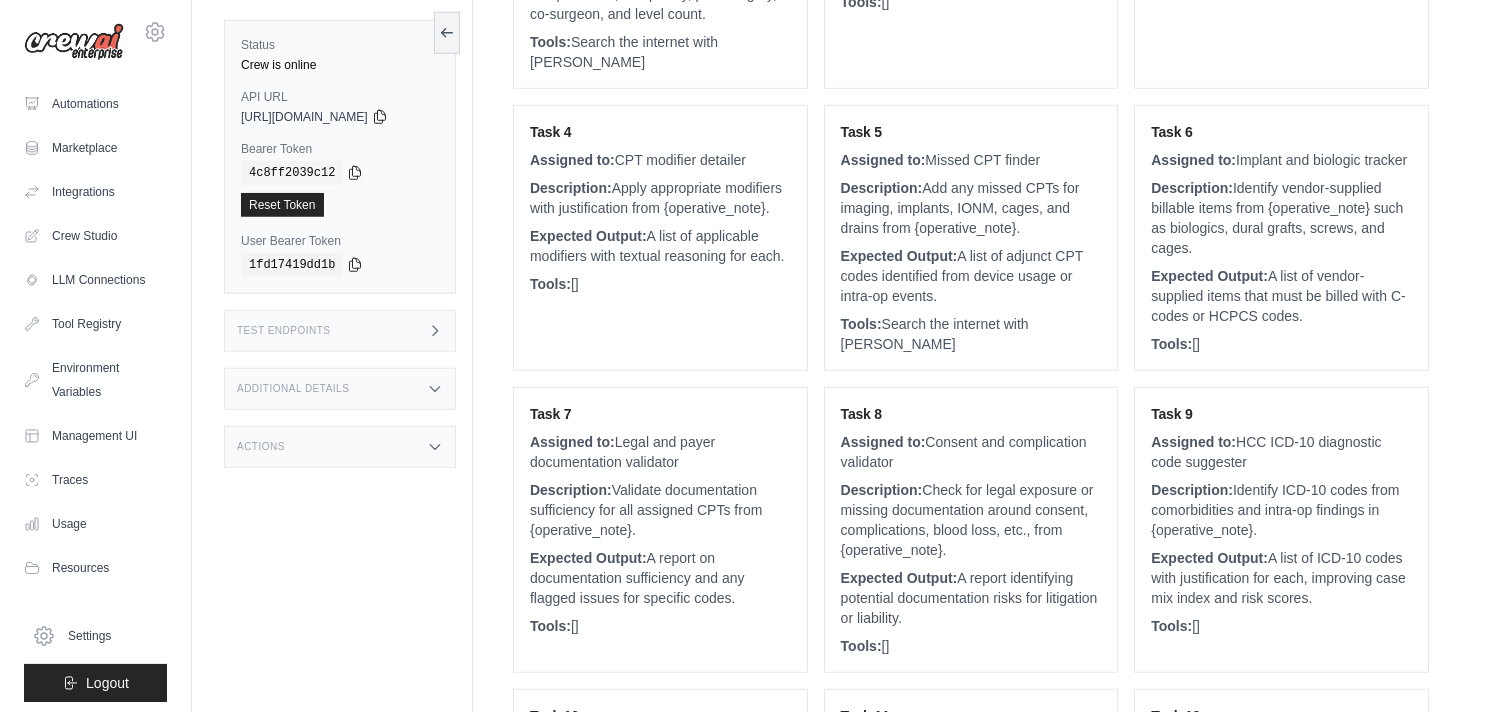 scroll, scrollTop: 2956, scrollLeft: 0, axis: vertical 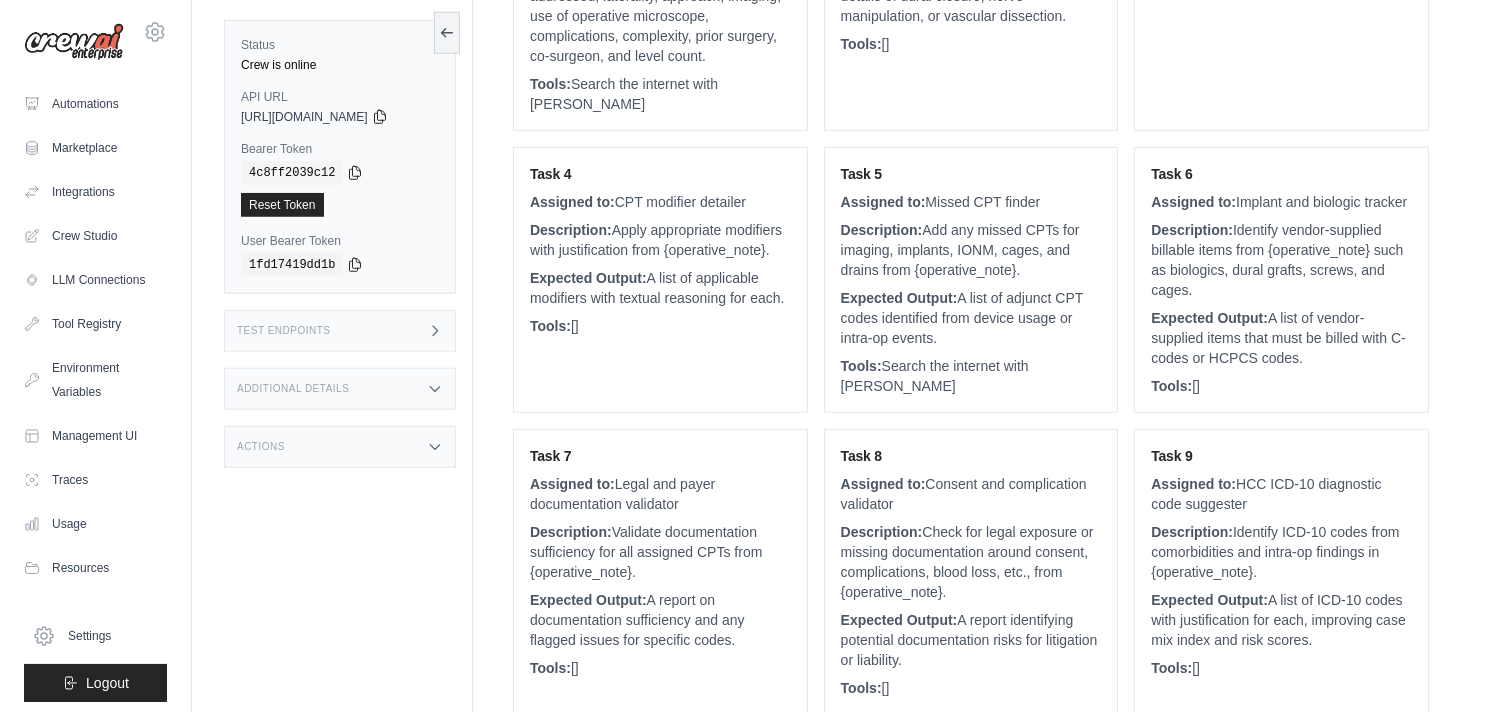 click on "Crew Structure
Inputs
operative_note
payer_type
Agents
Contextual metadata analyst
Goal:
Extract all non-procedural but billable or coding-relevant details from the note {operative_note}.
Backstory:
LLM:
gpt-4o
Tools:
Search the internet with Serper
Procedural summarizer
Goal:
Translate the full operative narrative from {operative_note} into discrete surgical actions with anatomical and instrument details.
Backstory:
LLM:" at bounding box center [971, -724] 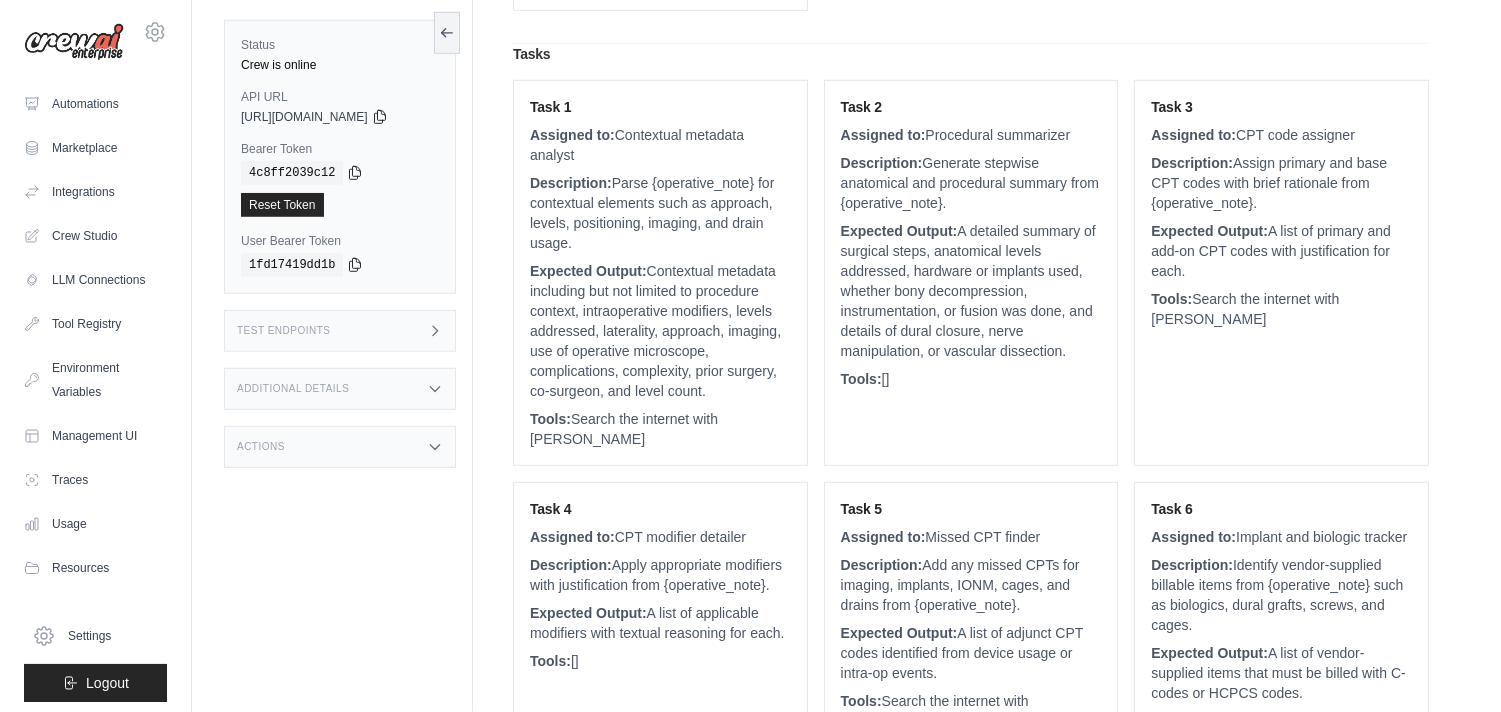 scroll, scrollTop: 2573, scrollLeft: 0, axis: vertical 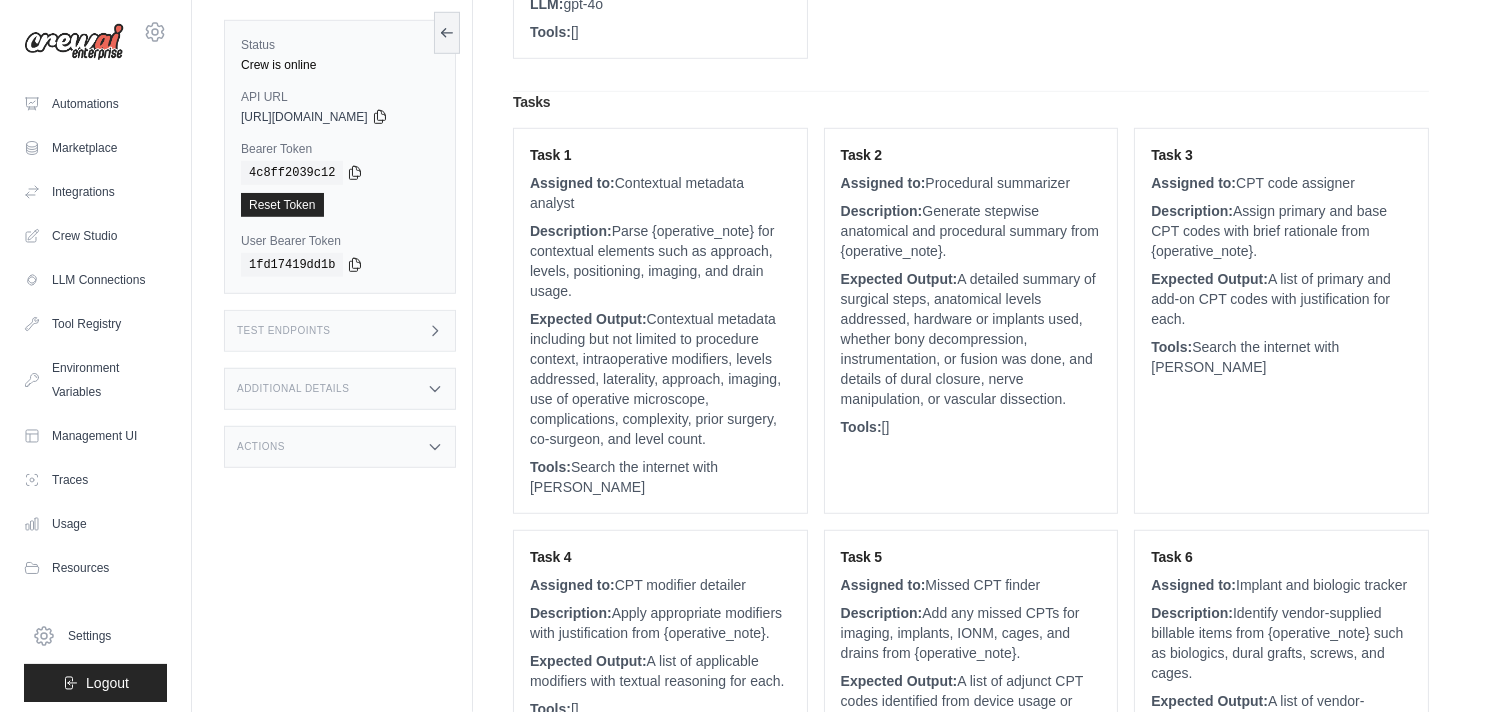 click on "Crew Structure
Inputs
operative_note
payer_type
Agents
Contextual metadata analyst
Goal:
Extract all non-procedural but billable or coding-relevant details from the note {operative_note}.
Backstory:
LLM:
gpt-4o
Tools:
Search the internet with Serper
Procedural summarizer
Goal:
Translate the full operative narrative from {operative_note} into discrete surgical actions with anatomical and instrument details.
Backstory:
LLM:" at bounding box center [971, -341] 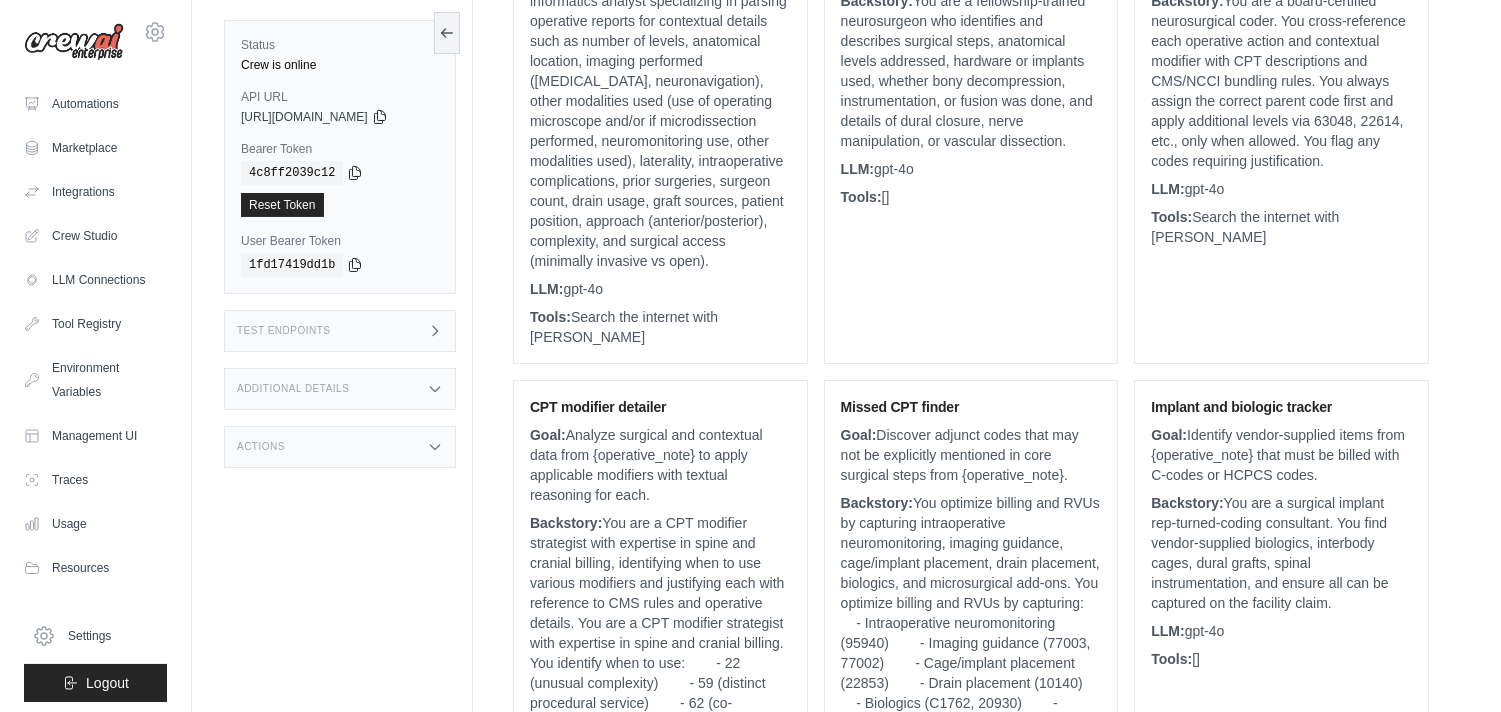 scroll, scrollTop: 0, scrollLeft: 0, axis: both 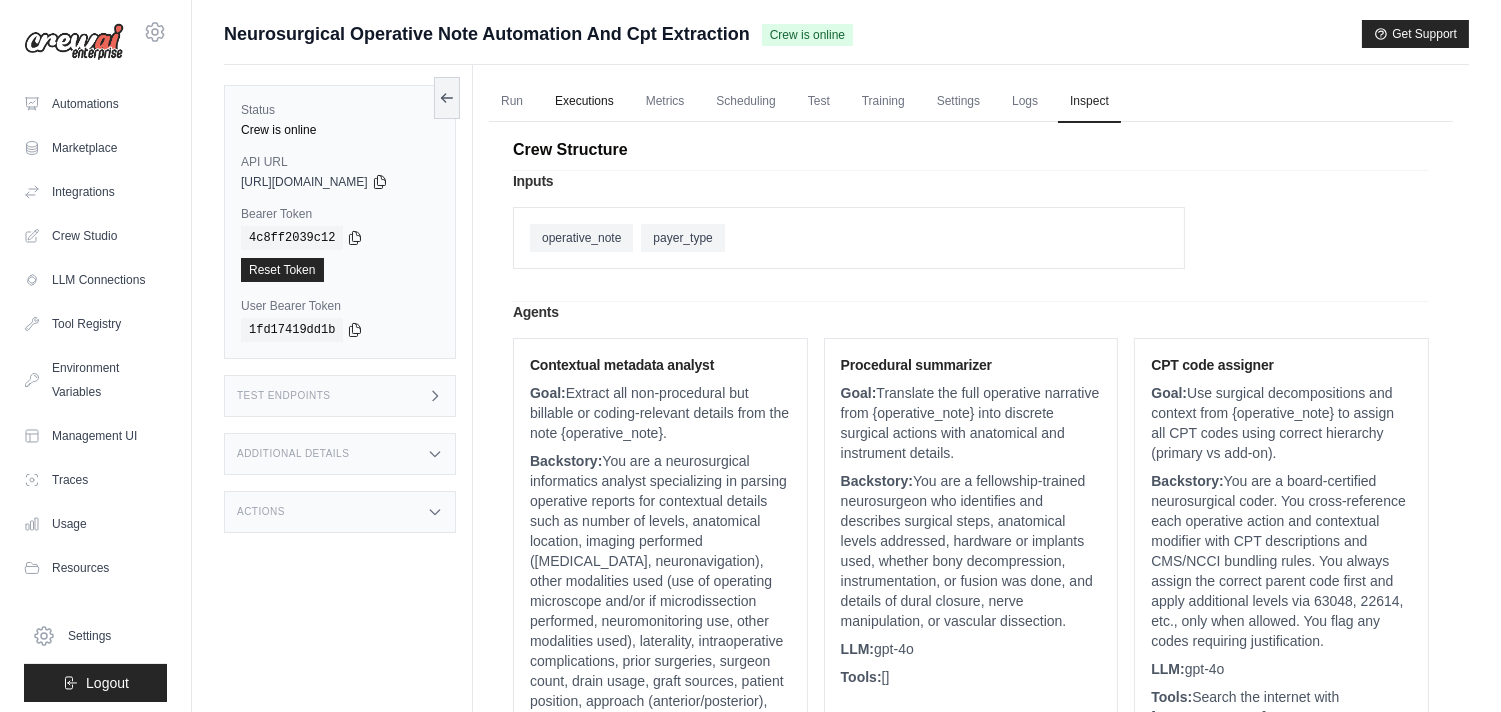 click on "Executions" at bounding box center (584, 102) 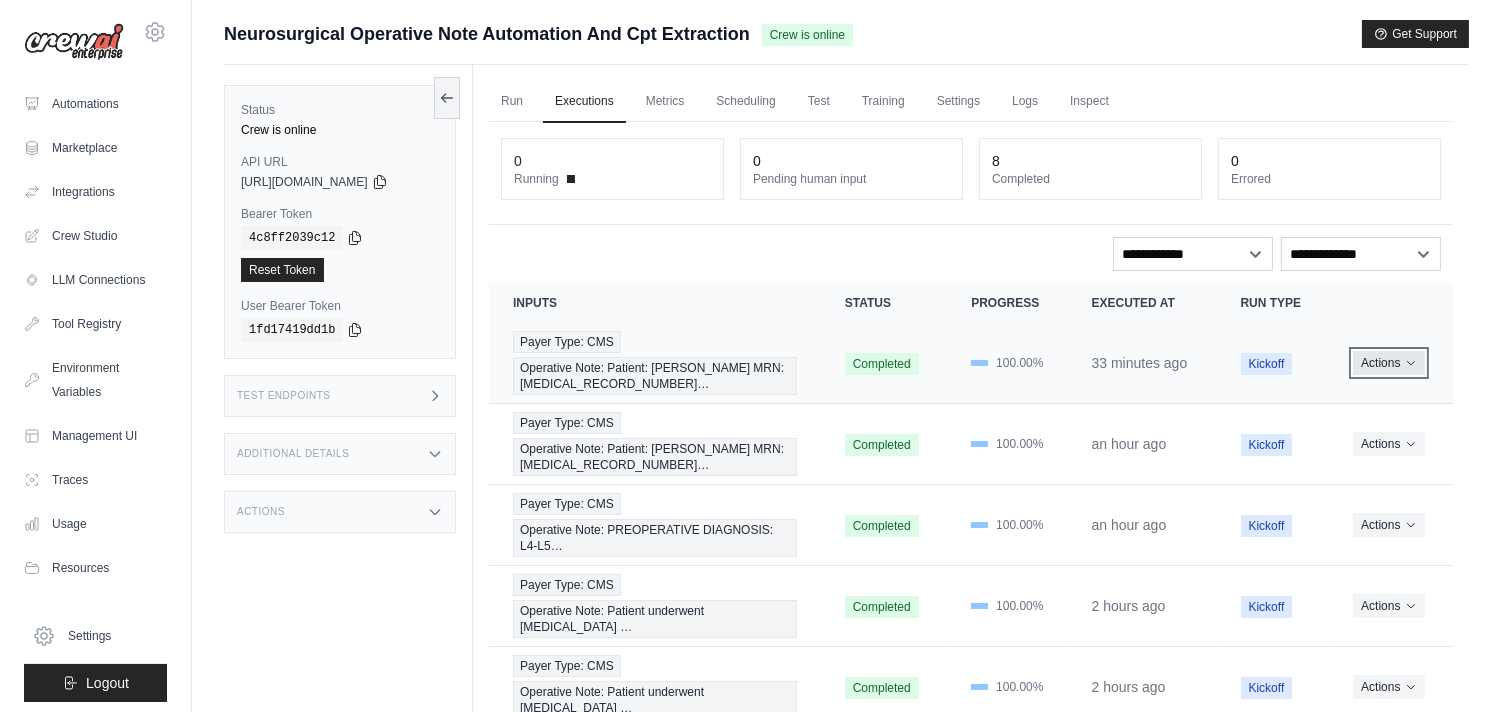 click on "Actions" at bounding box center [1388, 363] 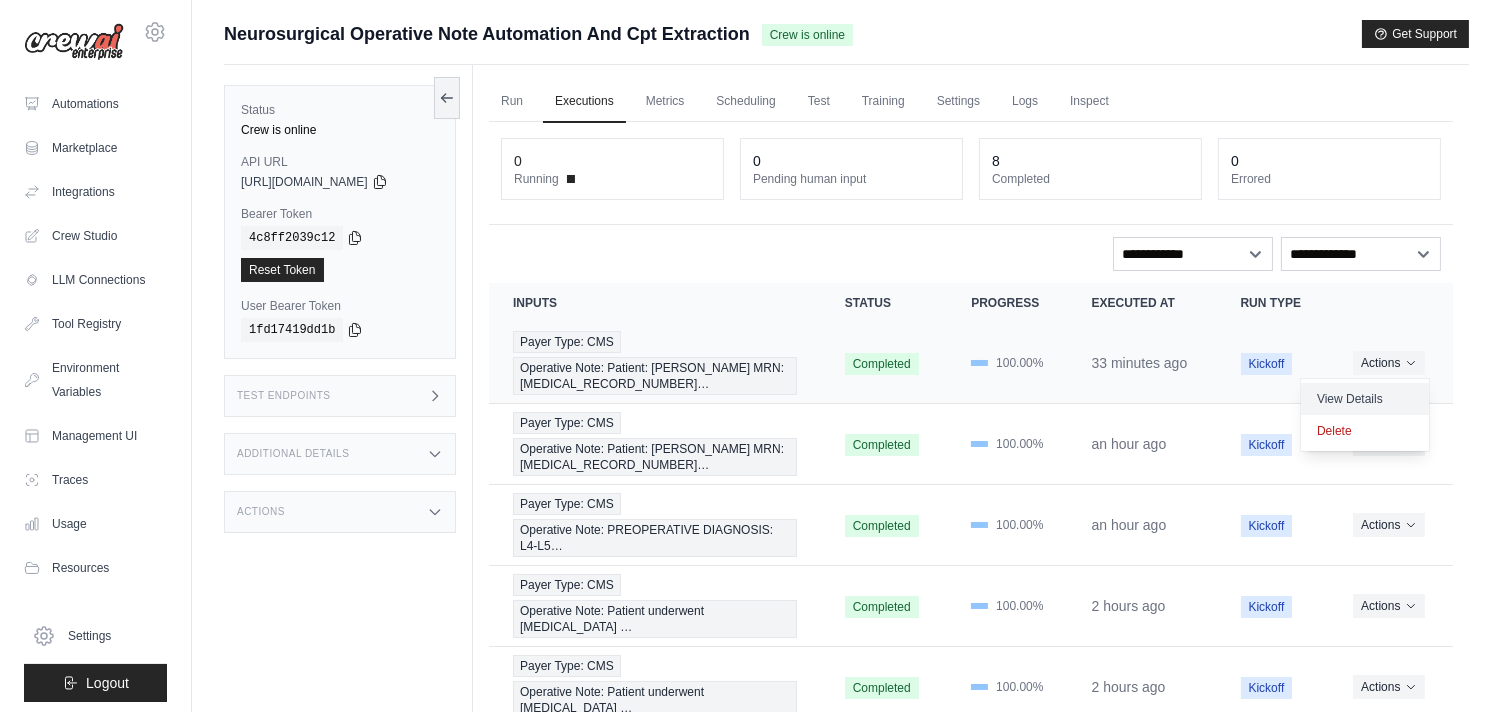 click on "View Details" at bounding box center [1365, 399] 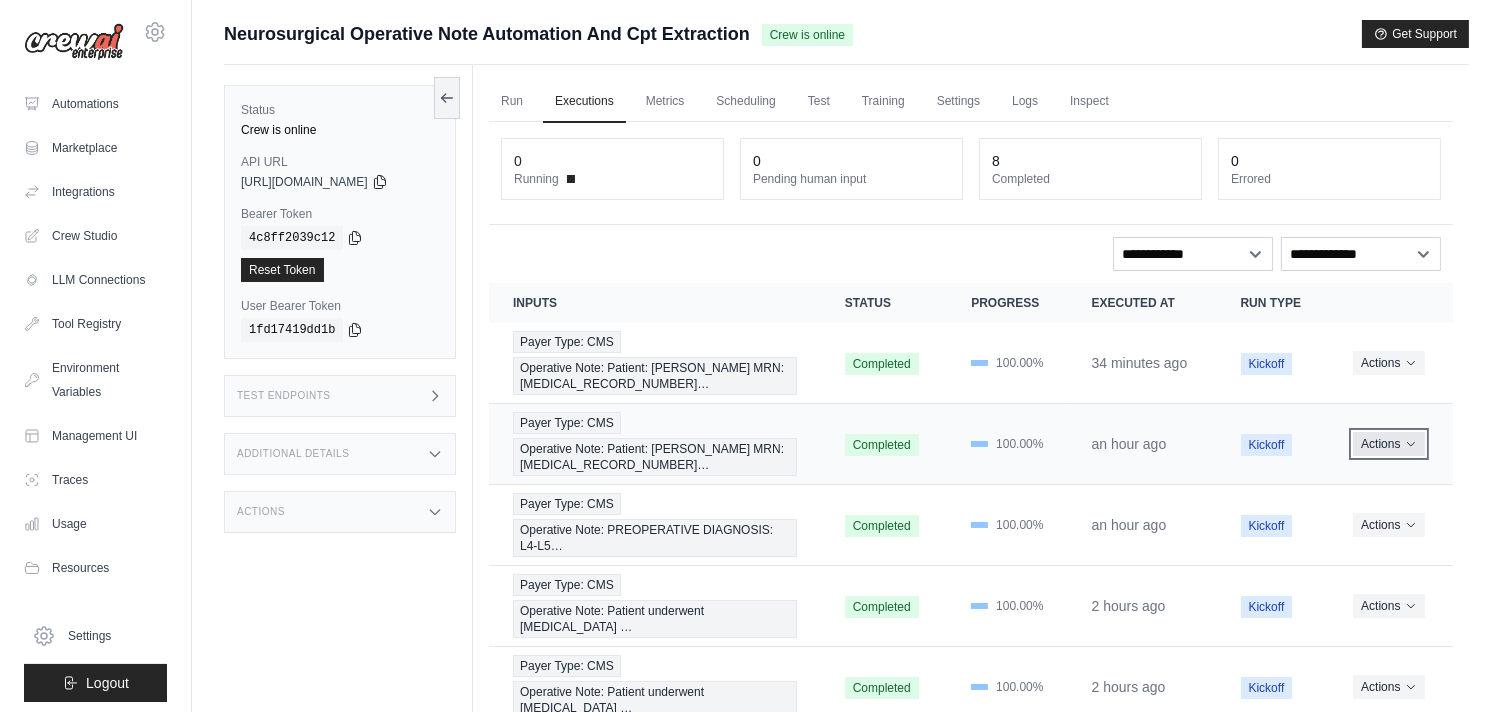 click 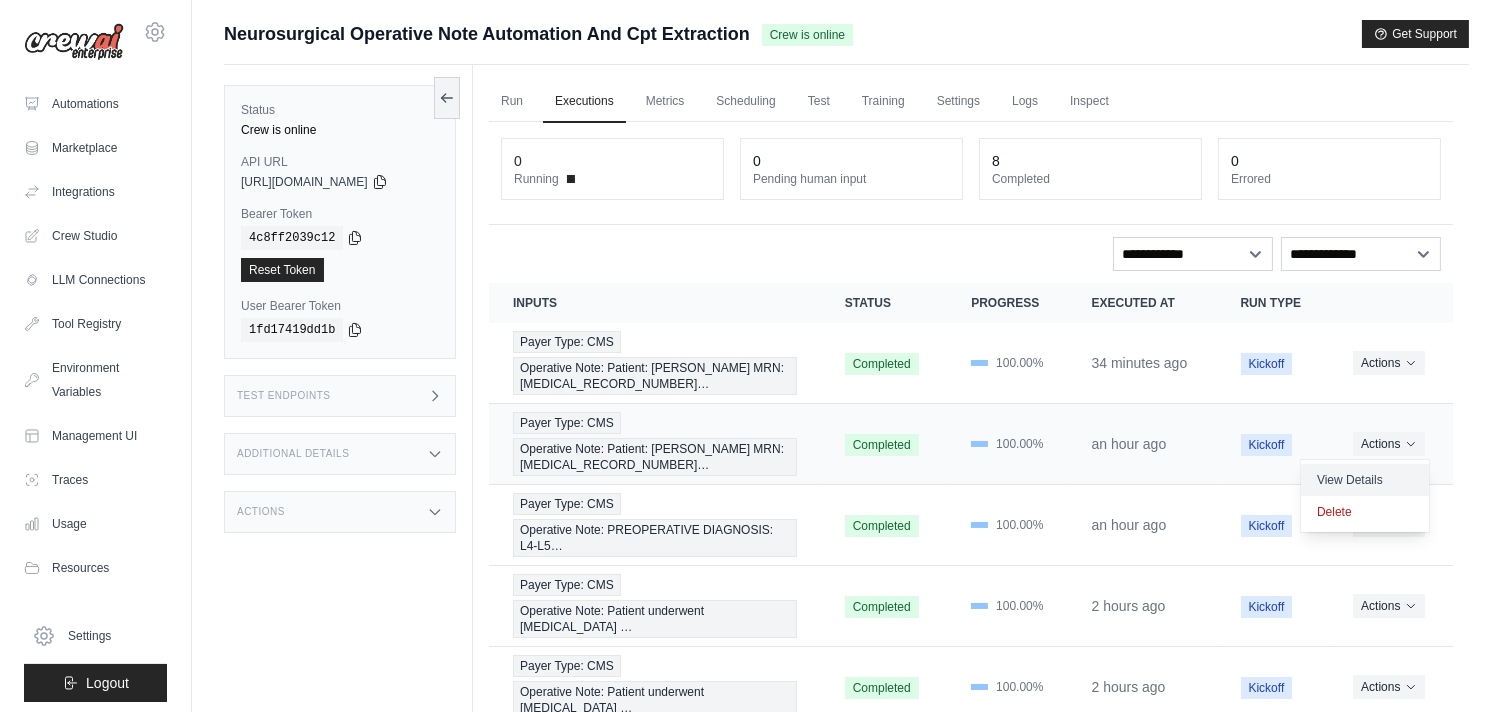 click on "View Details" at bounding box center [1365, 480] 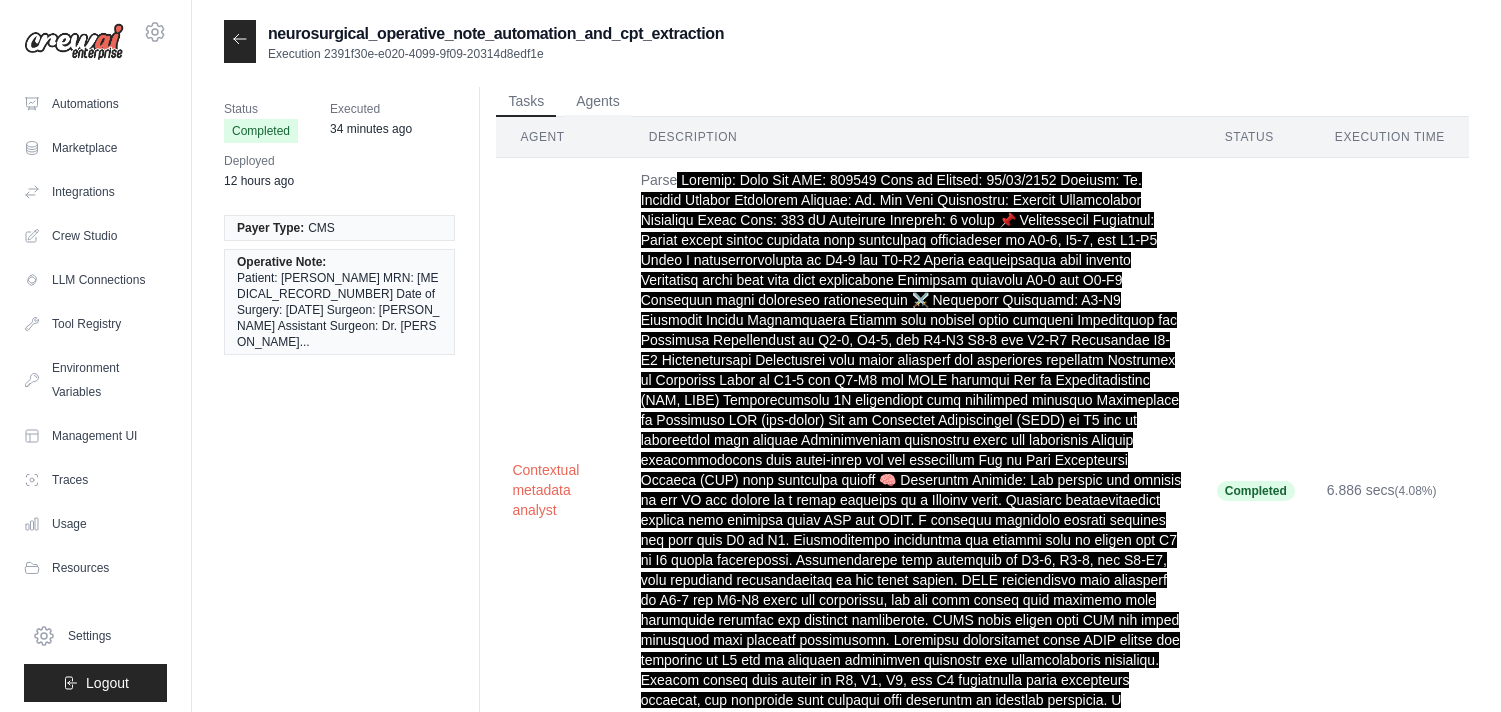 scroll, scrollTop: 0, scrollLeft: 0, axis: both 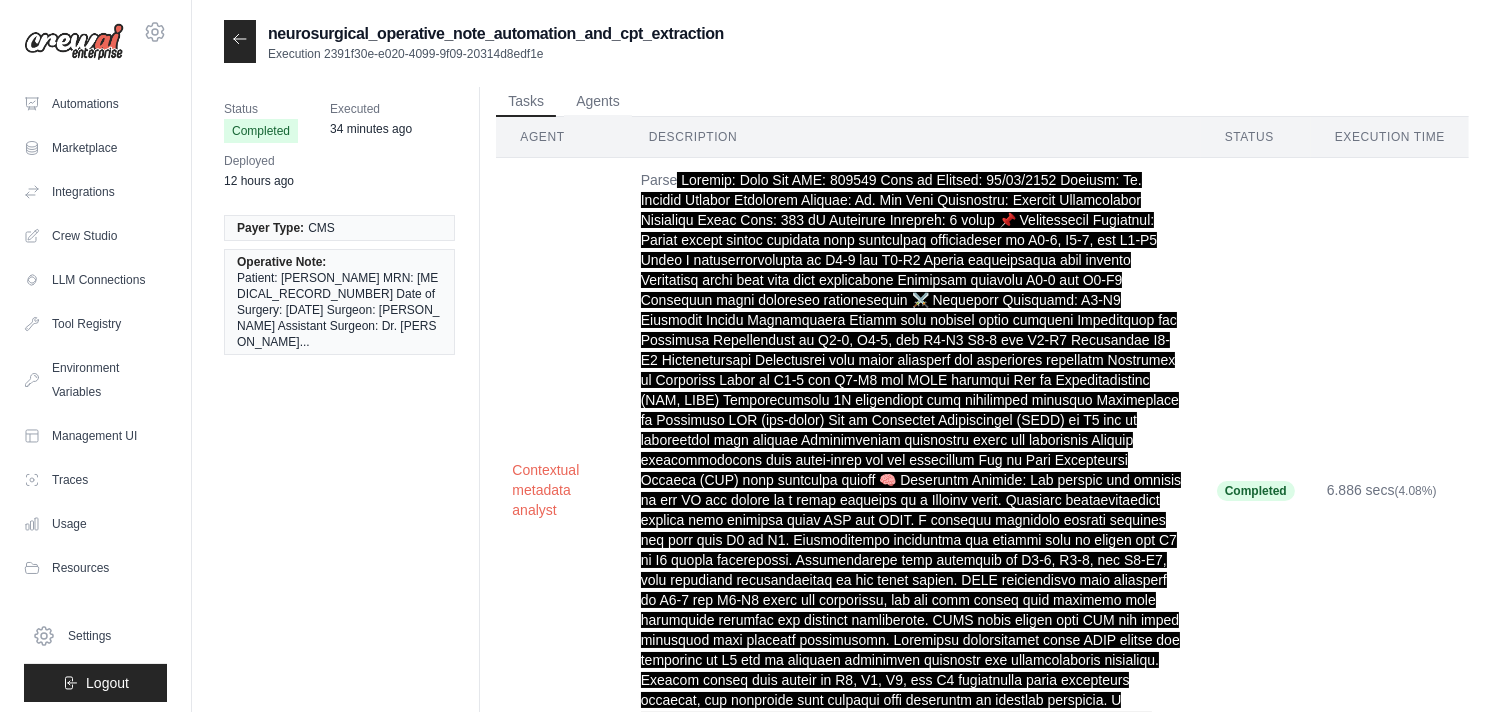 click on "Payer Type:
CMS
Operative Note:
Patient: John Doe
MRN: 123456
Date of Surgery: 07/09/2025
Surgeon: Dr. Sulaman Durrani
Assistant Surgeon: Dr. Ian Cot..." at bounding box center [347, 285] 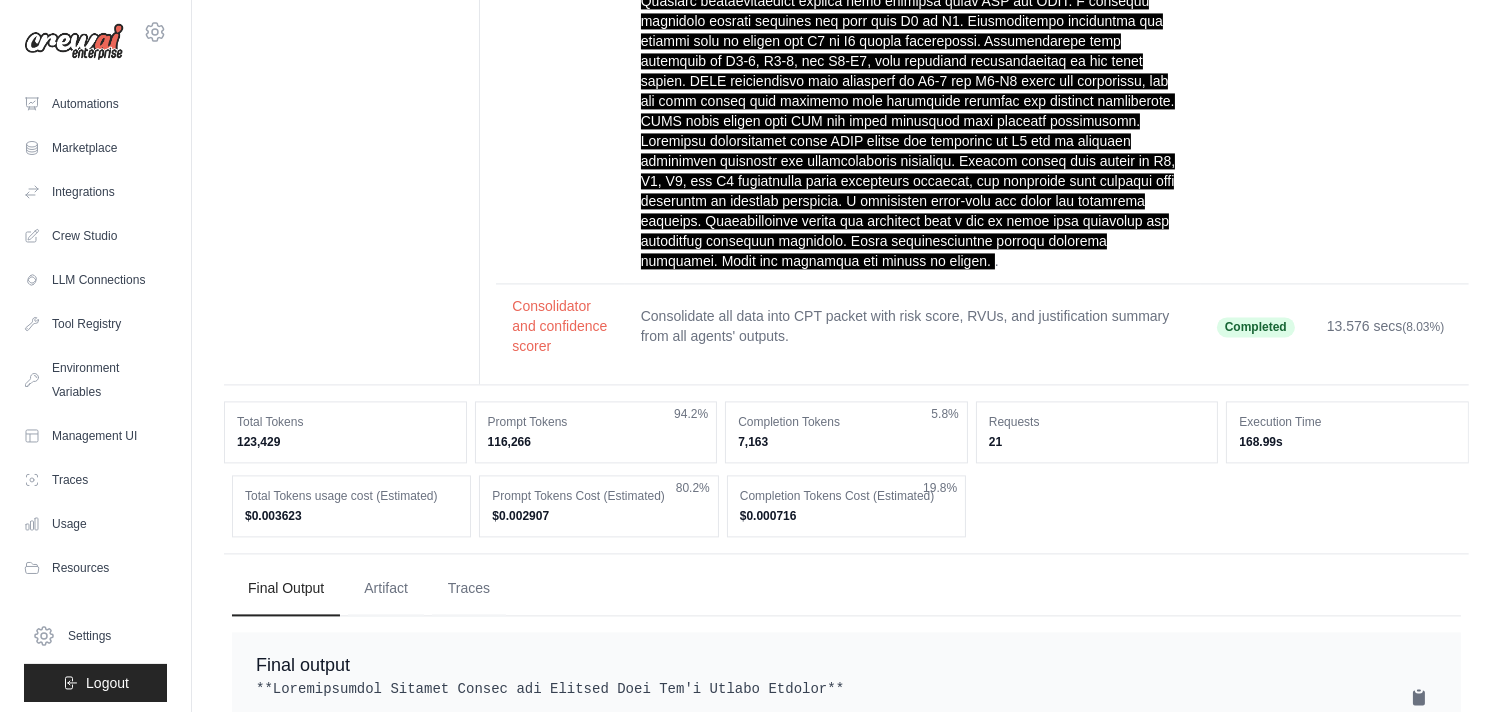 scroll, scrollTop: 7644, scrollLeft: 0, axis: vertical 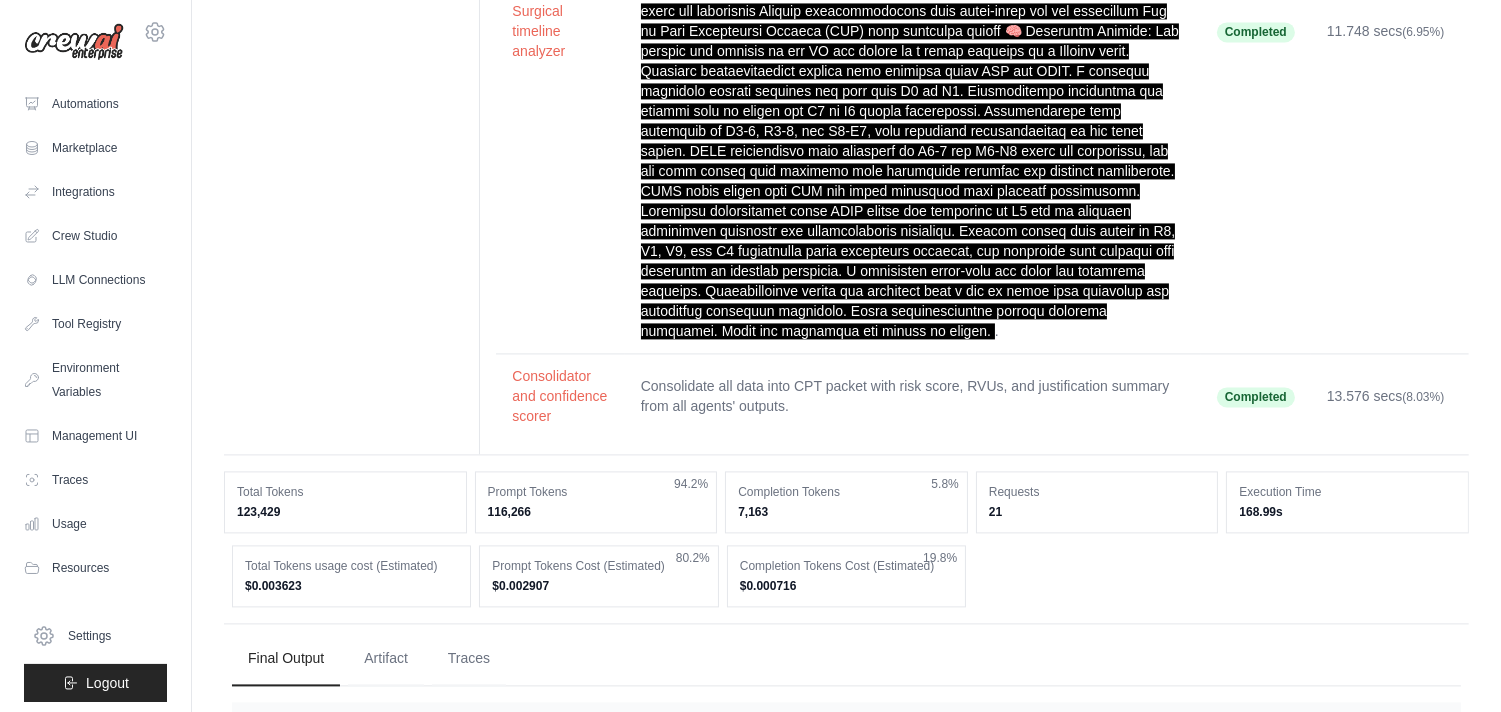 click on "Total Tokens usage cost (Estimated)
$0.003623
Prompt Tokens Cost (Estimated)
$0.002907
80.2%
Completion Tokens Cost (Estimated)
$0.000716
19.8%" at bounding box center (846, 576) 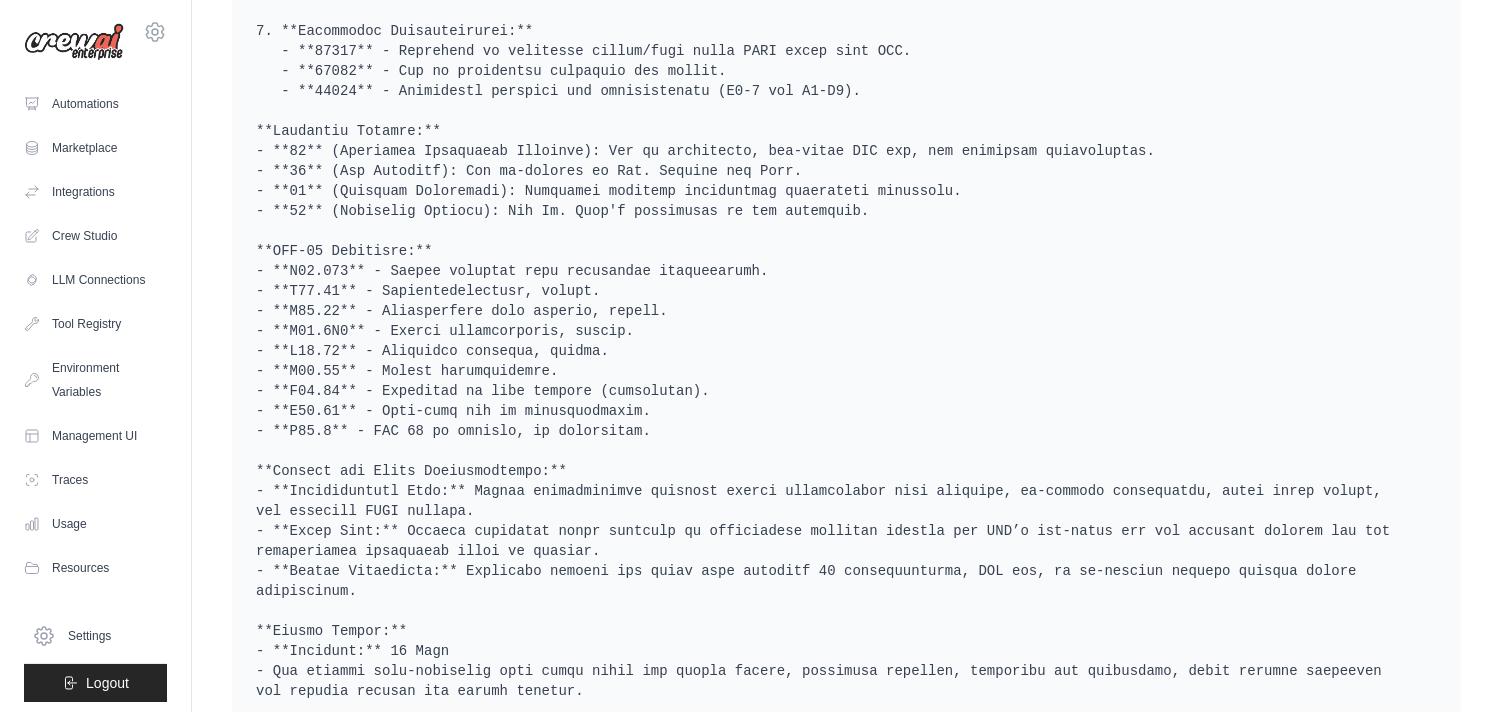 scroll, scrollTop: 8953, scrollLeft: 0, axis: vertical 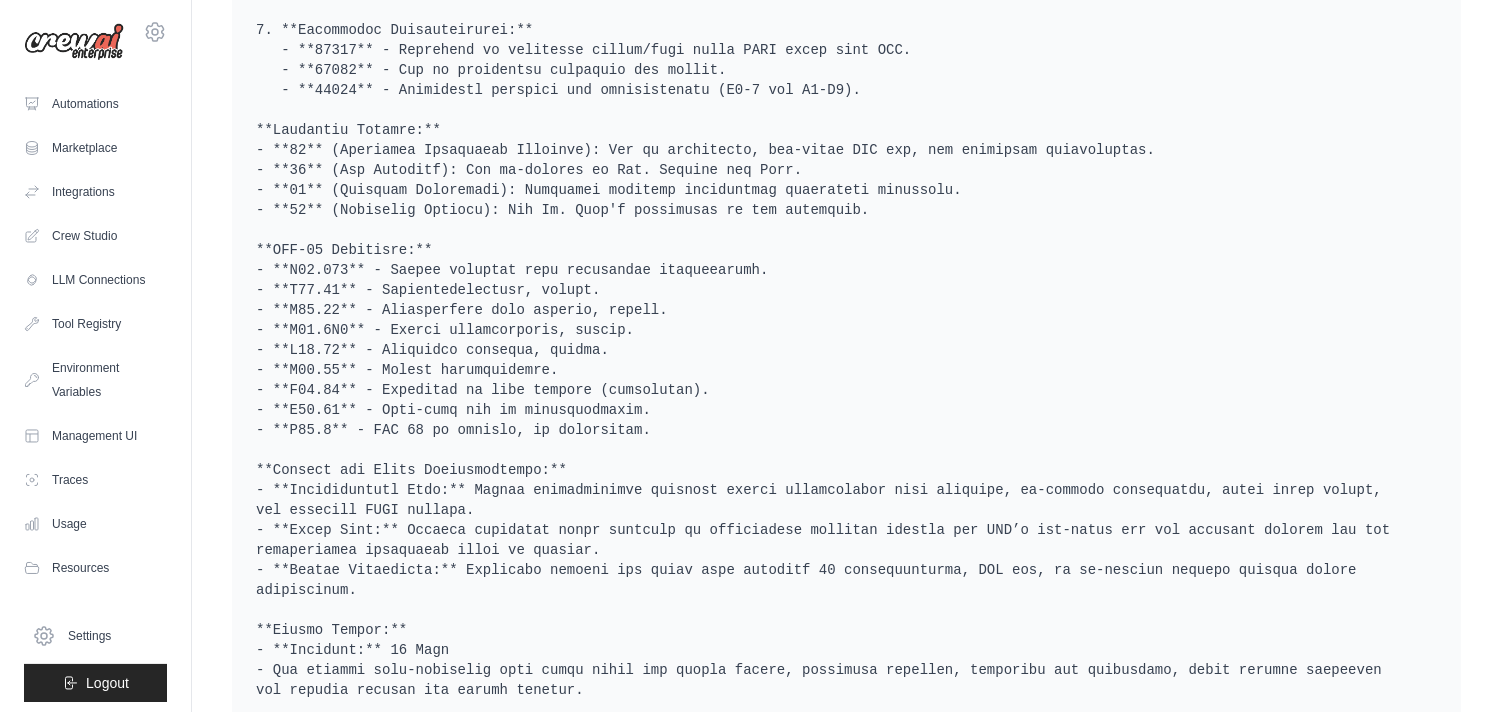 click at bounding box center [846, 120] 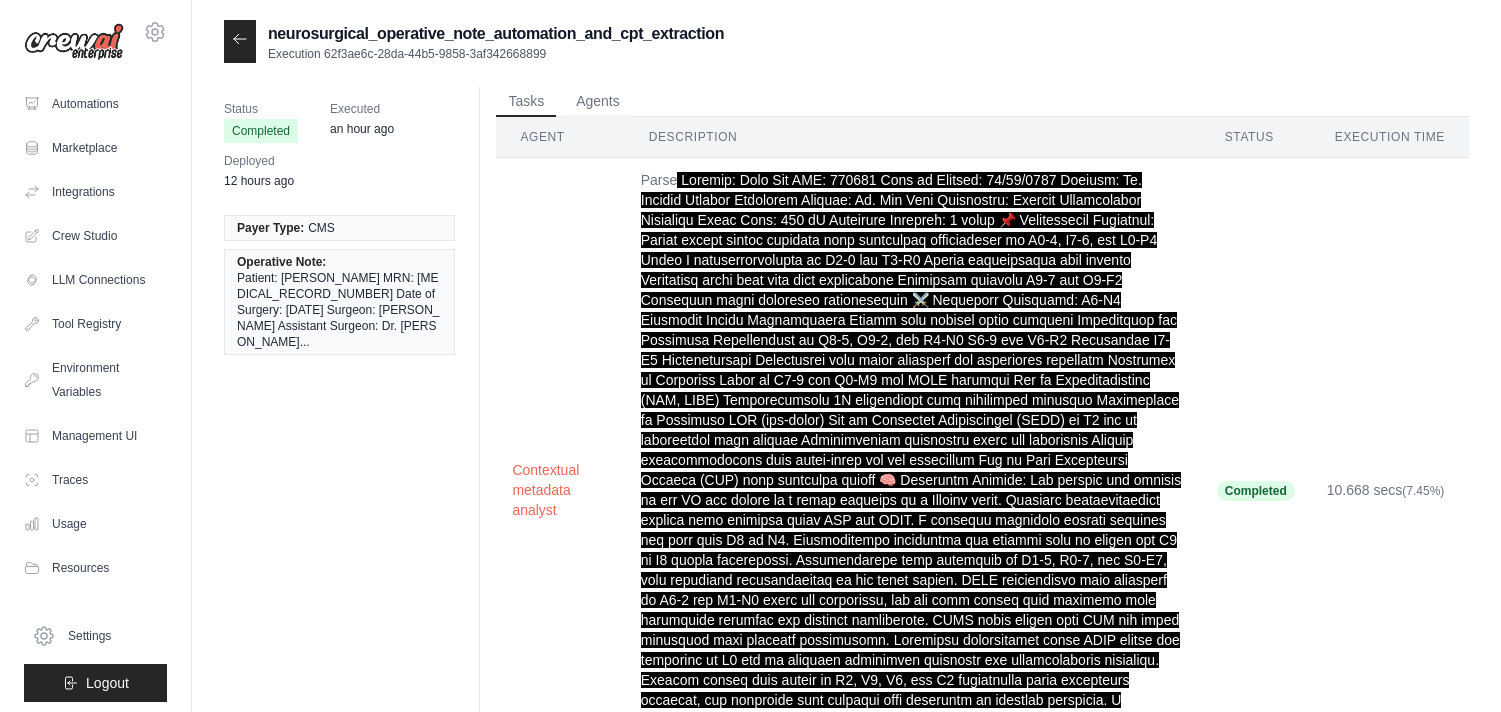 scroll, scrollTop: 0, scrollLeft: 0, axis: both 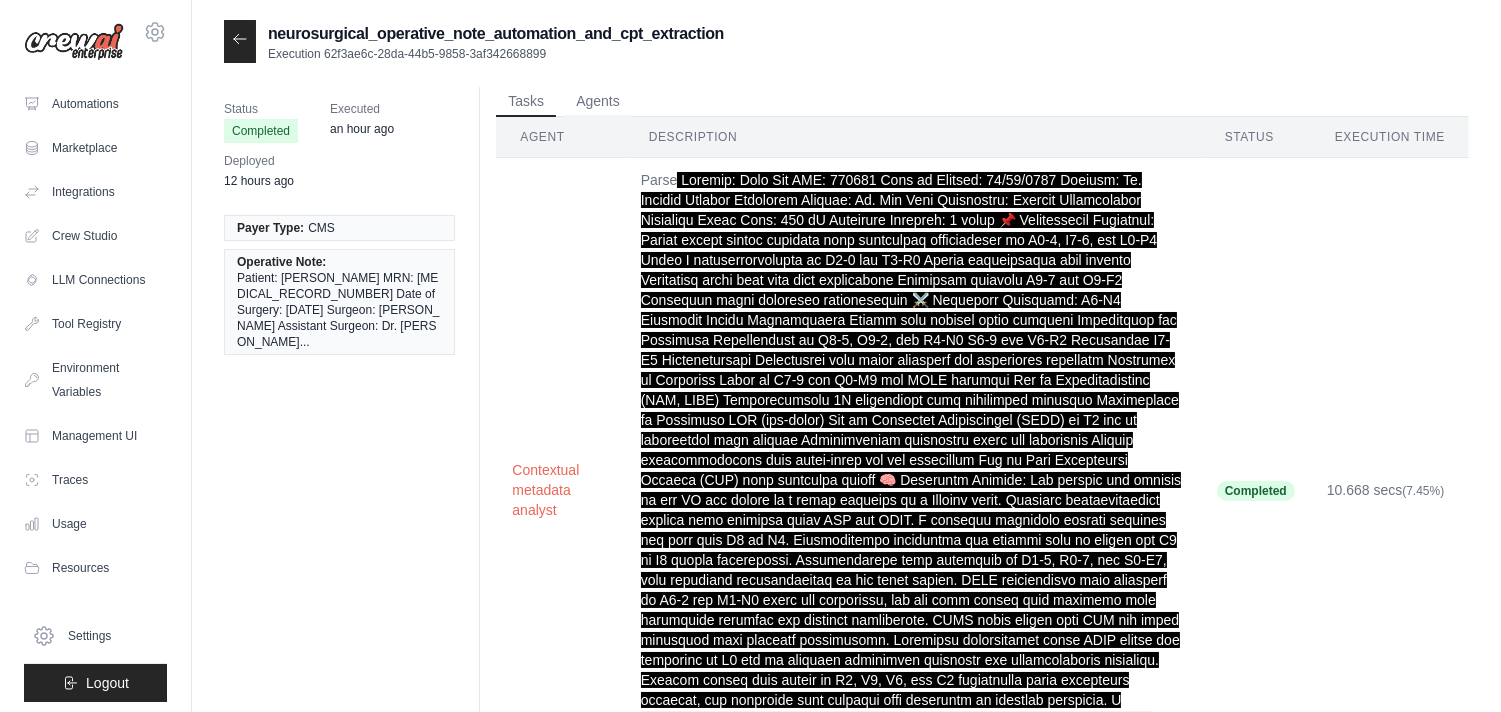 click on "Completed" at bounding box center (1256, 490) 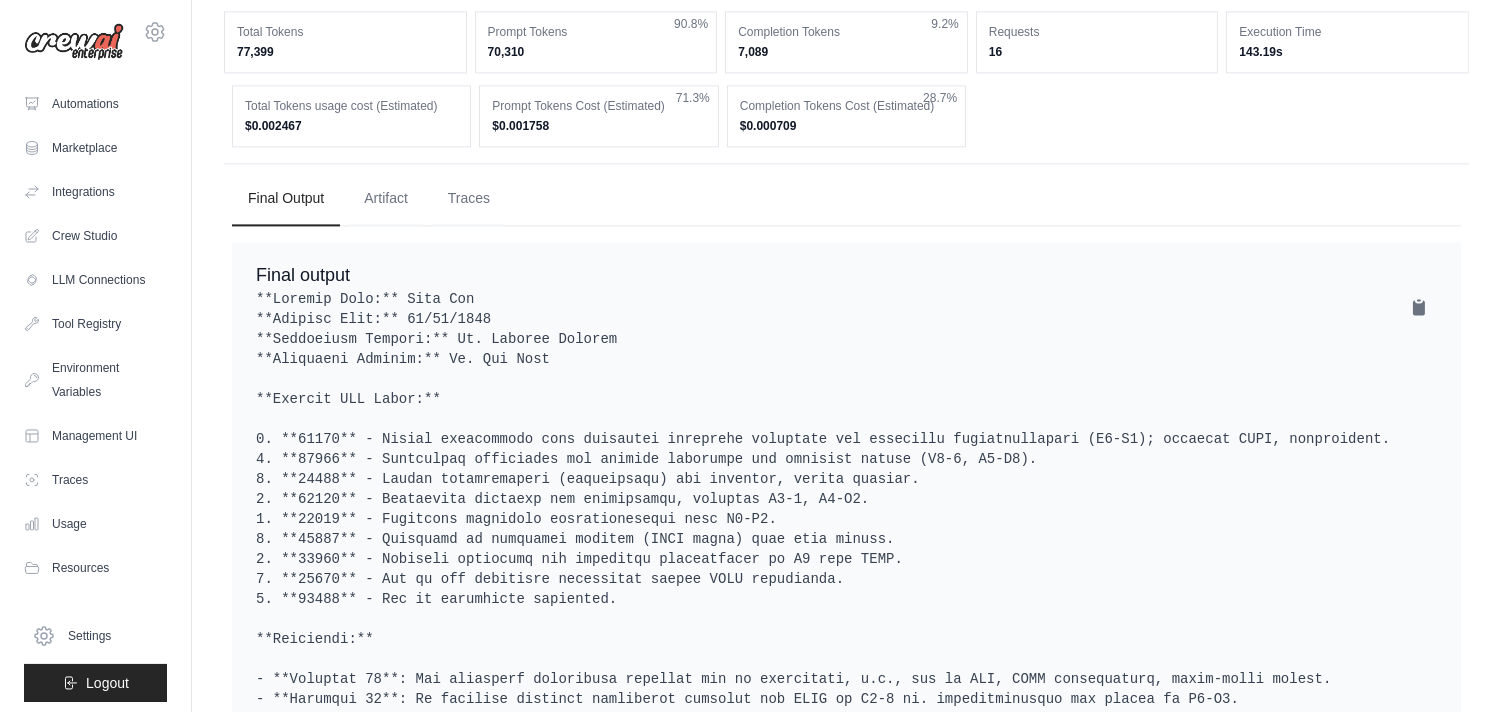 scroll, scrollTop: 8062, scrollLeft: 0, axis: vertical 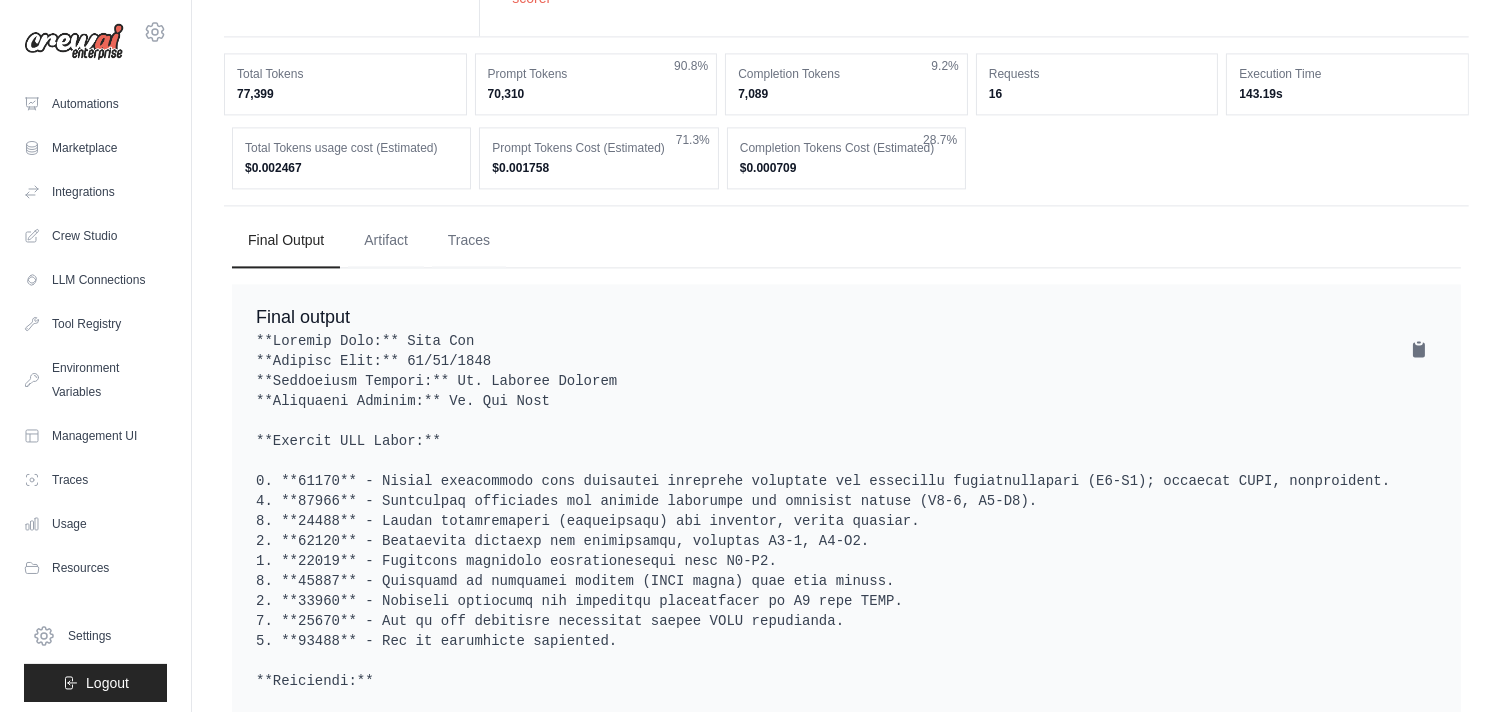 click on "neurosurgical_operative_note_automation_and_cpt_extraction
Execution
62f3ae6c-28da-44b5-9858-3af342668899
Status
Completed
Executed
an hour ago
Deployed
12 hours ago
Payer Type:" at bounding box center (846, -3140) 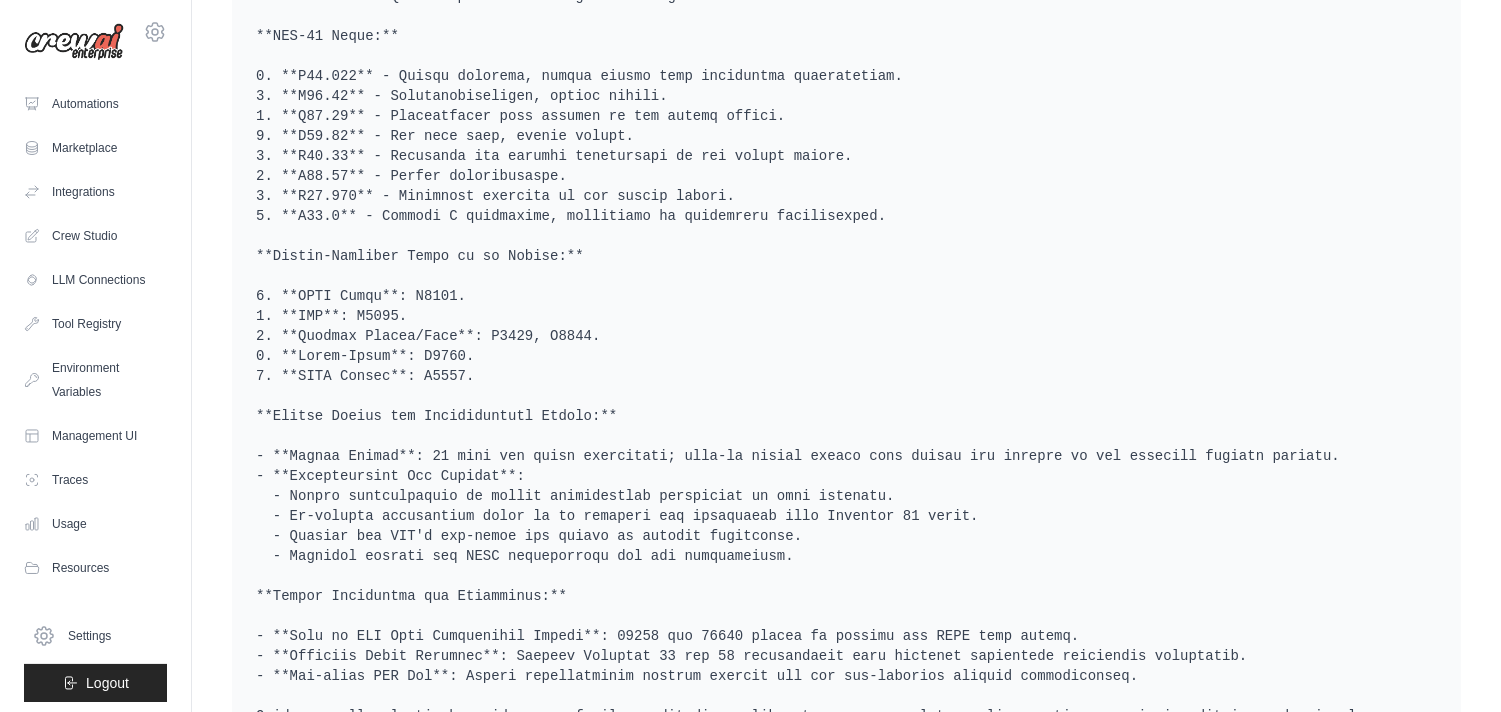 scroll, scrollTop: 9013, scrollLeft: 0, axis: vertical 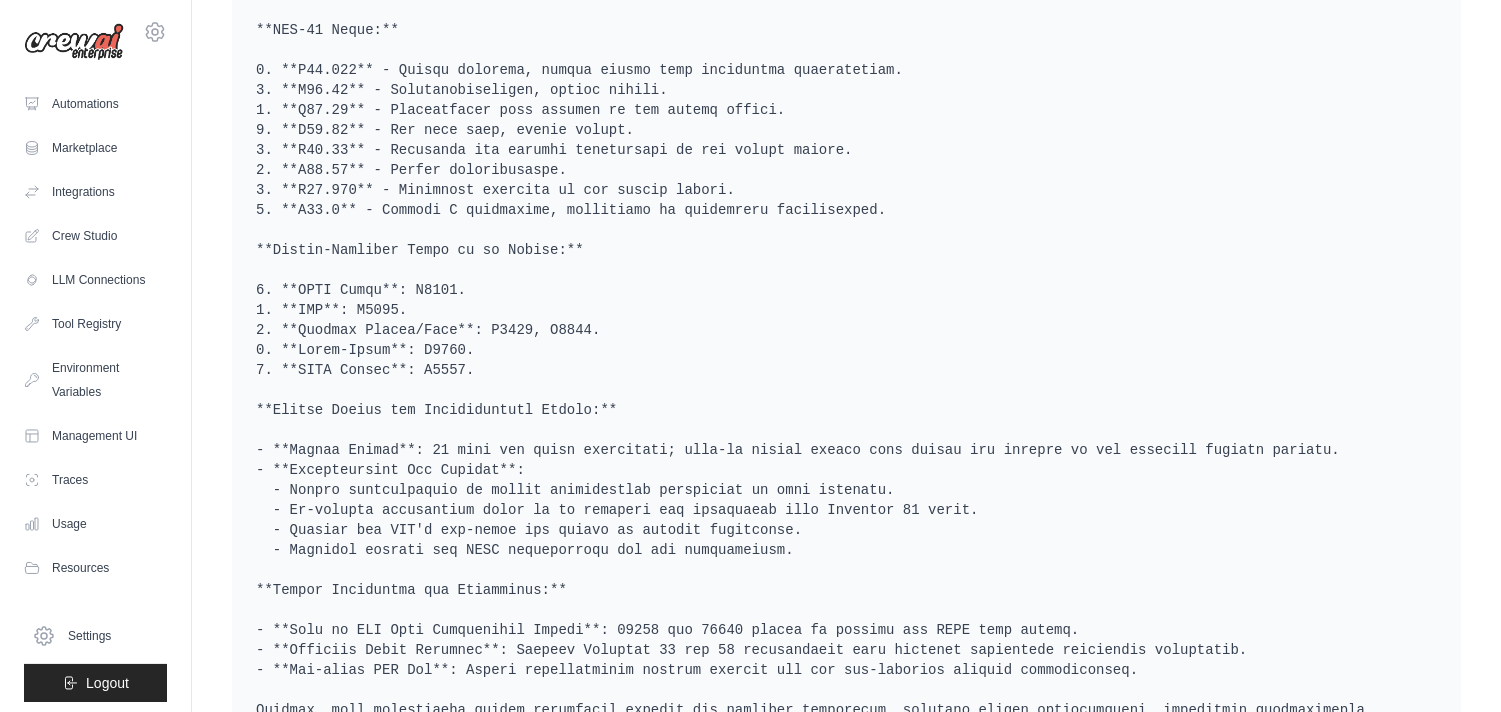 click at bounding box center (846, 80) 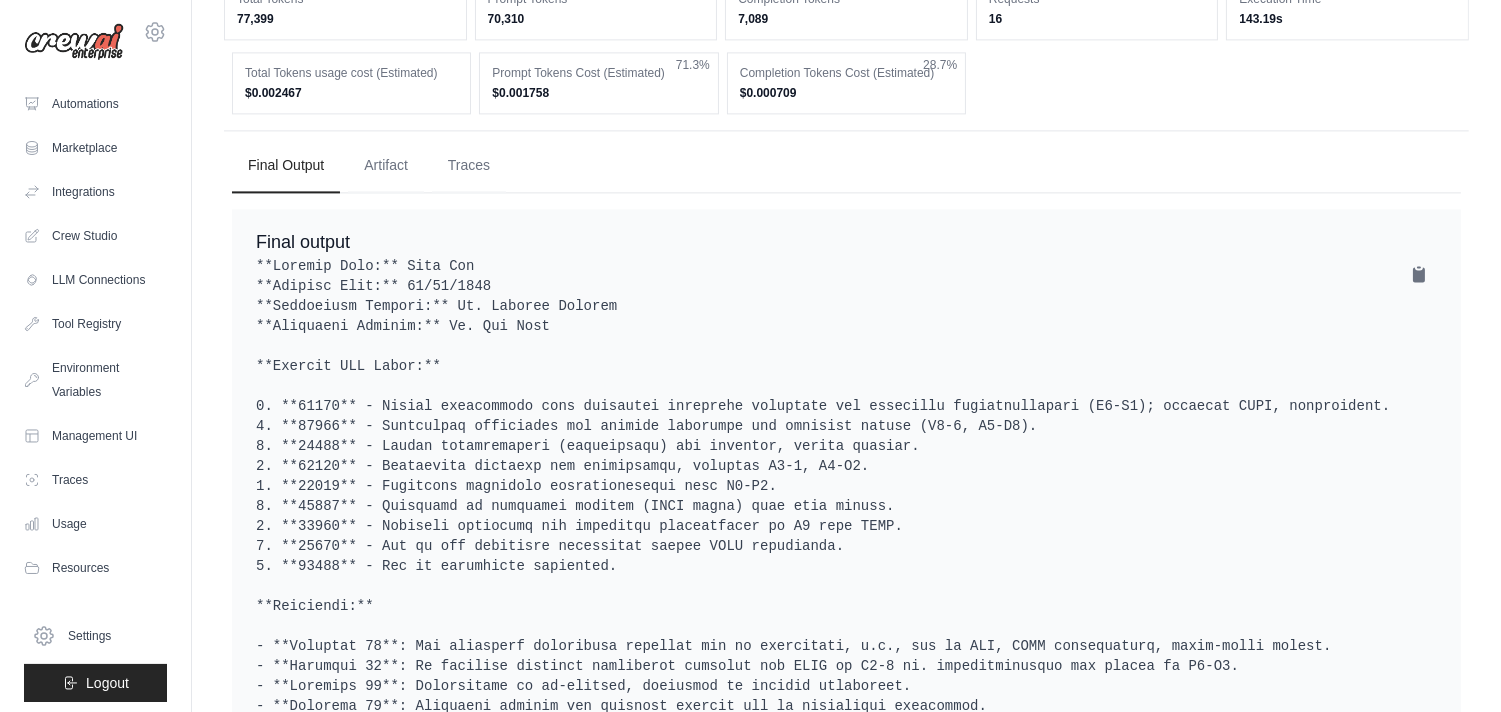 scroll, scrollTop: 8136, scrollLeft: 0, axis: vertical 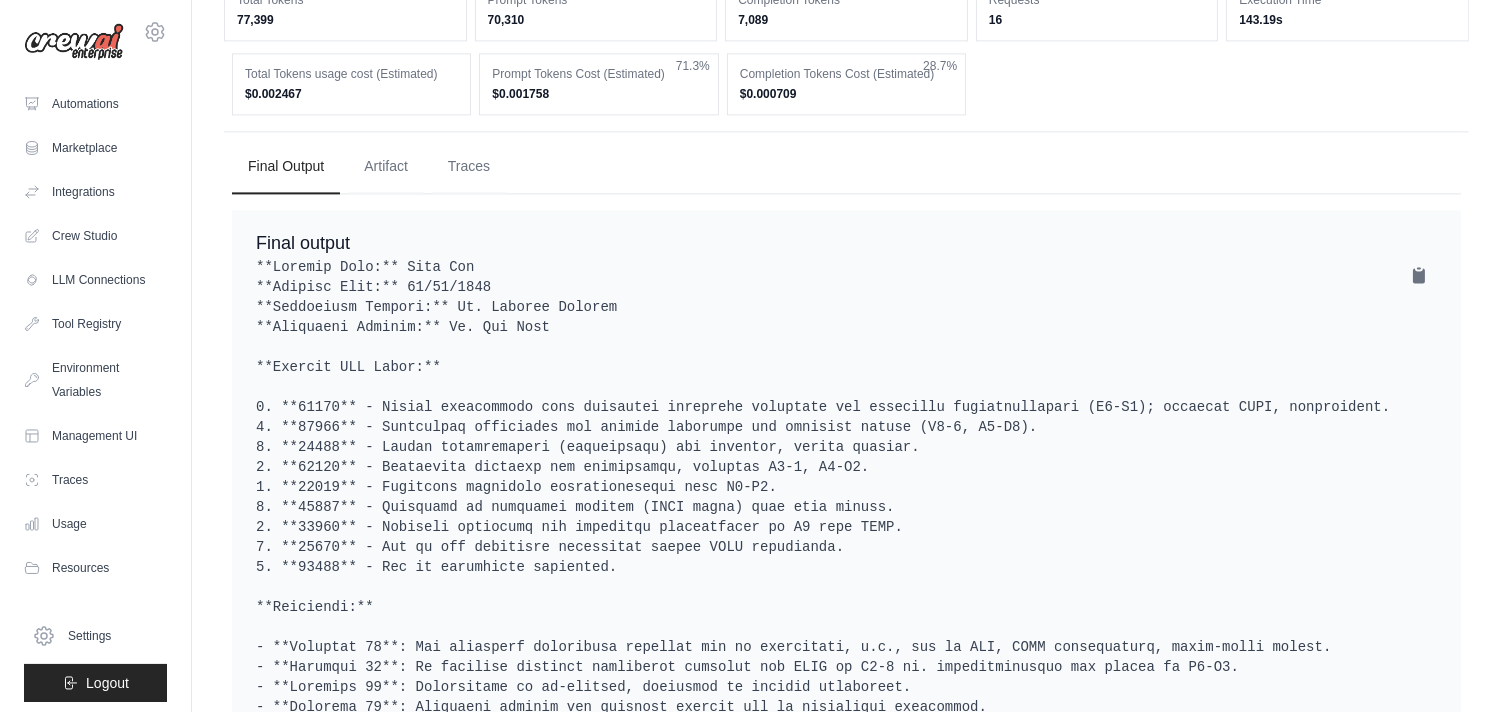 click on "Final output" at bounding box center [846, 943] 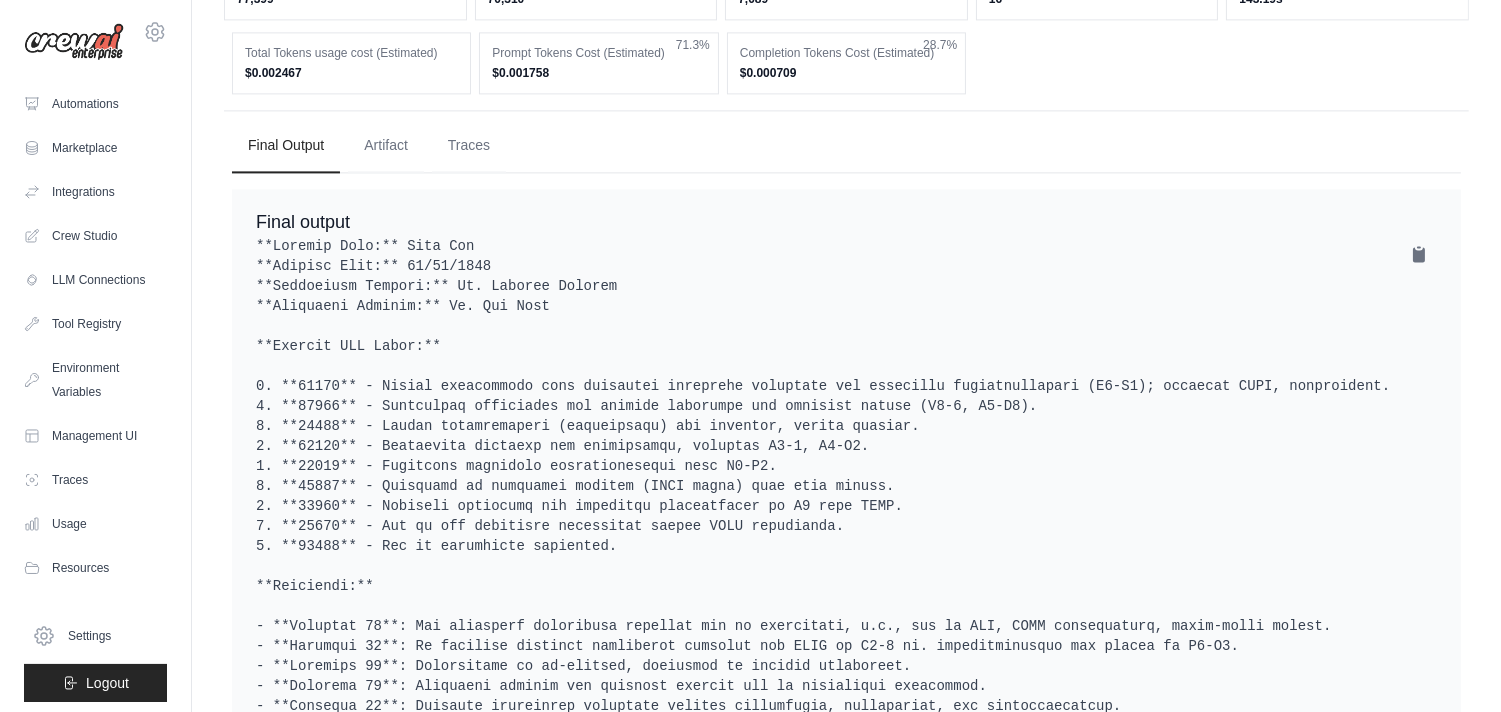 scroll, scrollTop: 8087, scrollLeft: 0, axis: vertical 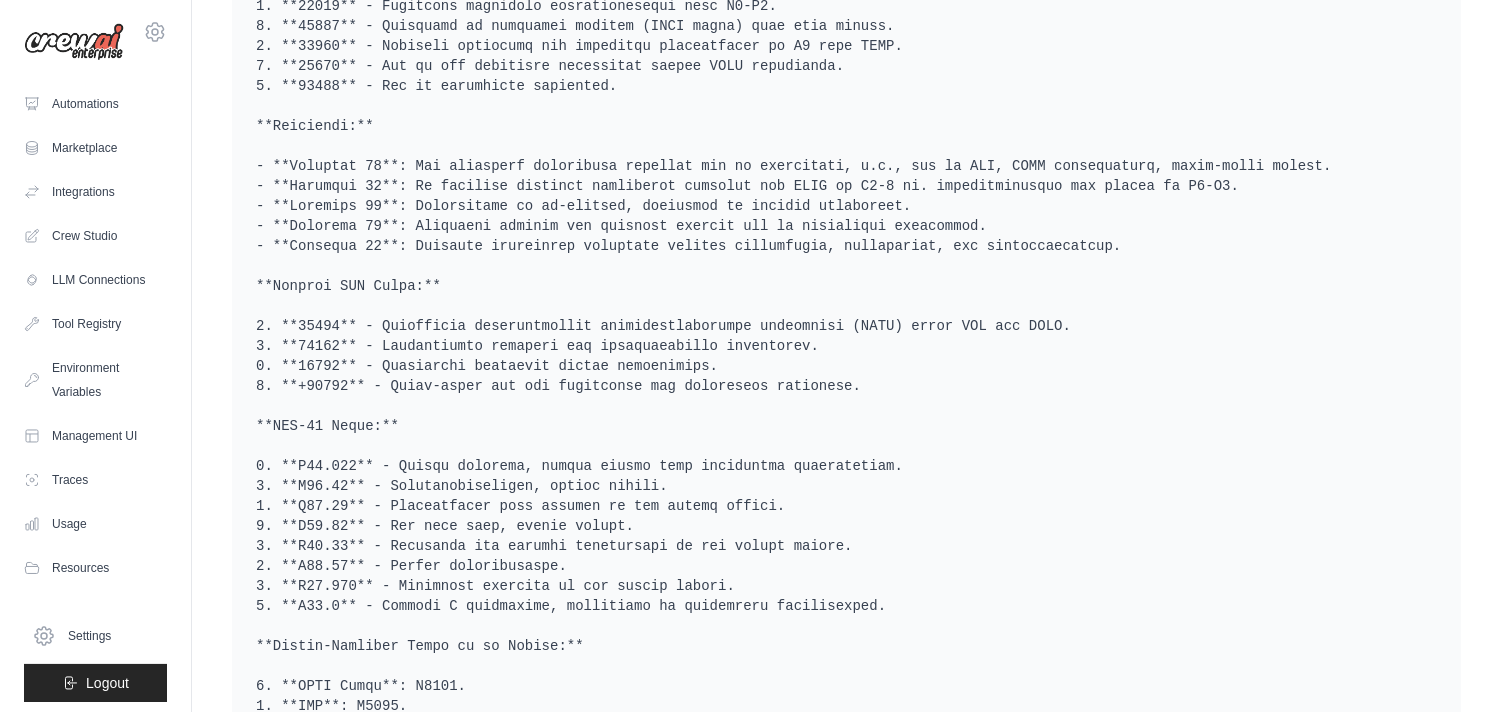 click at bounding box center [846, 476] 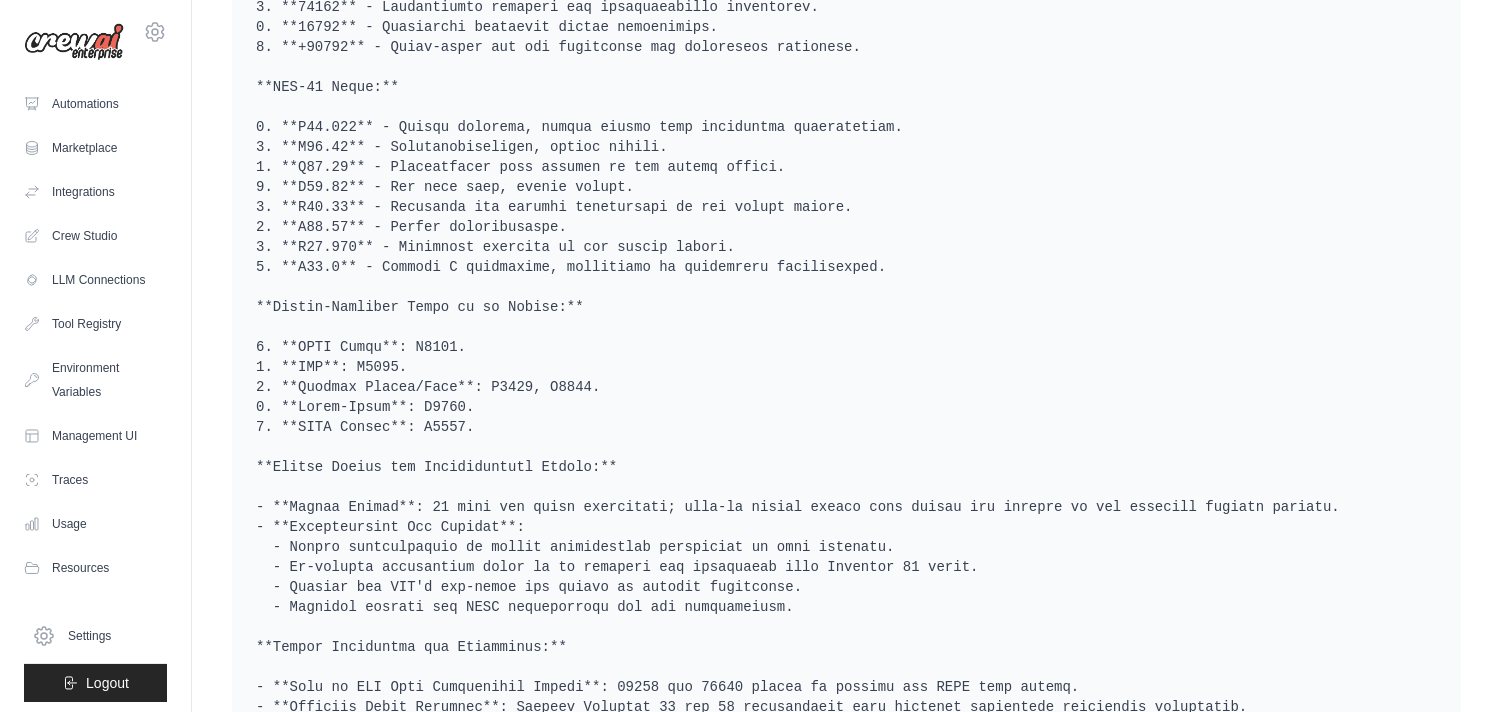 scroll, scrollTop: 9013, scrollLeft: 0, axis: vertical 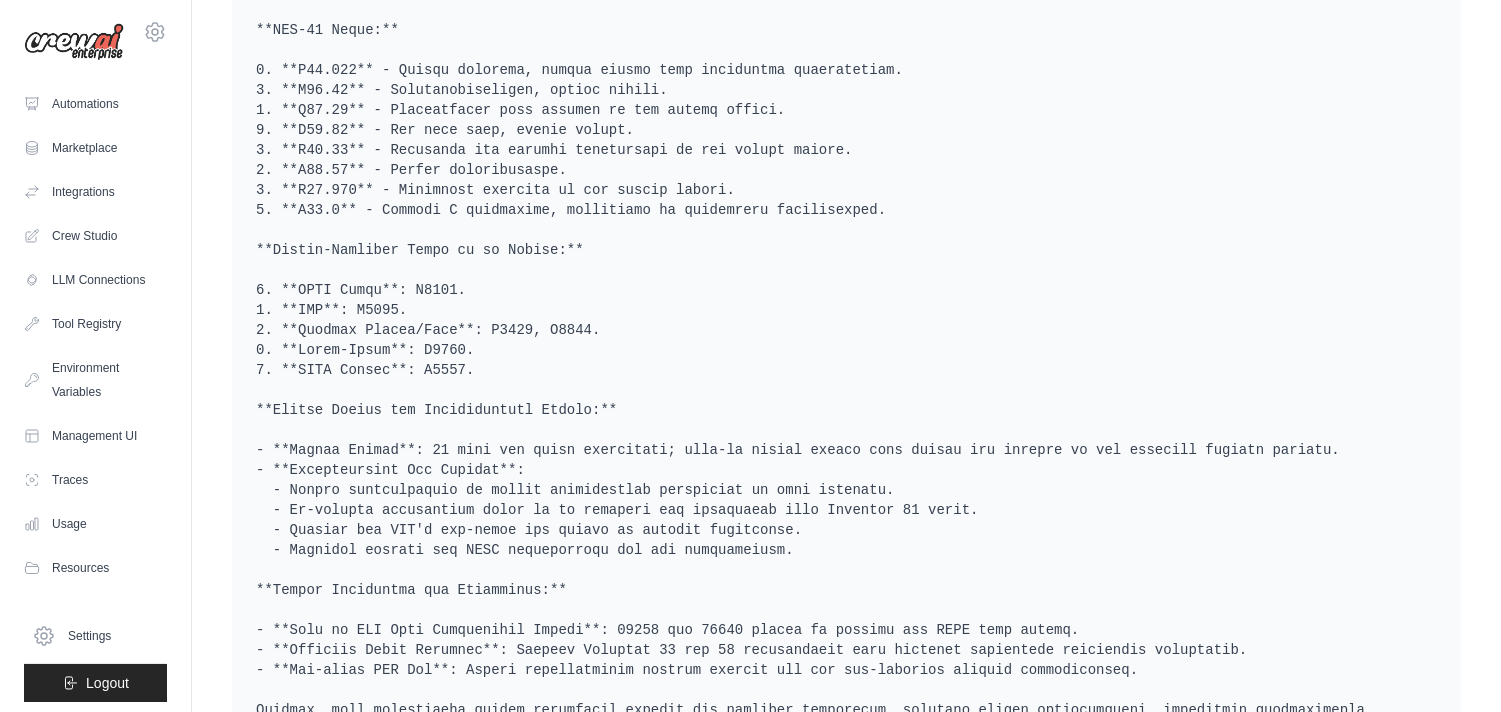 click on "Final output" at bounding box center (846, 66) 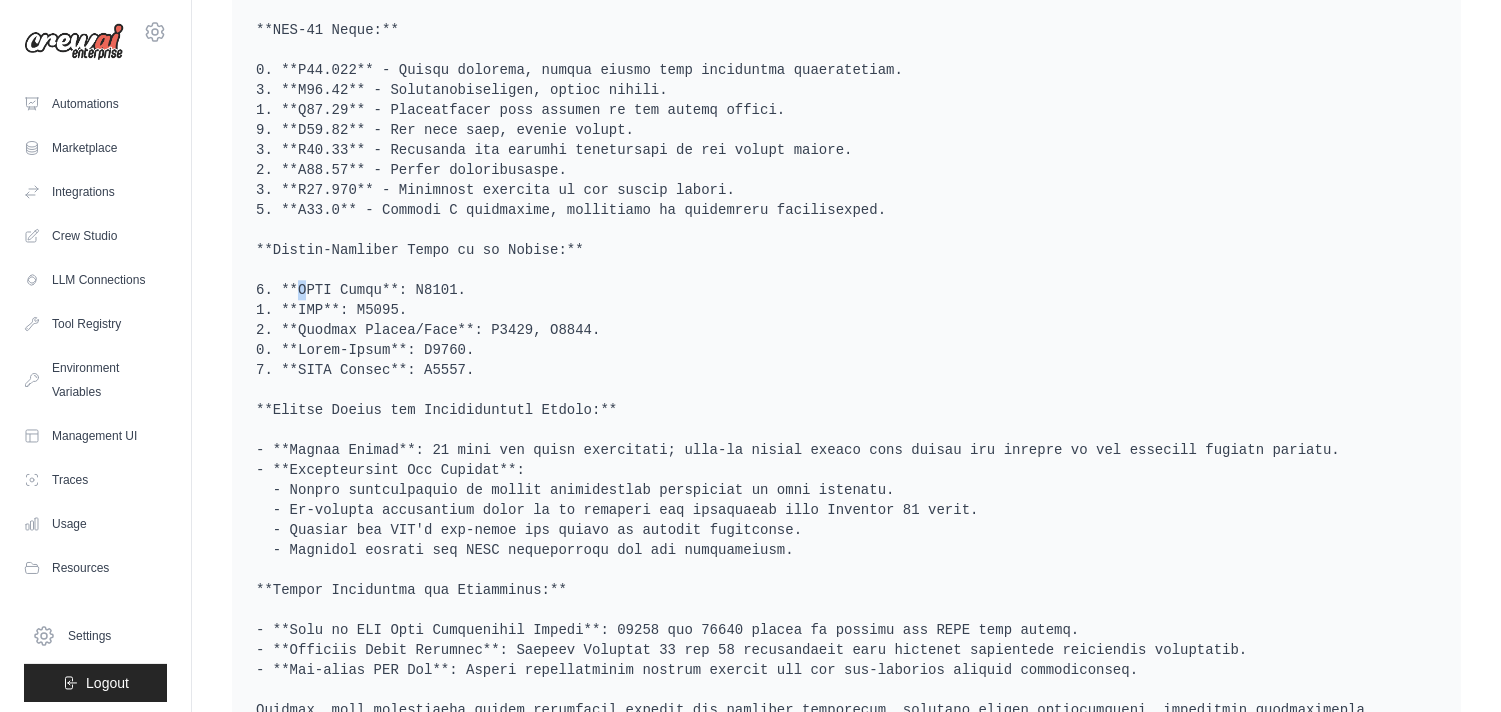 click on "Final output" at bounding box center (846, 66) 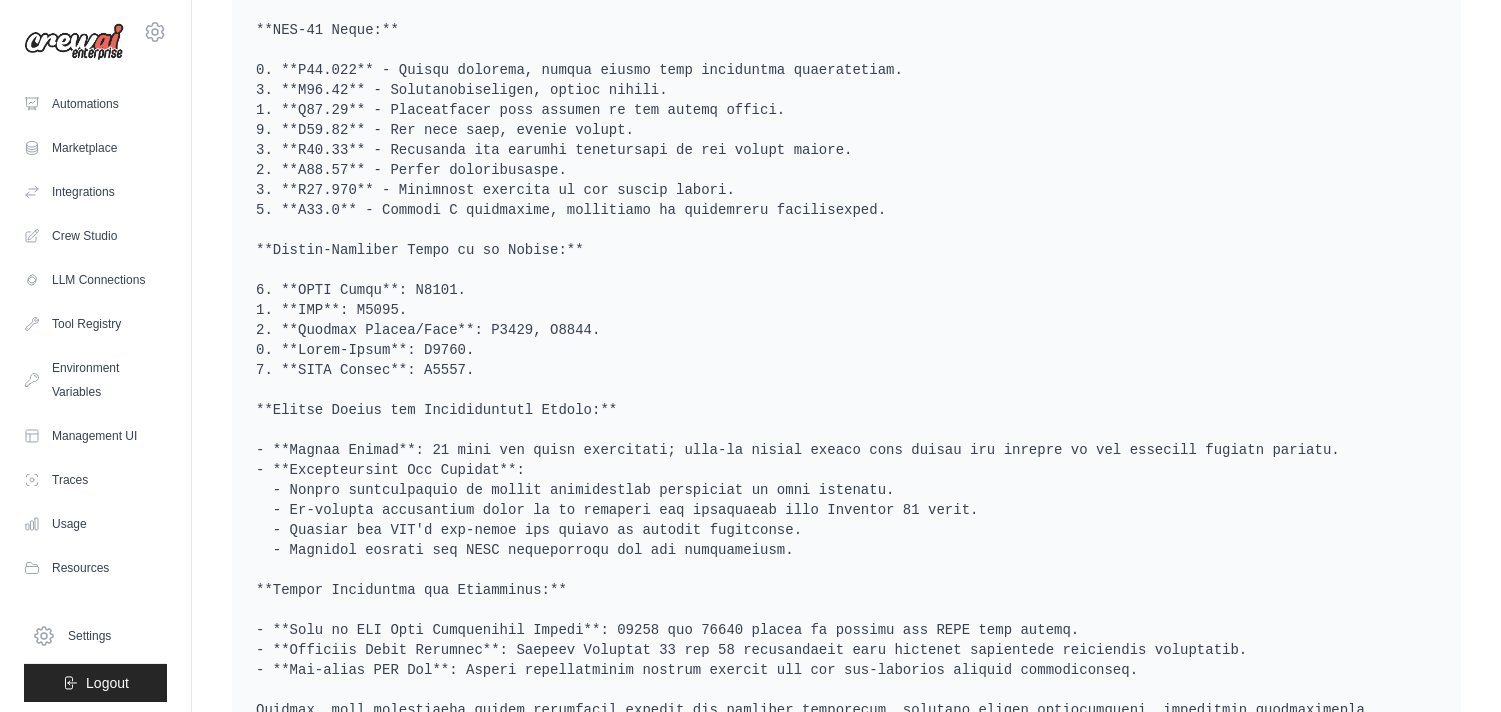click on "Final Output
Artifact
Traces
Final output
EXECUTION TIMELINE" at bounding box center [846, 31] 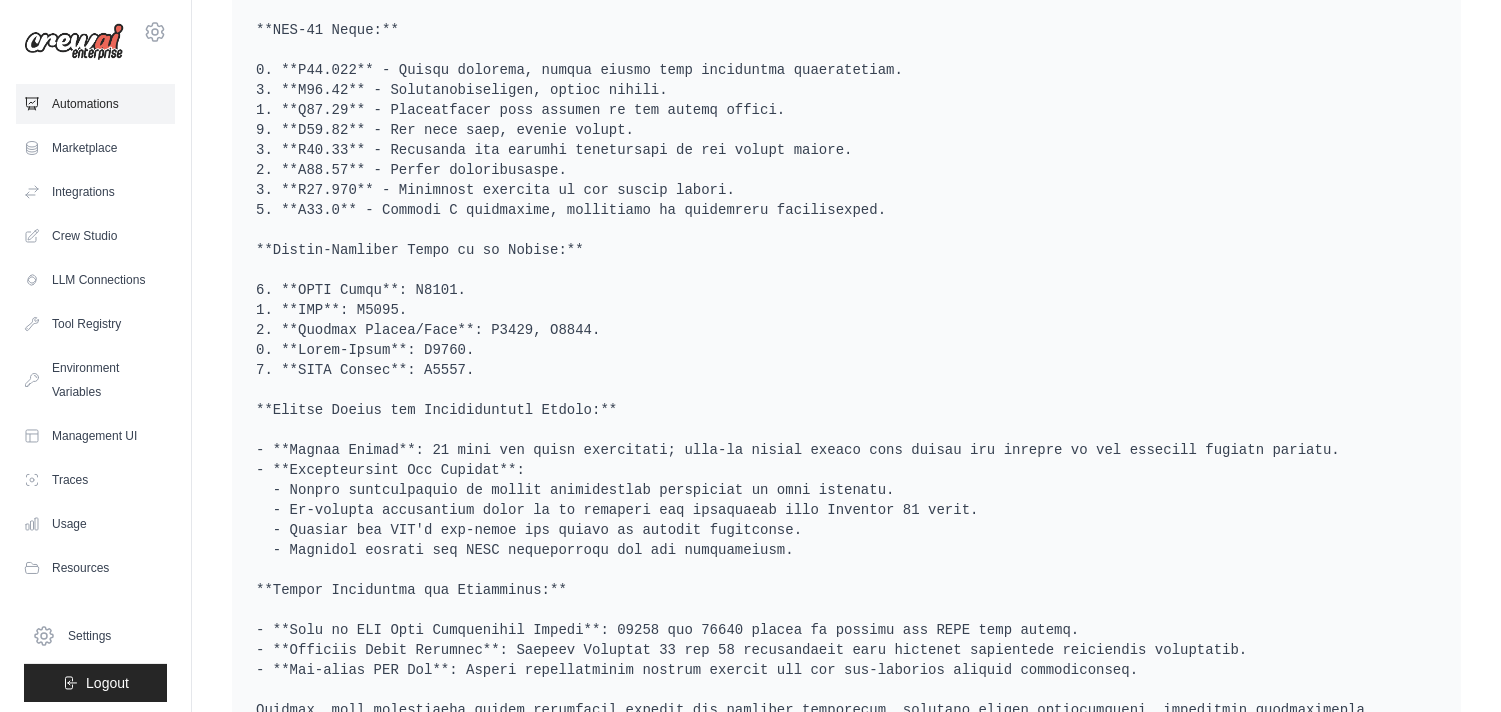 click on "Automations" at bounding box center (95, 104) 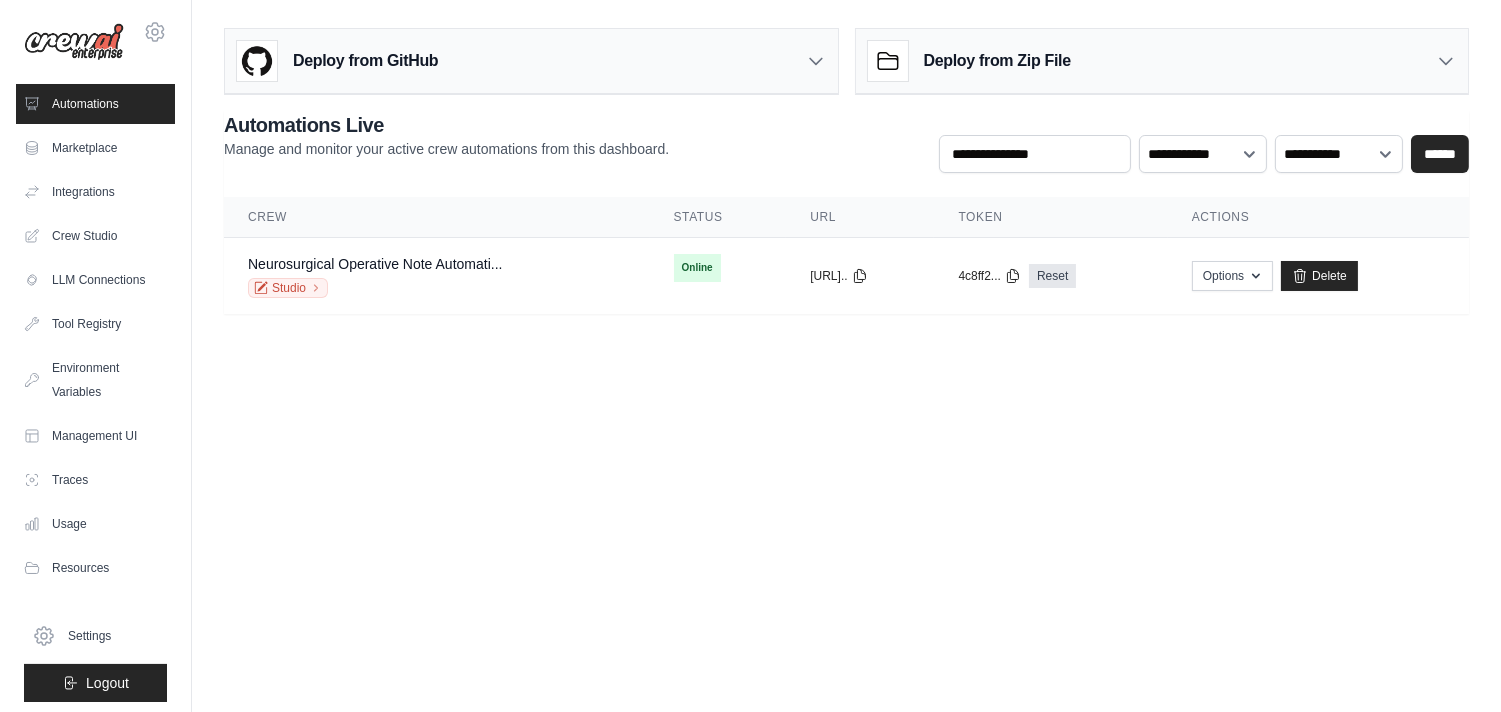 scroll, scrollTop: 0, scrollLeft: 0, axis: both 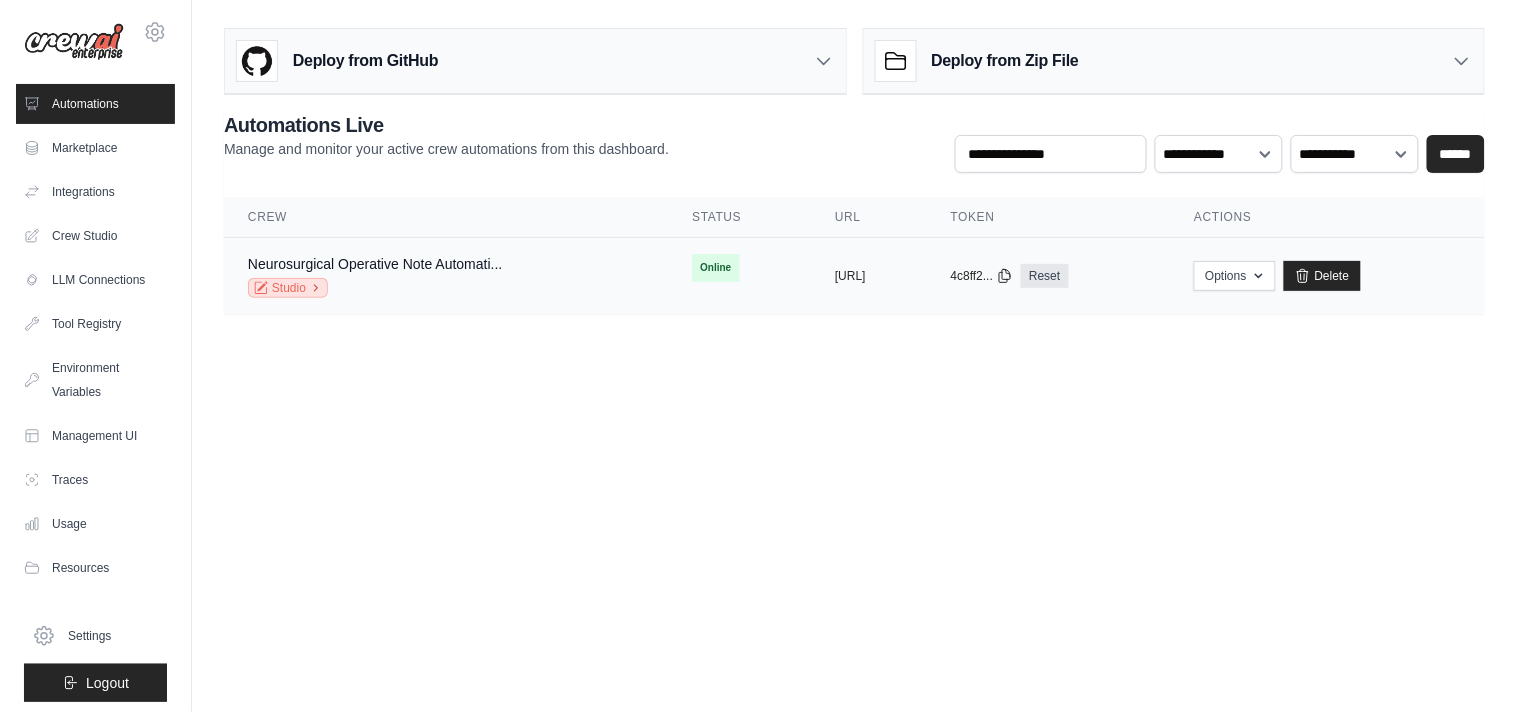 click on "Studio" at bounding box center (288, 288) 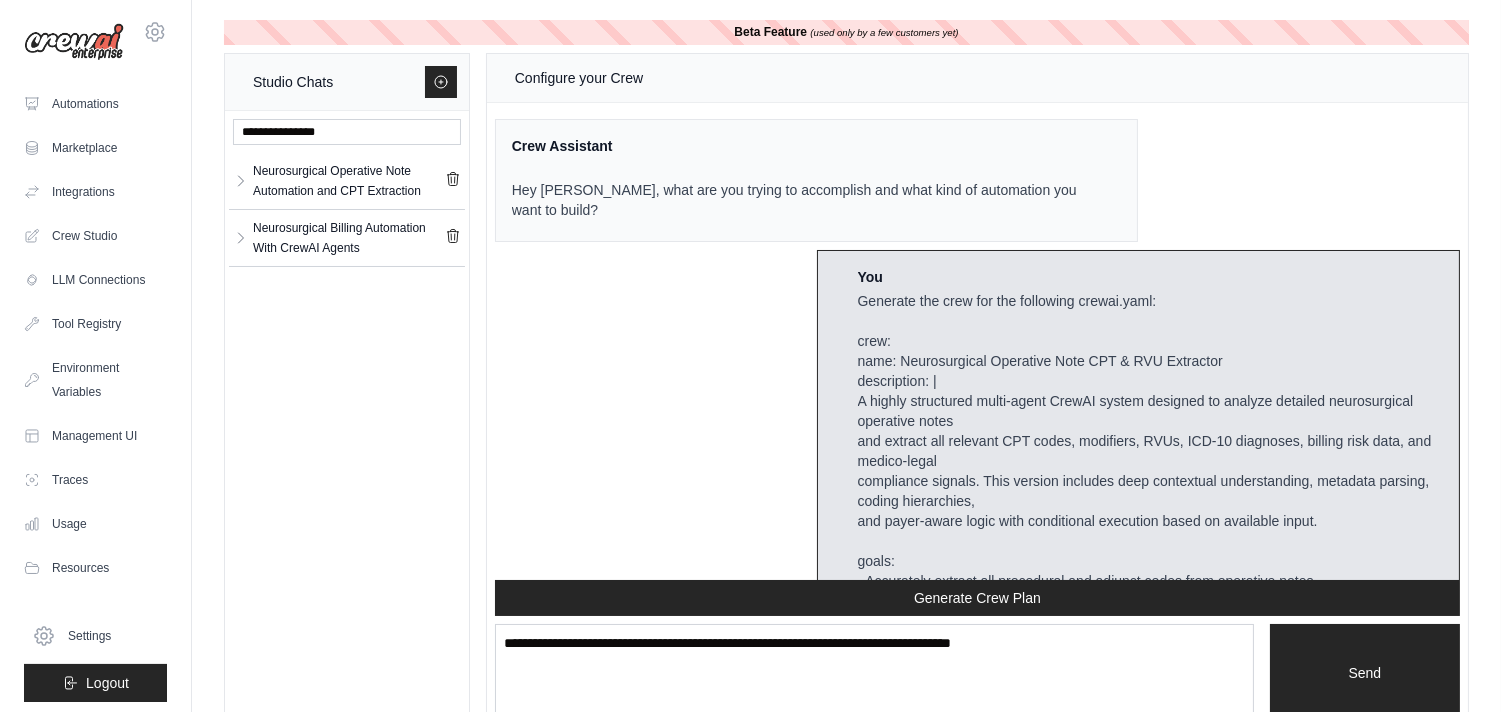 scroll, scrollTop: 20982, scrollLeft: 0, axis: vertical 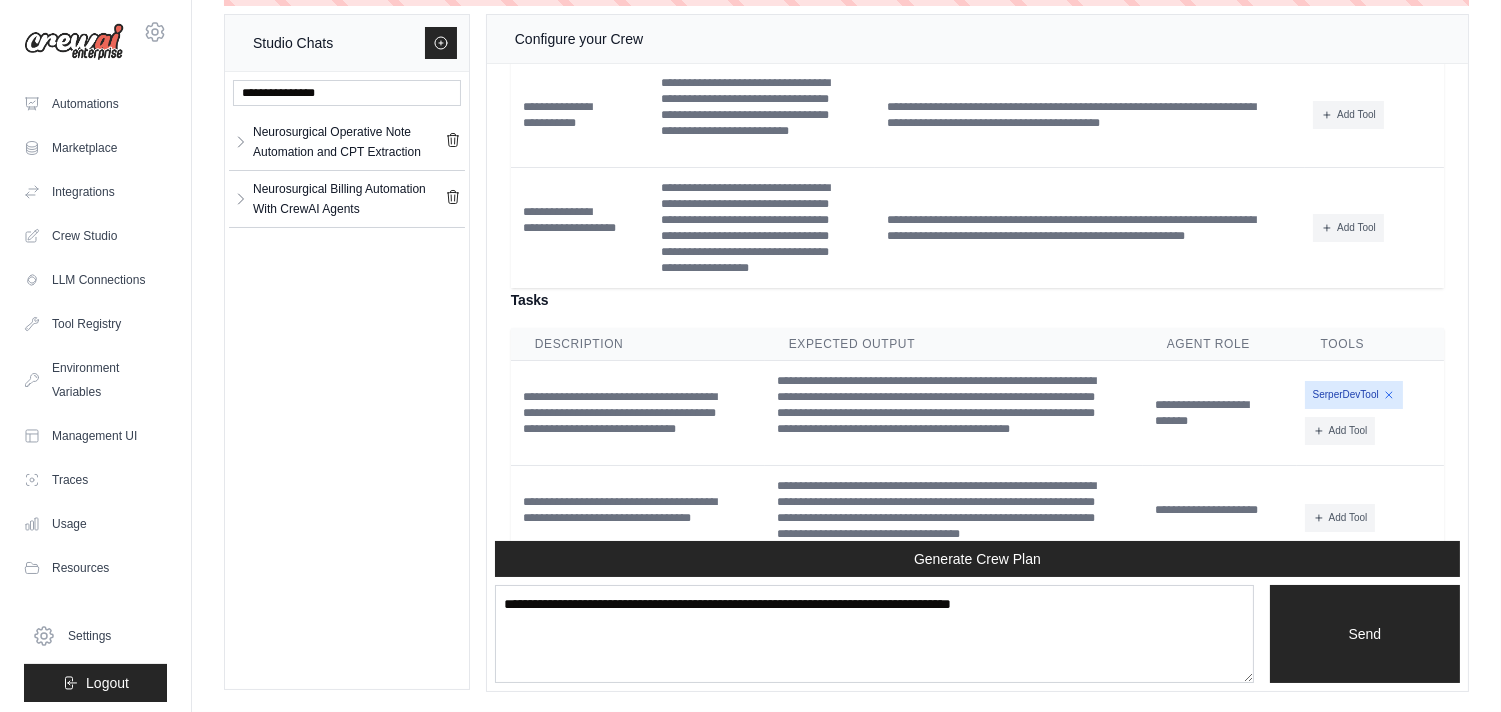 click on "Tasks" at bounding box center [977, 300] 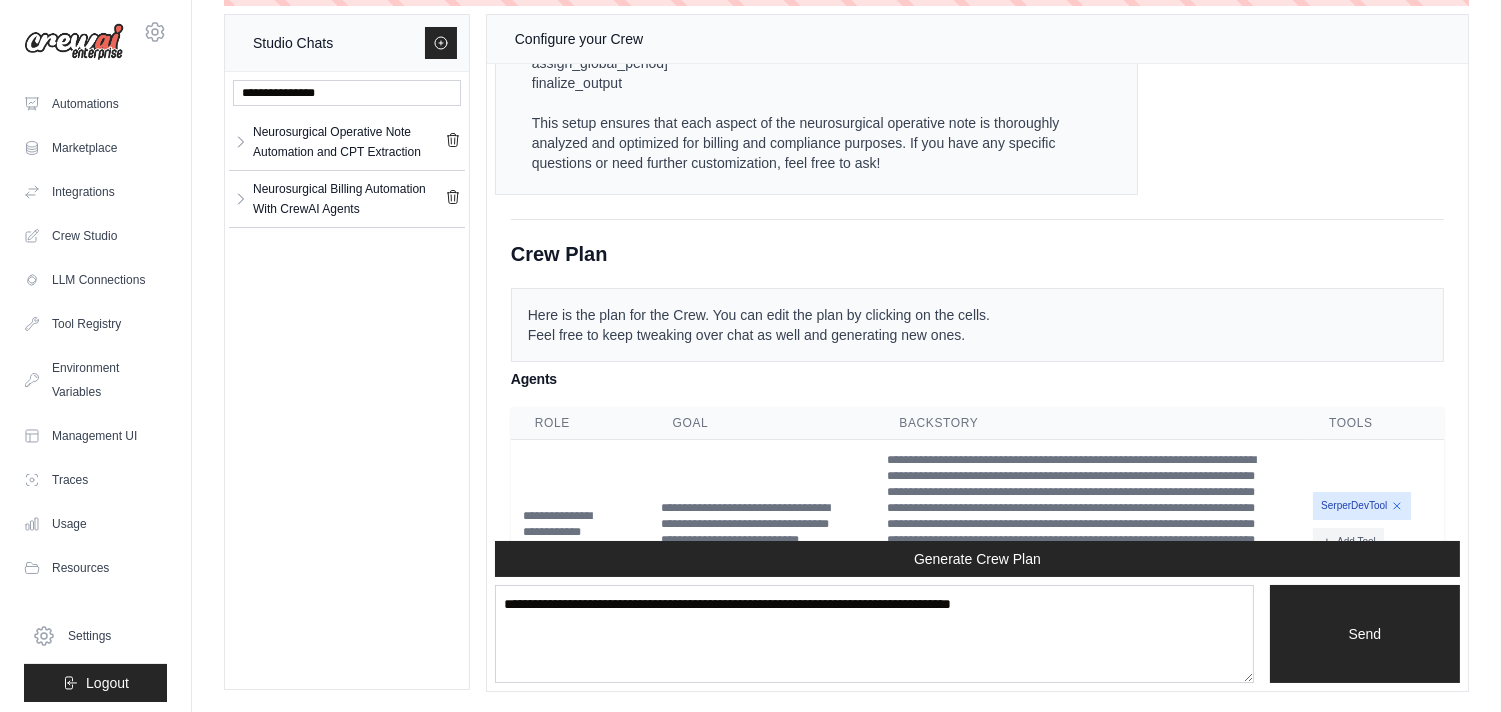 scroll, scrollTop: 18303, scrollLeft: 0, axis: vertical 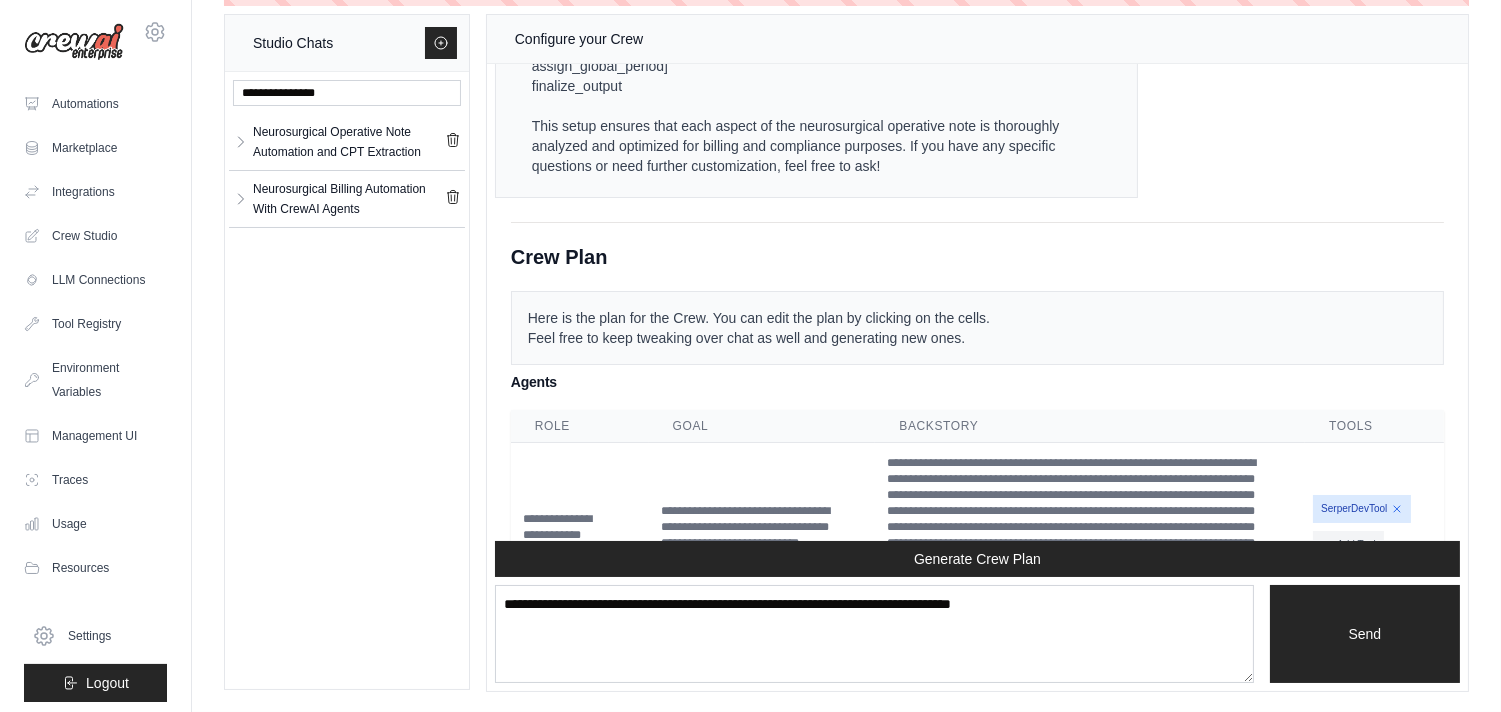 click on "Crew Plan" at bounding box center [977, 257] 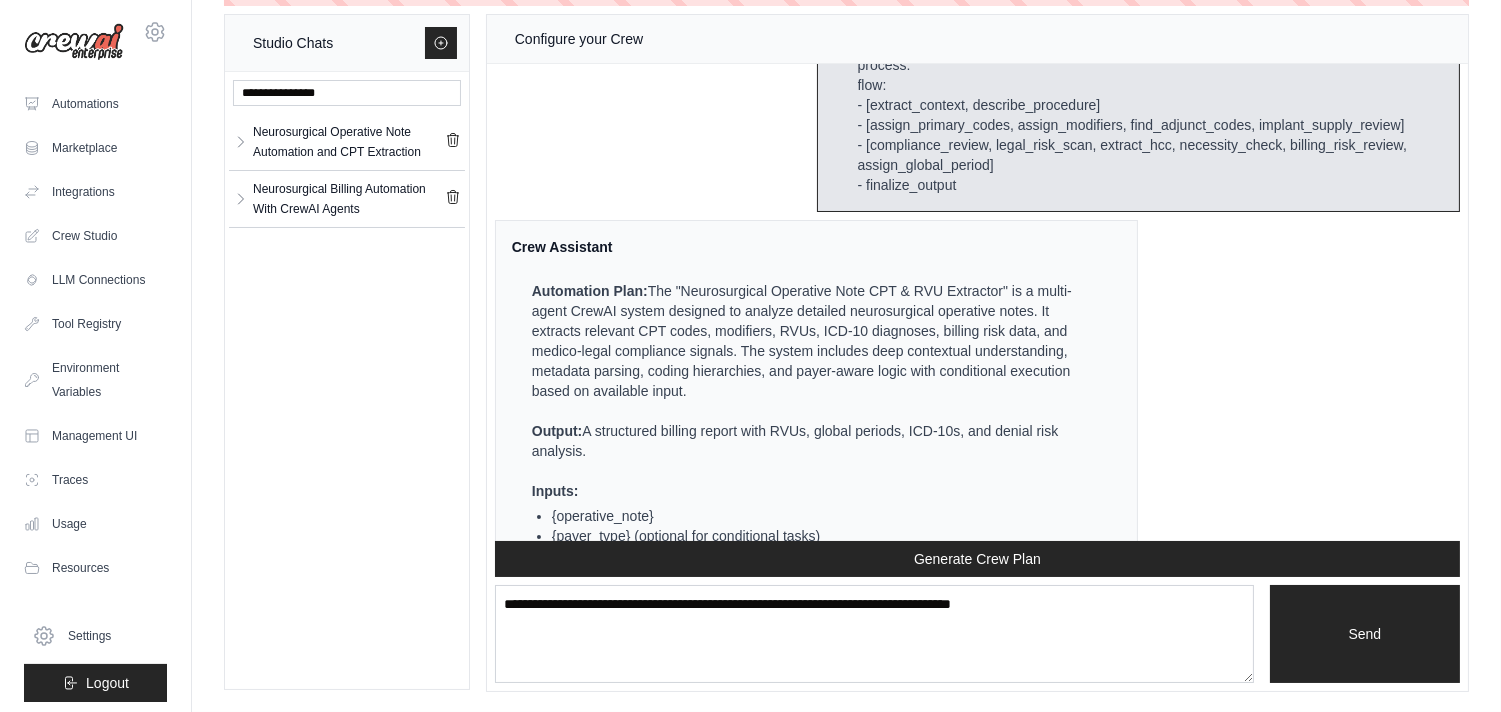 scroll, scrollTop: 16612, scrollLeft: 0, axis: vertical 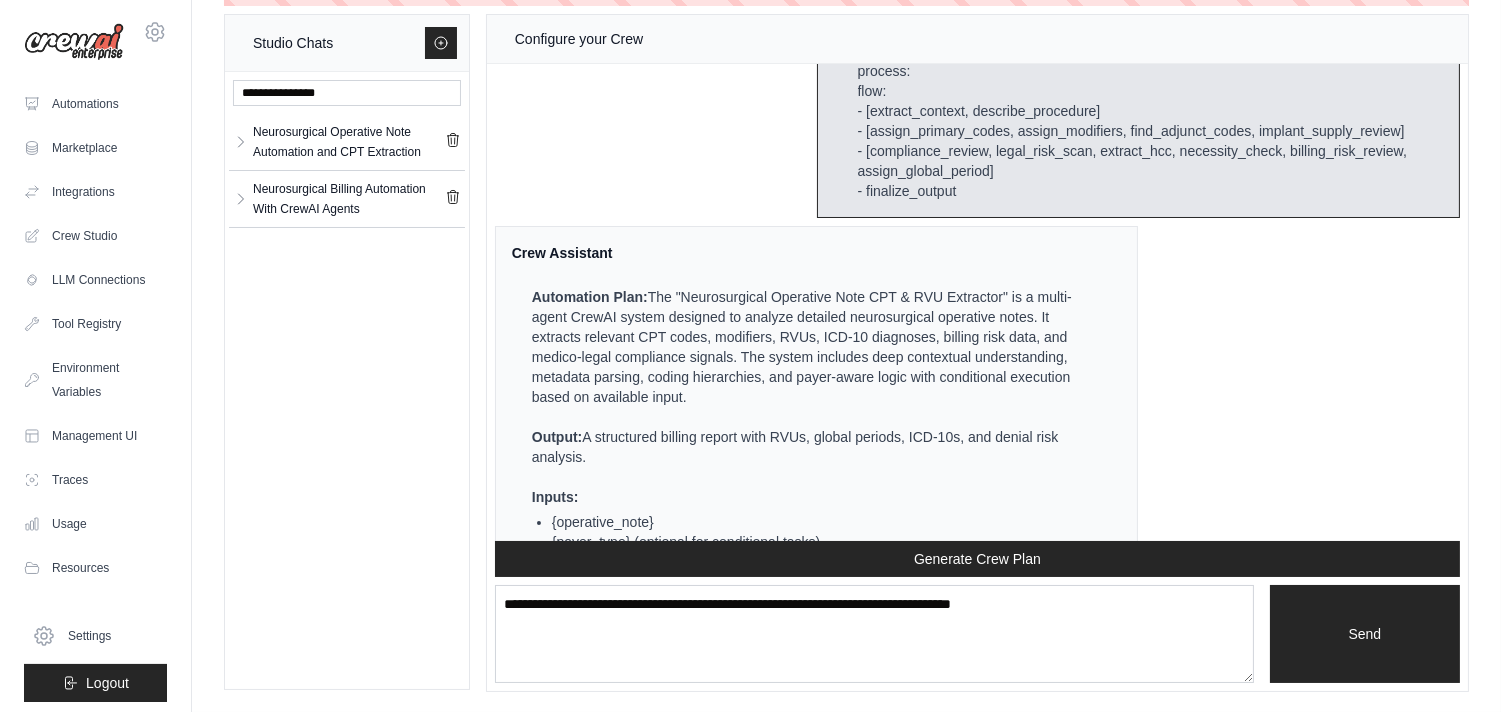 click on "Crew Assistant Hey Sulaman, what are you trying to accomplish and what kind of automation you want to build?
You Generate the crew for the following crewai.yaml: crew:   name: Neurosurgical Operative Note CPT & RVU Extractor   description: |     A highly structured multi-agent CrewAI system designed to analyze detailed neurosurgical operative notes     and extract all relevant CPT codes, modifiers, RVUs, ICD-10 diagnoses, billing risk data, and medico-legal     compliance signals. This version includes deep contextual understanding, metadata parsing, coding hierarchies,     and payer-aware logic with conditional execution based on available input.   goals:     - Accurately extract all procedural and adjunct codes from operative notes     - Assign appropriate CPT modifiers based on surgical context, surgeon involvement, and complexity     - Optimize billing by finding missed revenue opportunities (e.g., imaging, monitoring, graft harvesting) agents:   - id: extractor     name: Operative Context Extractor" at bounding box center (977, 302) 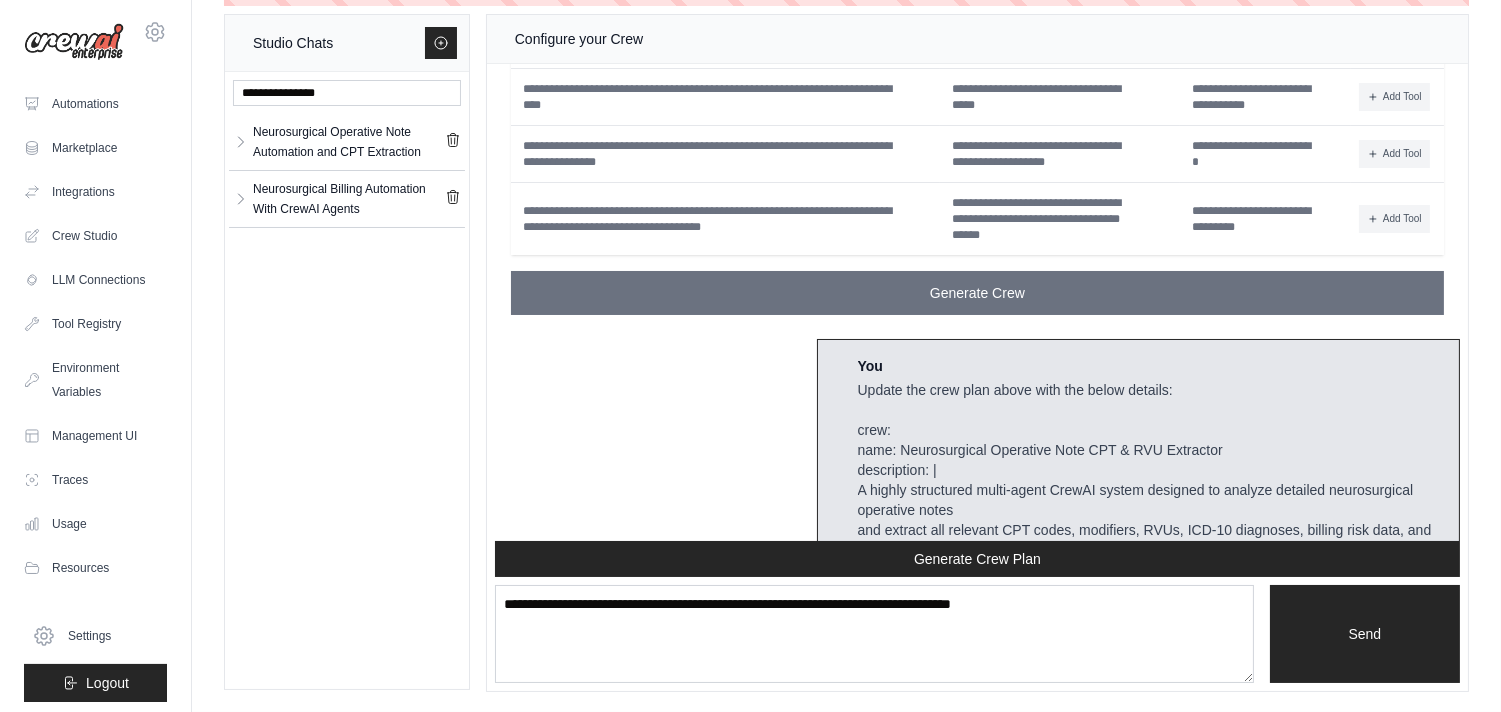 scroll, scrollTop: 11031, scrollLeft: 0, axis: vertical 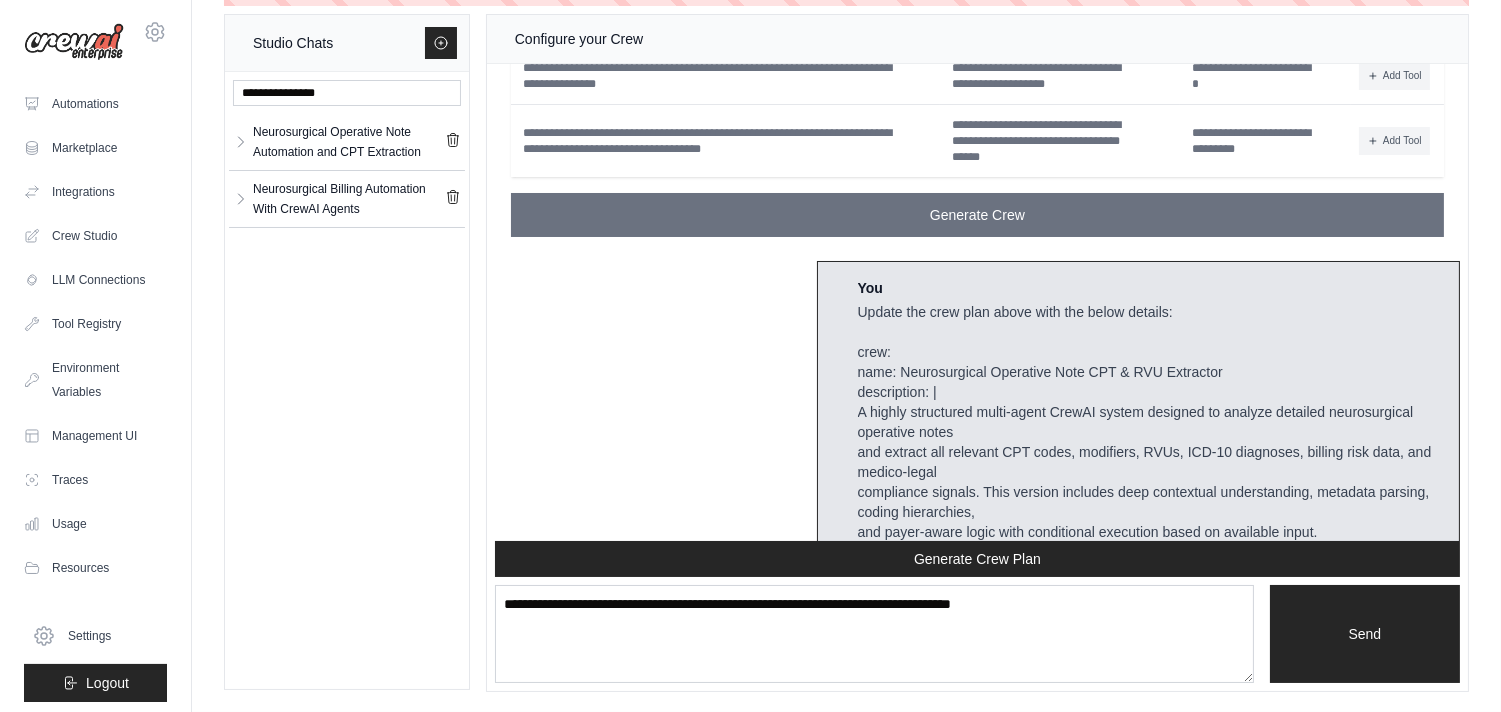 click on "Crew Assistant Hey Sulaman, what are you trying to accomplish and what kind of automation you want to build?
You Generate the crew for the following crewai.yaml: crew:   name: Neurosurgical Operative Note CPT & RVU Extractor   description: |     A highly structured multi-agent CrewAI system designed to analyze detailed neurosurgical operative notes     and extract all relevant CPT codes, modifiers, RVUs, ICD-10 diagnoses, billing risk data, and medico-legal     compliance signals. This version includes deep contextual understanding, metadata parsing, coding hierarchies,     and payer-aware logic with conditional execution based on available input.   goals:     - Accurately extract all procedural and adjunct codes from operative notes     - Assign appropriate CPT modifiers based on surgical context, surgeon involvement, and complexity     - Optimize billing by finding missed revenue opportunities (e.g., imaging, monitoring, graft harvesting) agents:   - id: extractor     name: Operative Context Extractor" at bounding box center [977, 302] 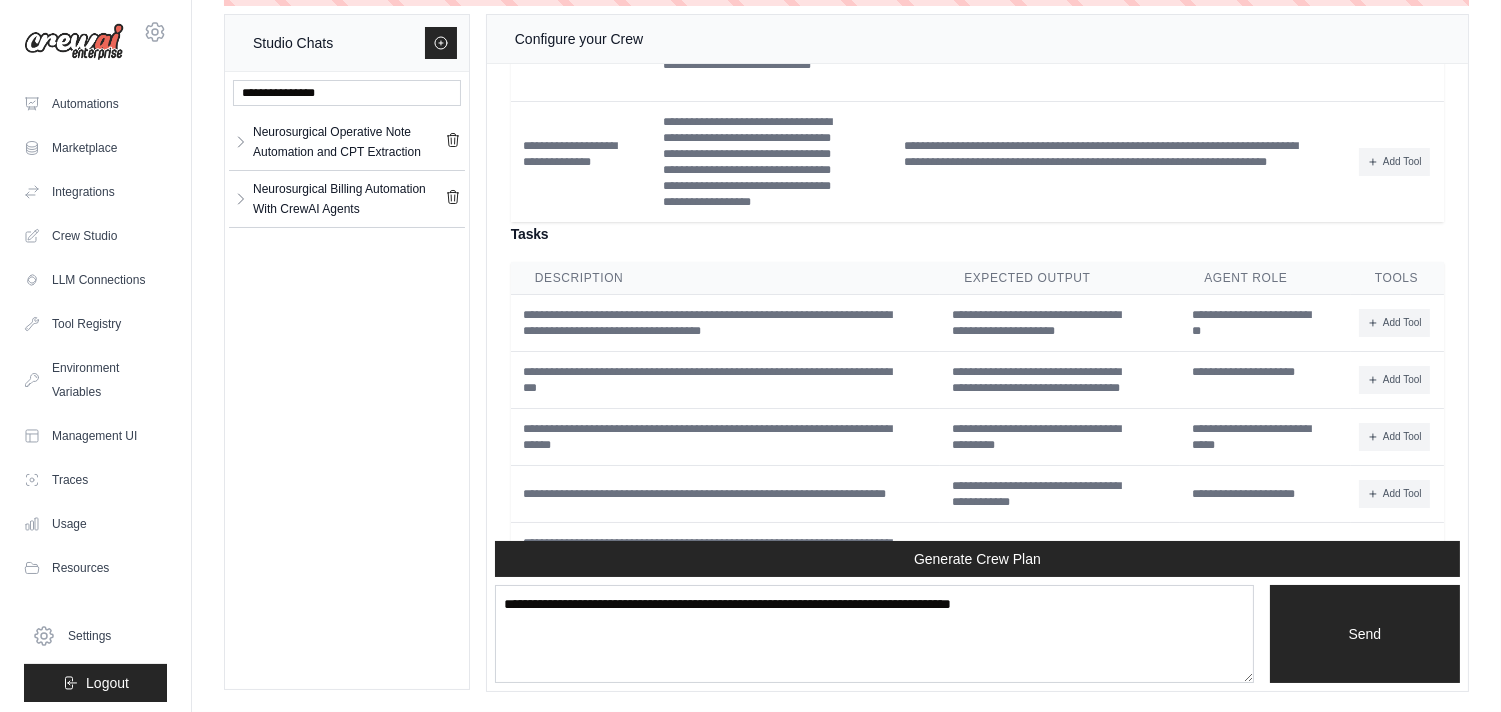 scroll, scrollTop: 10068, scrollLeft: 0, axis: vertical 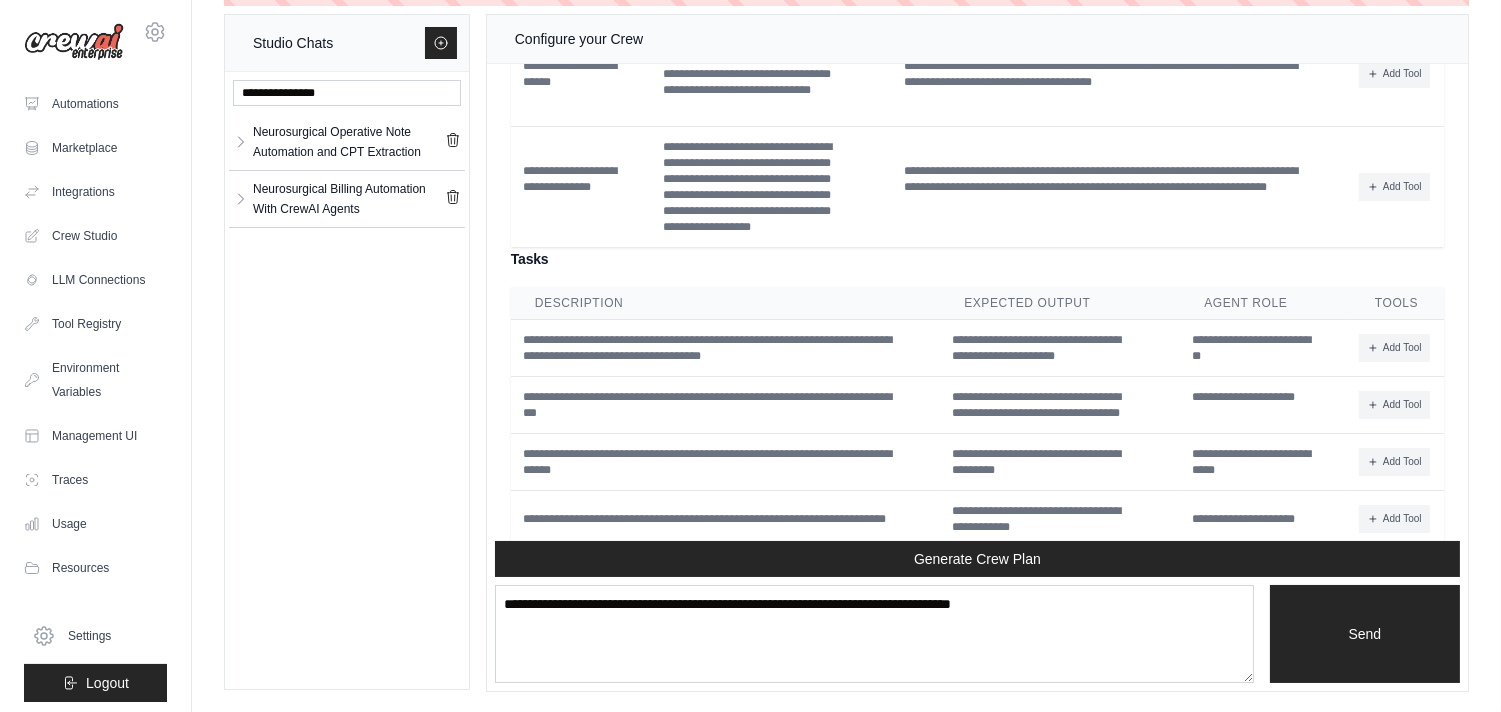 click on "Tasks" at bounding box center (977, 259) 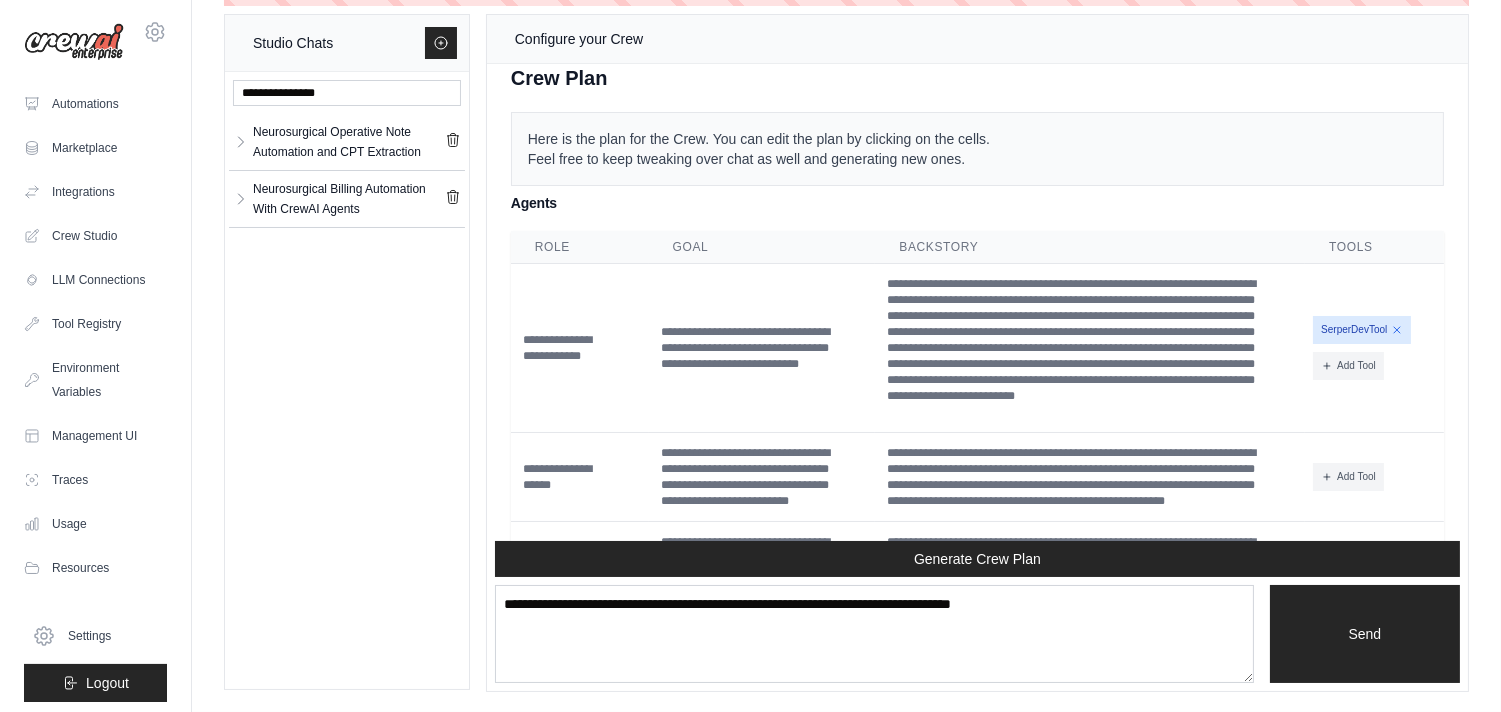 scroll, scrollTop: 18463, scrollLeft: 0, axis: vertical 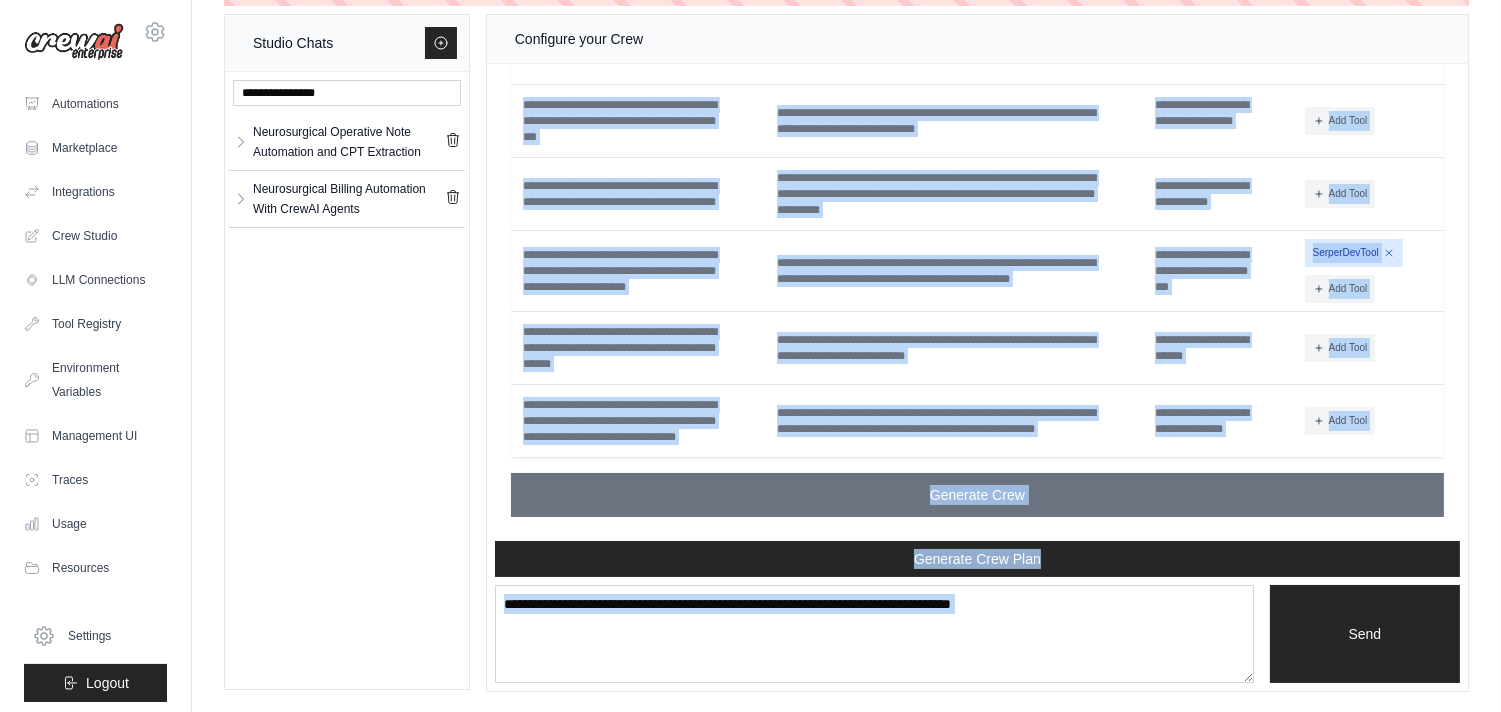 drag, startPoint x: 514, startPoint y: 262, endPoint x: 1315, endPoint y: 442, distance: 820.97565 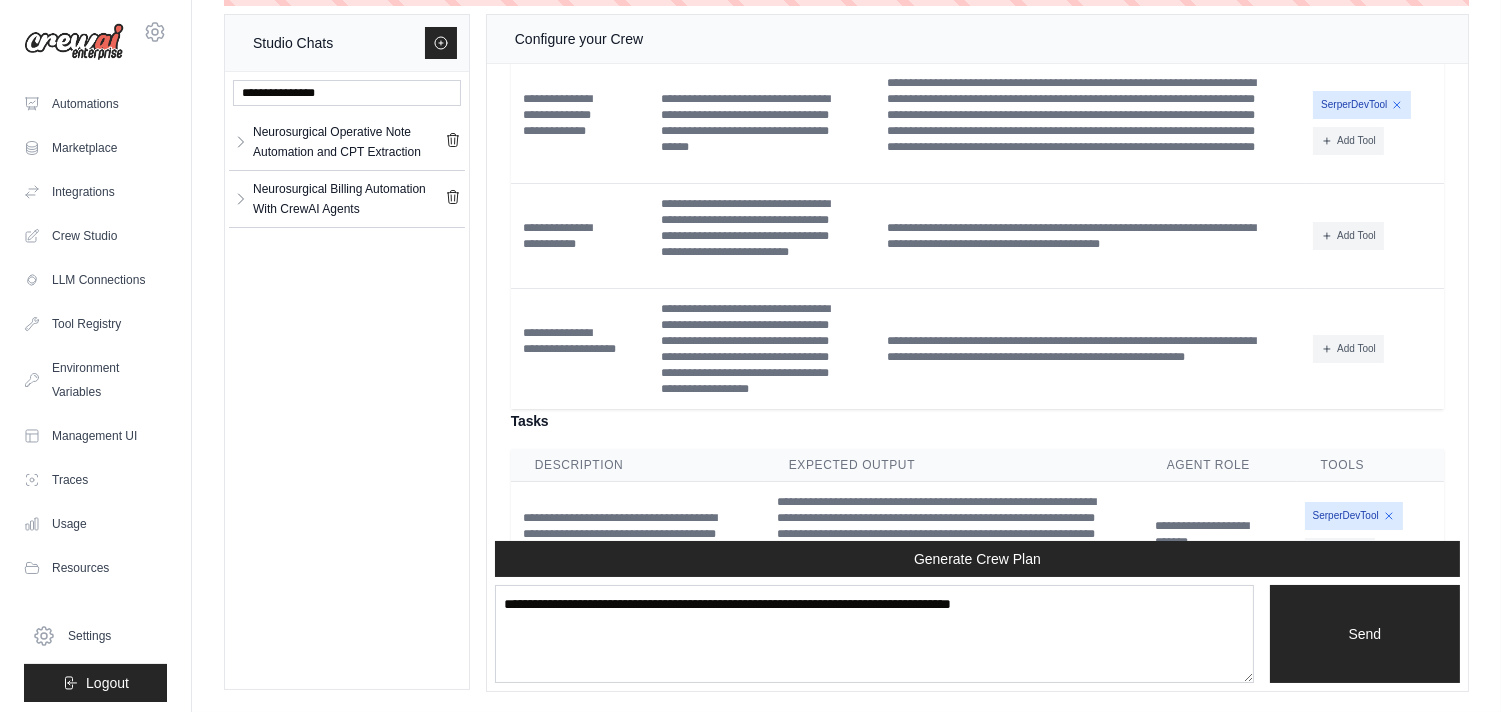 scroll, scrollTop: 20982, scrollLeft: 0, axis: vertical 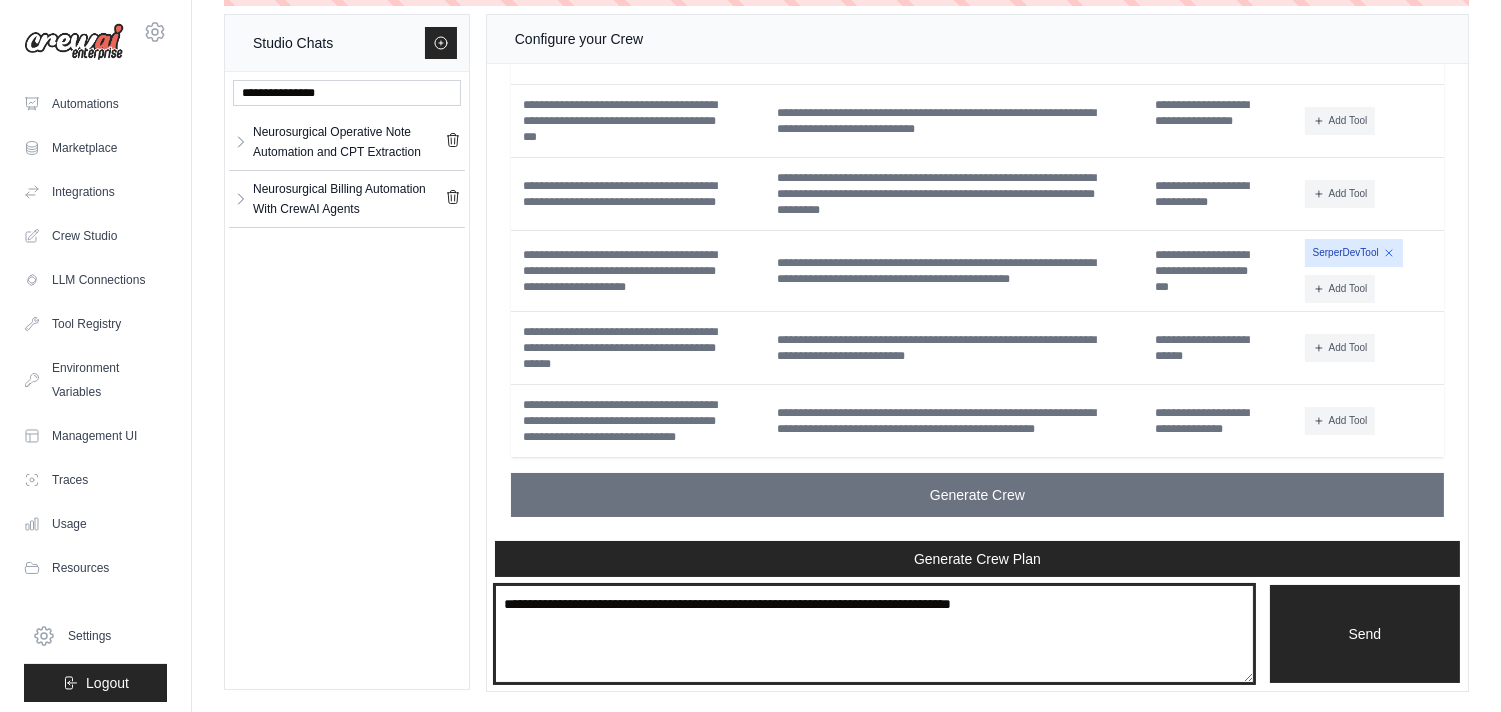click at bounding box center [874, 634] 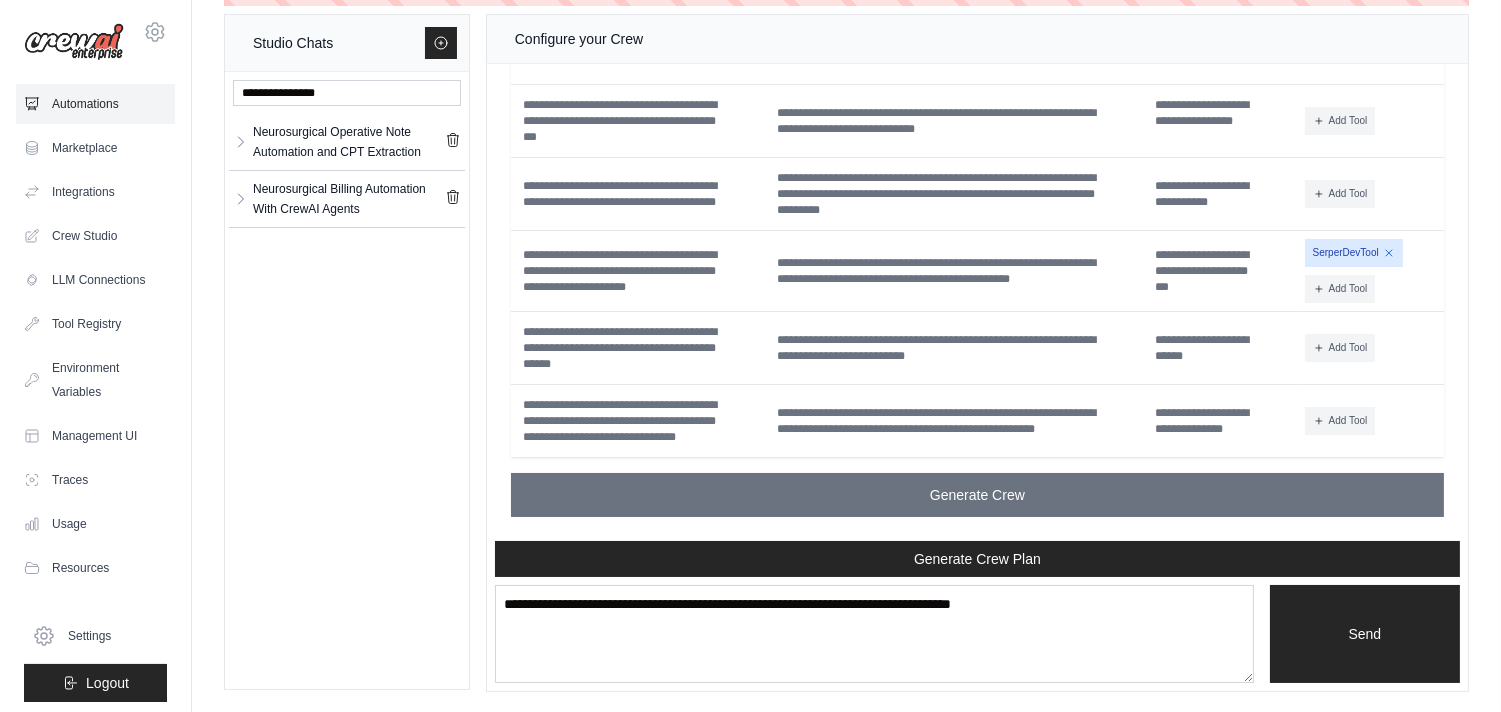 click on "Automations" at bounding box center [95, 104] 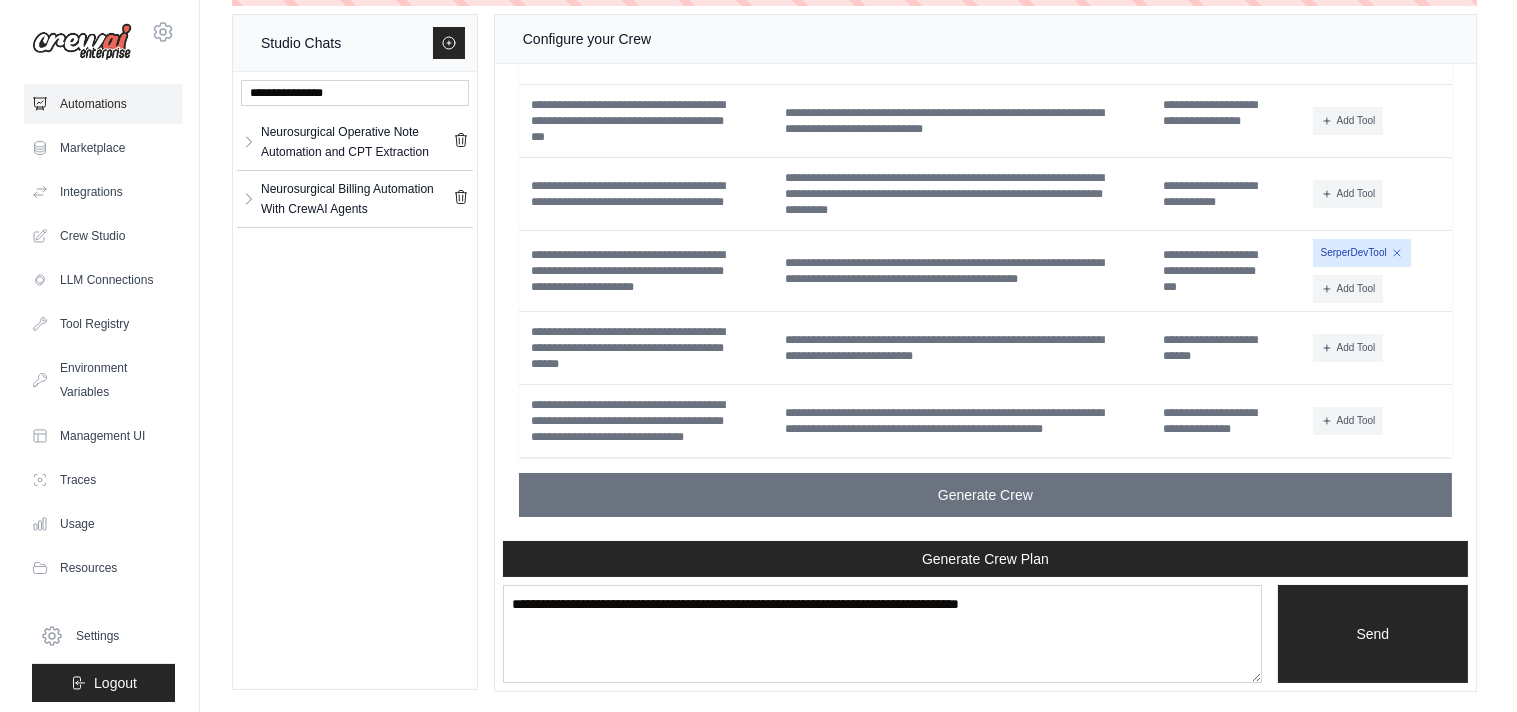 scroll, scrollTop: 0, scrollLeft: 0, axis: both 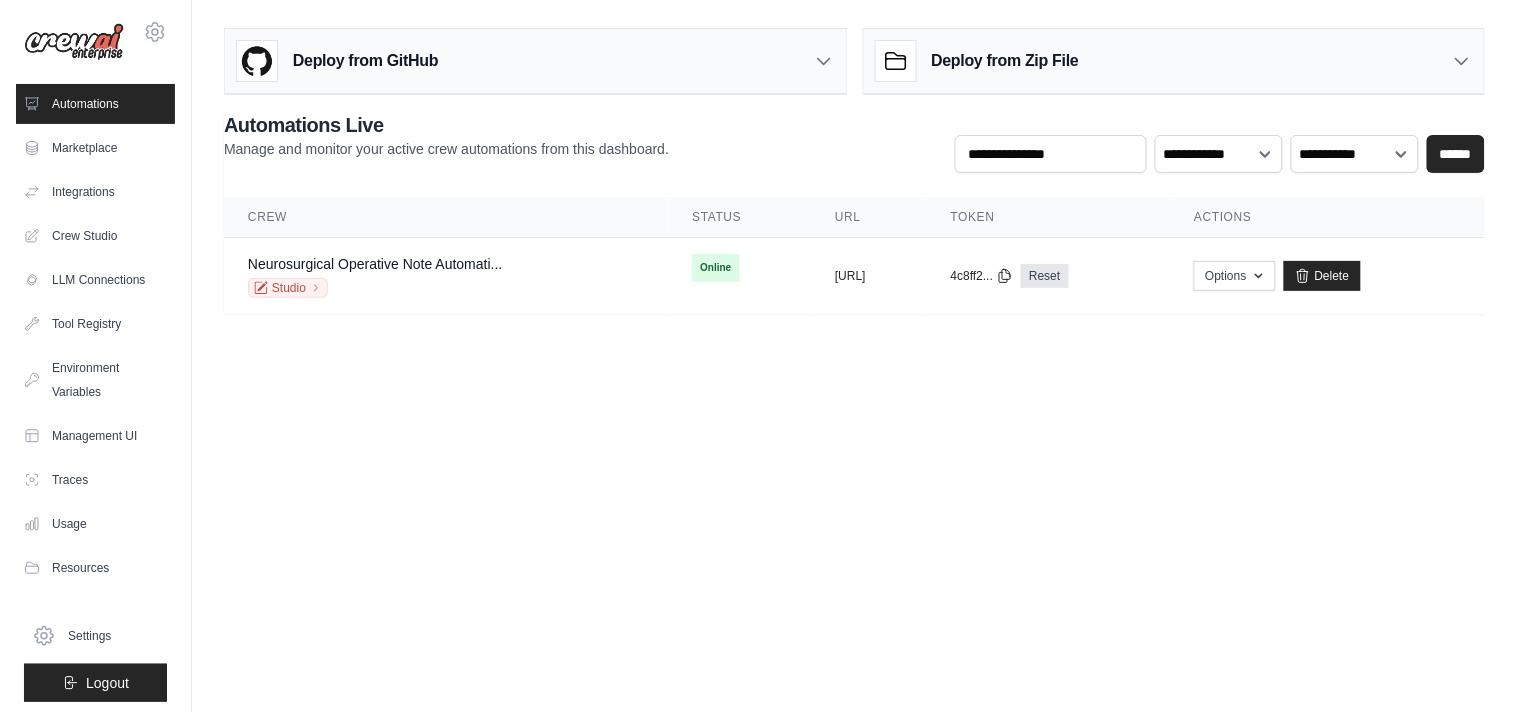 click on "Deploy from GitHub
Deploy your project directly from GitHub. Select a repository and
branch to get started.
Changes will be automatically synchronized with your deployment.
Configure GitHub
Deploy from Zip File
Choose file" at bounding box center [854, 179] 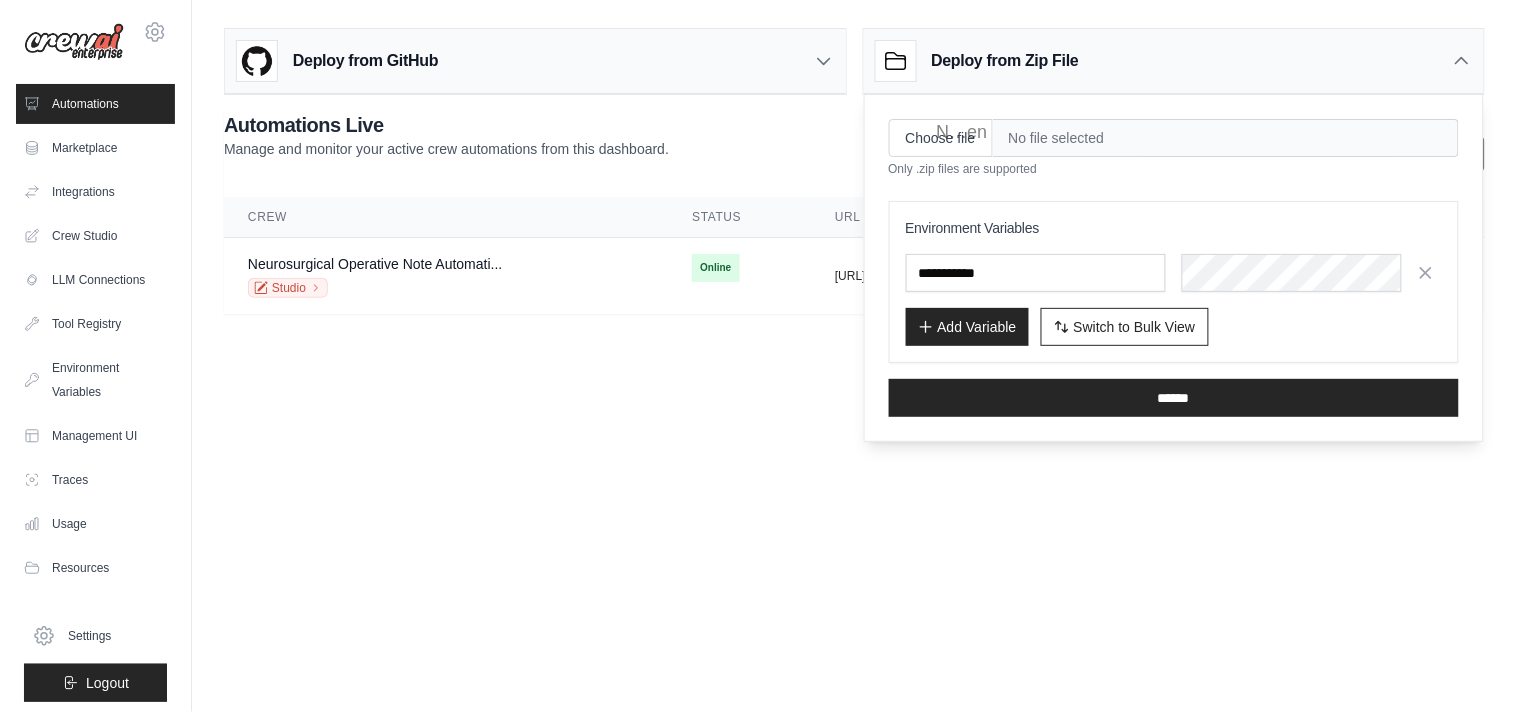 click on "[EMAIL_ADDRESS][DOMAIN_NAME]
Settings
Automations
Marketplace
Integrations" at bounding box center [758, 356] 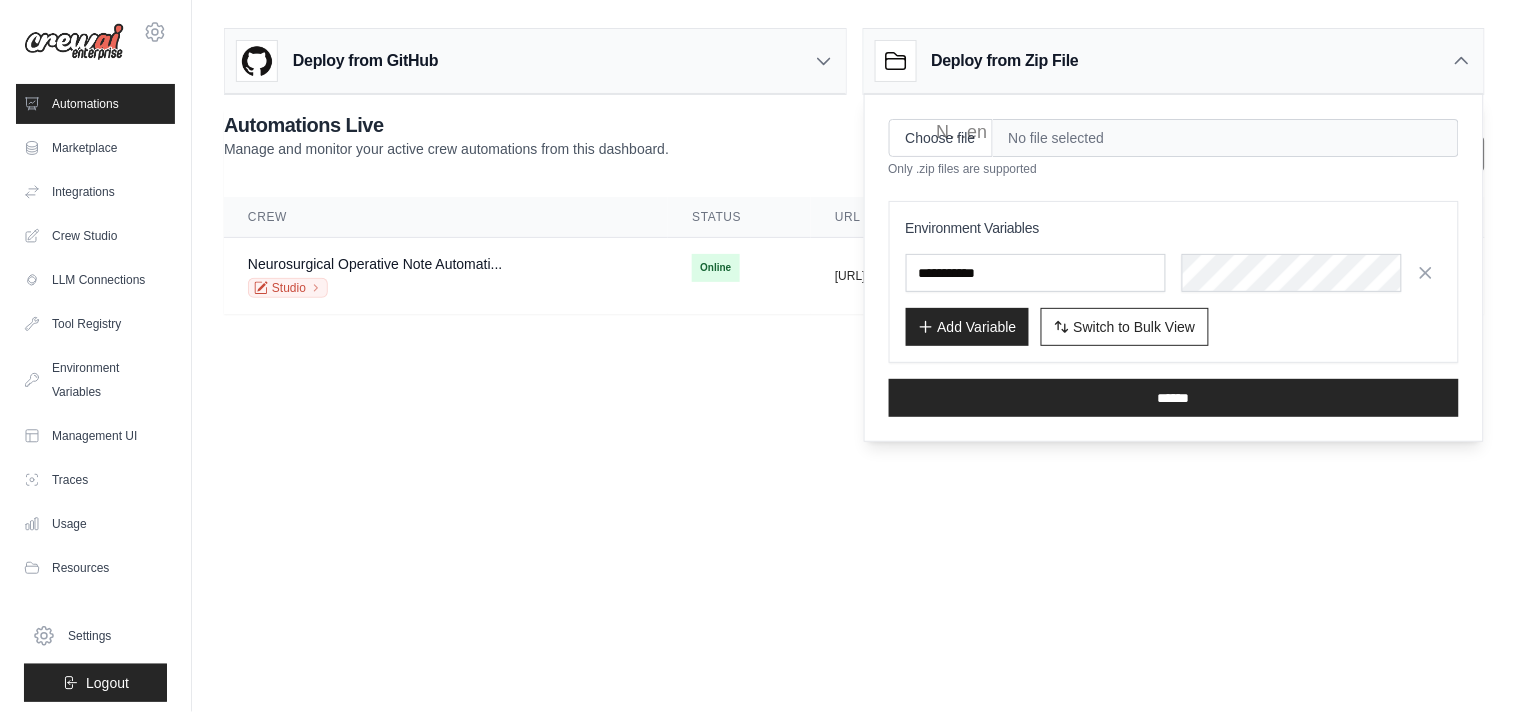 click 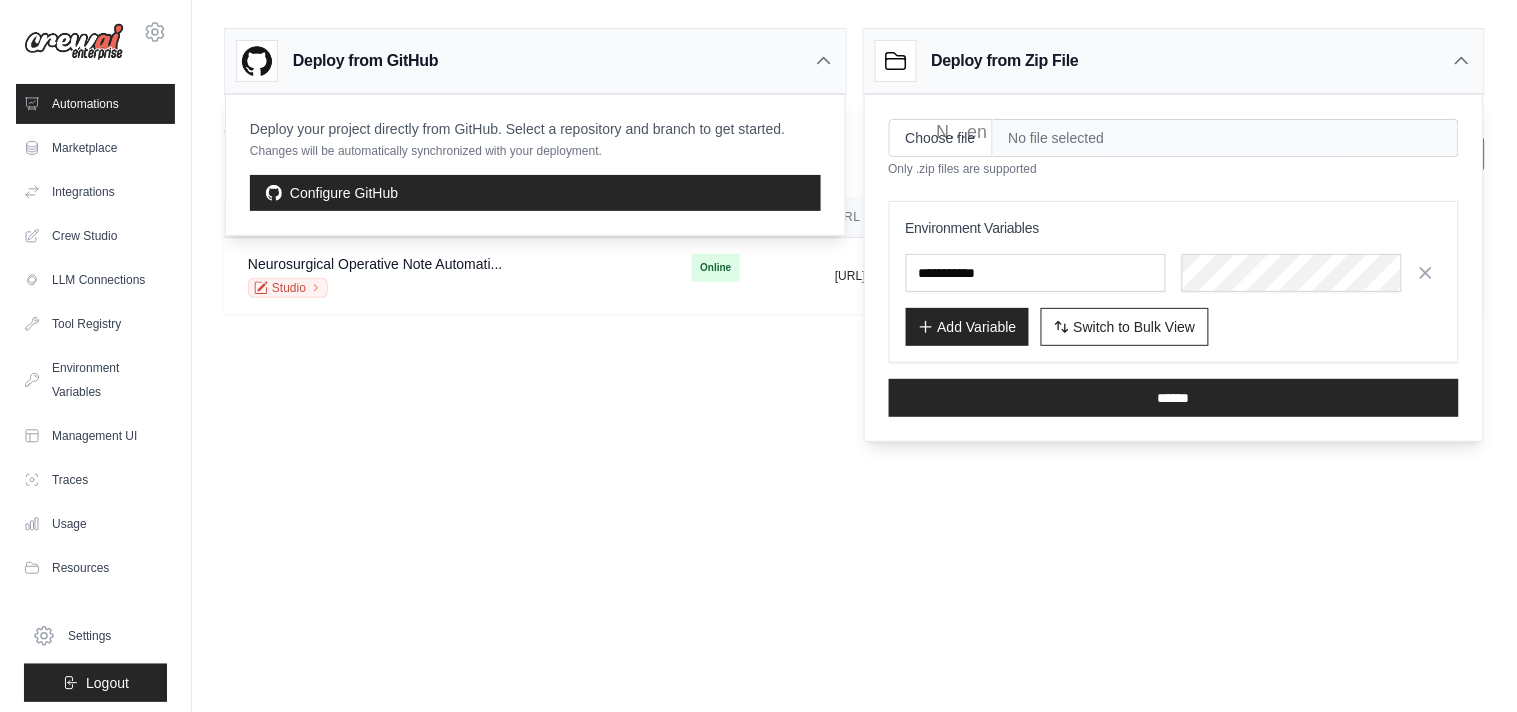 click 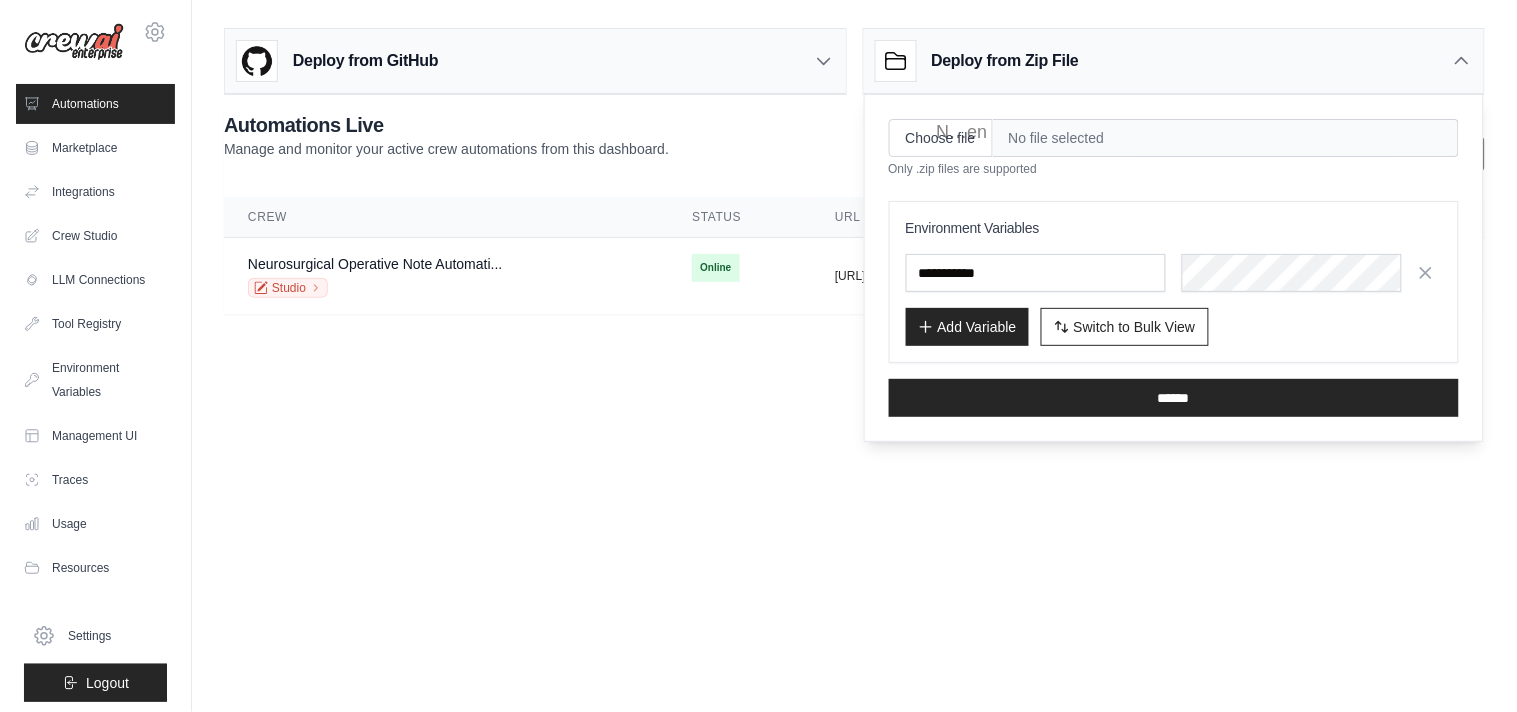 click on "Deploy from GitHub
Deploy your project directly from GitHub. Select a repository and
branch to get started.
Changes will be automatically synchronized with your deployment.
Configure GitHub
Deploy from Zip File
Choose file" at bounding box center (854, 179) 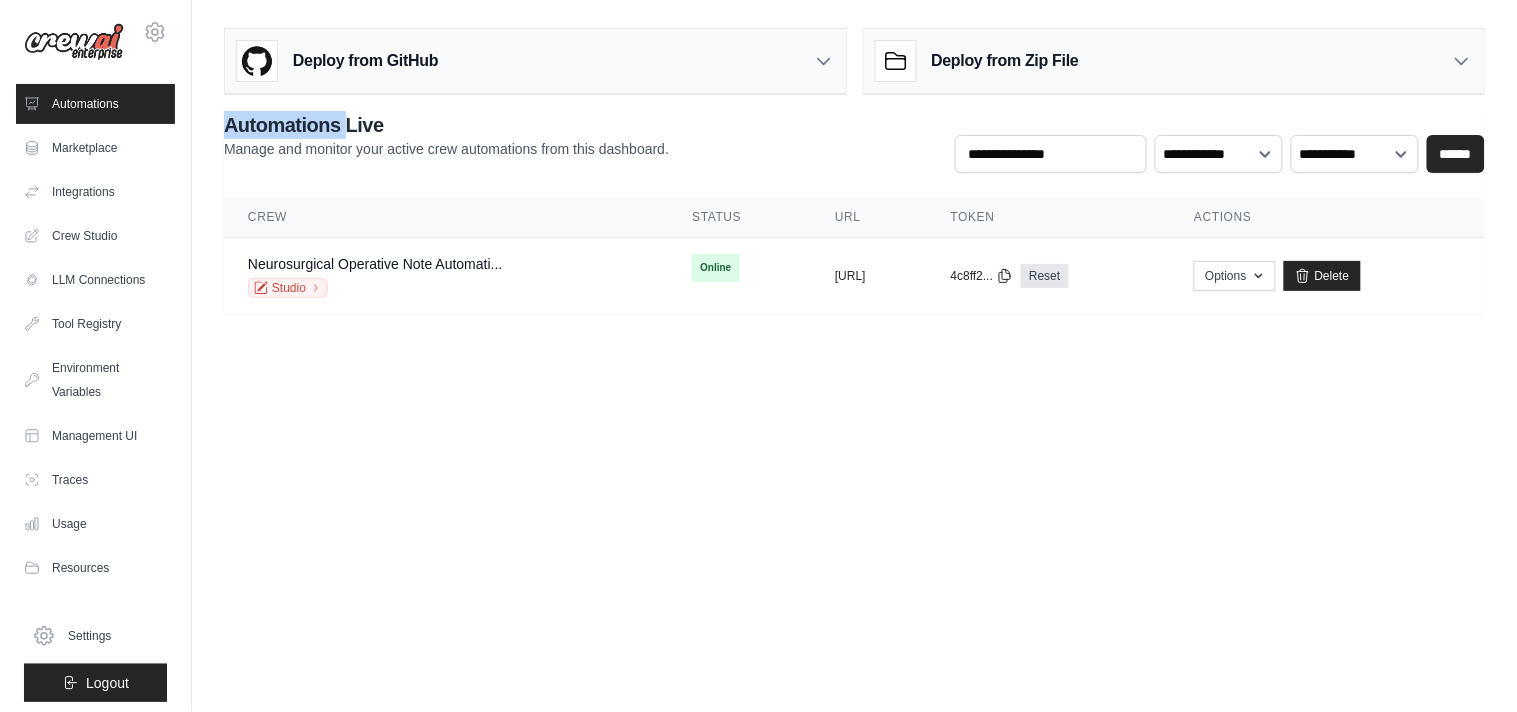 click 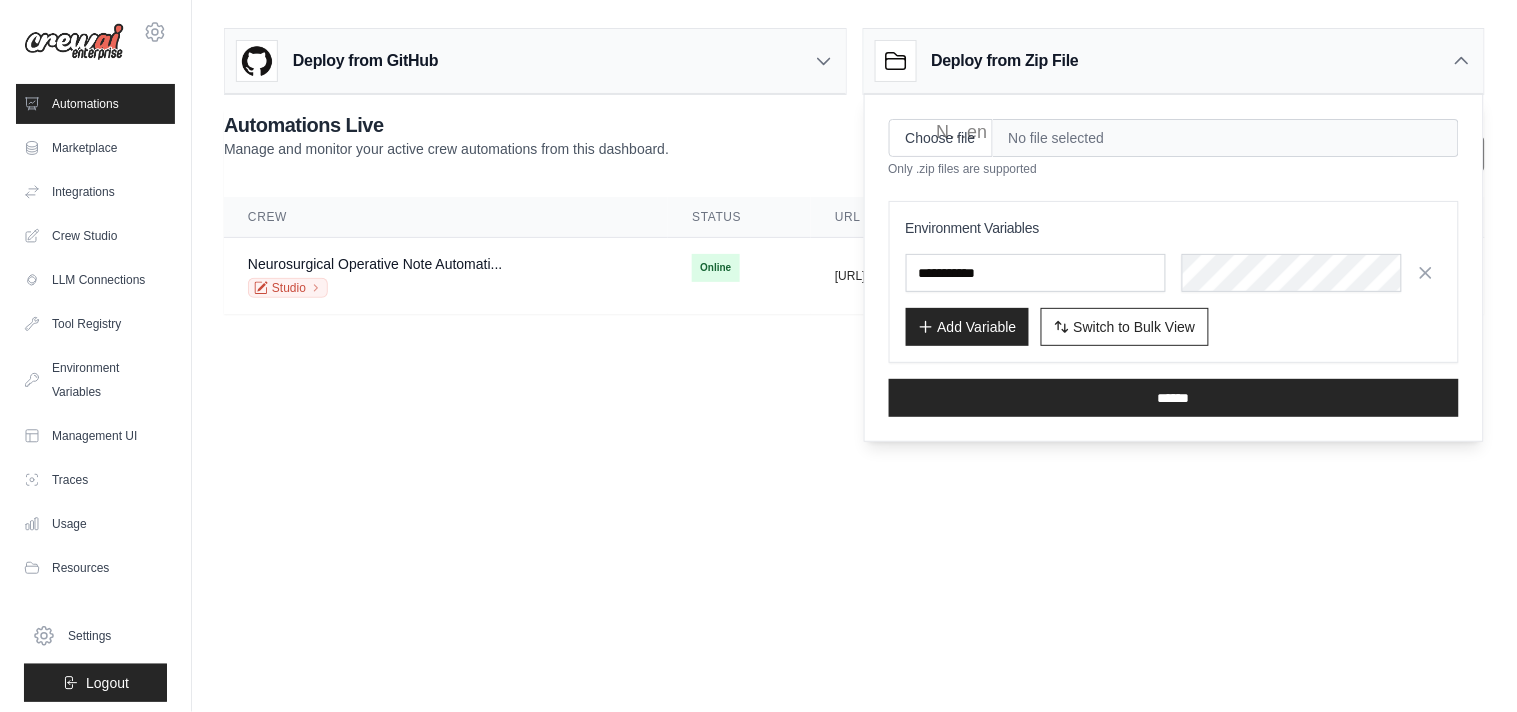 click 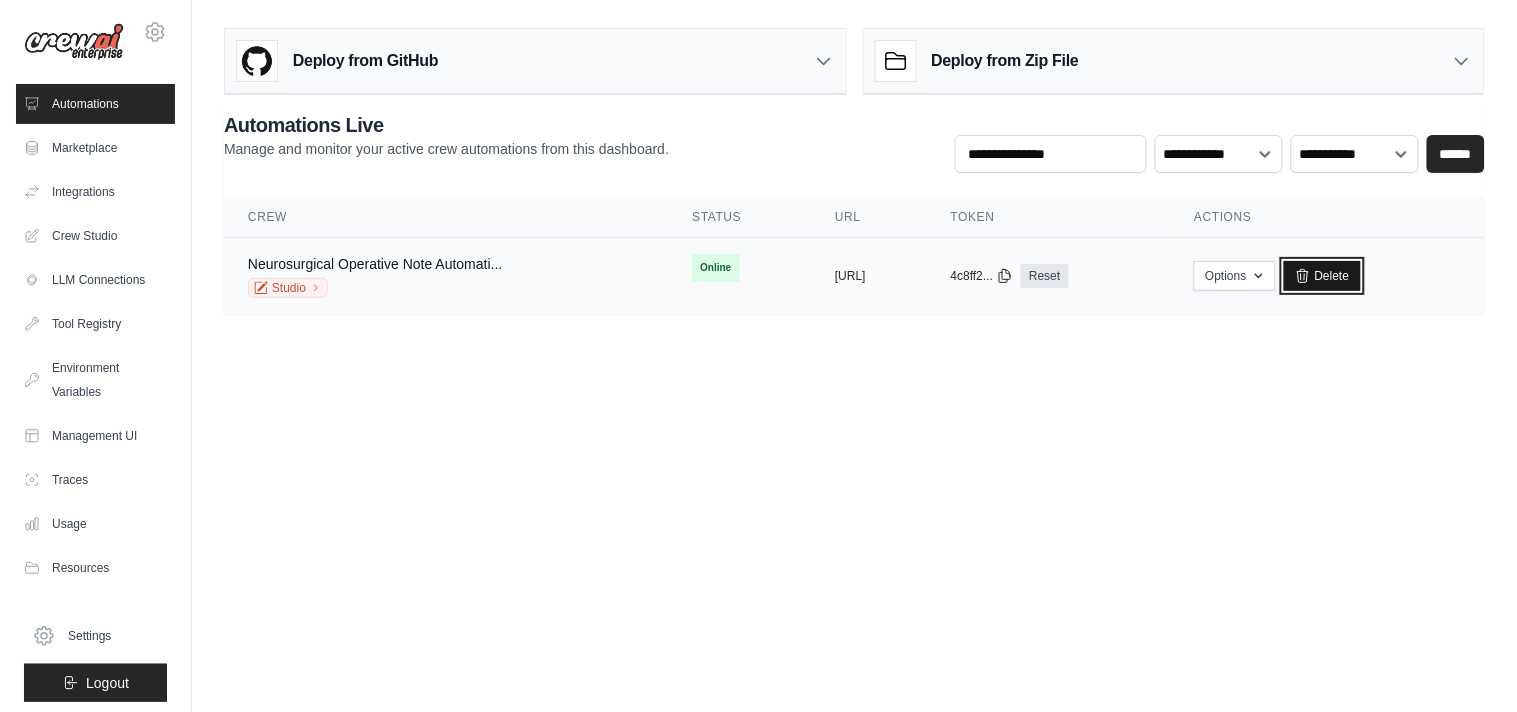 click on "Delete" at bounding box center [1322, 276] 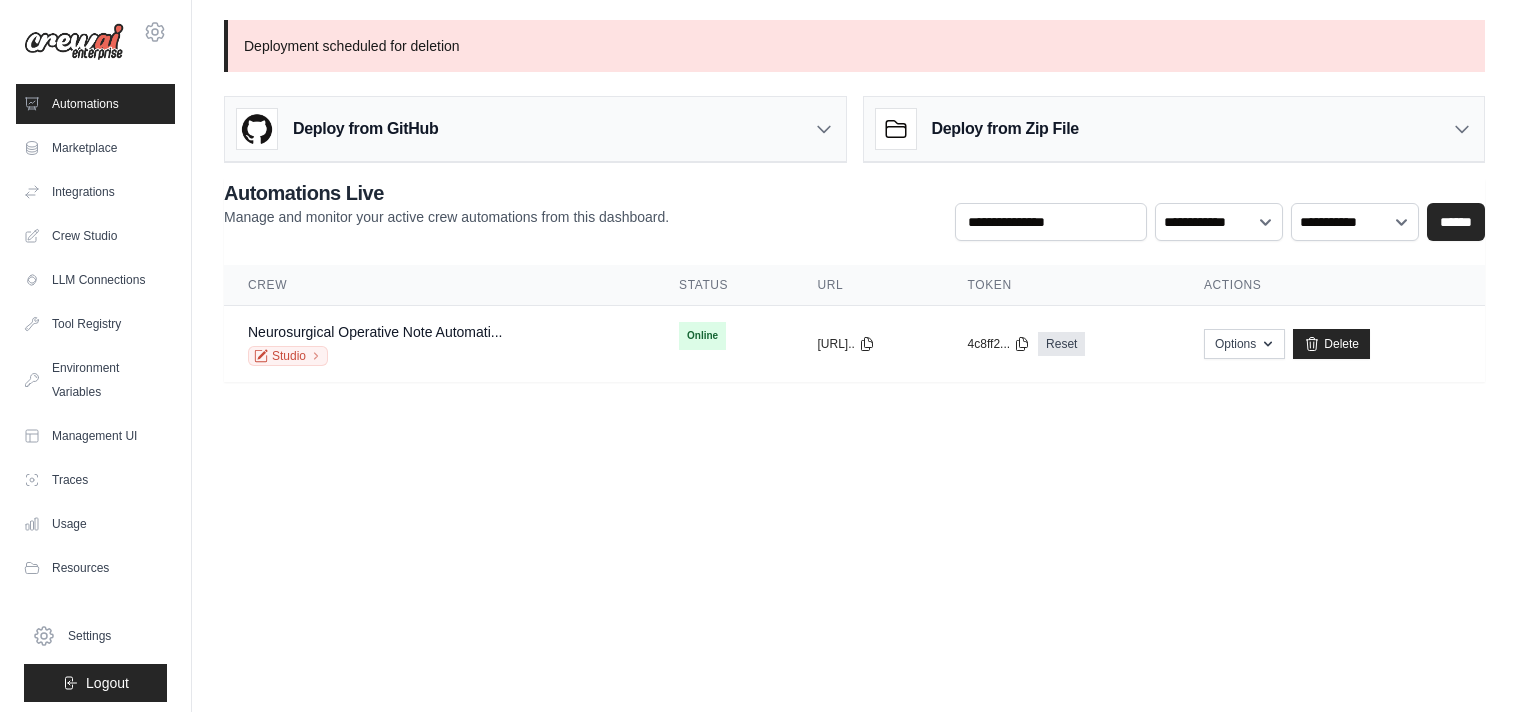 scroll, scrollTop: 0, scrollLeft: 0, axis: both 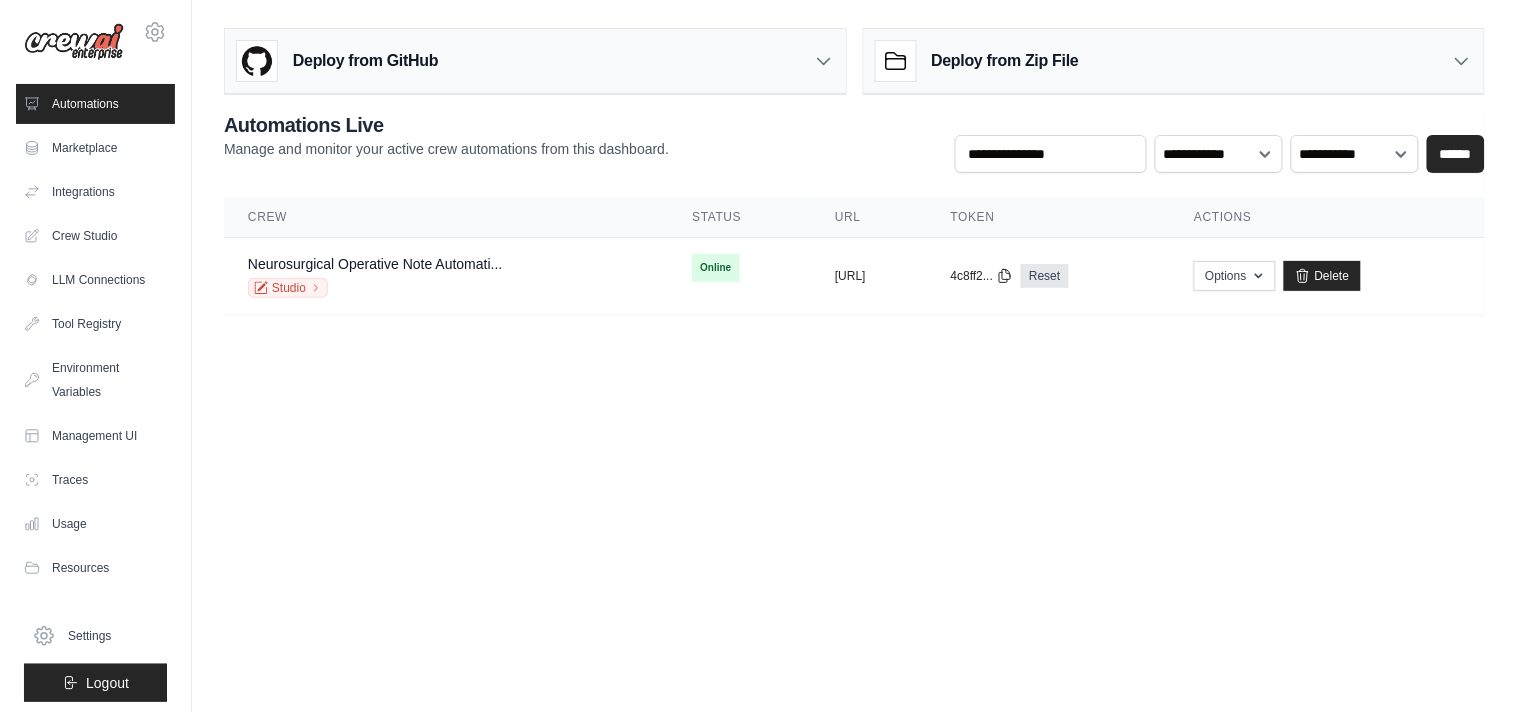 click on "[EMAIL_ADDRESS][DOMAIN_NAME]
Settings
Automations
Marketplace
Integrations" at bounding box center (758, 356) 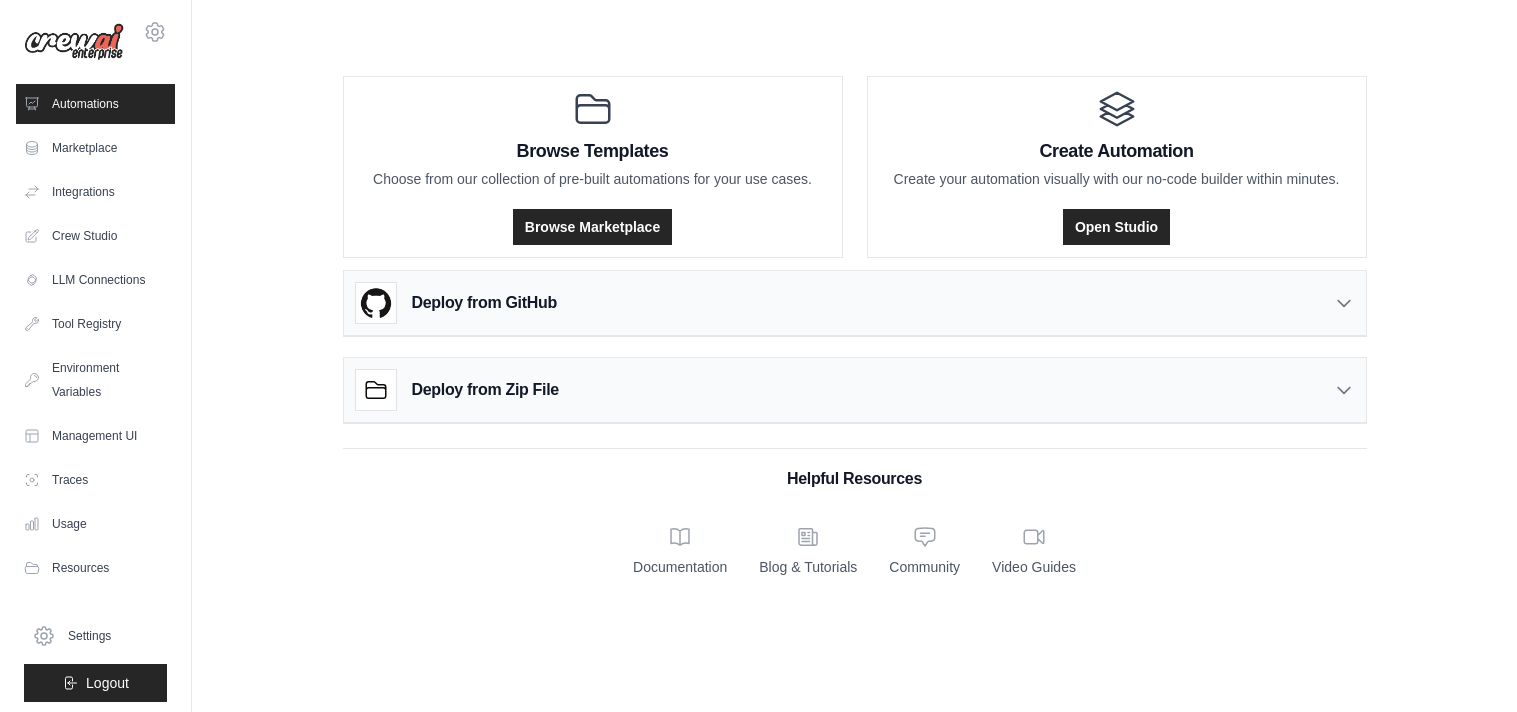 scroll, scrollTop: 0, scrollLeft: 0, axis: both 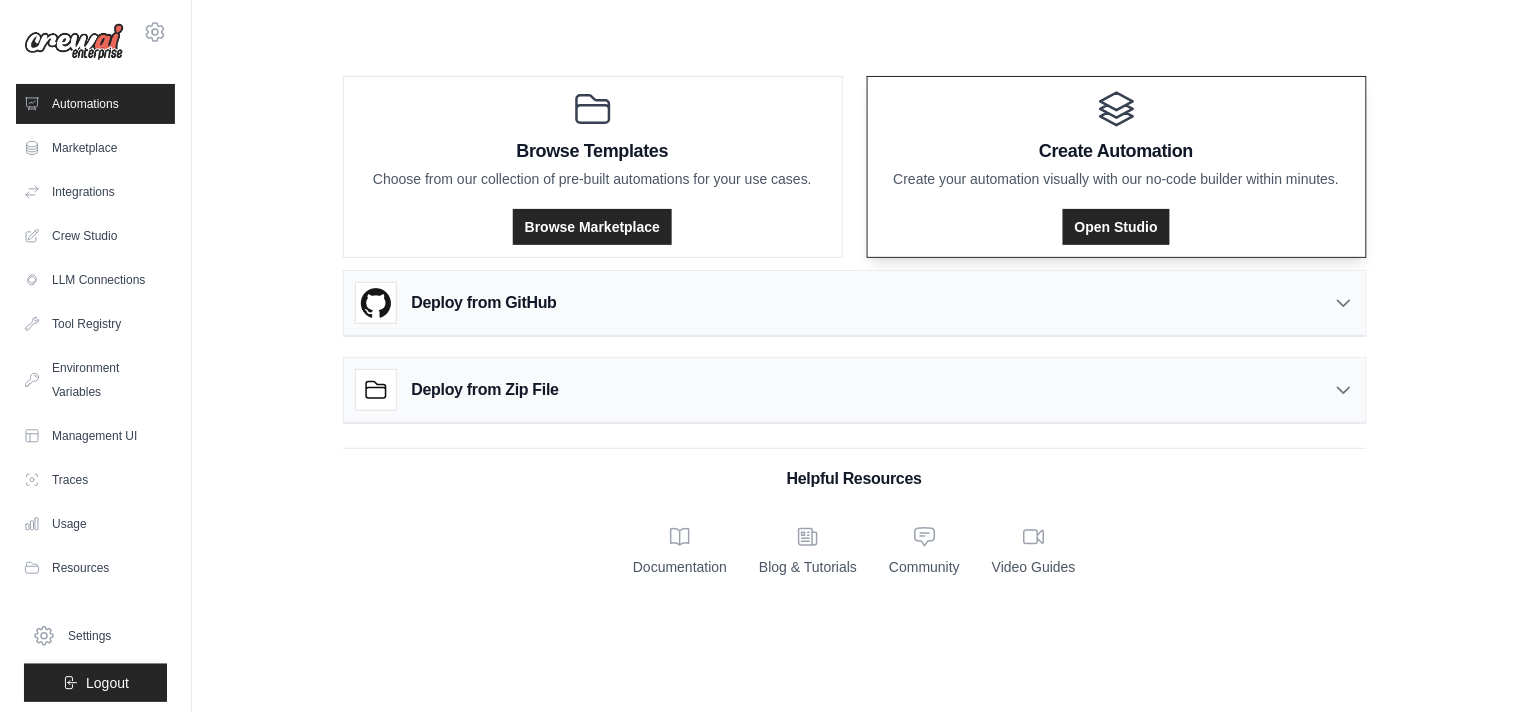 click on "Create Automation" at bounding box center [1117, 151] 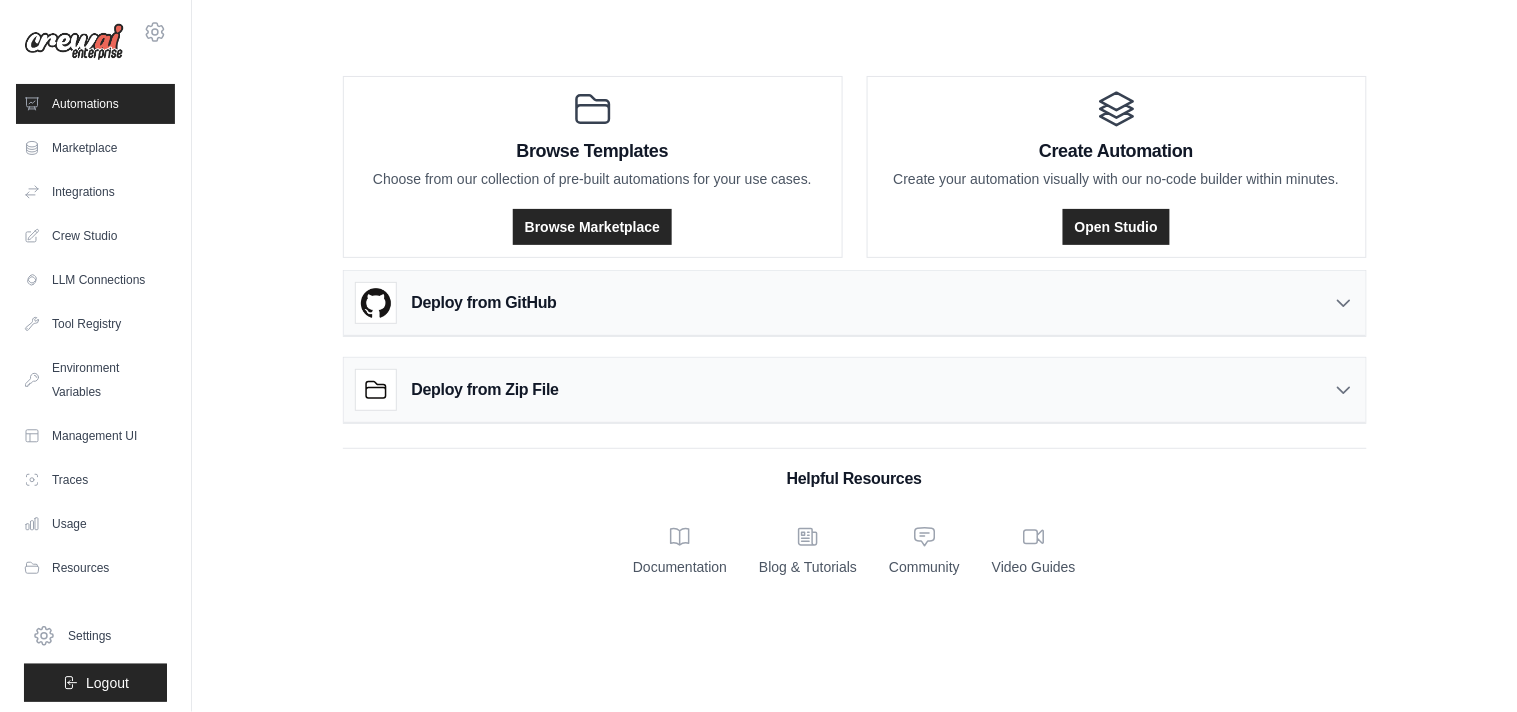 click on "Deploy from Zip File
Choose file
No file selected
Only .zip files are supported
Environment Variables" at bounding box center (855, 380) 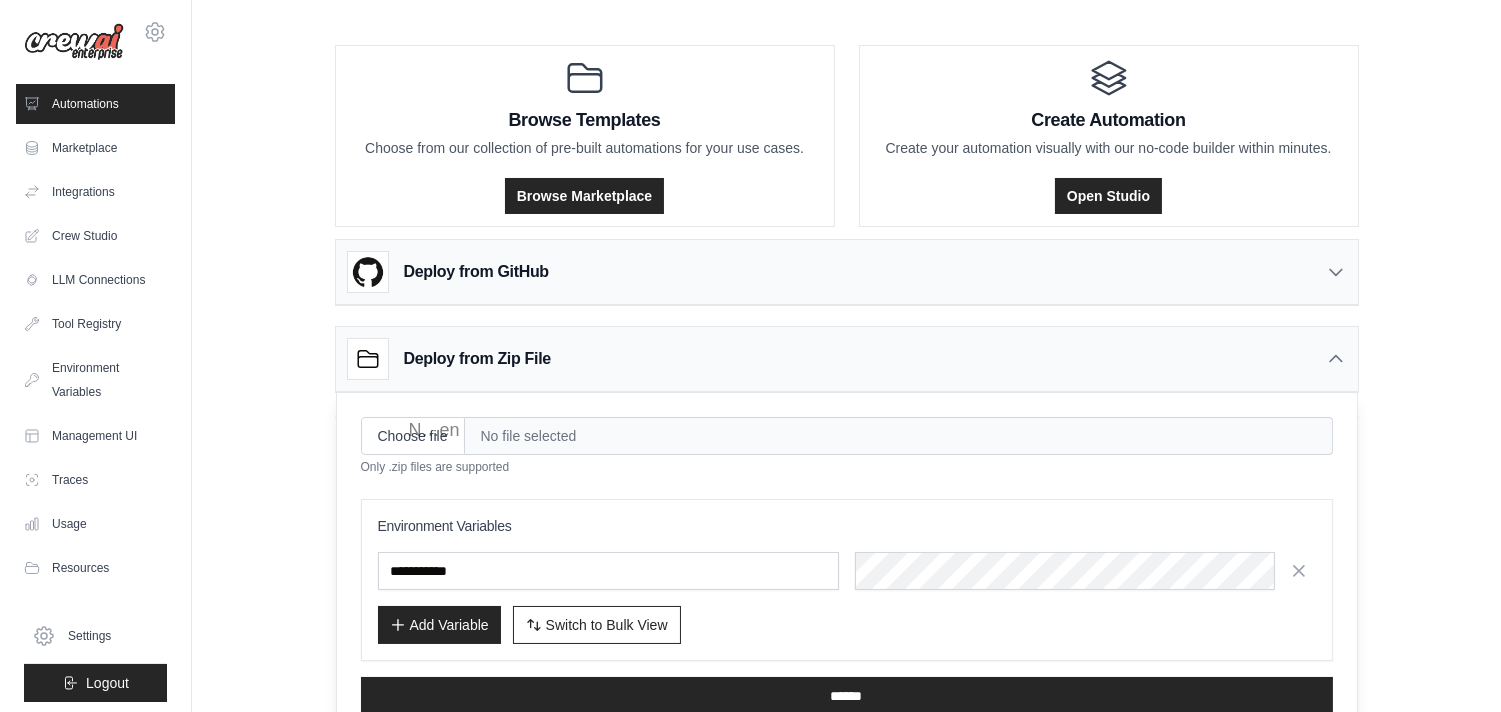 scroll, scrollTop: 61, scrollLeft: 0, axis: vertical 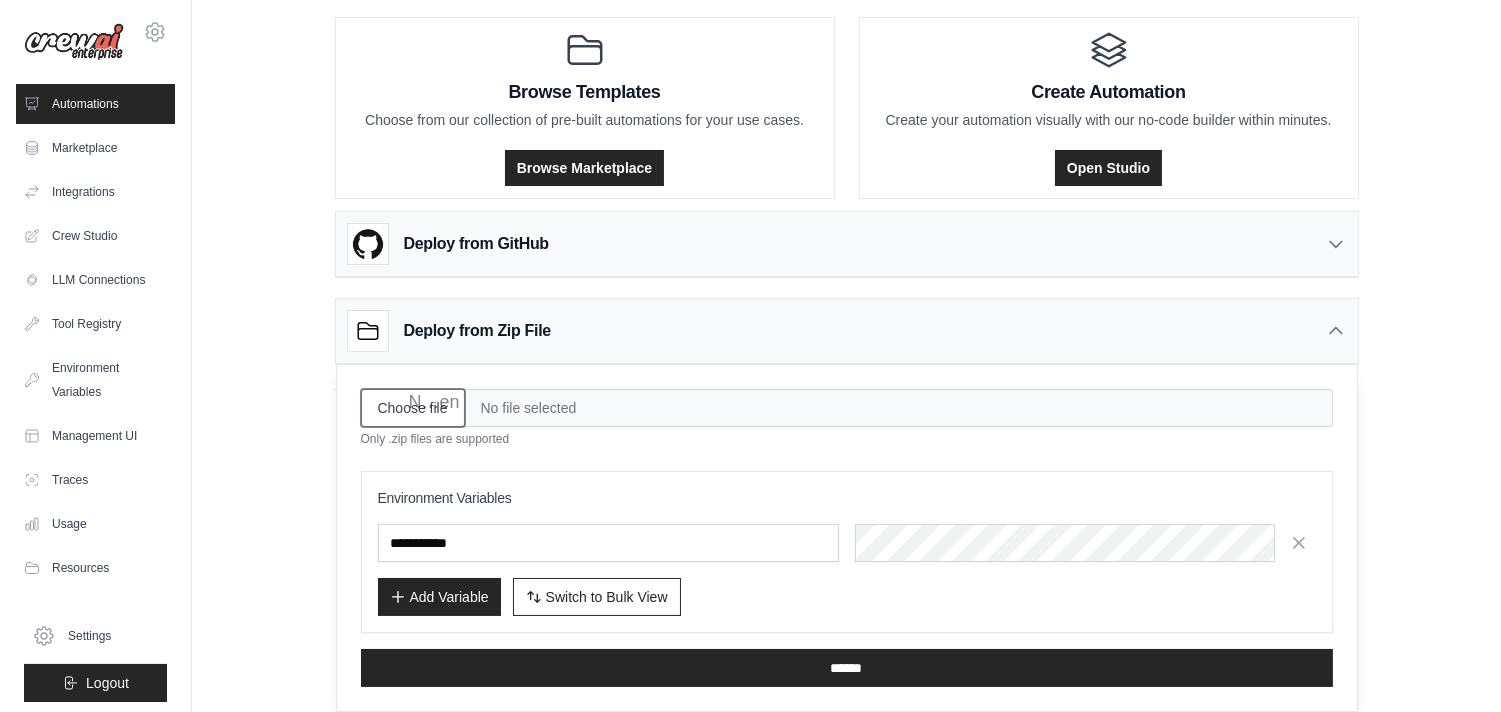 click on "Choose file" at bounding box center (413, 408) 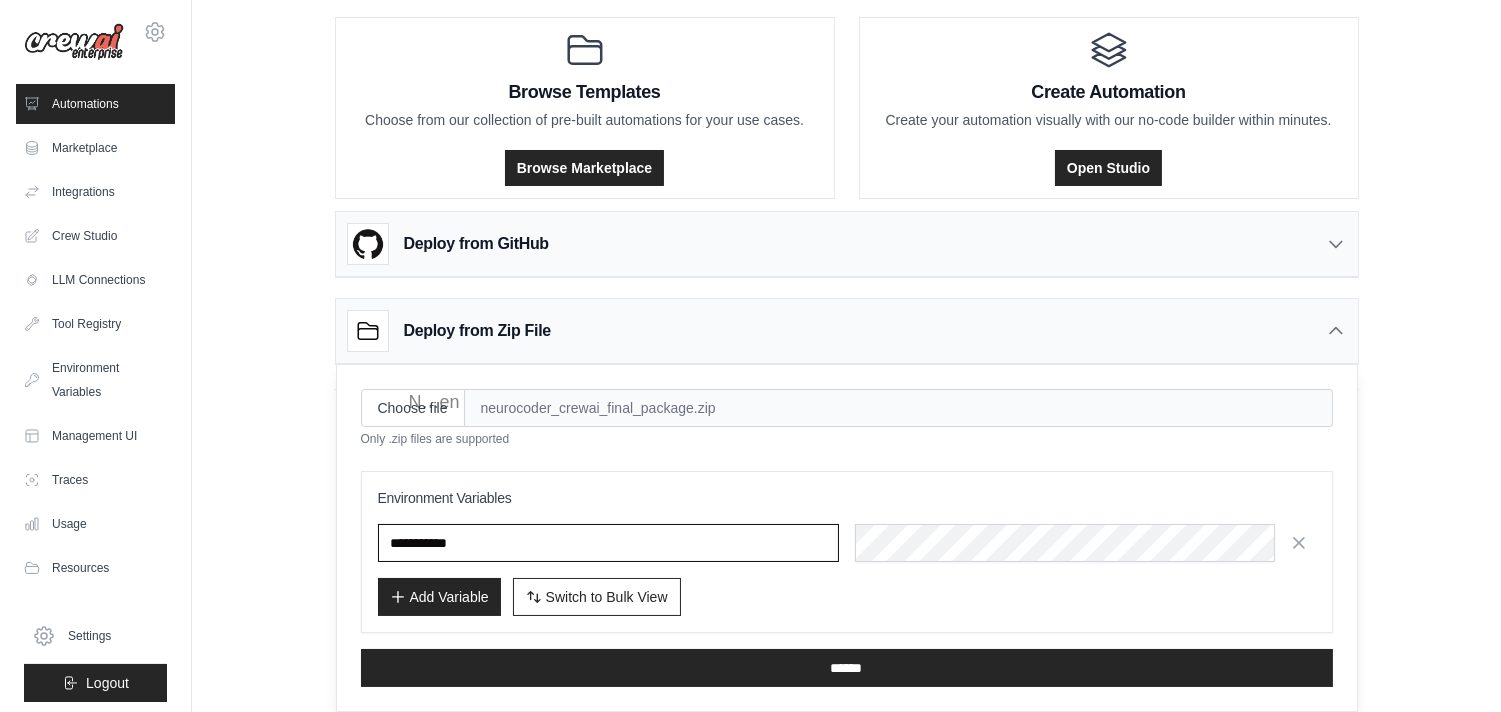 click at bounding box center [608, 543] 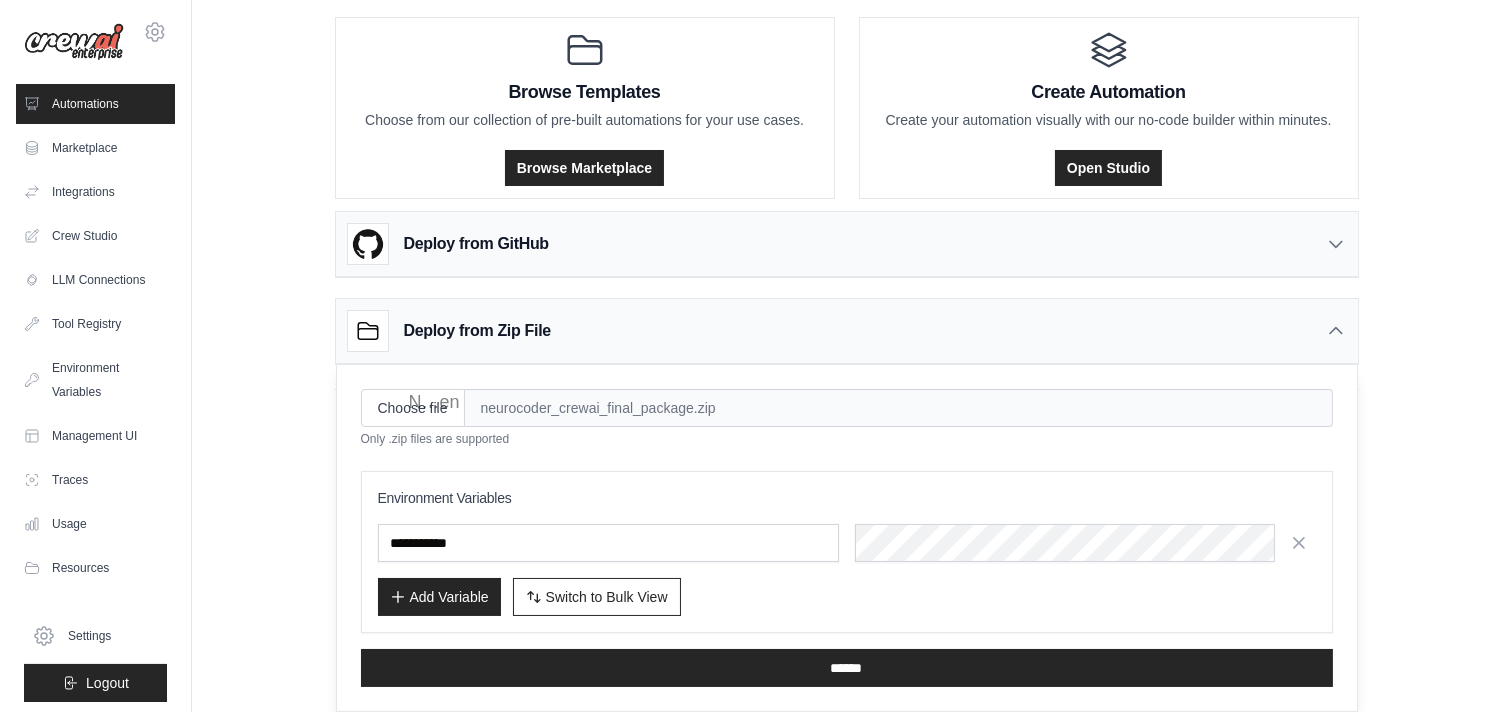 click on "Environment Variables
Add Variable
Switch to Bulk View
Switch to Table View" at bounding box center (847, 552) 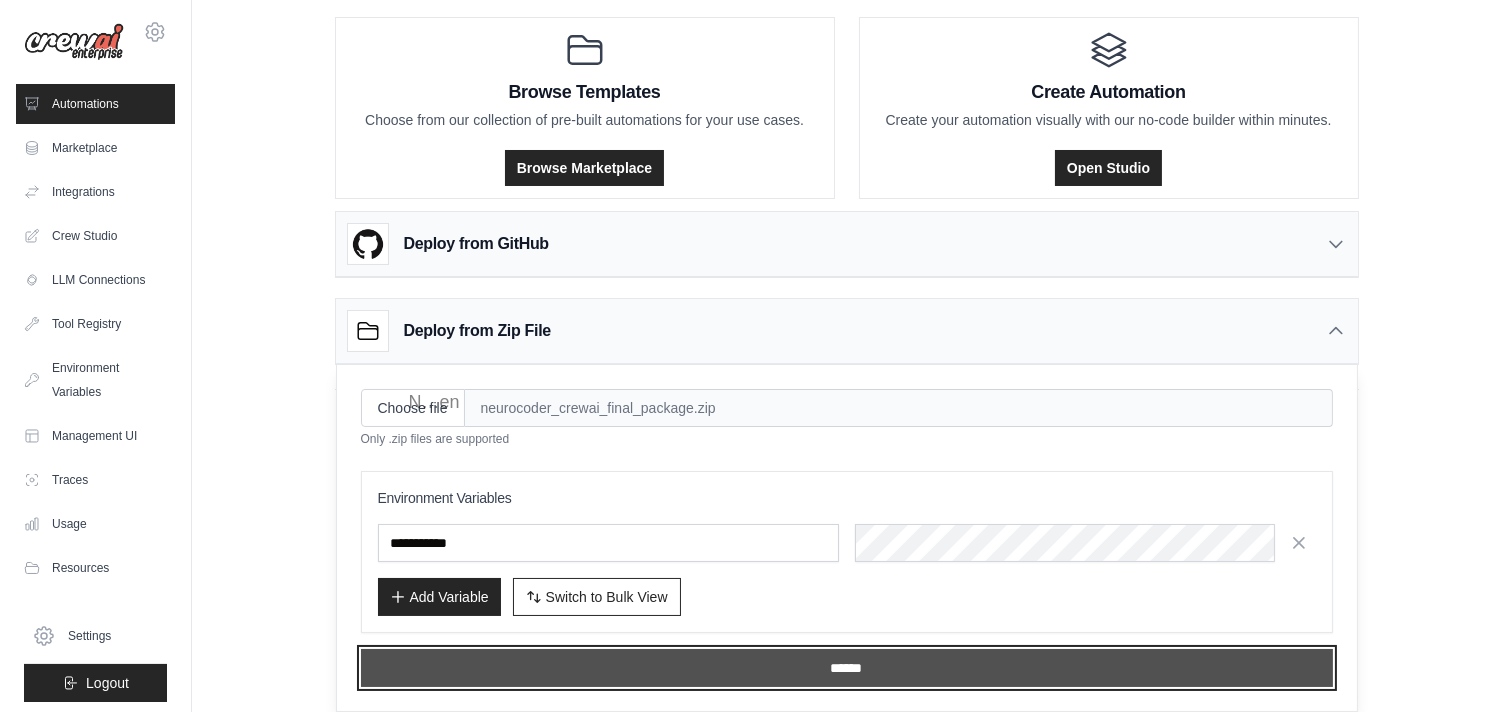 click on "******" at bounding box center [847, 668] 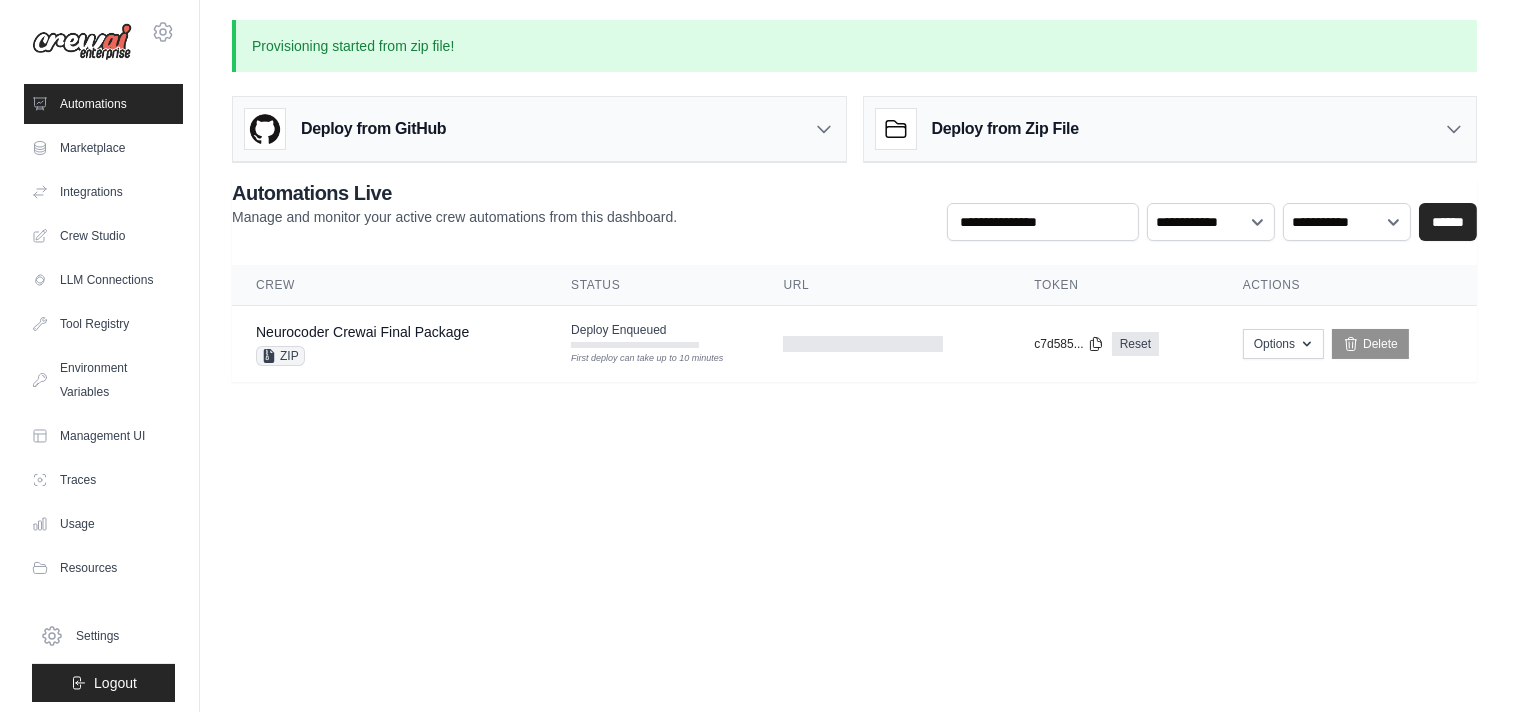 scroll, scrollTop: 0, scrollLeft: 0, axis: both 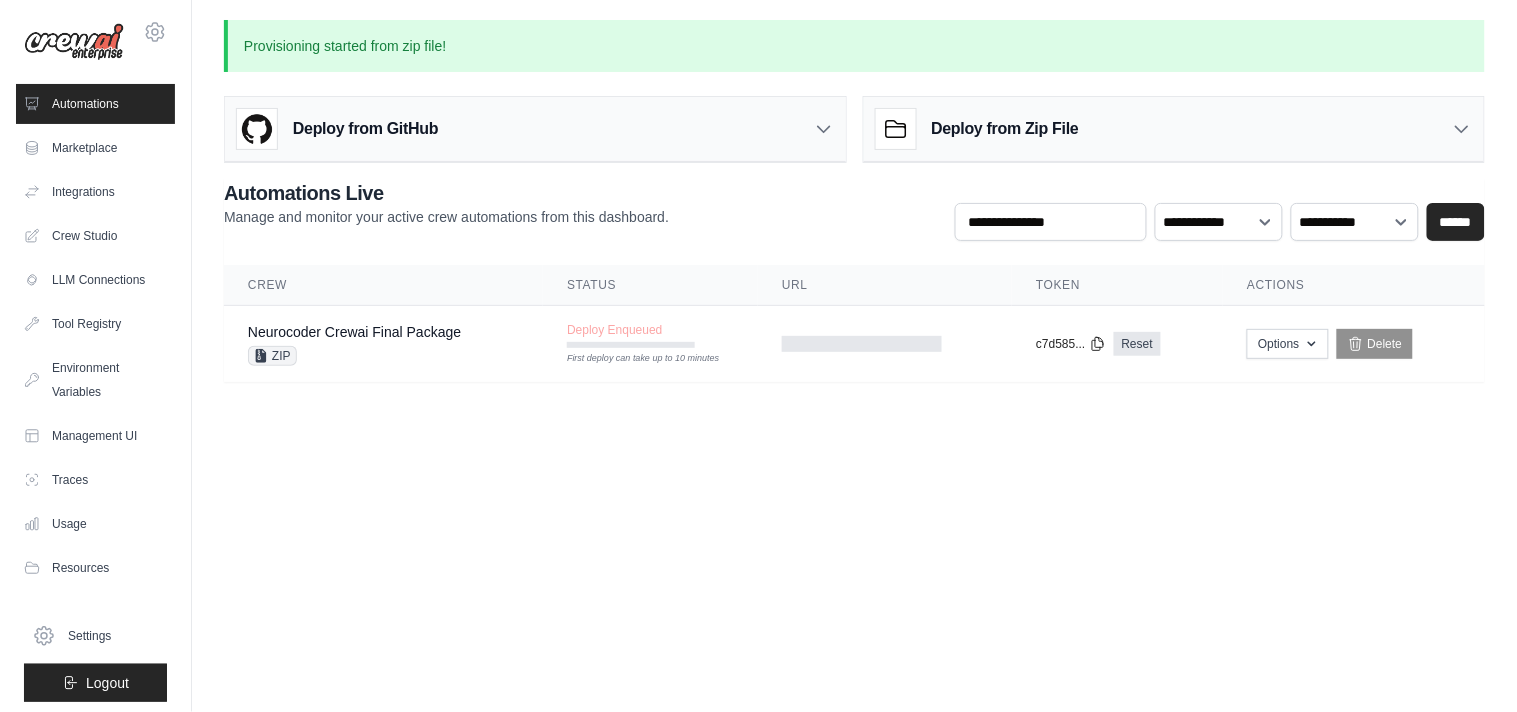 click on "**********" at bounding box center [854, 210] 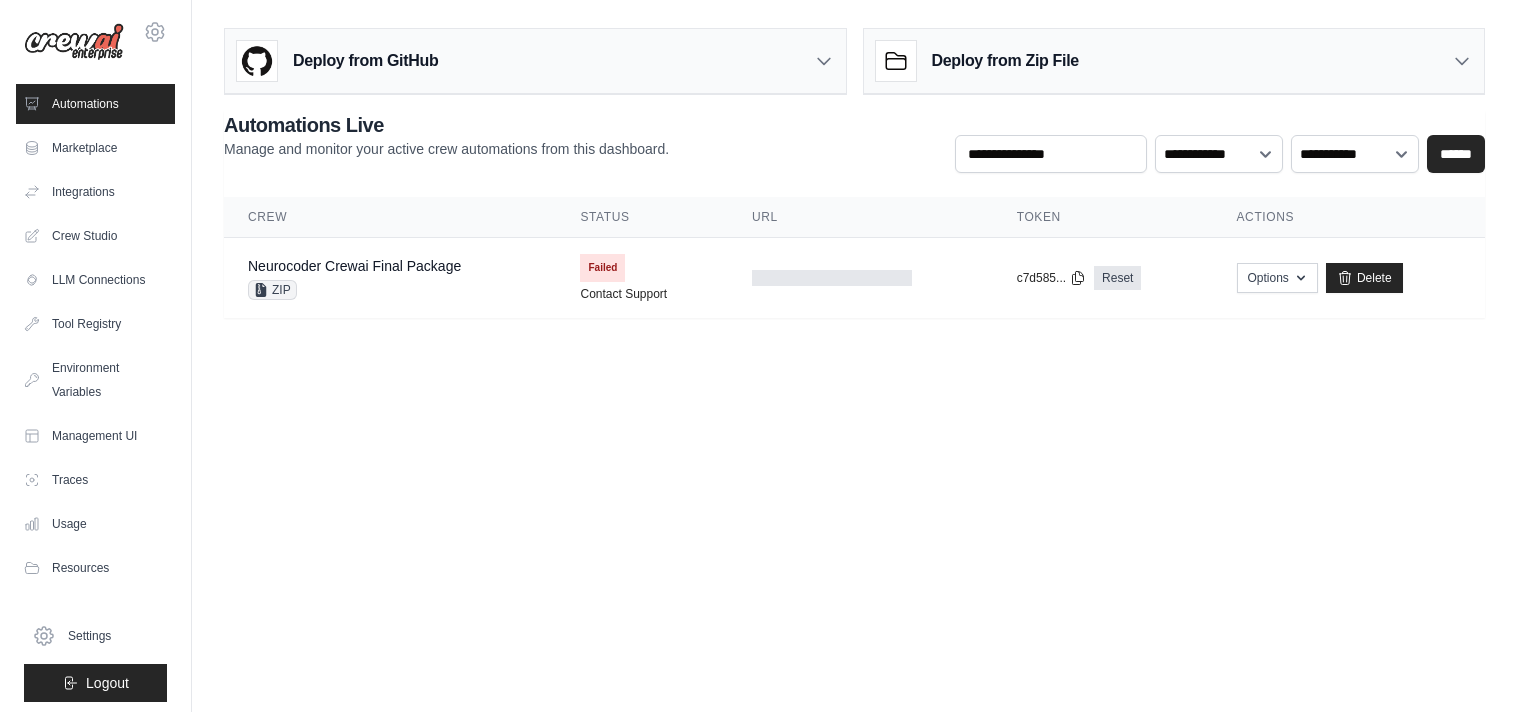 scroll, scrollTop: 0, scrollLeft: 0, axis: both 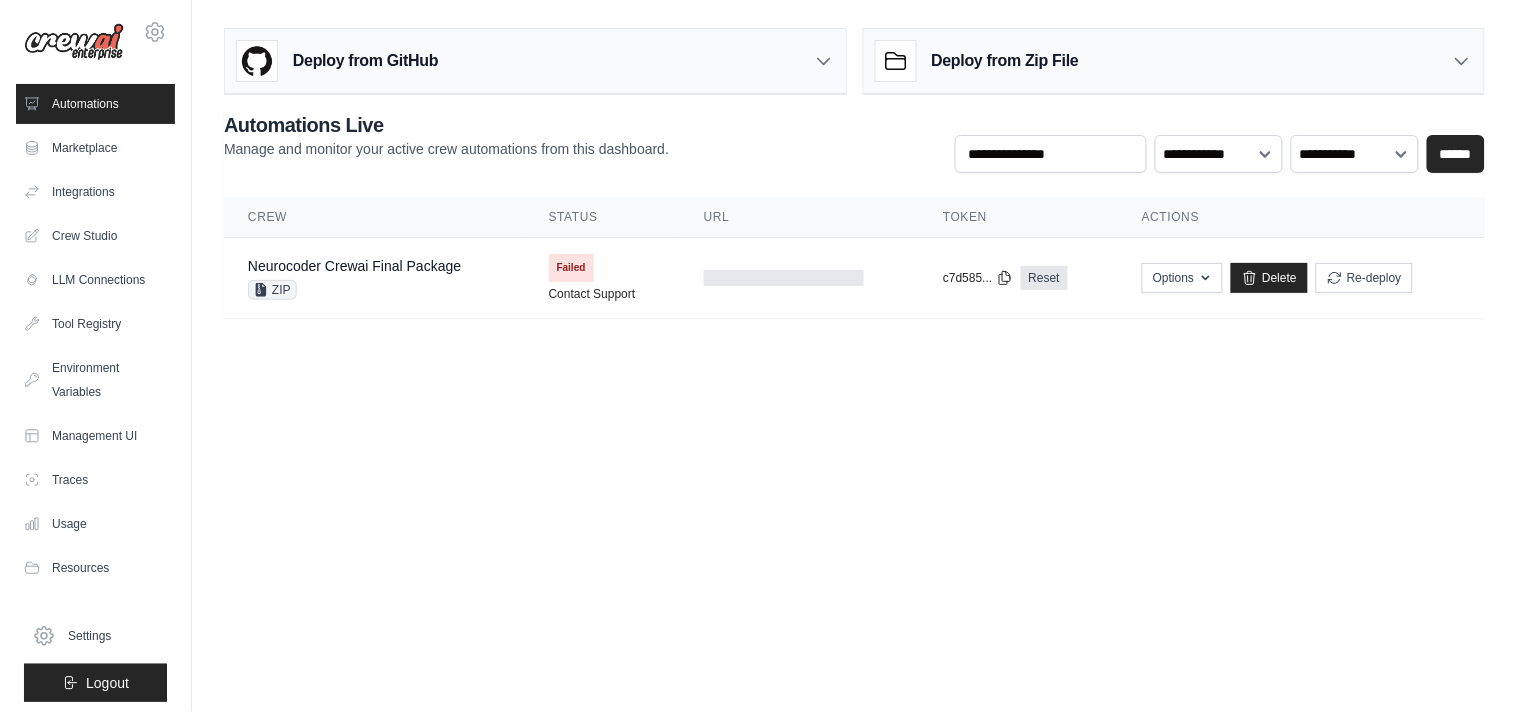 click on "[EMAIL_ADDRESS][DOMAIN_NAME]
Settings
Automations
Marketplace
Integrations" at bounding box center [758, 356] 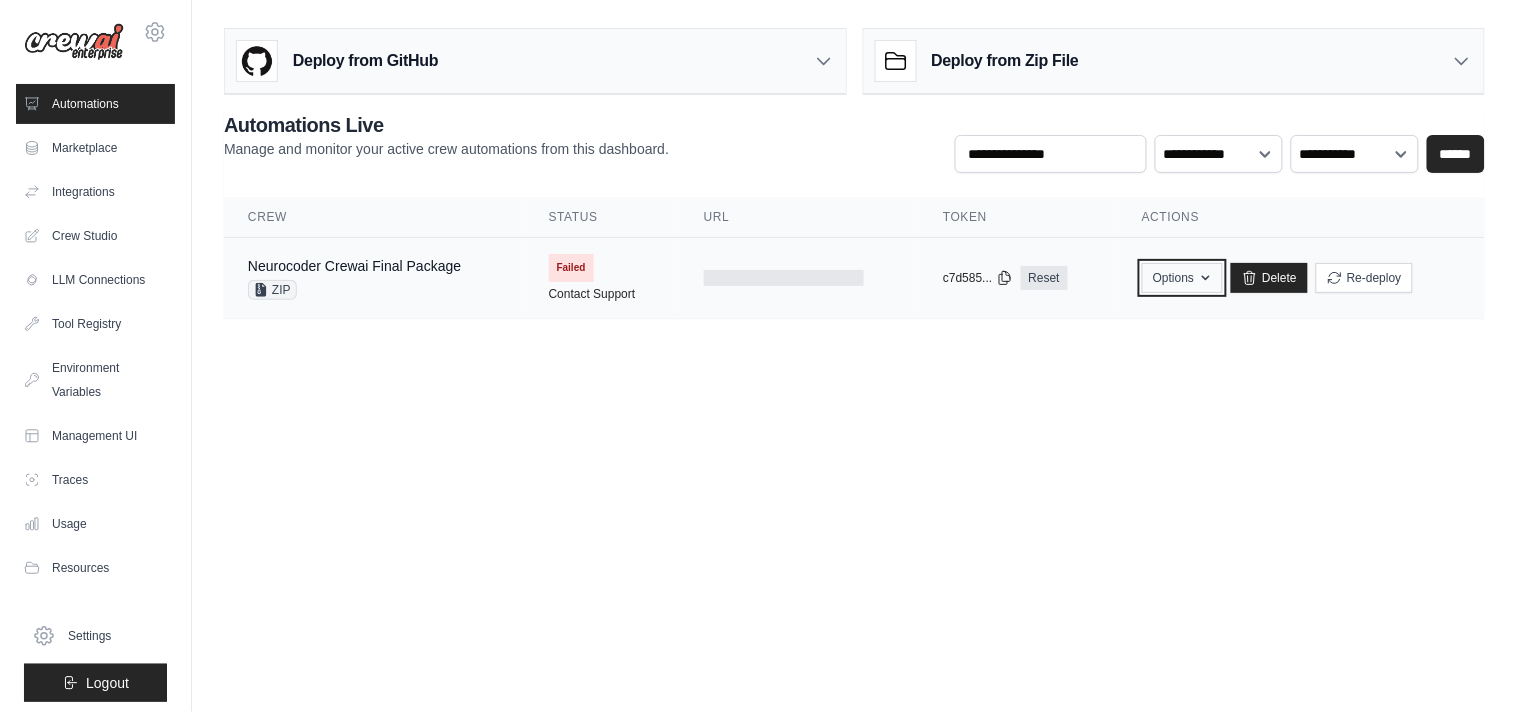 click 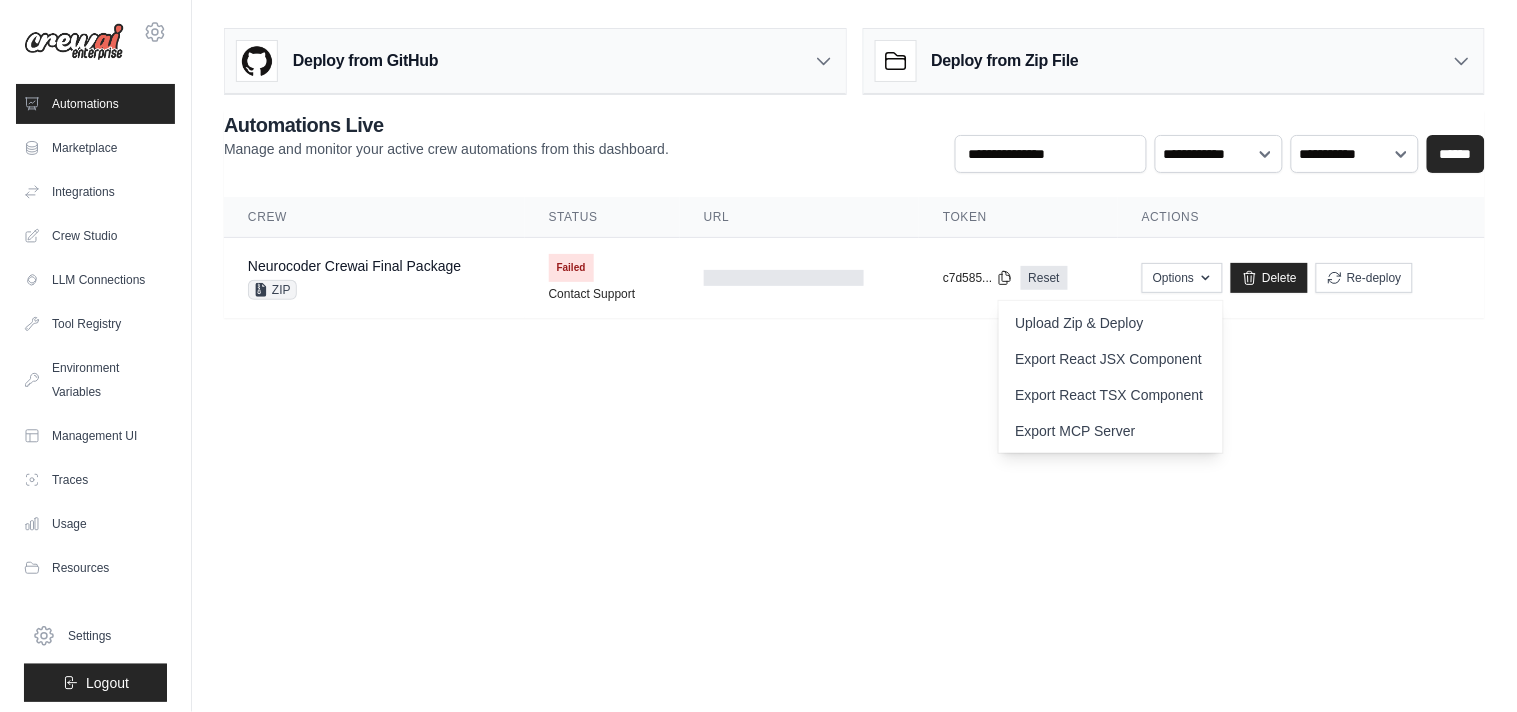 click on "[EMAIL_ADDRESS][DOMAIN_NAME]
Settings
Automations
Marketplace
Integrations" at bounding box center [758, 356] 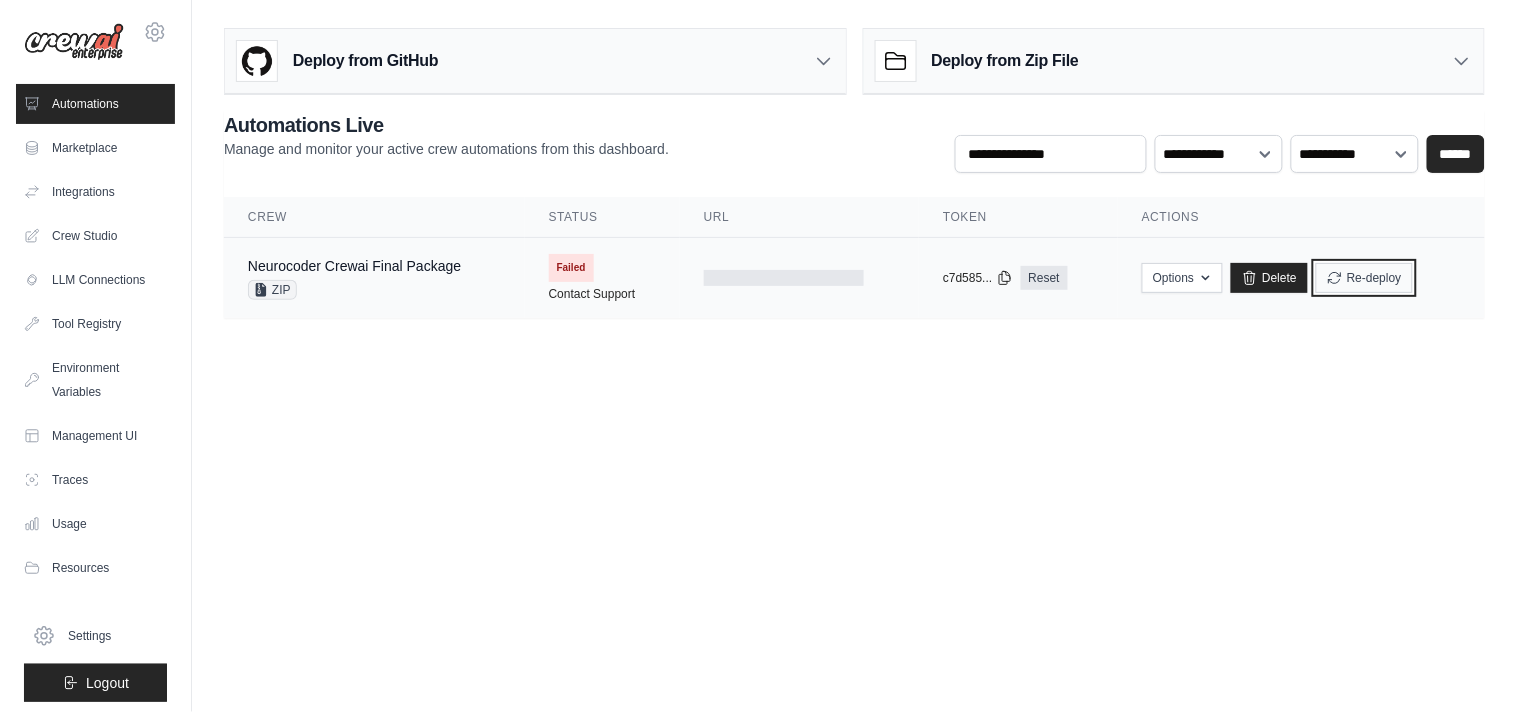 click on "Re-deploy" at bounding box center [1364, 278] 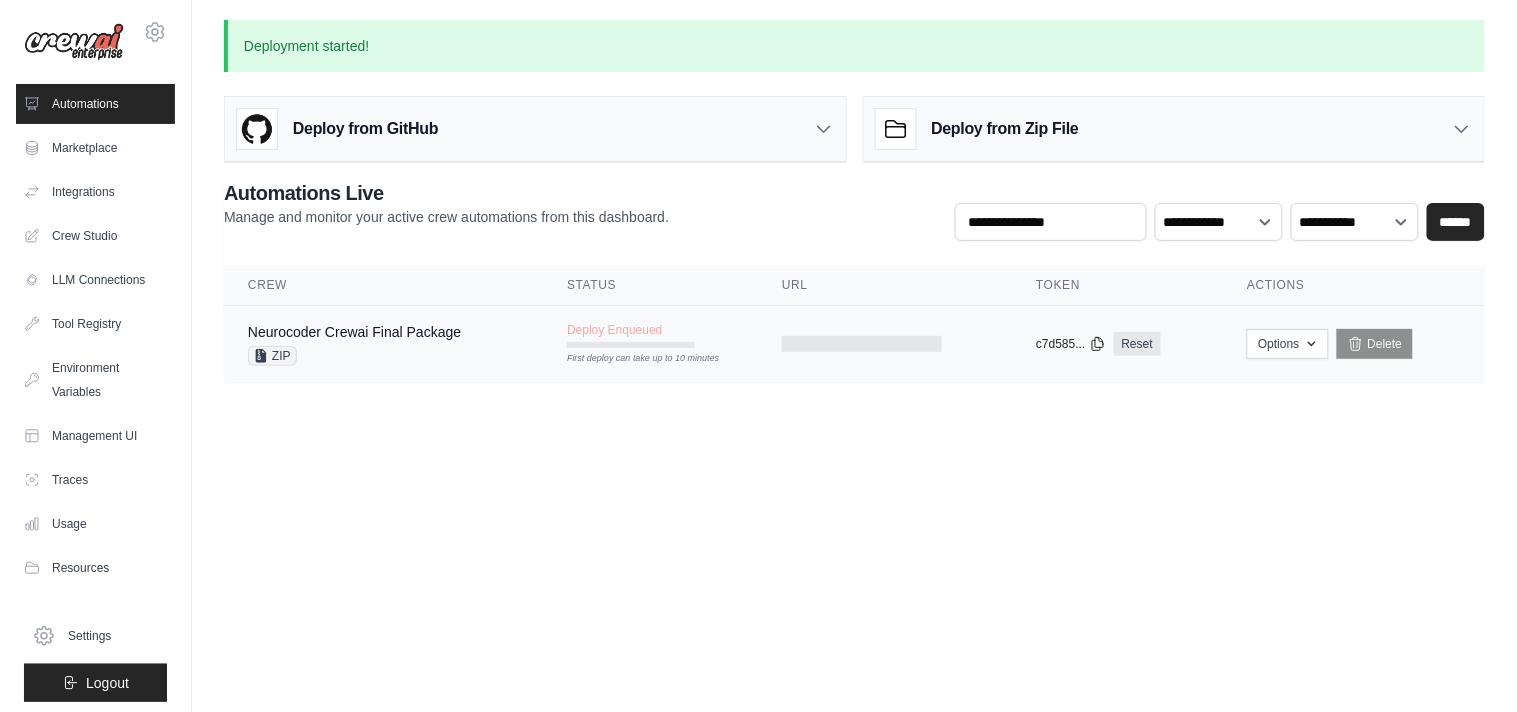 click at bounding box center (862, 344) 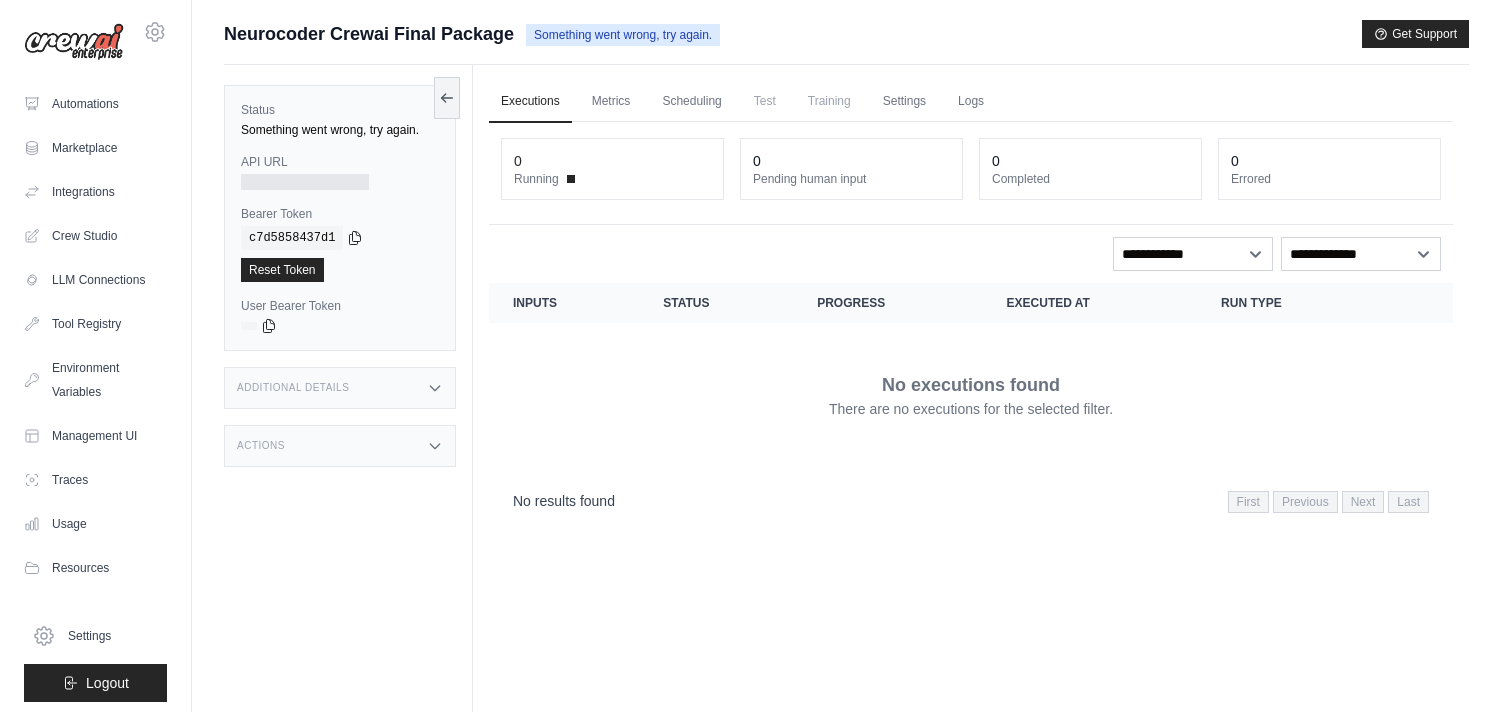 scroll, scrollTop: 0, scrollLeft: 0, axis: both 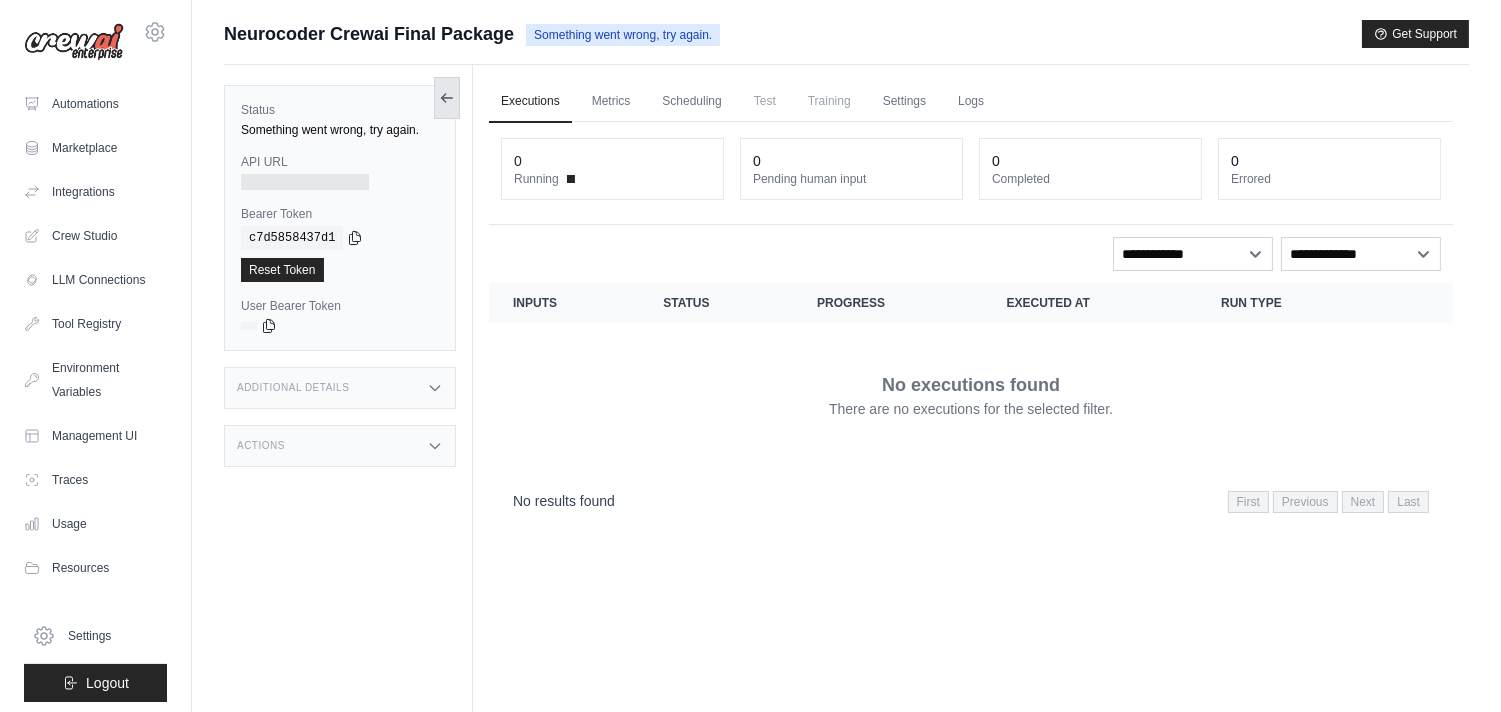 click 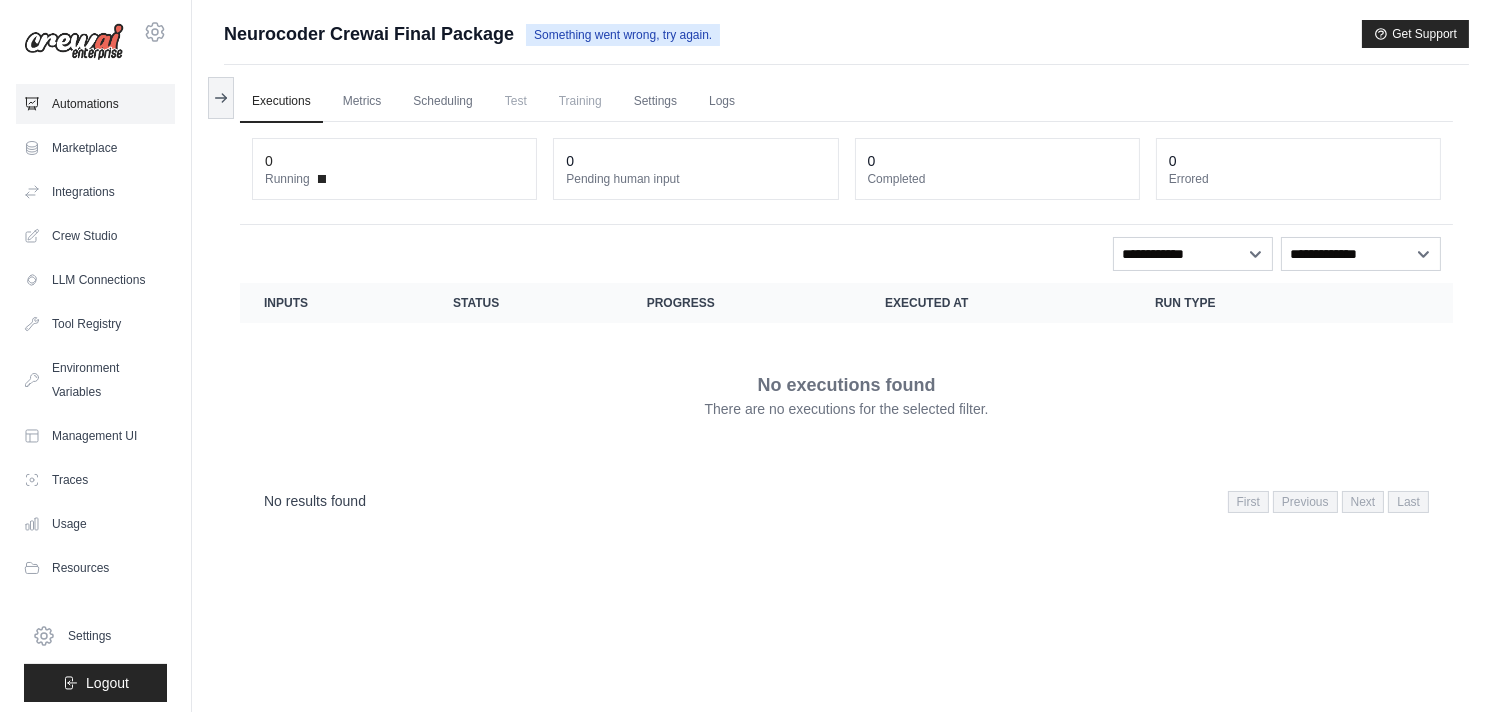 click on "Automations" at bounding box center (95, 104) 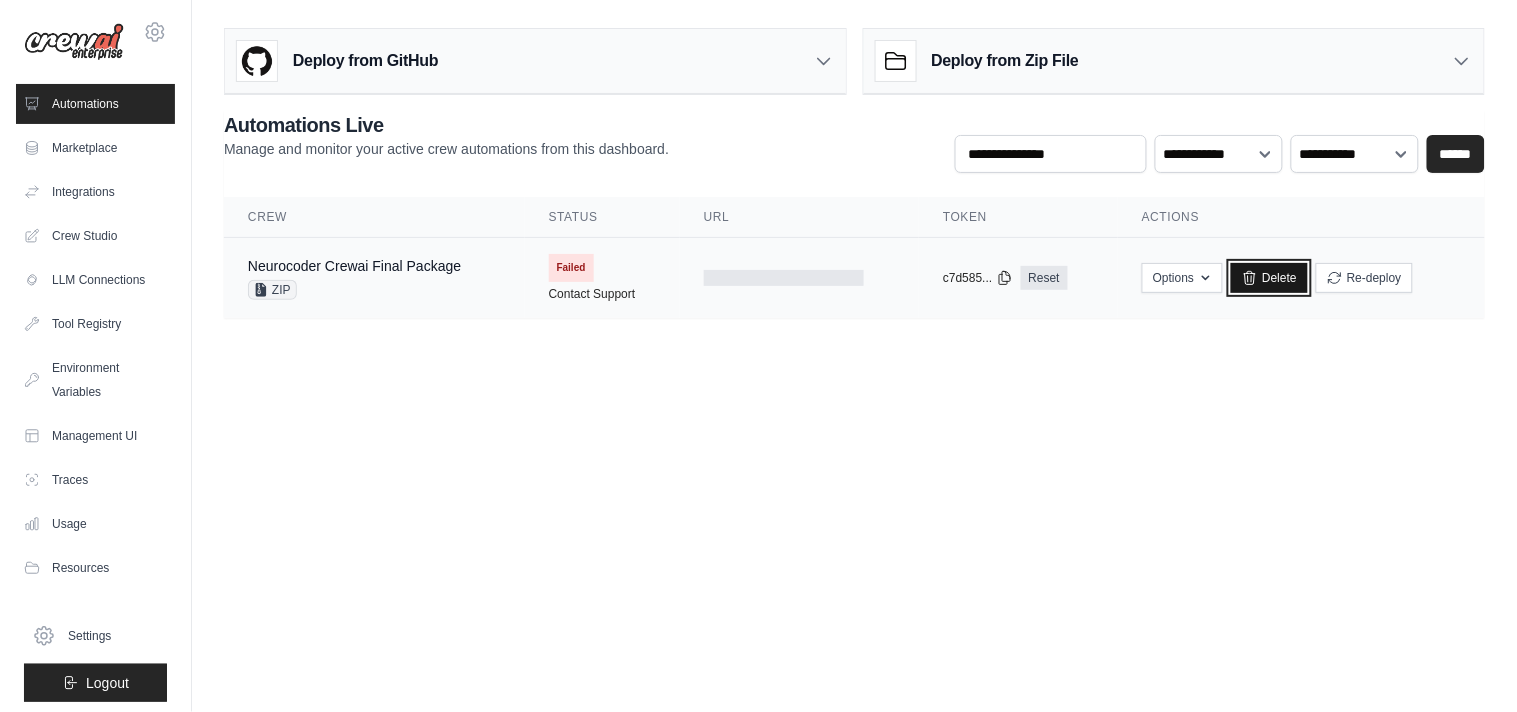 click on "Delete" at bounding box center (1269, 278) 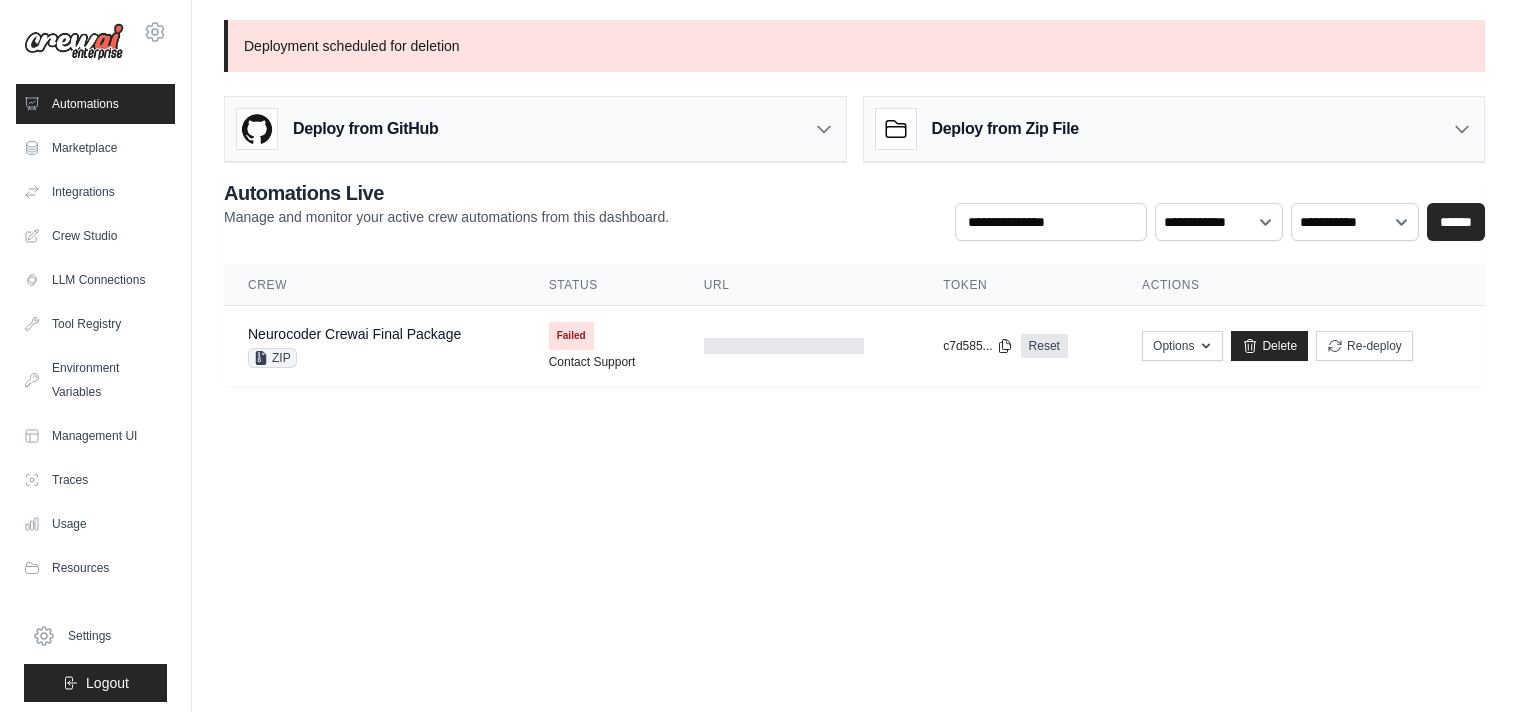 scroll, scrollTop: 0, scrollLeft: 0, axis: both 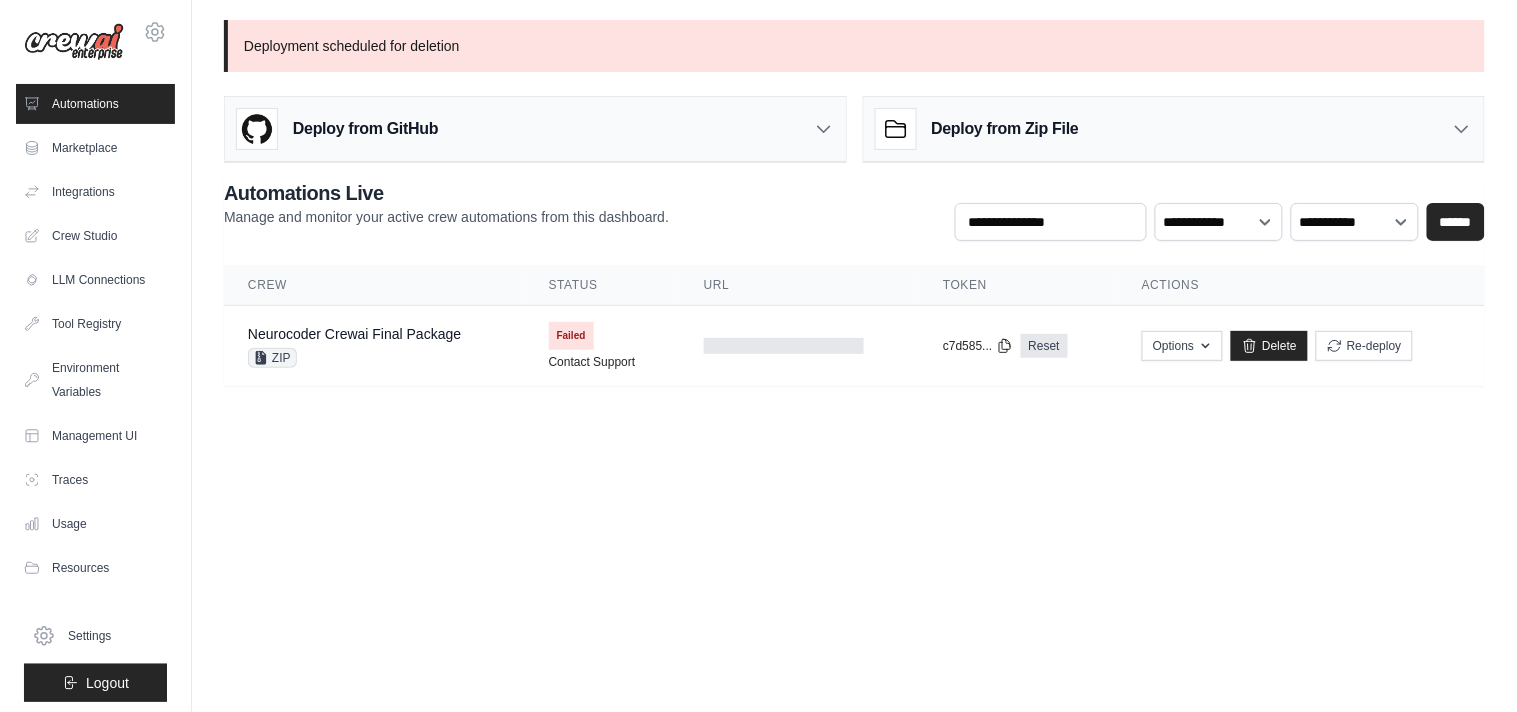click on "[EMAIL_ADDRESS][DOMAIN_NAME]
Settings
Automations
Marketplace
Integrations" at bounding box center [758, 356] 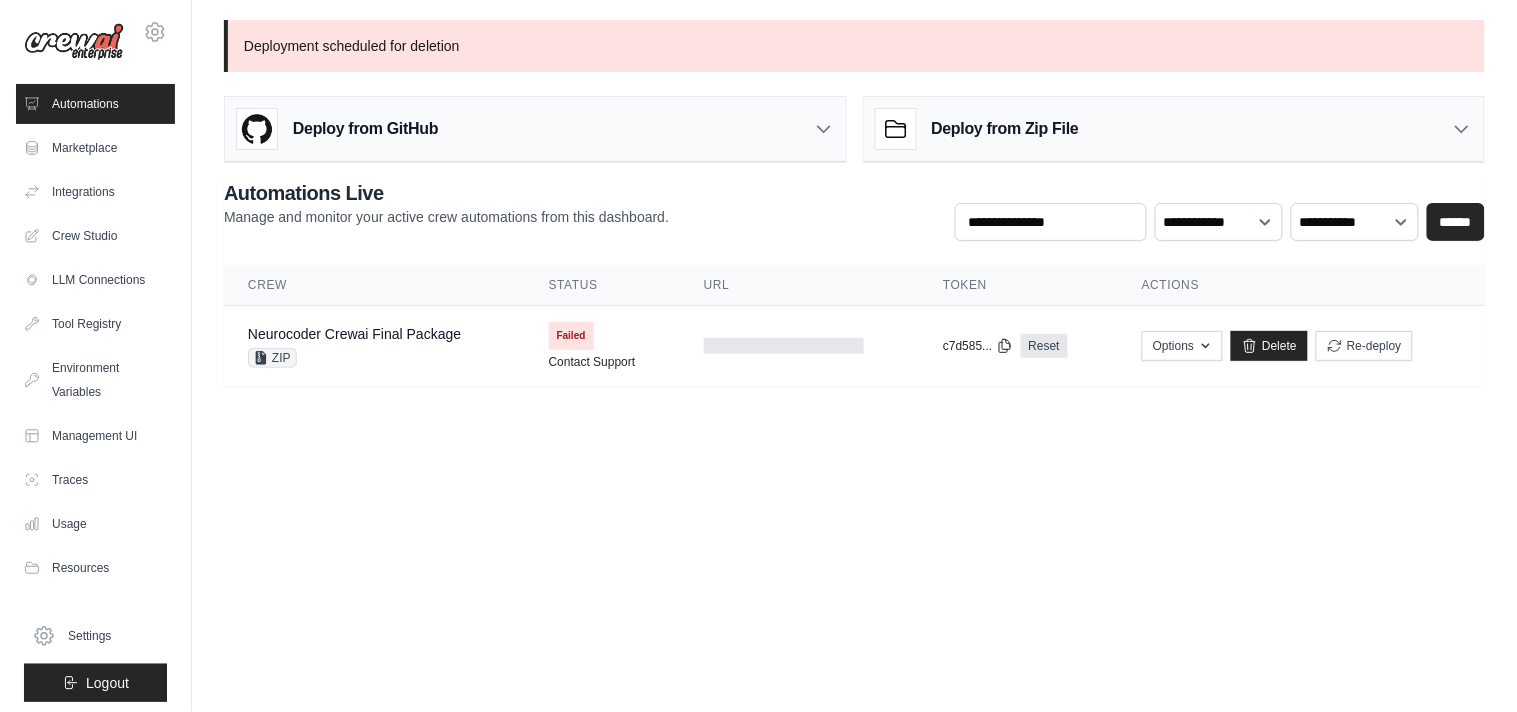 click on "Deployment scheduled for [MEDICAL_DATA]
Deploy from GitHub
Deploy your project directly from GitHub. Select a repository and
branch to get started.
Changes will be automatically synchronized with your deployment.
Configure GitHub
Deploy from Zip File" at bounding box center [854, 215] 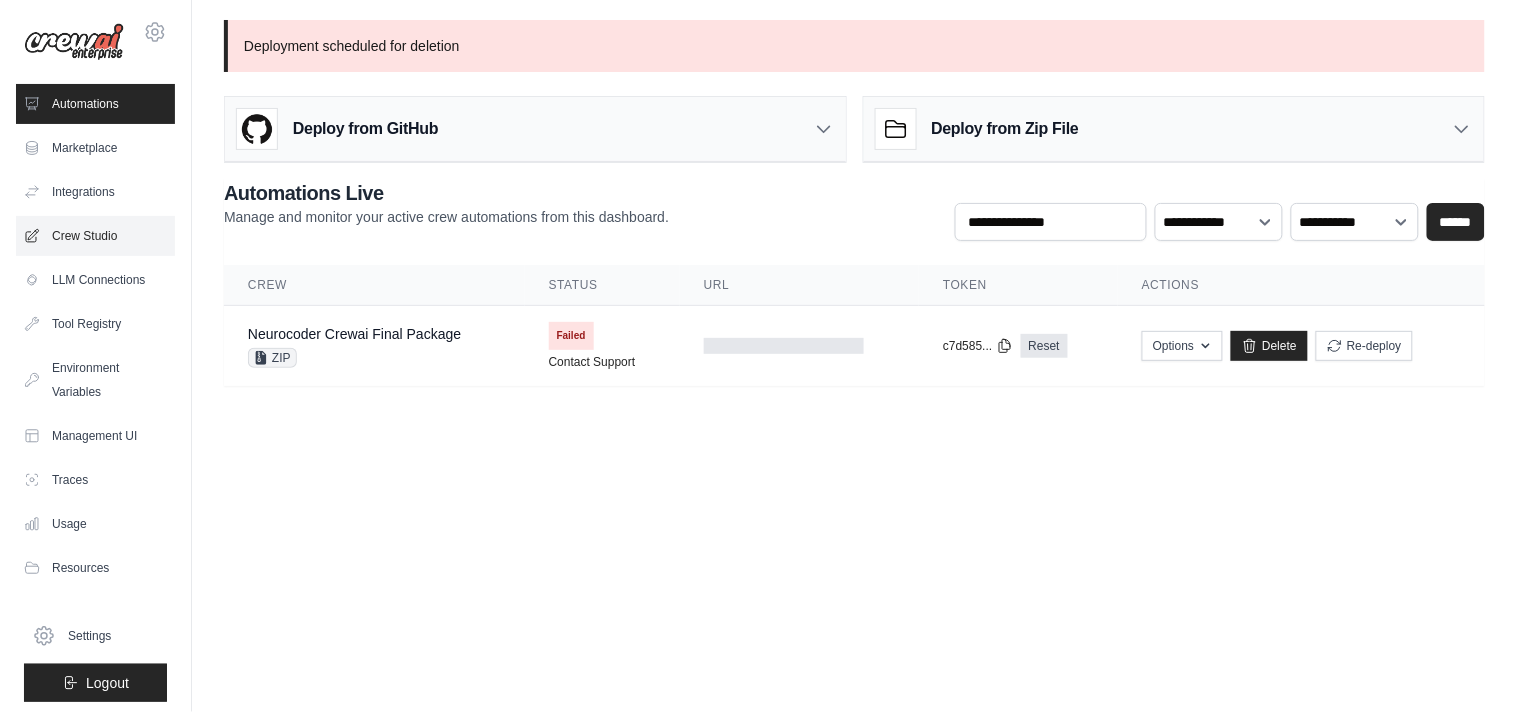 click on "Crew Studio" at bounding box center (95, 236) 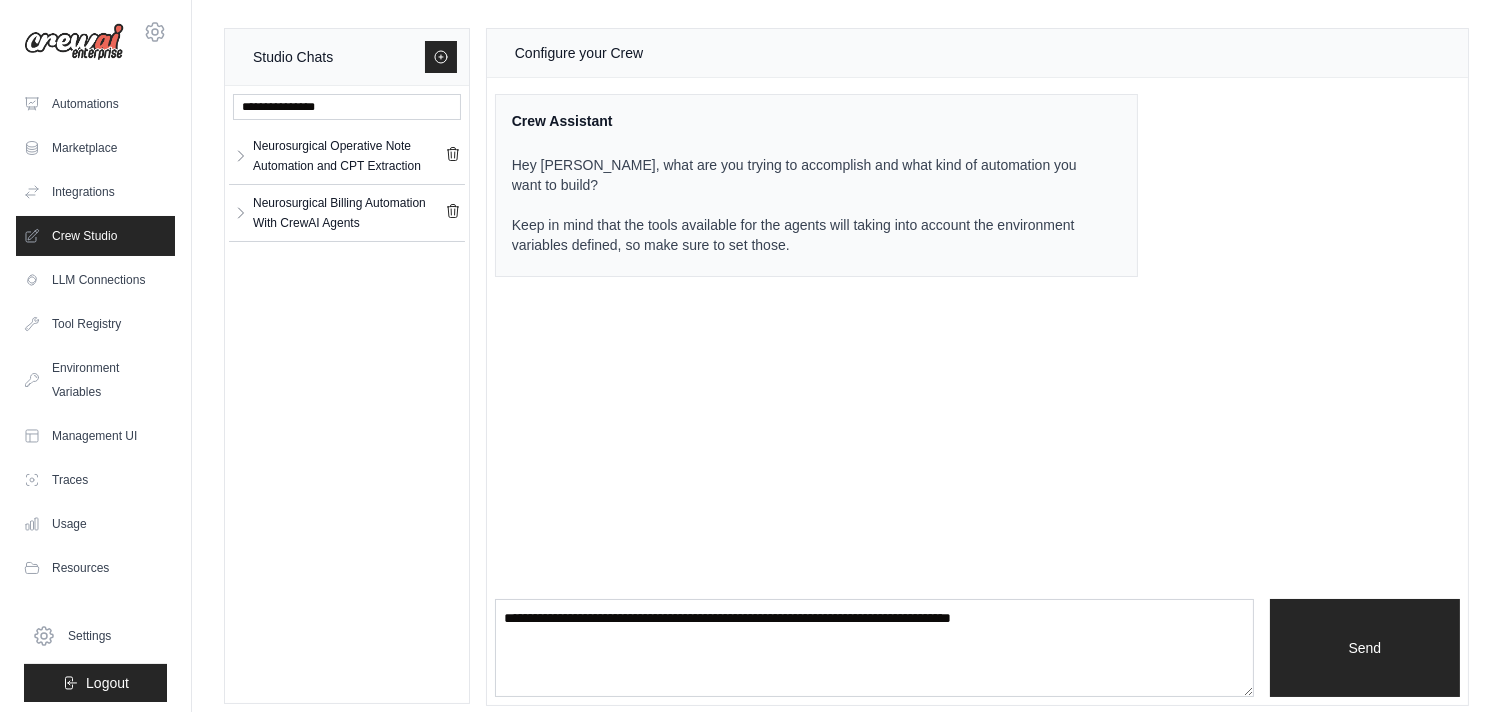 click on "Neurosurgical Operative Note Automation and CPT Extraction
Neurosurgical Op...
**
**
**" at bounding box center [347, 394] 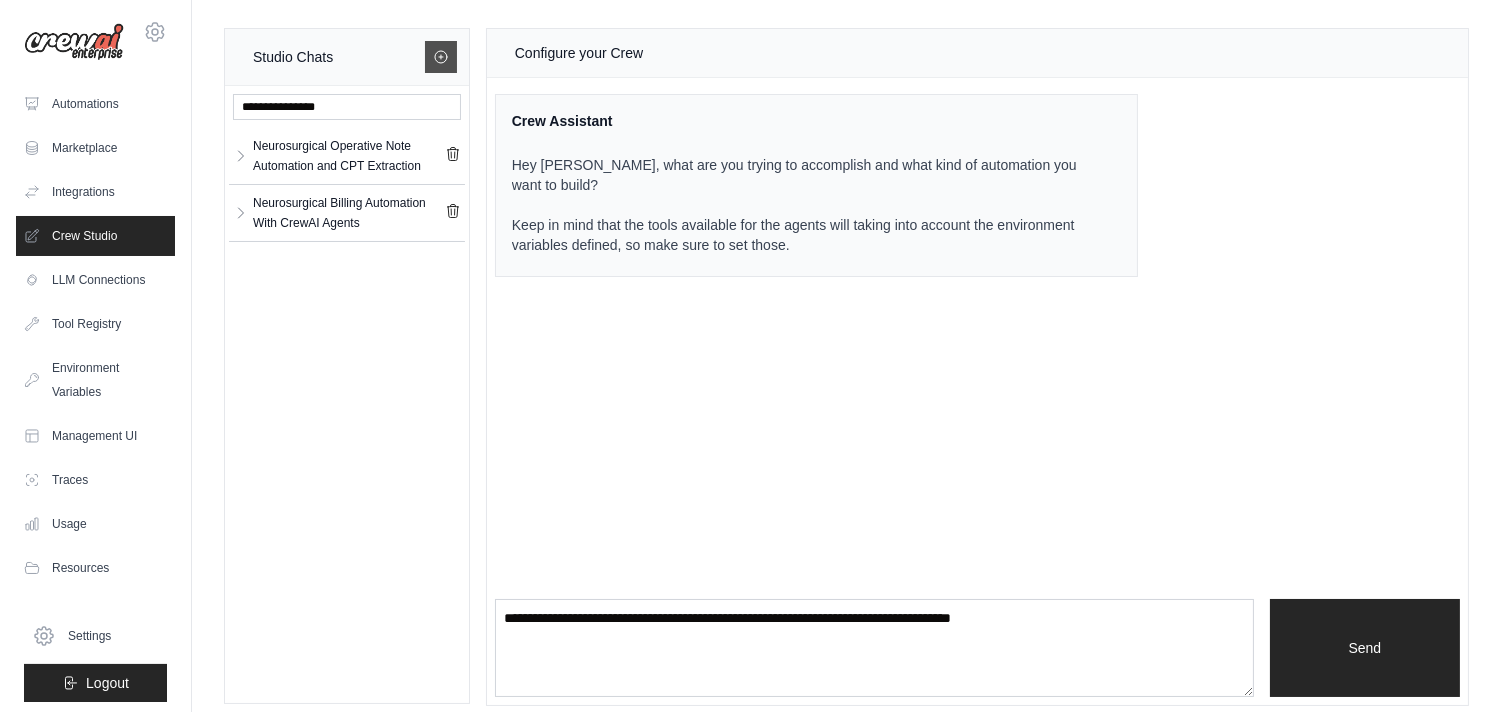click 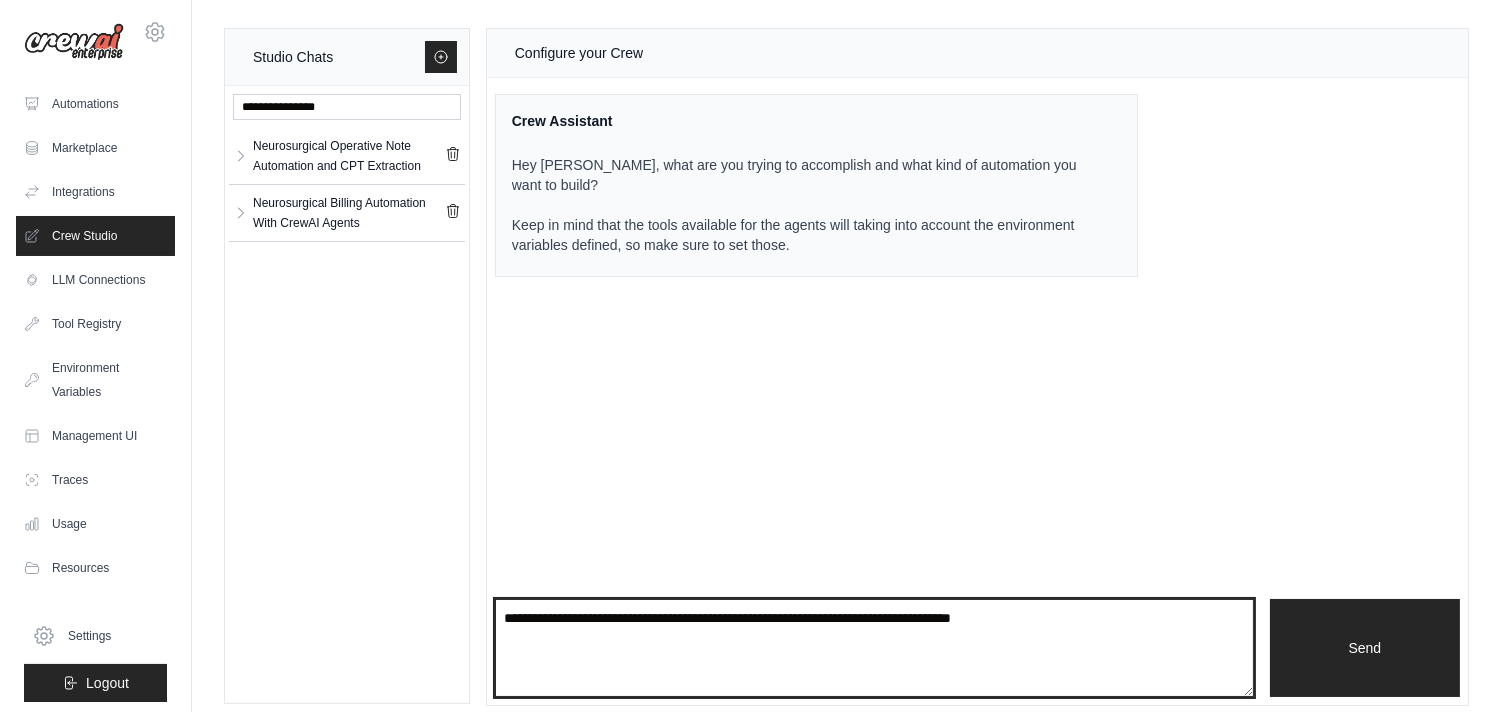 click at bounding box center (874, 648) 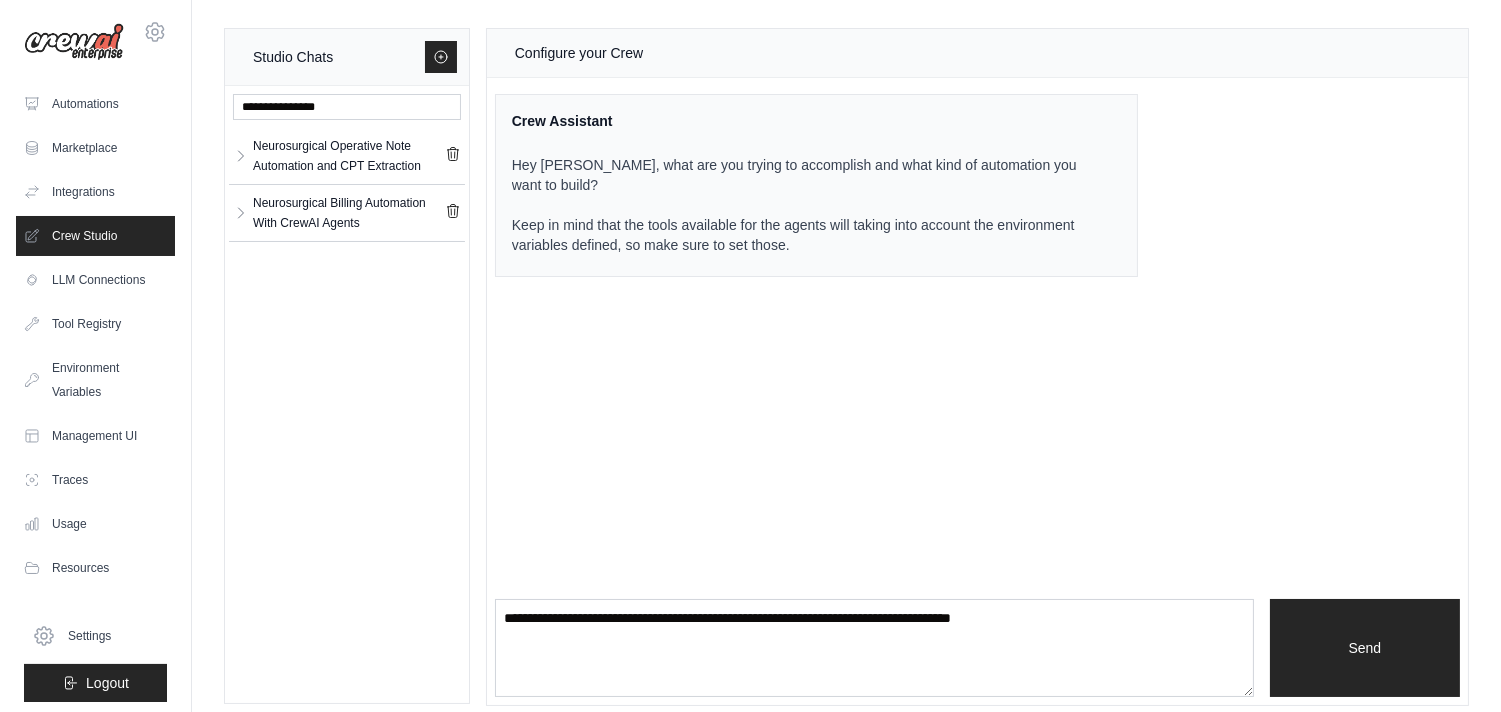 click on "Configure your Crew Crew Assistant Hey Sulaman, what are you trying to accomplish and what kind of automation you want to build? Keep in mind that the tools available for the agents will taking into account the environment variables defined, so make sure to set those. Send" at bounding box center (977, 367) 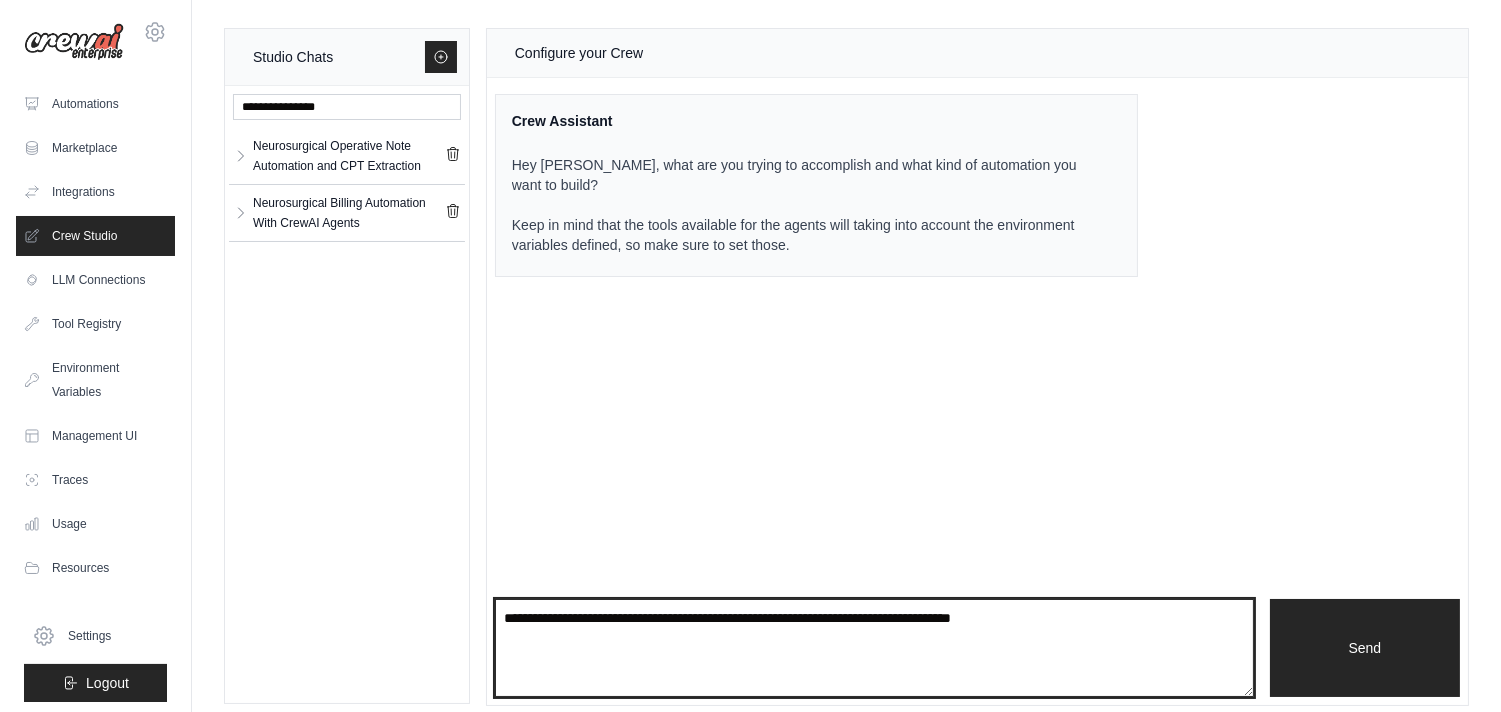 click at bounding box center (874, 648) 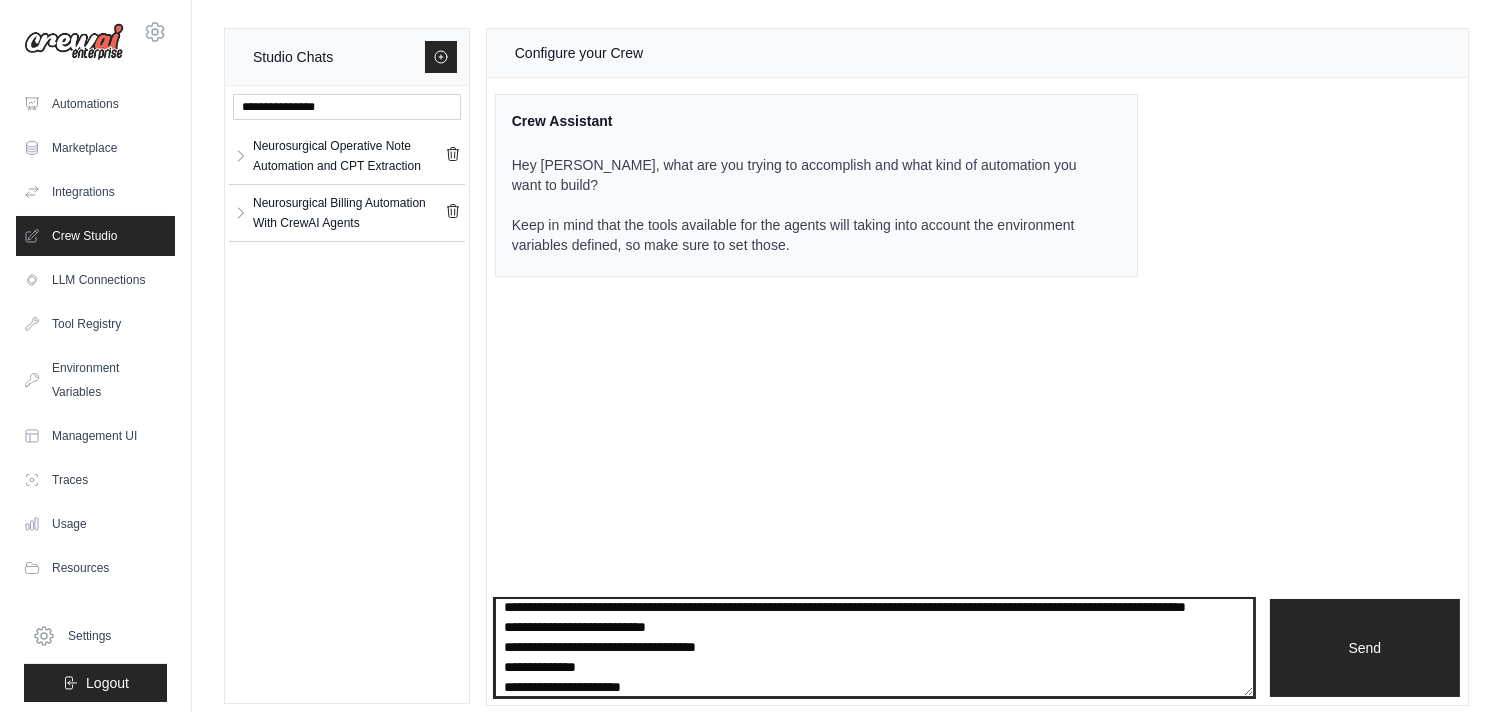 scroll, scrollTop: 2587, scrollLeft: 0, axis: vertical 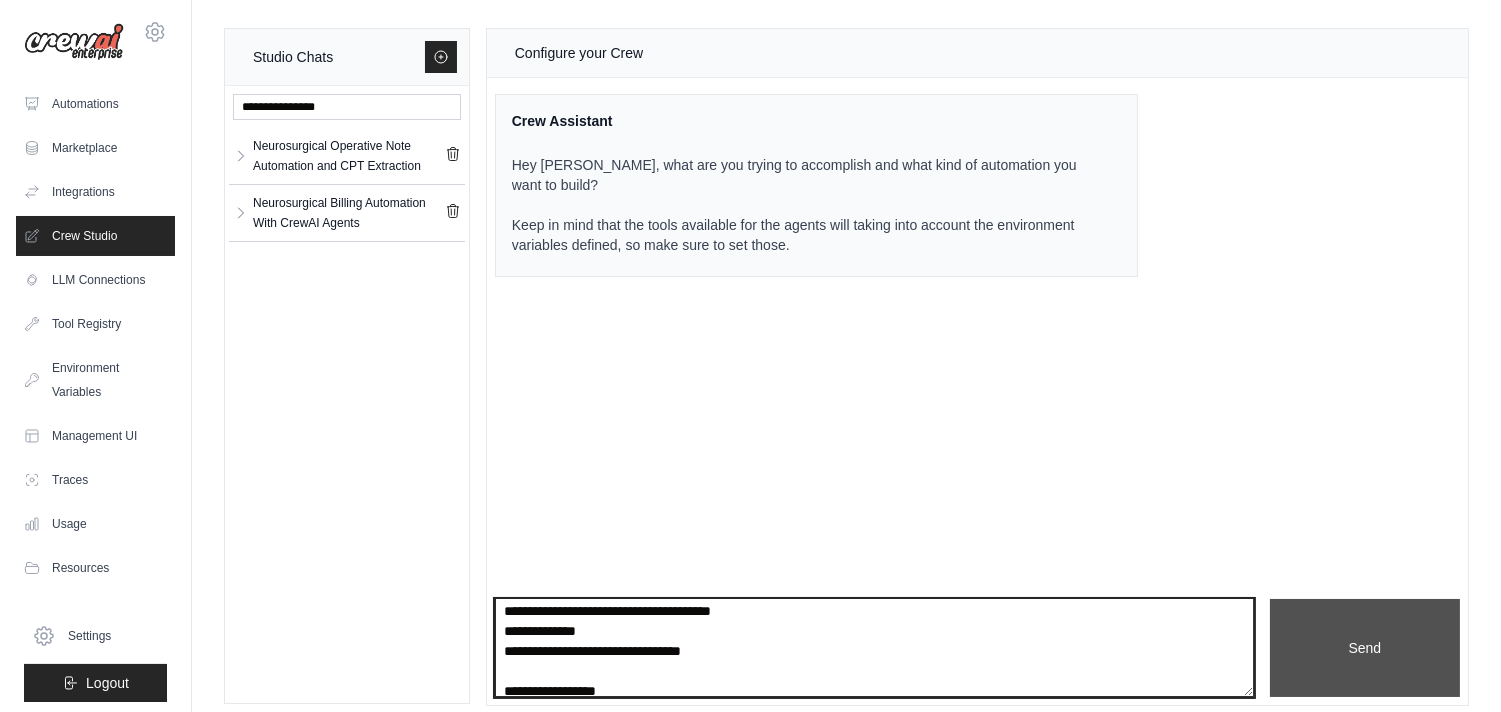 type on "**********" 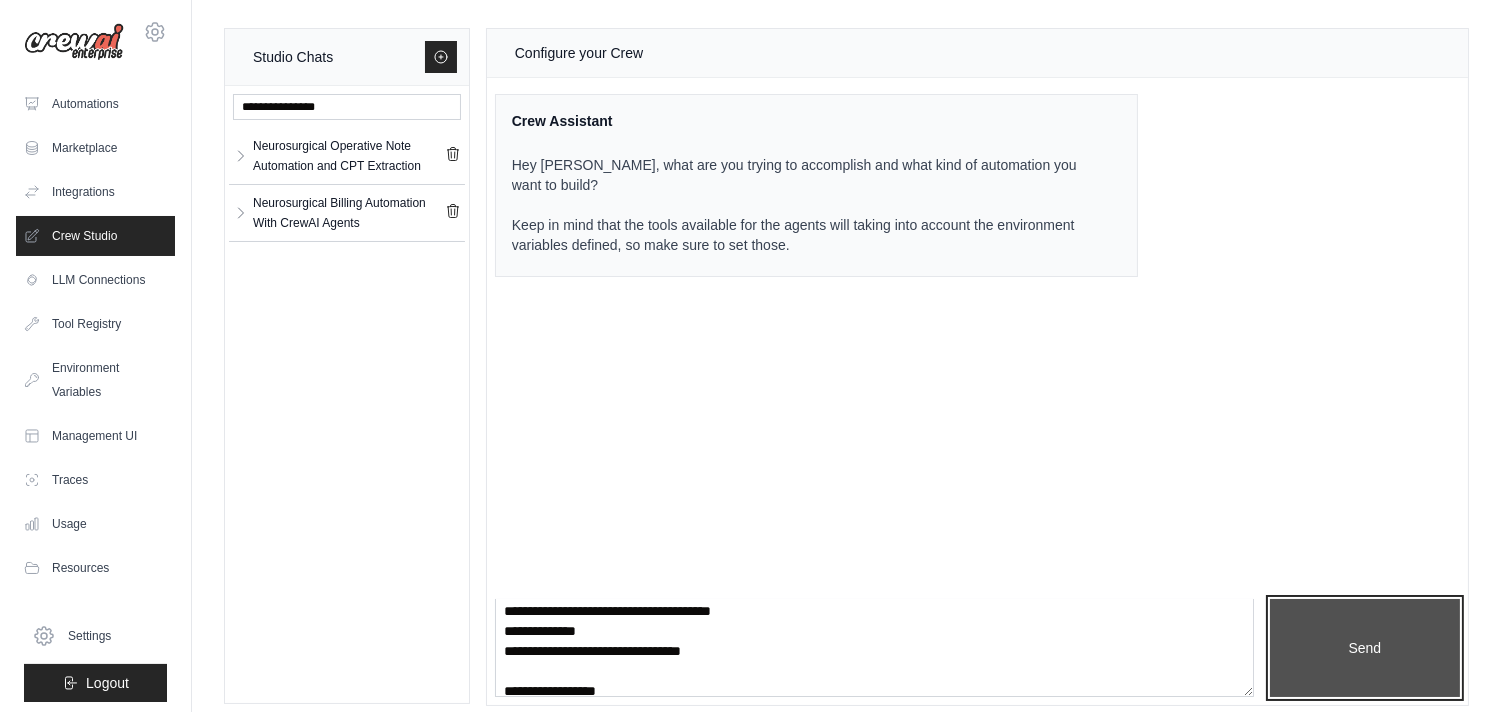 click on "Send" at bounding box center [1365, 648] 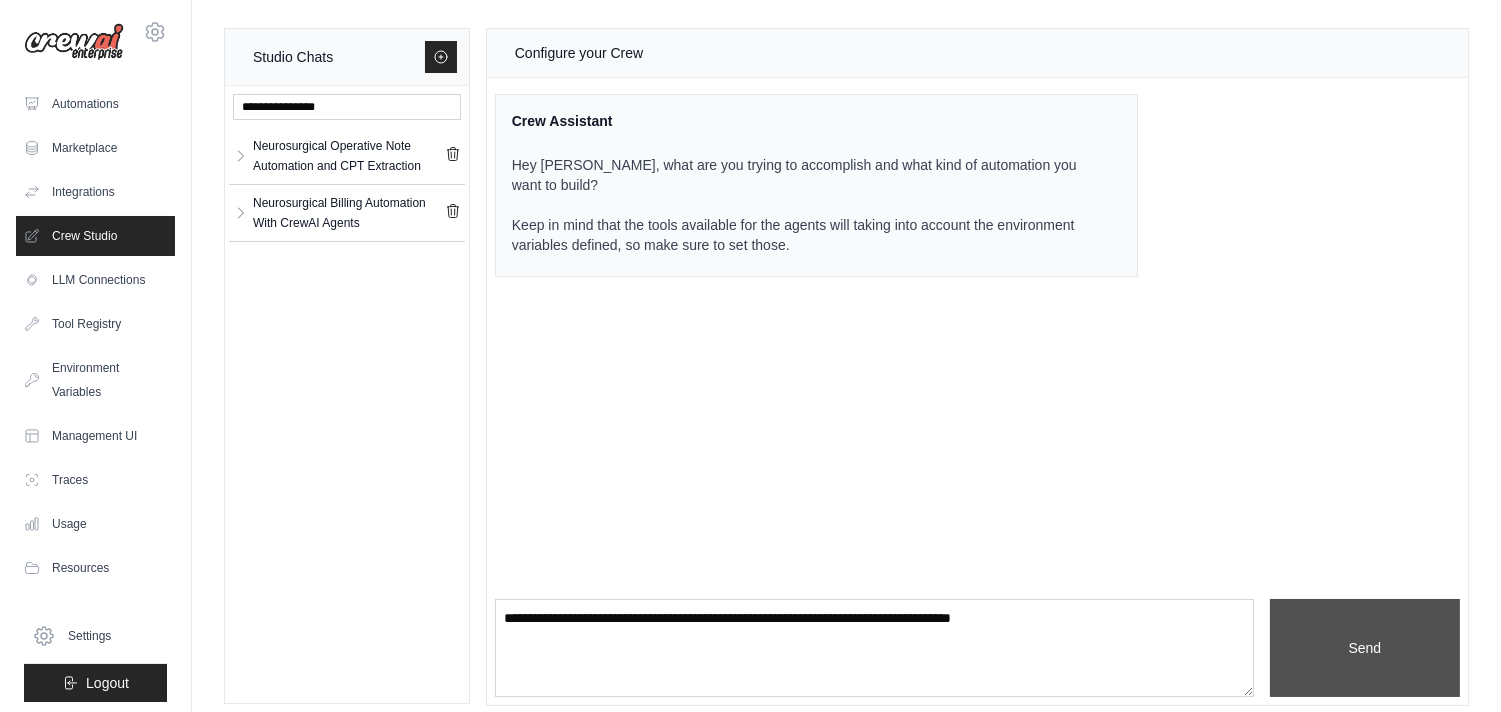 scroll, scrollTop: 0, scrollLeft: 0, axis: both 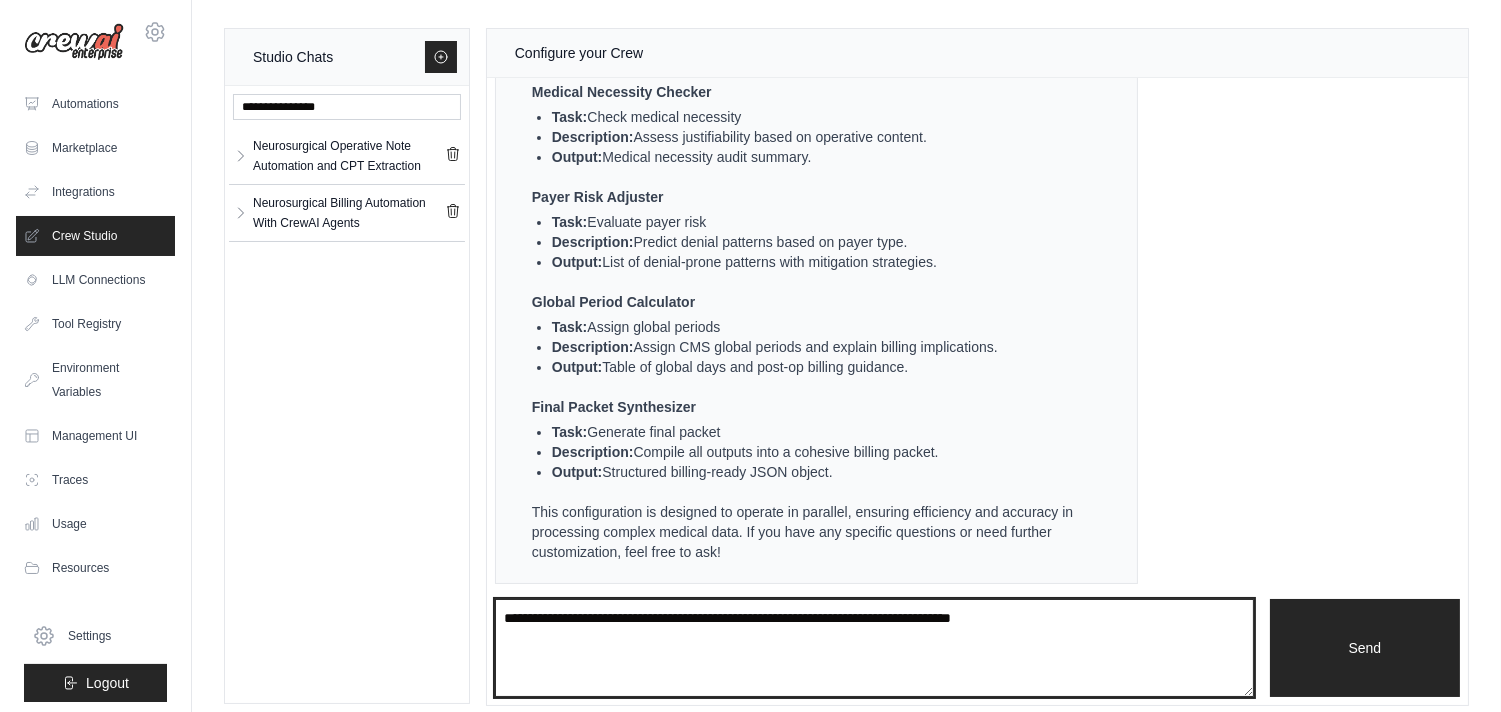 click at bounding box center (874, 648) 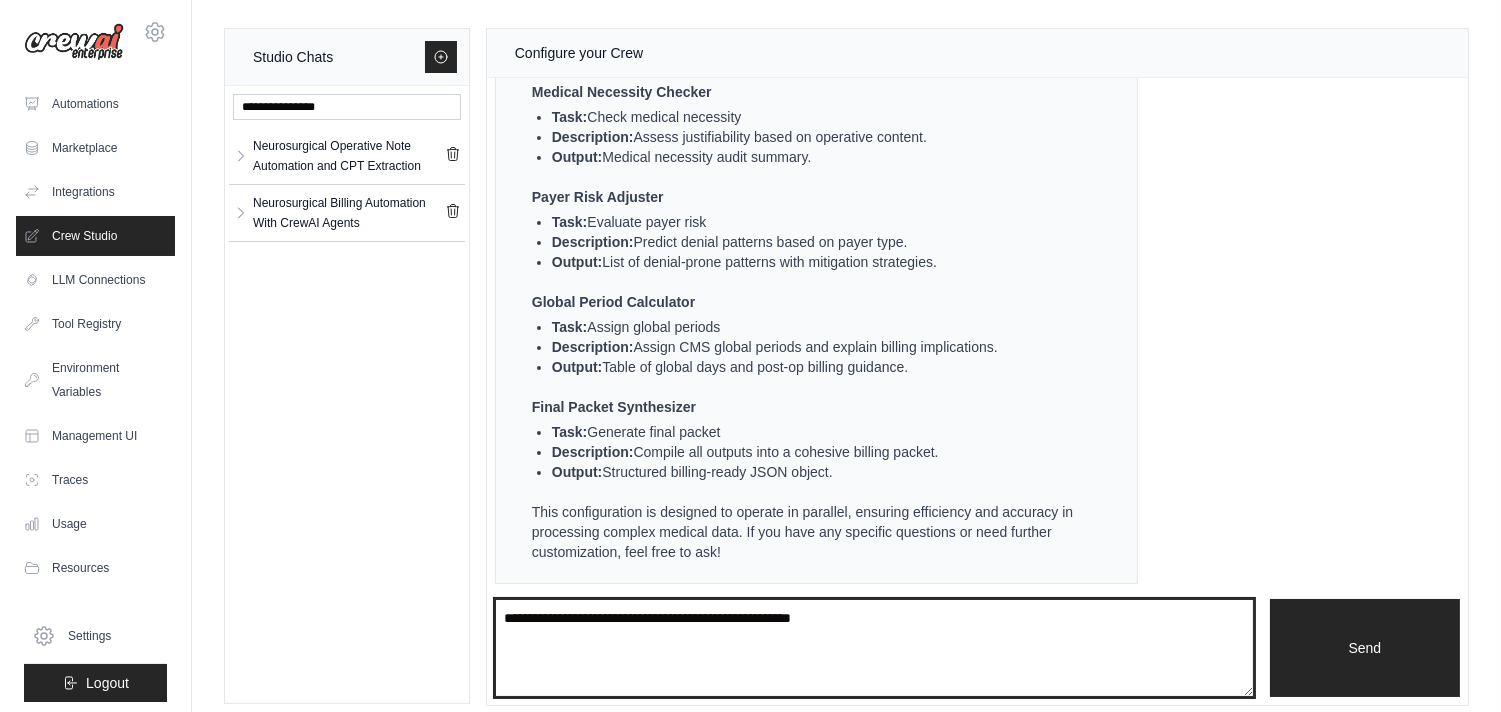 type on "**********" 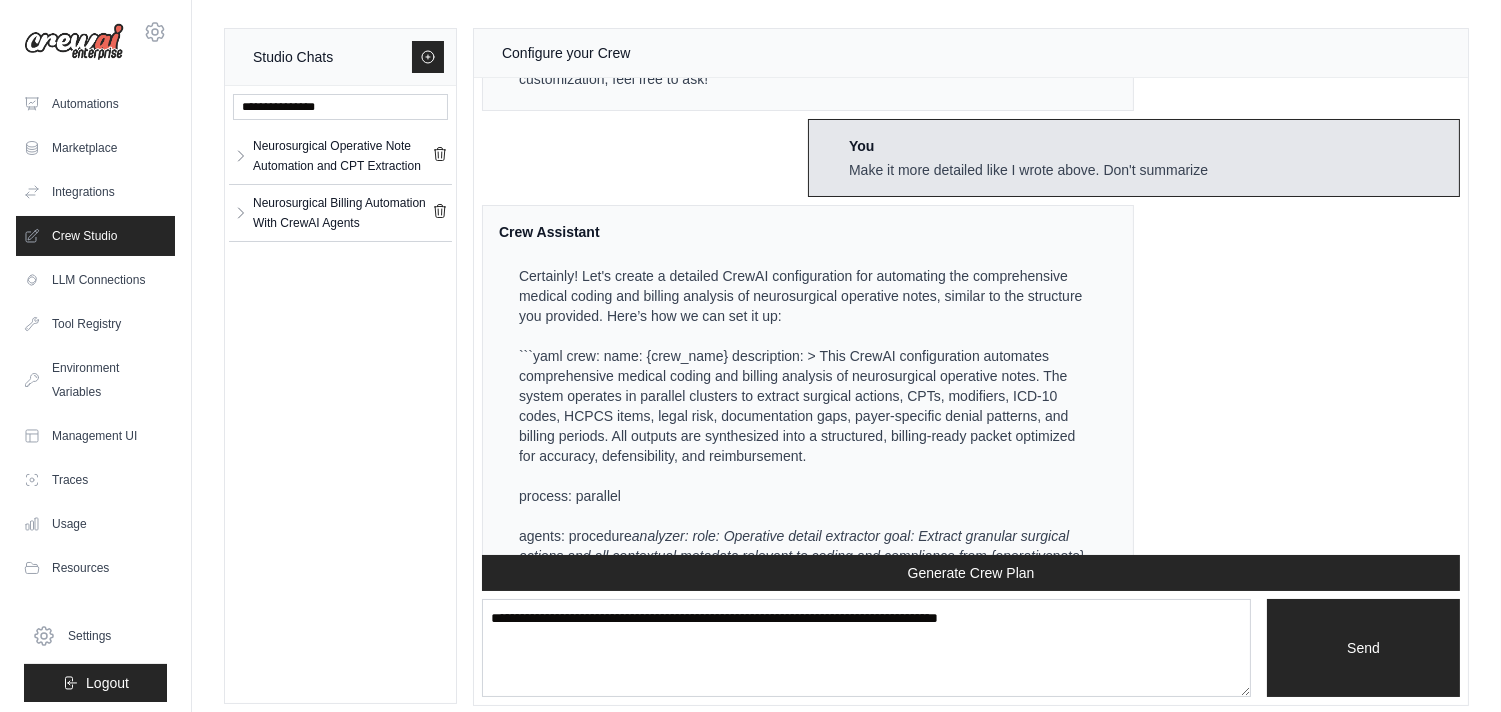 scroll, scrollTop: 6125, scrollLeft: 0, axis: vertical 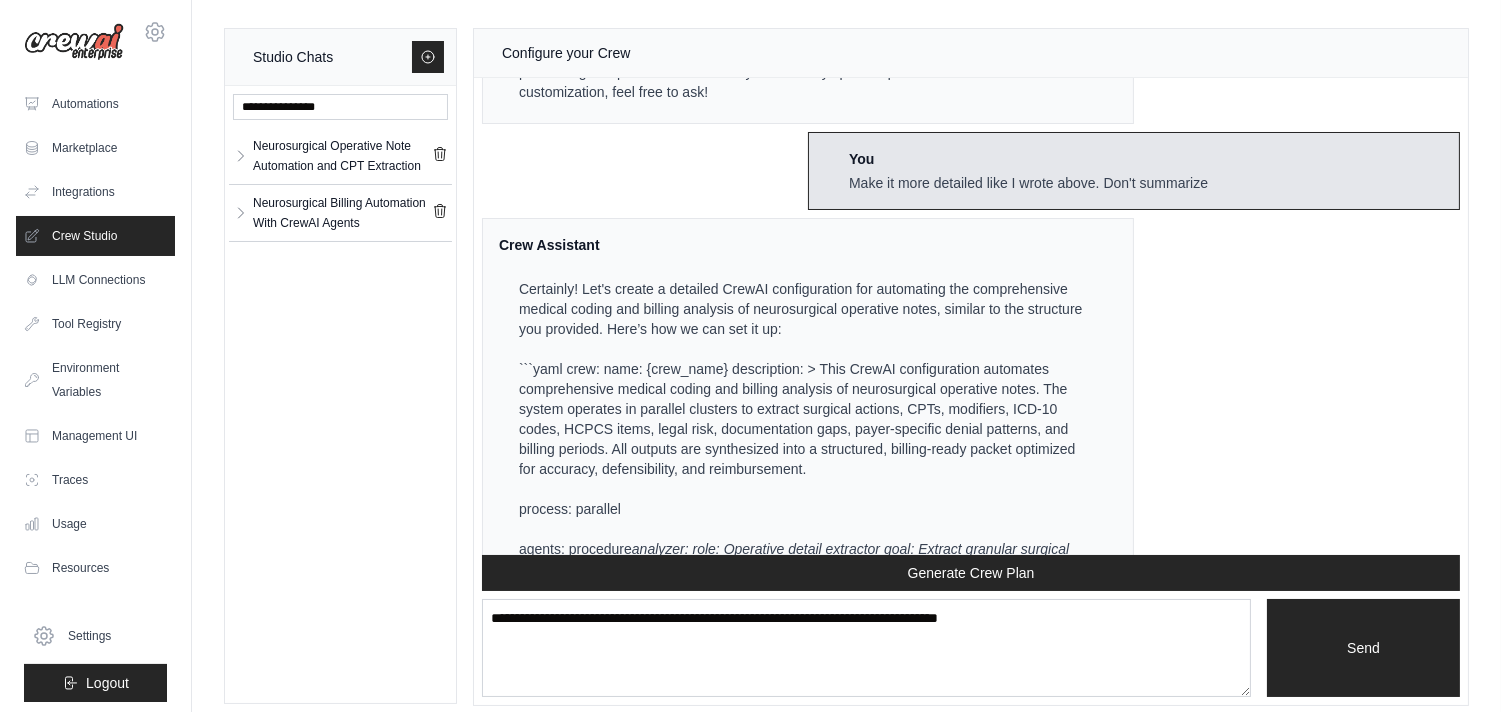 click on "Crew Assistant Hey Sulaman, what are you trying to accomplish and what kind of automation you want to build? Keep in mind that the tools available for the agents will taking into account the environment variables defined, so make sure to set those. You # crewai.yaml - Enhanced Parallel Configuration for NeuroCoder AI with Detailed Agent and Task Instructions crew:   name: neurocoder-operative-note-coding   description: >     This CrewAI configuration automates comprehensive medical coding and billing analysis of neurosurgical operative notes.     The system operates in parallel clusters to extract surgical actions, CPTs, modifiers, ICD-10 codes, HCPCS items, legal risk,     documentation gaps, payer-specific denial patterns, and billing periods. All outputs are synthesized into a structured,     billing-ready packet optimized for accuracy, defensibility, and reimbursement.   process: parallel   agents:     procedure_analyzer:       role: Operative detail extractor       llm: gpt-4o     billing_intelligence:" at bounding box center (971, 316) 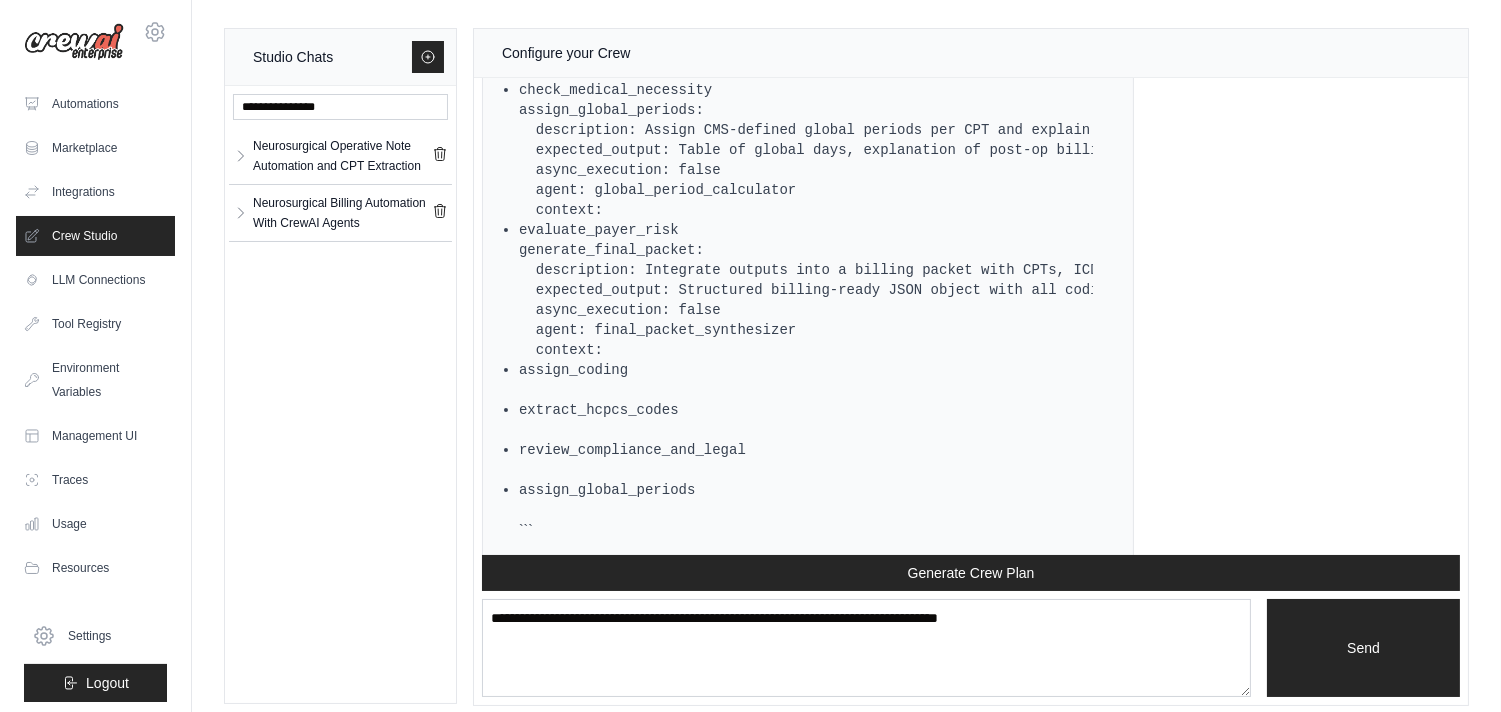 scroll, scrollTop: 10323, scrollLeft: 0, axis: vertical 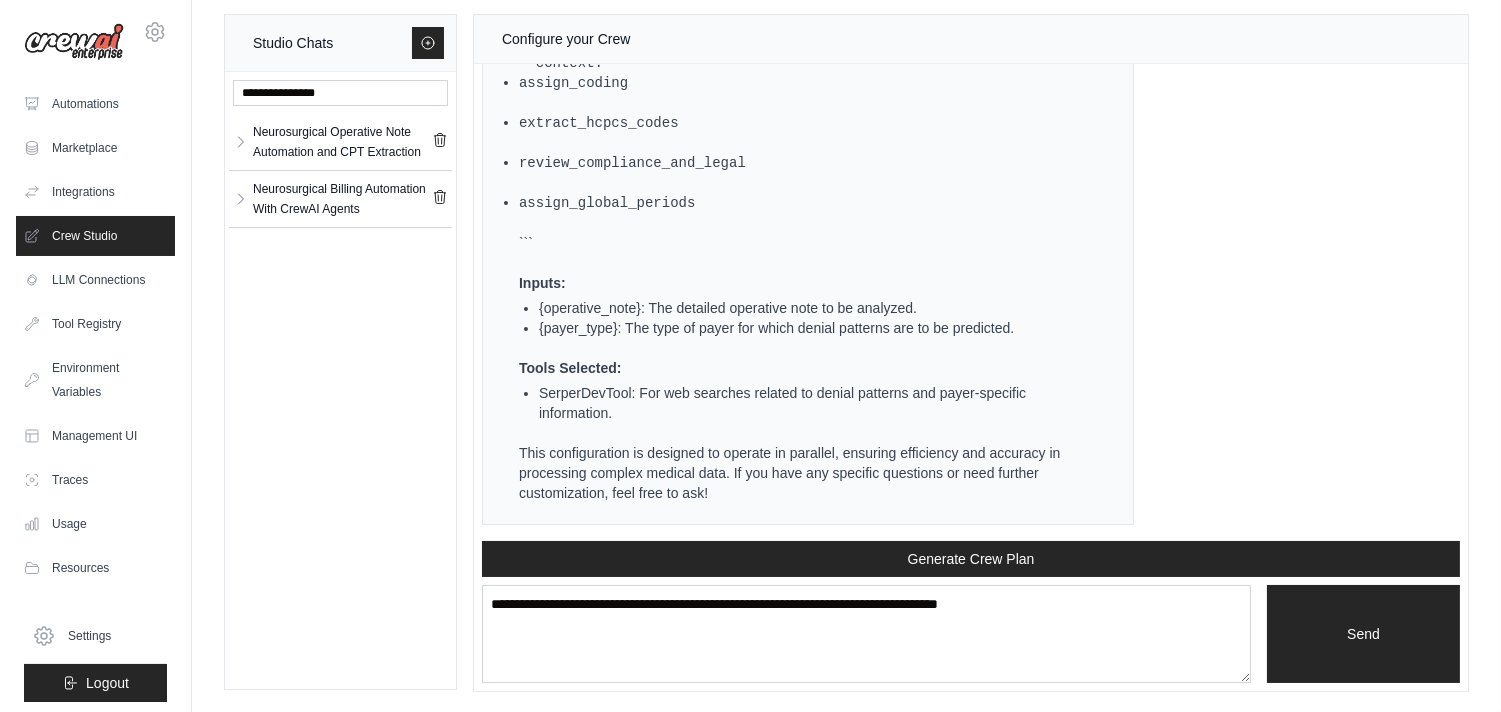 click on "SerperDevTool: For web searches related to denial patterns and payer-specific information." at bounding box center (816, 403) 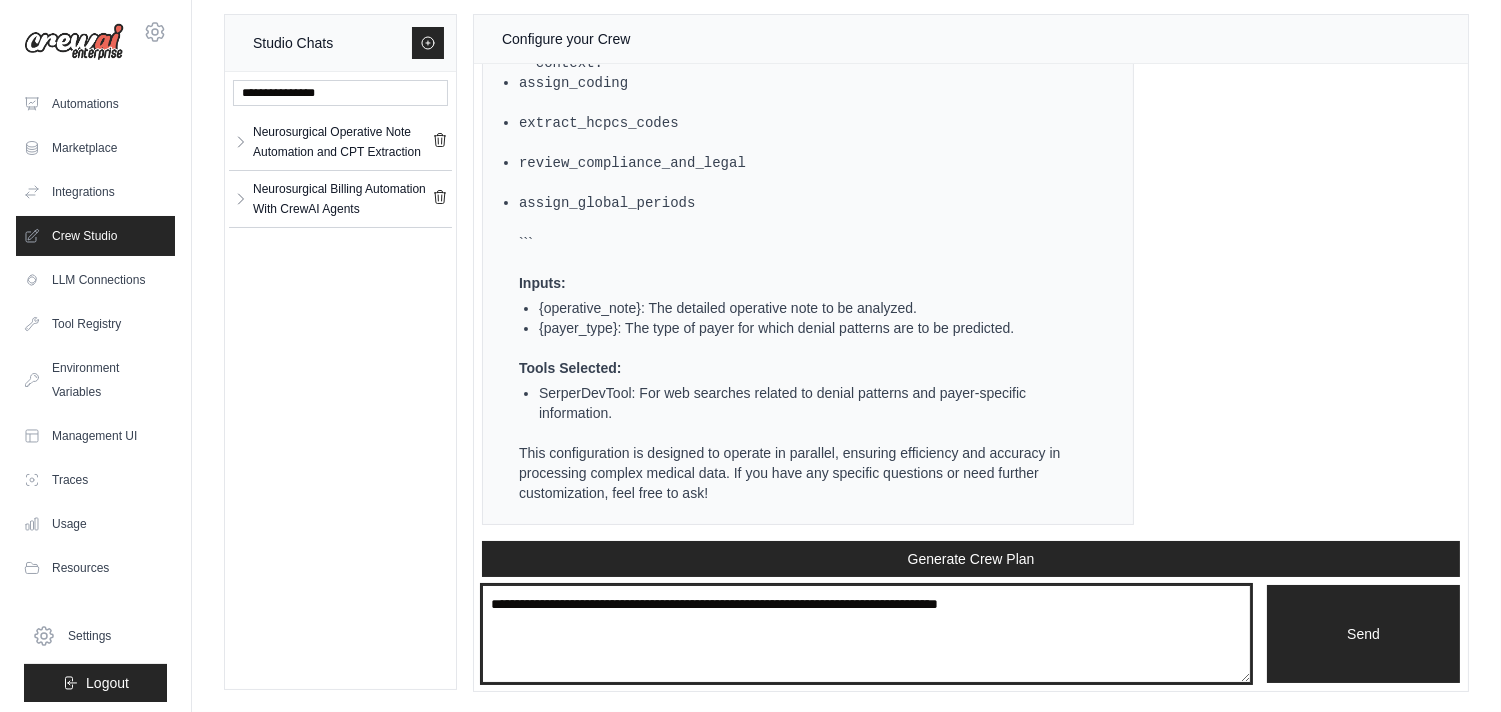 click at bounding box center (866, 634) 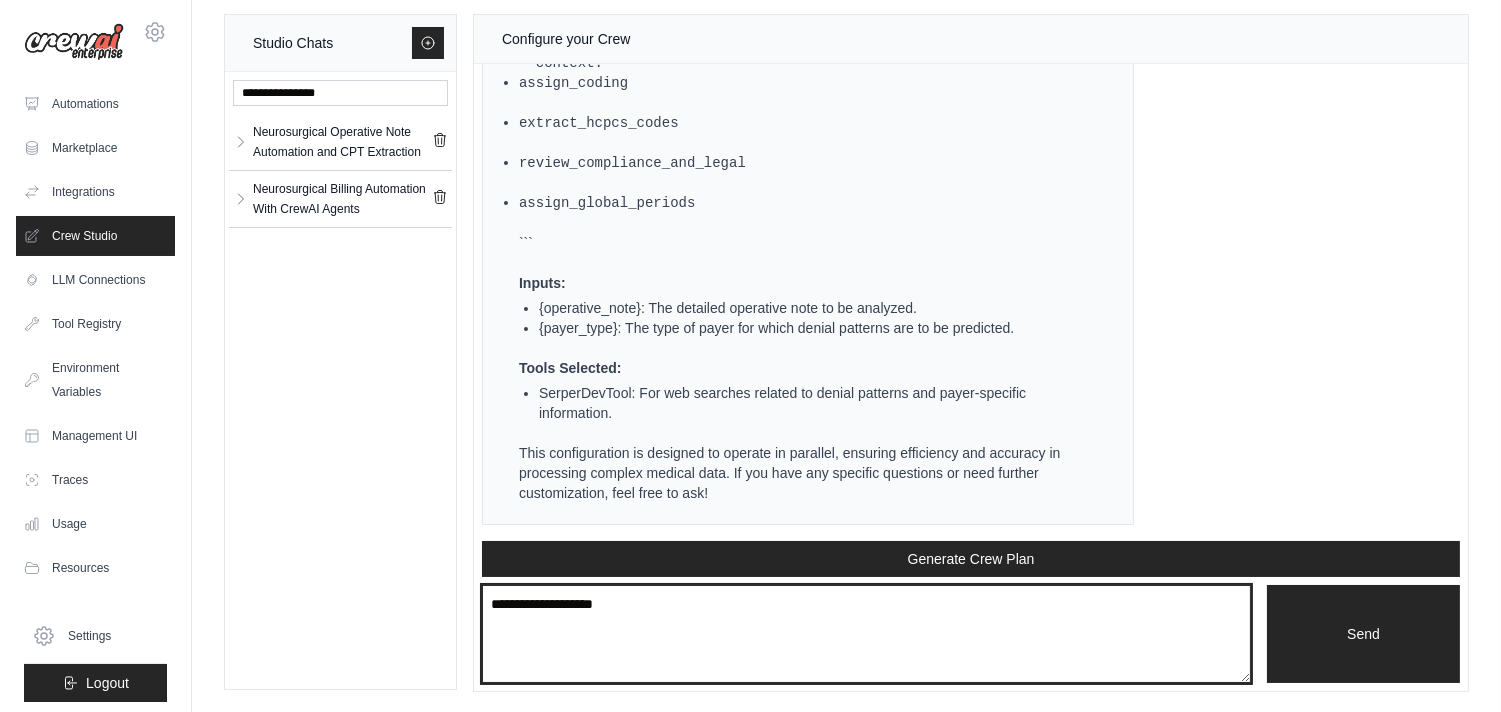 paste on "**********" 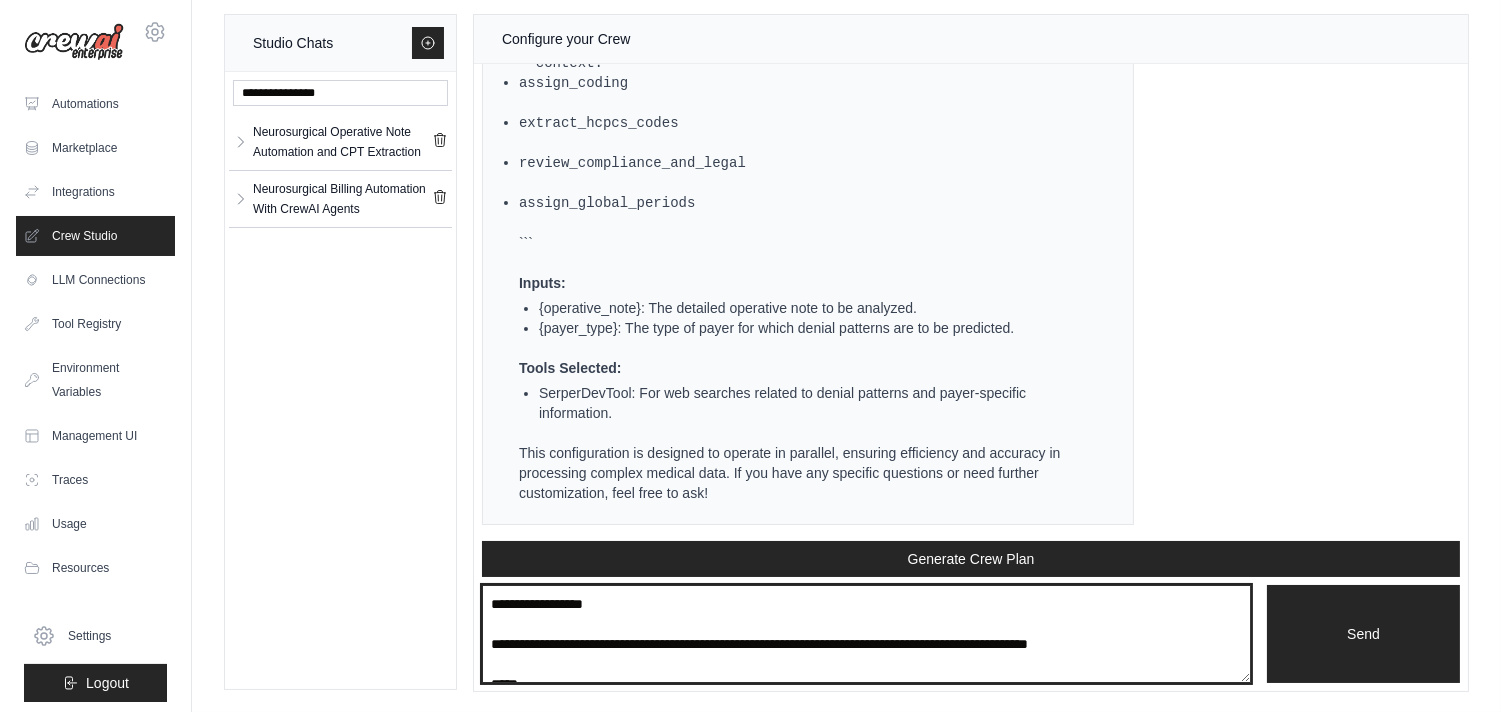 type on "**********" 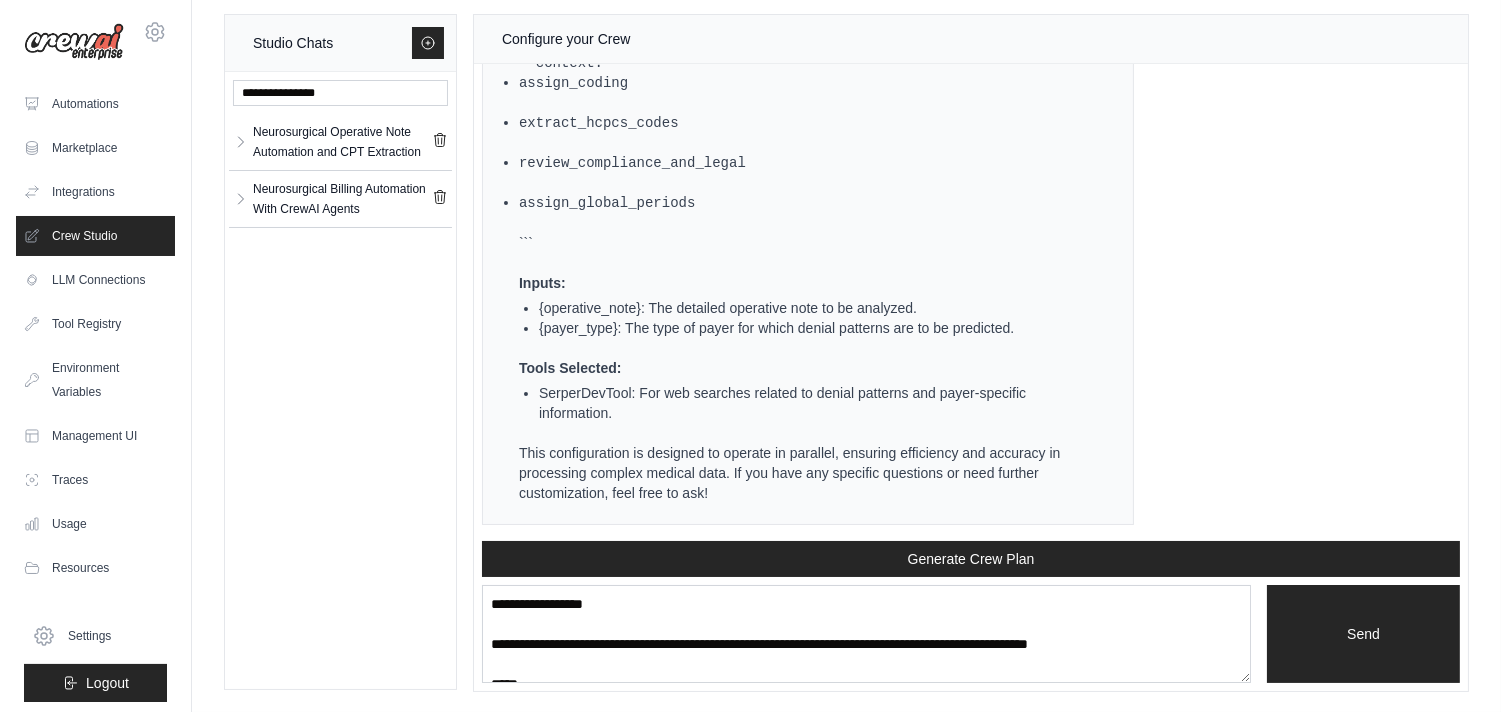 type 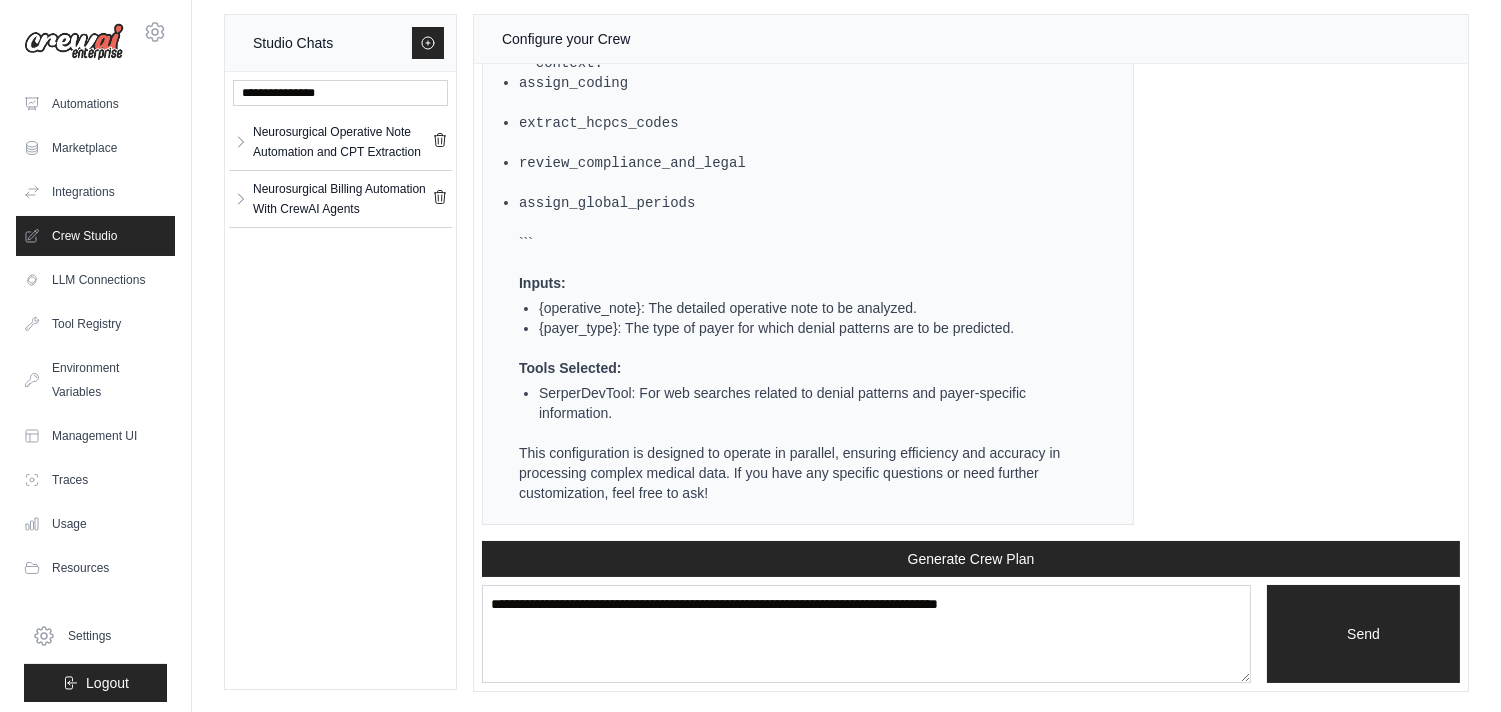 scroll, scrollTop: 19297, scrollLeft: 0, axis: vertical 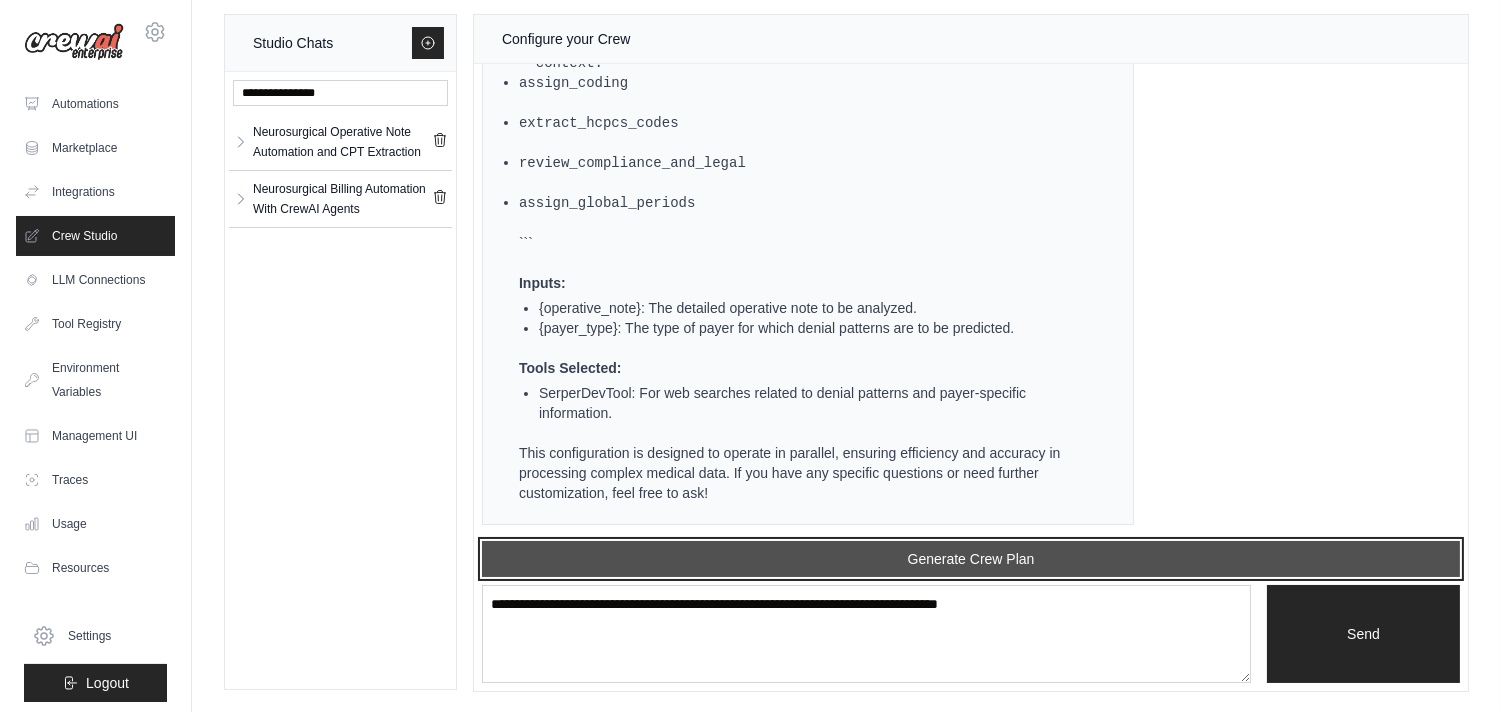click on "Generate Crew Plan" at bounding box center (971, 559) 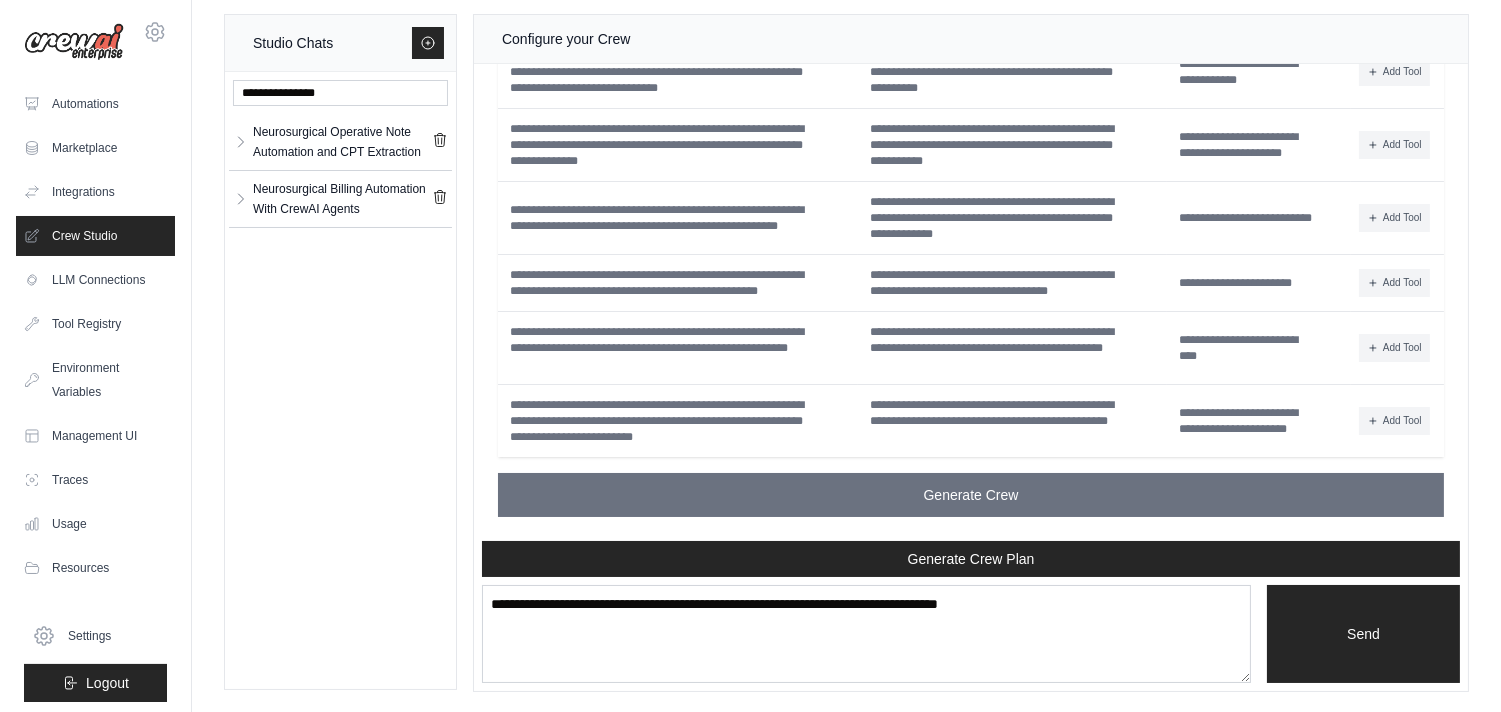 scroll, scrollTop: 20461, scrollLeft: 0, axis: vertical 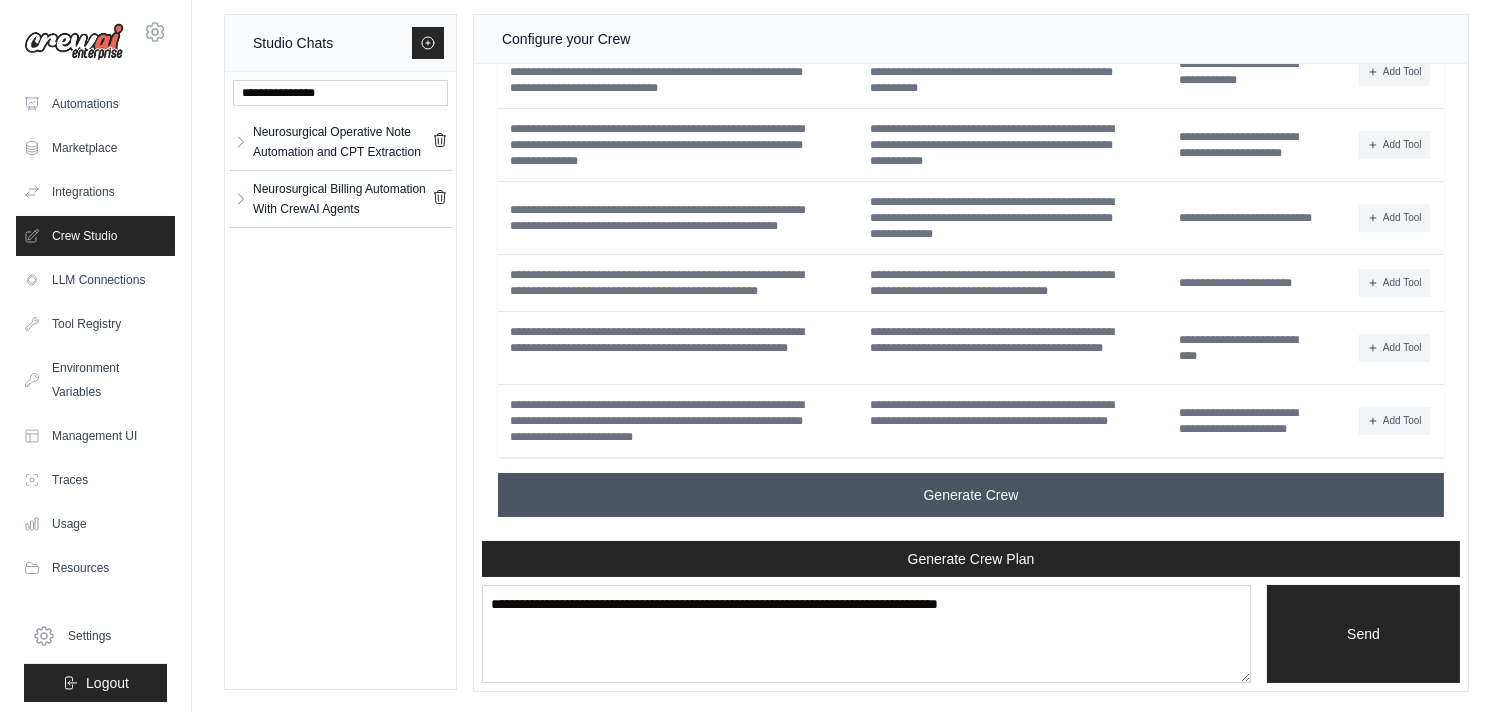 click on "Generate Crew" at bounding box center (971, 495) 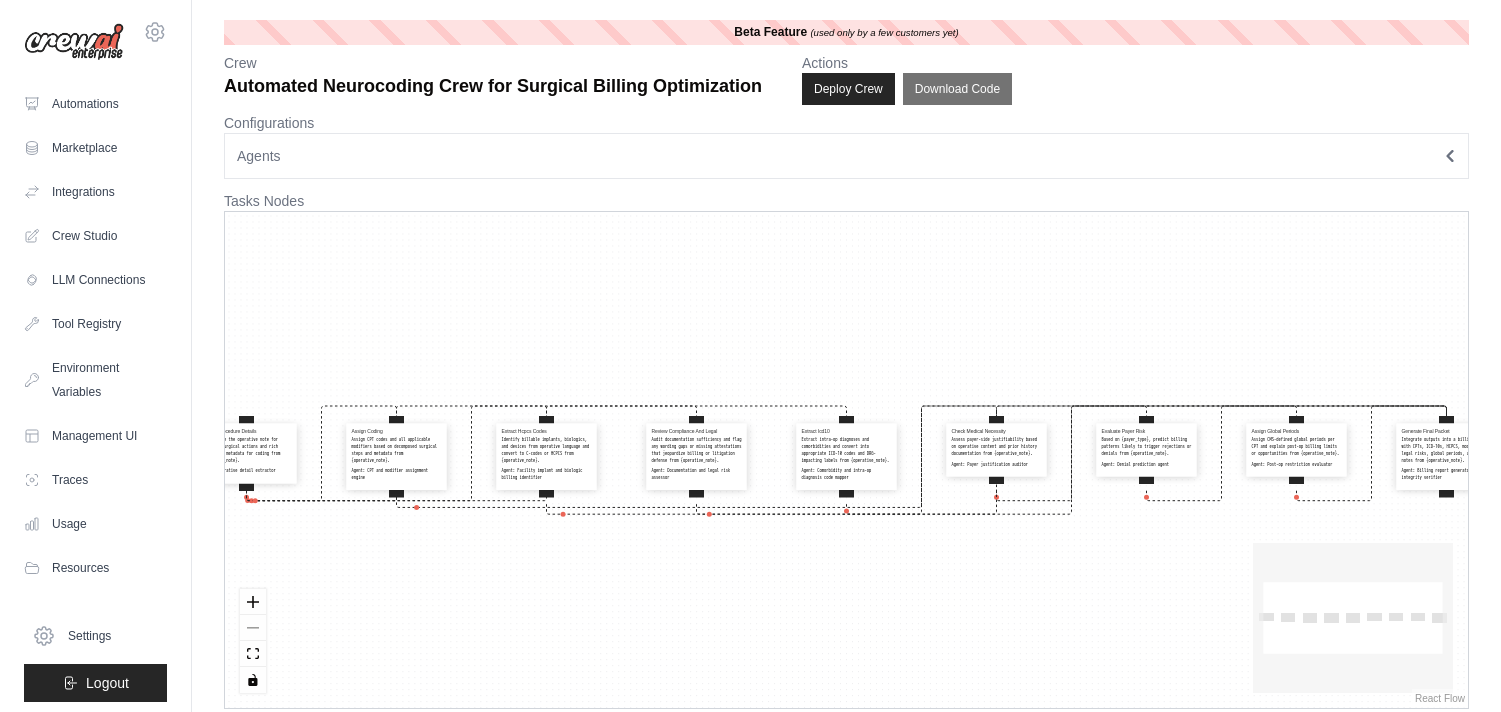 scroll, scrollTop: 0, scrollLeft: 0, axis: both 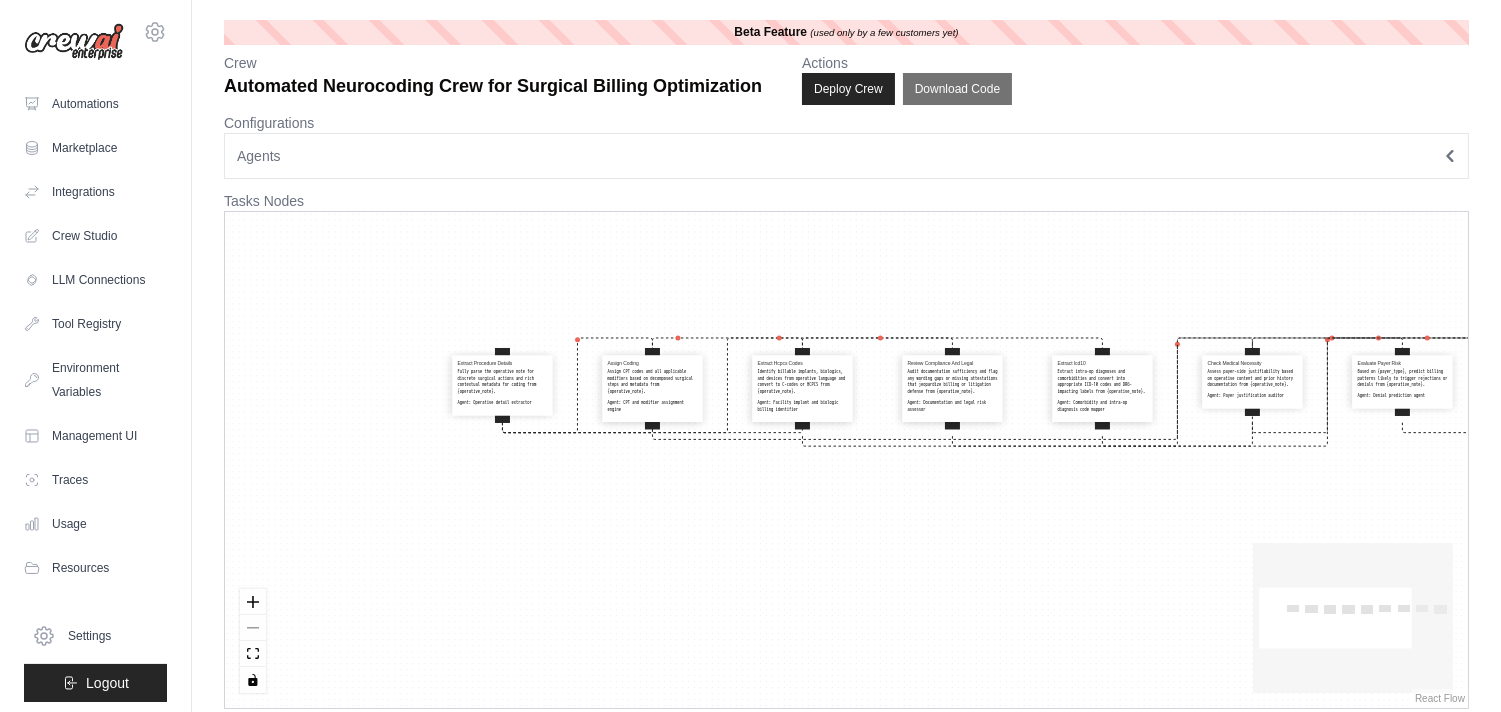 drag, startPoint x: 770, startPoint y: 324, endPoint x: 1026, endPoint y: 256, distance: 264.87732 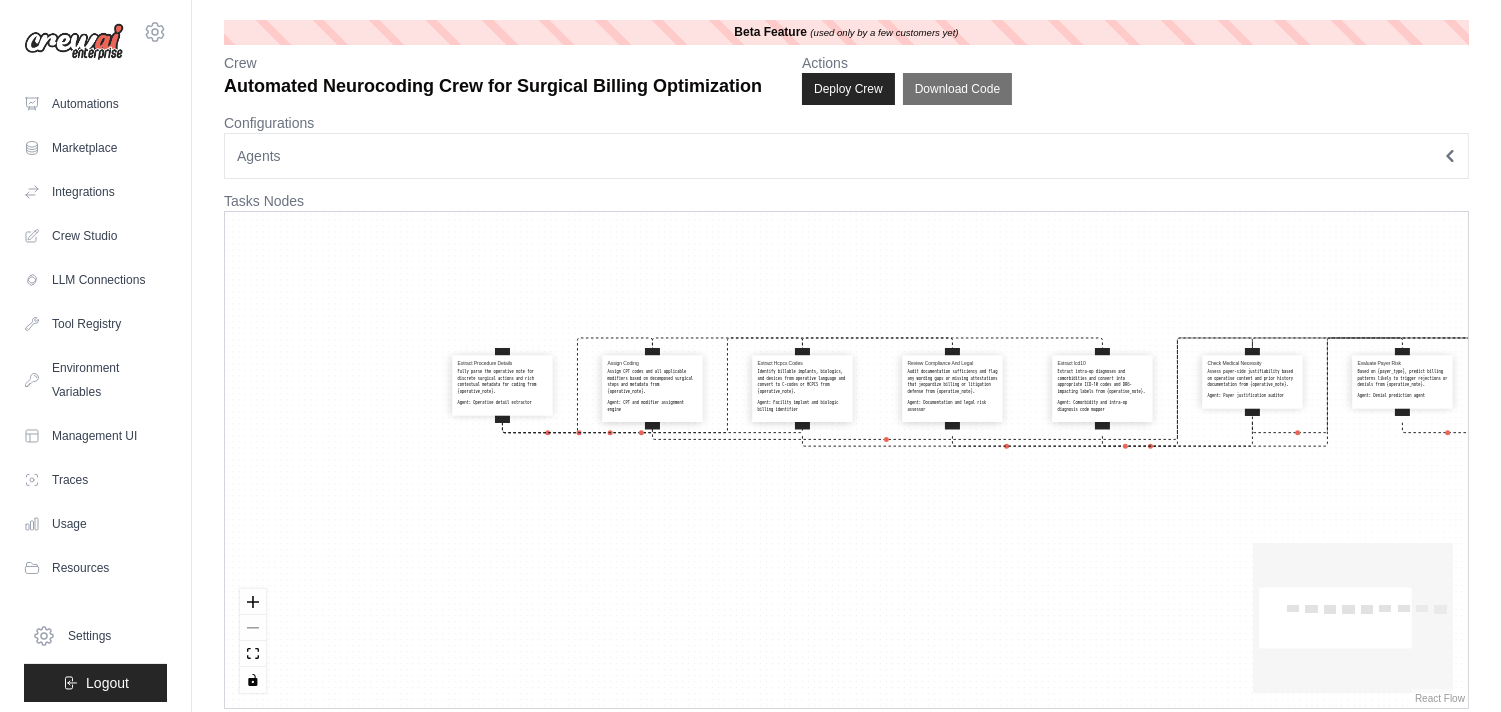click on "Extract Procedure Details Fully parse the operative note for discrete surgical actions and rich contextual metadata for coding from {operative_note}. Agent:   Operative detail extractor Assign Coding Assign CPT codes and all applicable modifiers based on decomposed surgical steps and metadata from {operative_note}. Agent:   CPT and modifier assignment engine Extract Hcpcs Codes Identify billable implants, biologics, and devices from operative language and convert to C-codes or HCPCS from {operative_note}. Agent:   Facility implant and biologic billing identifier Review Compliance And Legal Audit documentation sufficiency and flag any wording gaps or missing attestations that jeopardize billing or litigation defense from {operative_note}. Agent:   Documentation and legal risk assessor Extract Icd10 Extract intra-op diagnoses and comorbidities and convert into appropriate ICD-10 codes and DRG-impacting labels from {operative_note}. Agent:   Comorbidity and intra-op diagnosis code mapper Check Medical Necessity" at bounding box center (846, 460) 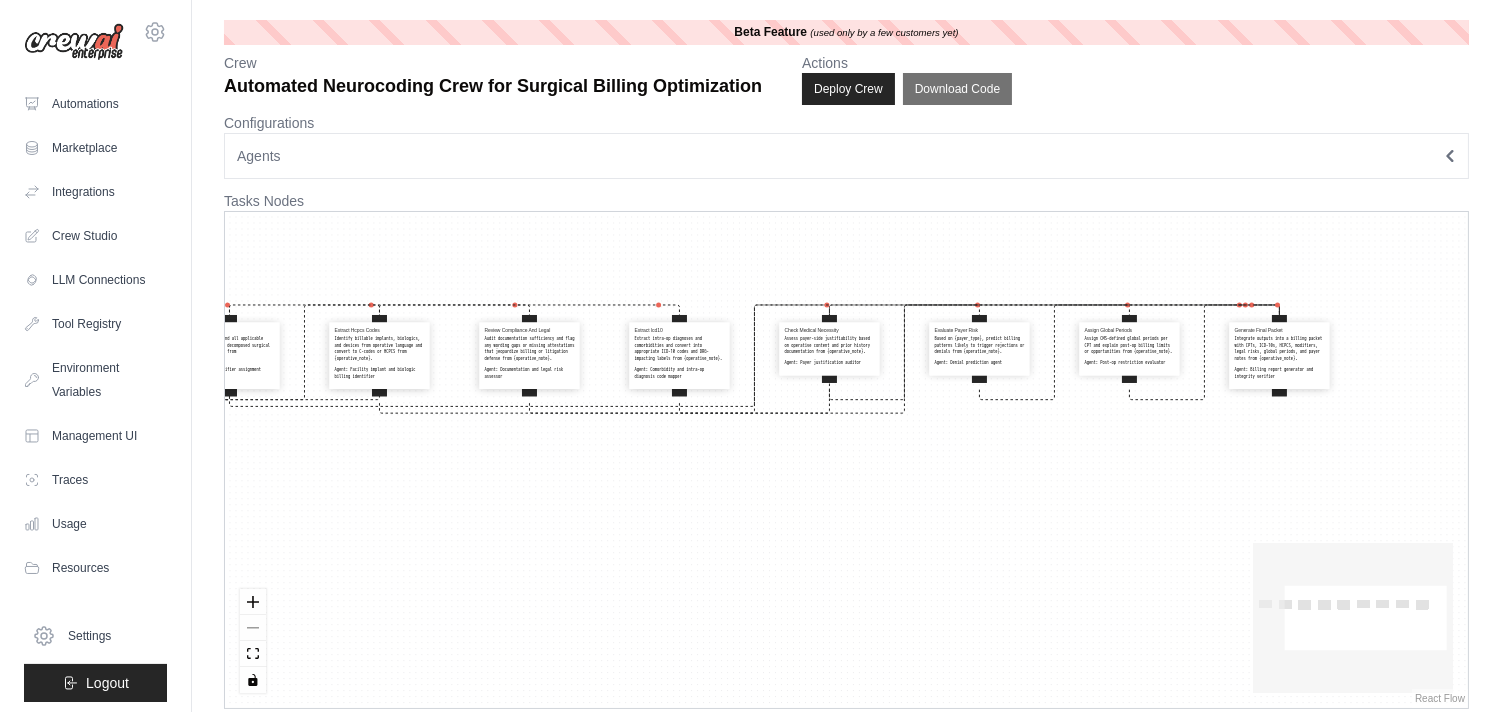 drag, startPoint x: 947, startPoint y: 618, endPoint x: 524, endPoint y: 585, distance: 424.28528 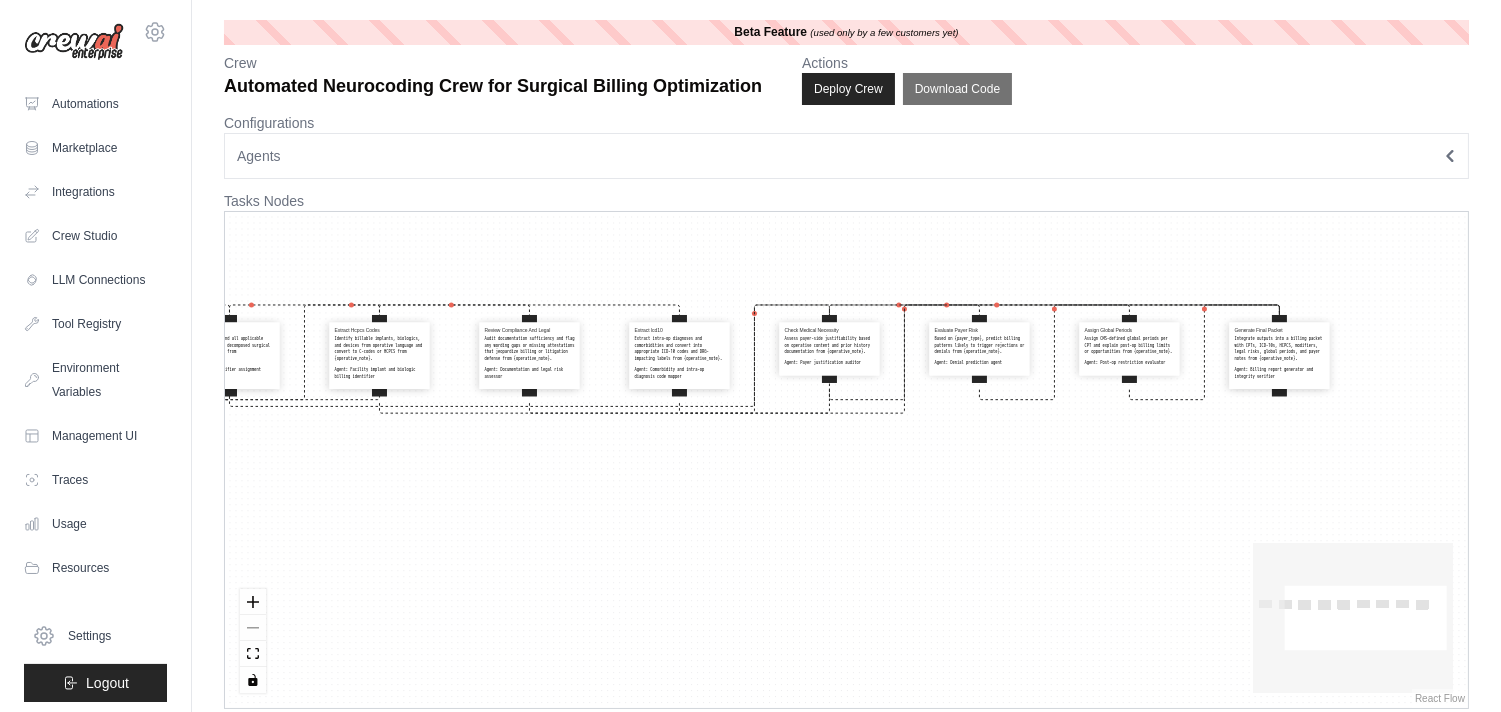 click on "Extract Procedure Details Fully parse the operative note for discrete surgical actions and rich contextual metadata for coding from {operative_note}. Agent:   Operative detail extractor Assign Coding Assign CPT codes and all applicable modifiers based on decomposed surgical steps and metadata from {operative_note}. Agent:   CPT and modifier assignment engine Extract Hcpcs Codes Identify billable implants, biologics, and devices from operative language and convert to C-codes or HCPCS from {operative_note}. Agent:   Facility implant and biologic billing identifier Review Compliance And Legal Audit documentation sufficiency and flag any wording gaps or missing attestations that jeopardize billing or litigation defense from {operative_note}. Agent:   Documentation and legal risk assessor Extract Icd10 Extract intra-op diagnoses and comorbidities and convert into appropriate ICD-10 codes and DRG-impacting labels from {operative_note}. Agent:   Comorbidity and intra-op diagnosis code mapper Check Medical Necessity" at bounding box center (846, 460) 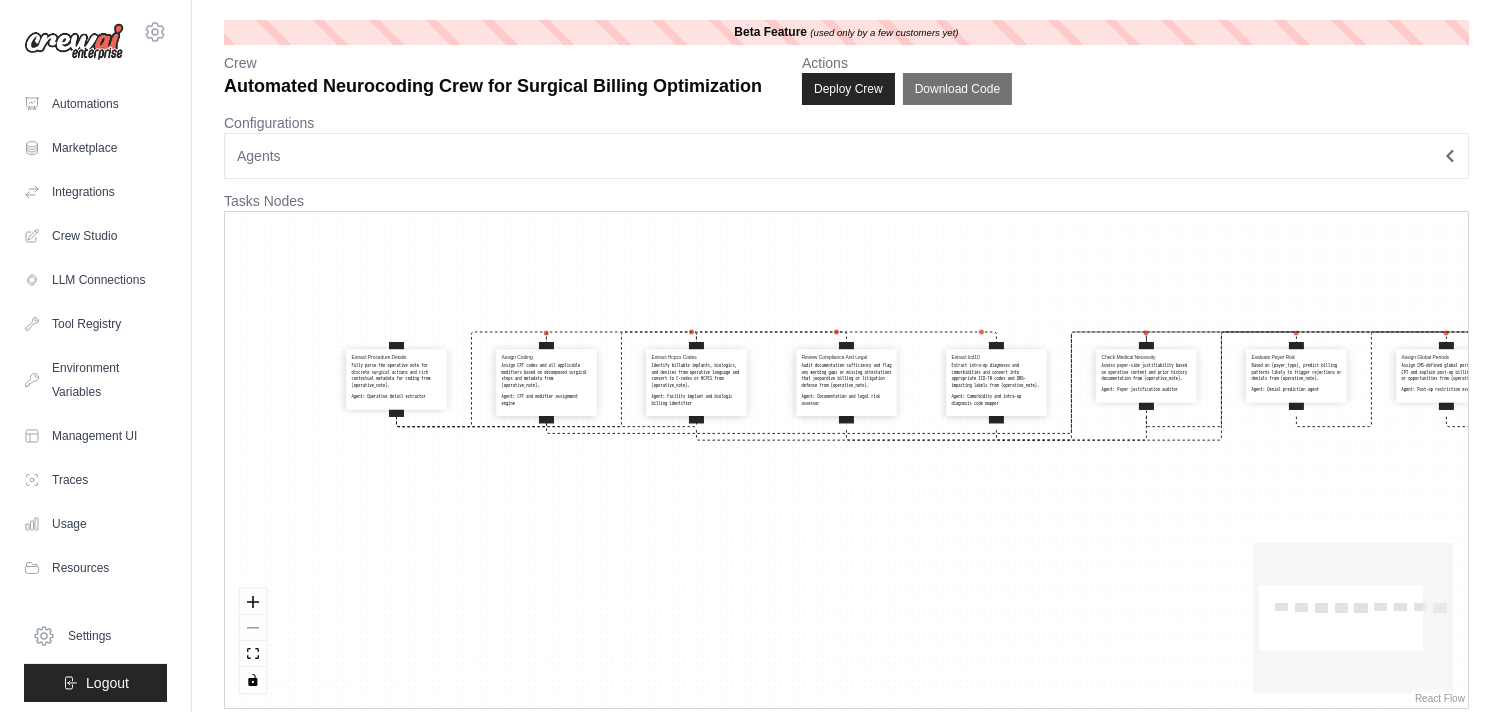drag, startPoint x: 524, startPoint y: 585, endPoint x: 841, endPoint y: 612, distance: 318.14777 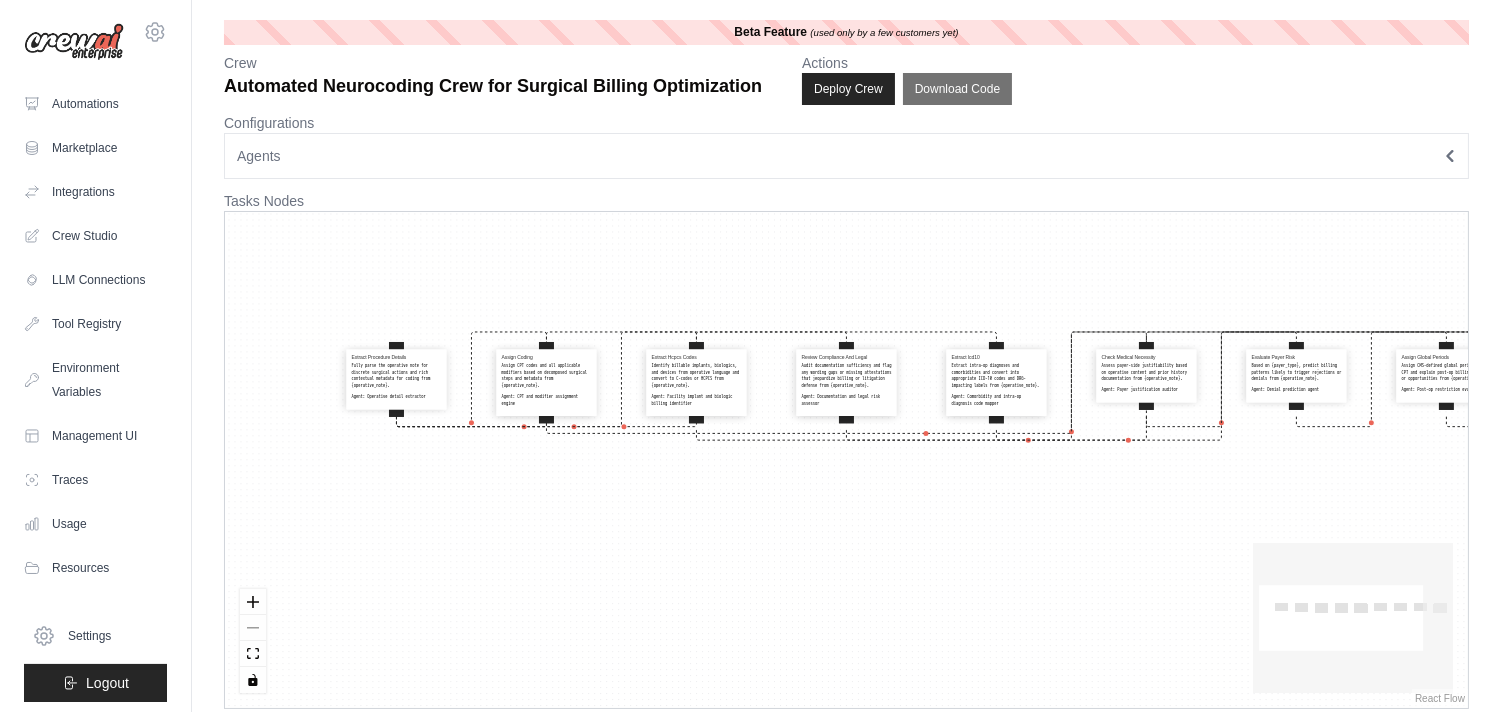 click on "Extract Procedure Details Fully parse the operative note for discrete surgical actions and rich contextual metadata for coding from {operative_note}. Agent:   Operative detail extractor Assign Coding Assign CPT codes and all applicable modifiers based on decomposed surgical steps and metadata from {operative_note}. Agent:   CPT and modifier assignment engine Extract Hcpcs Codes Identify billable implants, biologics, and devices from operative language and convert to C-codes or HCPCS from {operative_note}. Agent:   Facility implant and biologic billing identifier Review Compliance And Legal Audit documentation sufficiency and flag any wording gaps or missing attestations that jeopardize billing or litigation defense from {operative_note}. Agent:   Documentation and legal risk assessor Extract Icd10 Extract intra-op diagnoses and comorbidities and convert into appropriate ICD-10 codes and DRG-impacting labels from {operative_note}. Agent:   Comorbidity and intra-op diagnosis code mapper Check Medical Necessity" at bounding box center (846, 460) 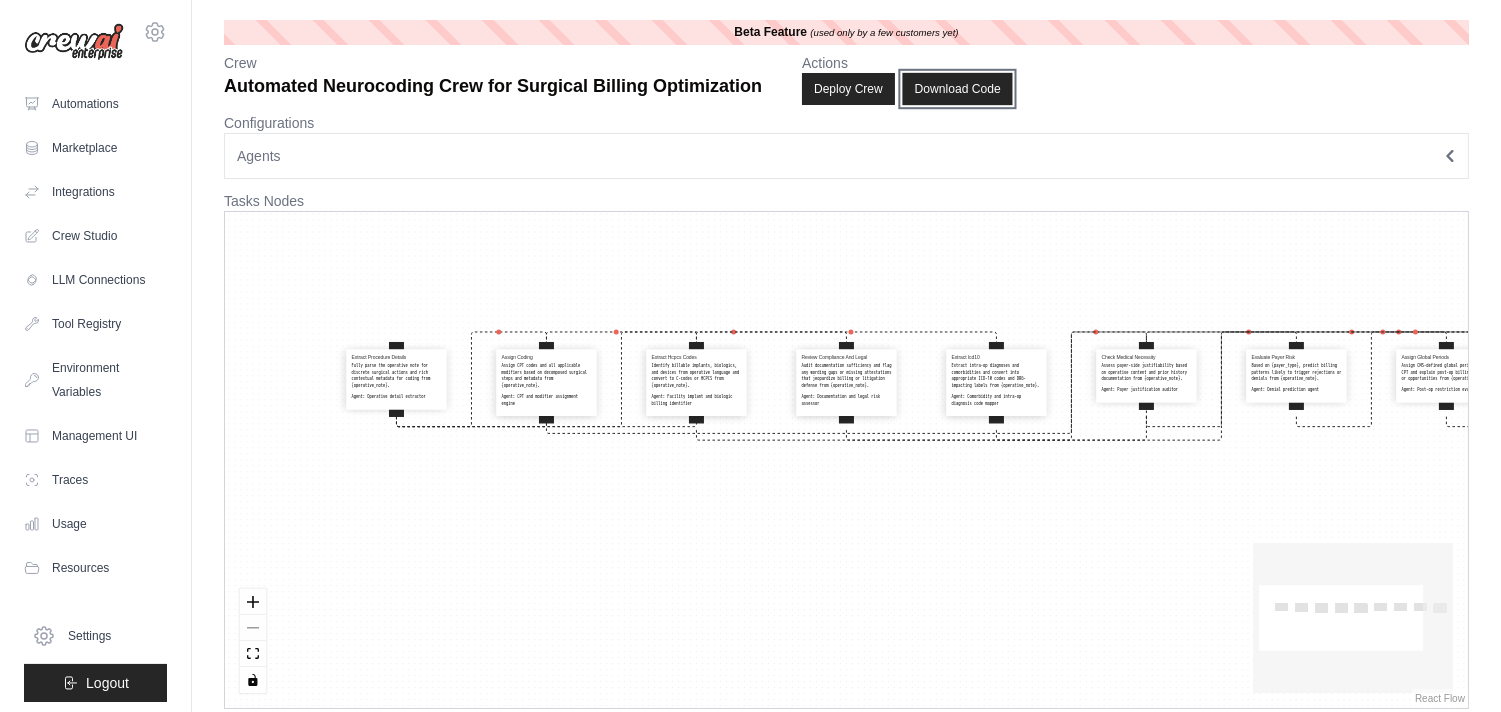 click on "Download Code" at bounding box center (957, 89) 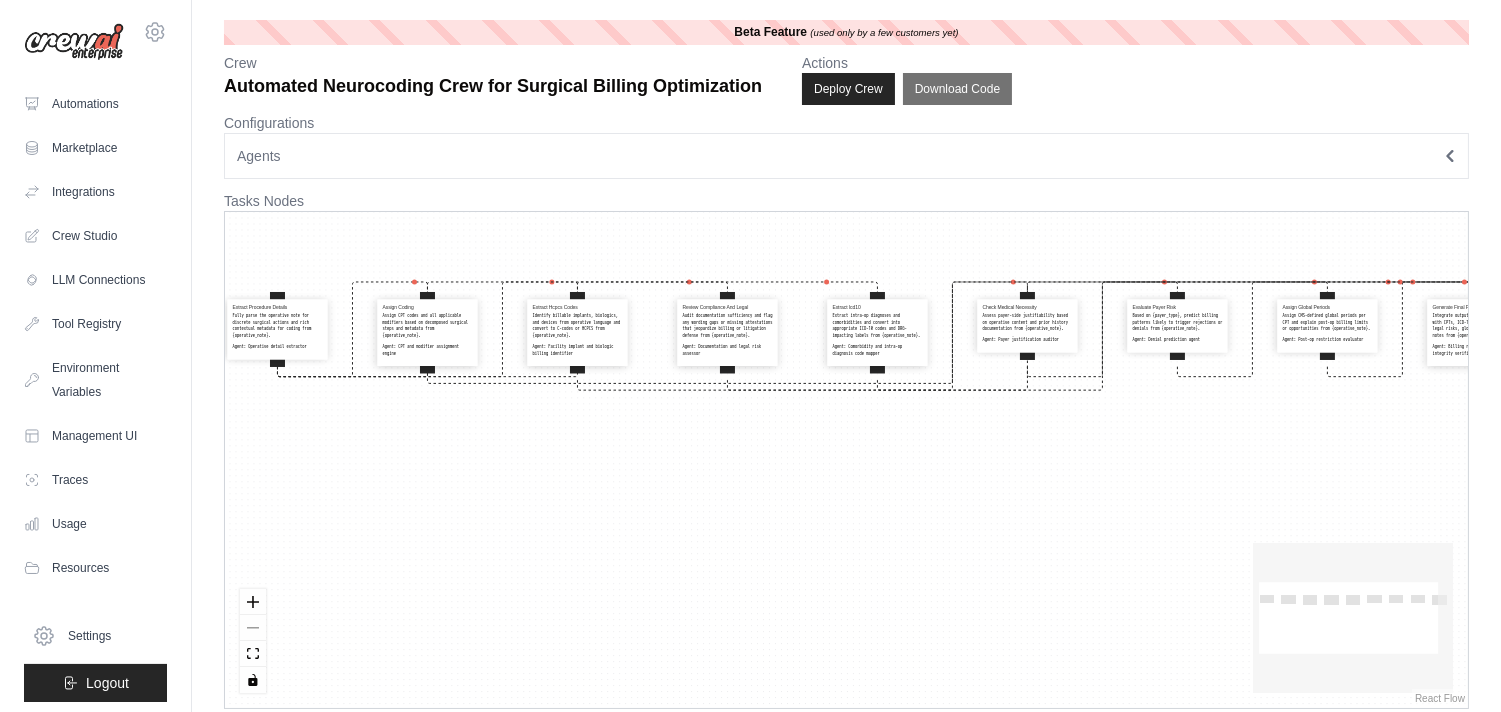 drag, startPoint x: 713, startPoint y: 552, endPoint x: 594, endPoint y: 502, distance: 129.0775 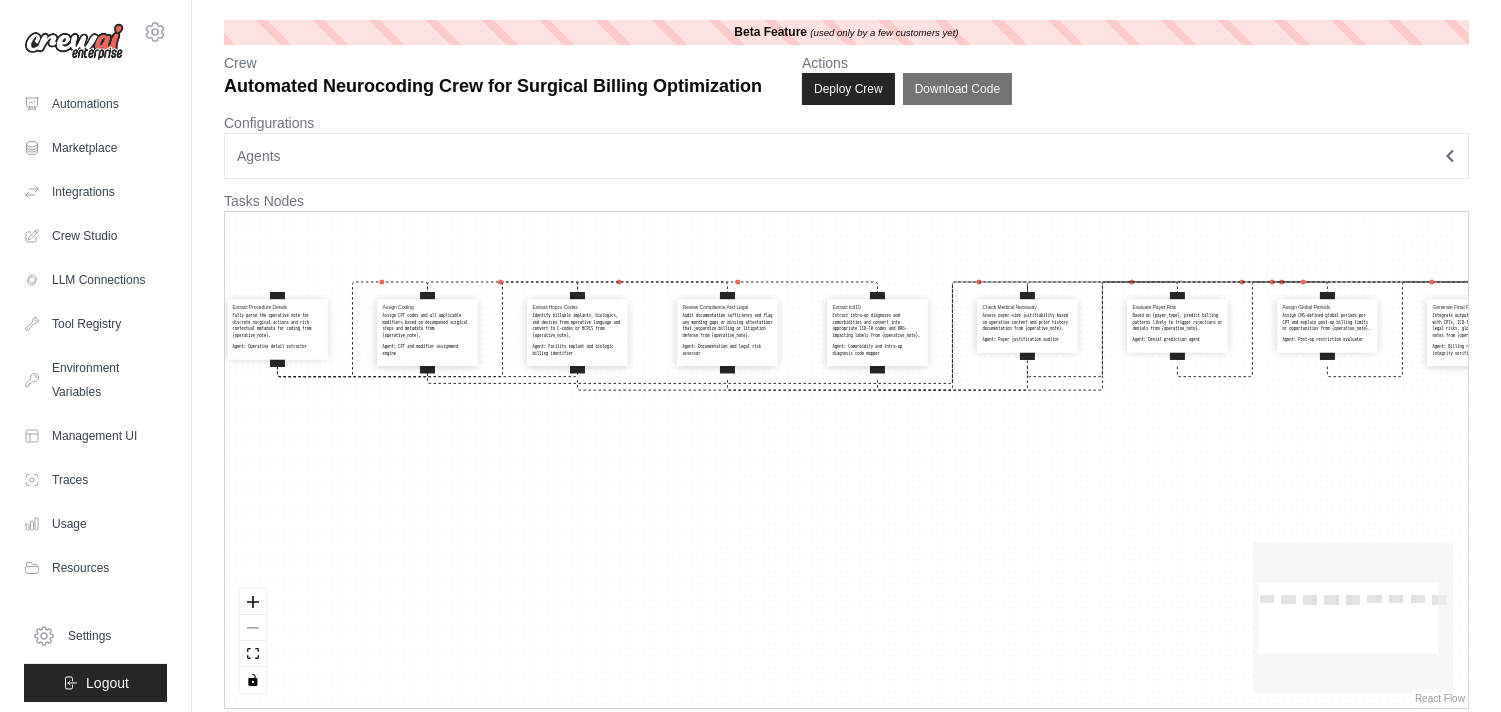 click on "Extract Procedure Details Fully parse the operative note for discrete surgical actions and rich contextual metadata for coding from {operative_note}. Agent:   Operative detail extractor Assign Coding Assign CPT codes and all applicable modifiers based on decomposed surgical steps and metadata from {operative_note}. Agent:   CPT and modifier assignment engine Extract Hcpcs Codes Identify billable implants, biologics, and devices from operative language and convert to C-codes or HCPCS from {operative_note}. Agent:   Facility implant and biologic billing identifier Review Compliance And Legal Audit documentation sufficiency and flag any wording gaps or missing attestations that jeopardize billing or litigation defense from {operative_note}. Agent:   Documentation and legal risk assessor Extract Icd10 Extract intra-op diagnoses and comorbidities and convert into appropriate ICD-10 codes and DRG-impacting labels from {operative_note}. Agent:   Comorbidity and intra-op diagnosis code mapper Check Medical Necessity" at bounding box center [846, 460] 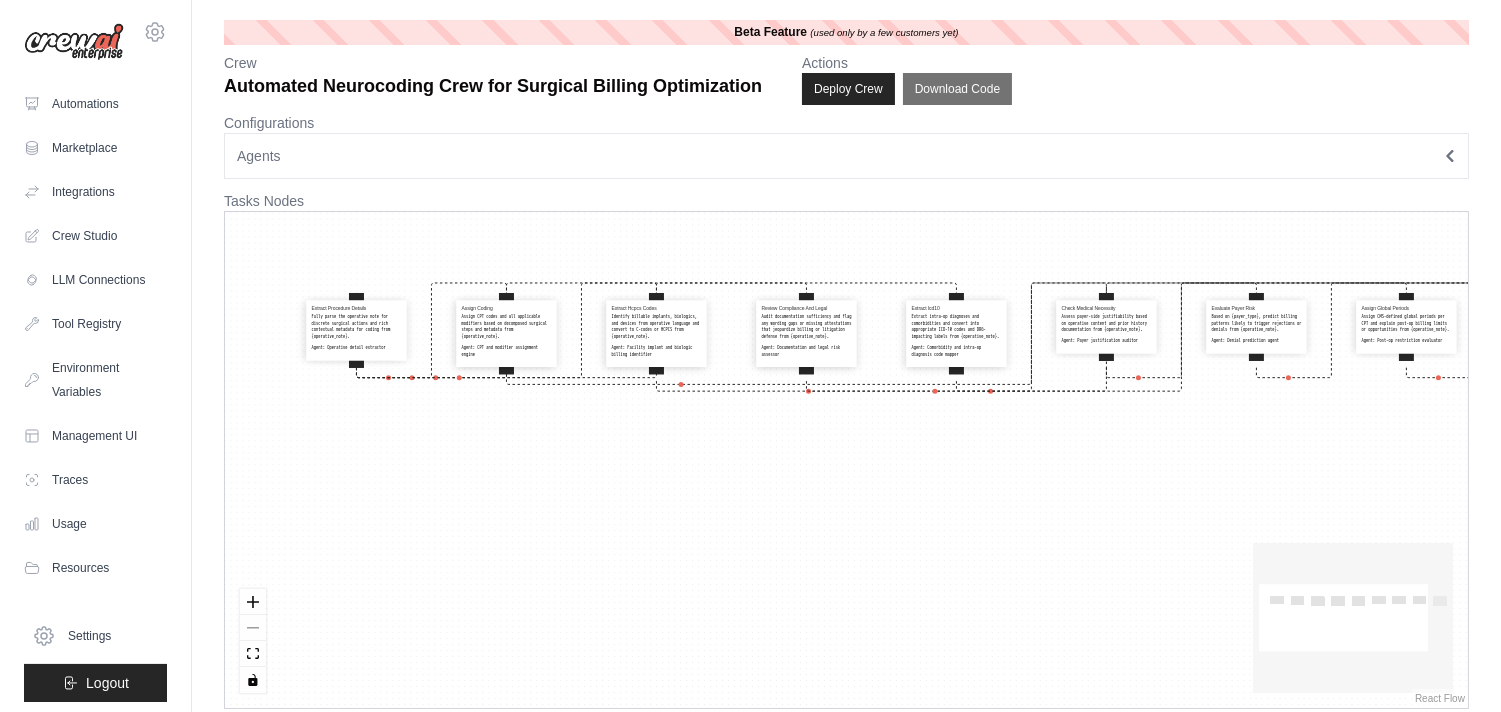 drag, startPoint x: 1145, startPoint y: 507, endPoint x: 1224, endPoint y: 508, distance: 79.00633 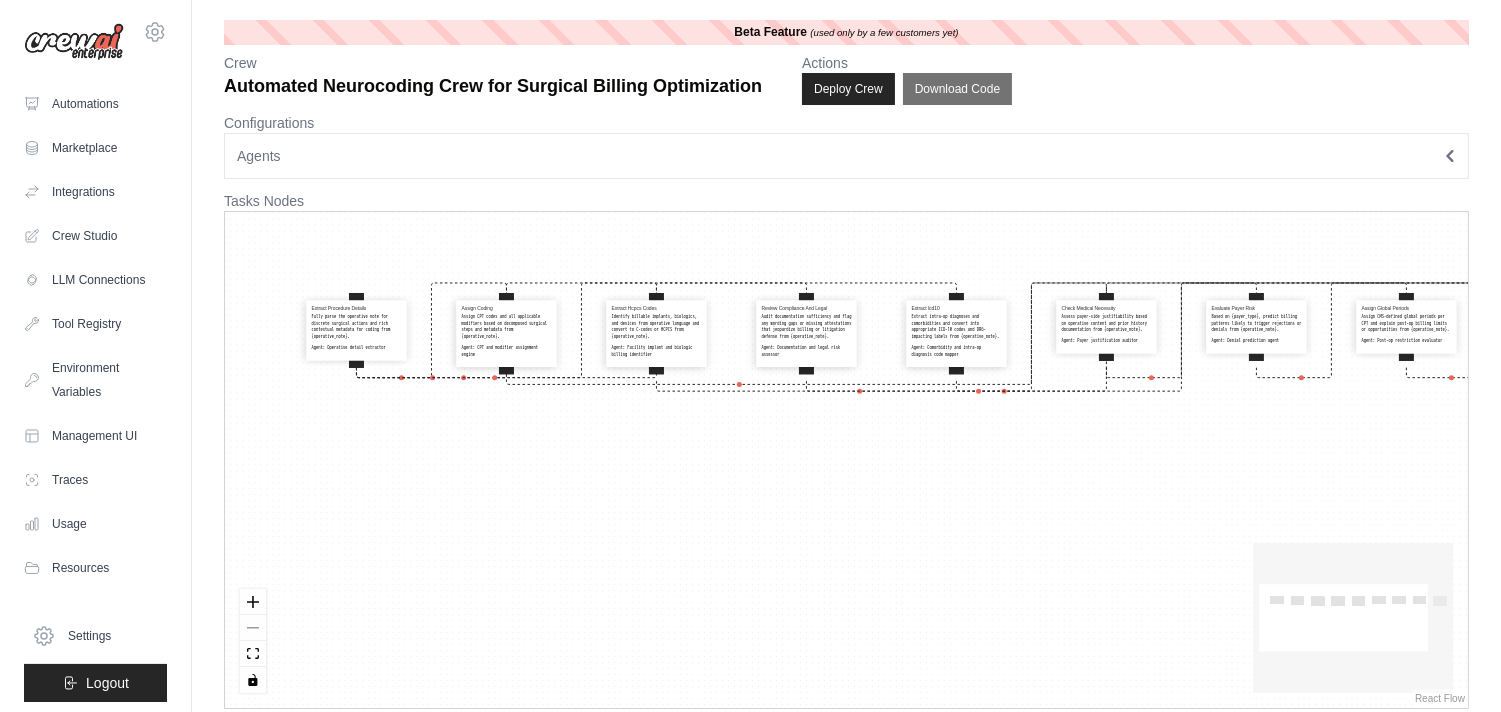 click on "Extract Procedure Details Fully parse the operative note for discrete surgical actions and rich contextual metadata for coding from {operative_note}. Agent:   Operative detail extractor Assign Coding Assign CPT codes and all applicable modifiers based on decomposed surgical steps and metadata from {operative_note}. Agent:   CPT and modifier assignment engine Extract Hcpcs Codes Identify billable implants, biologics, and devices from operative language and convert to C-codes or HCPCS from {operative_note}. Agent:   Facility implant and biologic billing identifier Review Compliance And Legal Audit documentation sufficiency and flag any wording gaps or missing attestations that jeopardize billing or litigation defense from {operative_note}. Agent:   Documentation and legal risk assessor Extract Icd10 Extract intra-op diagnoses and comorbidities and convert into appropriate ICD-10 codes and DRG-impacting labels from {operative_note}. Agent:   Comorbidity and intra-op diagnosis code mapper Check Medical Necessity" at bounding box center (846, 460) 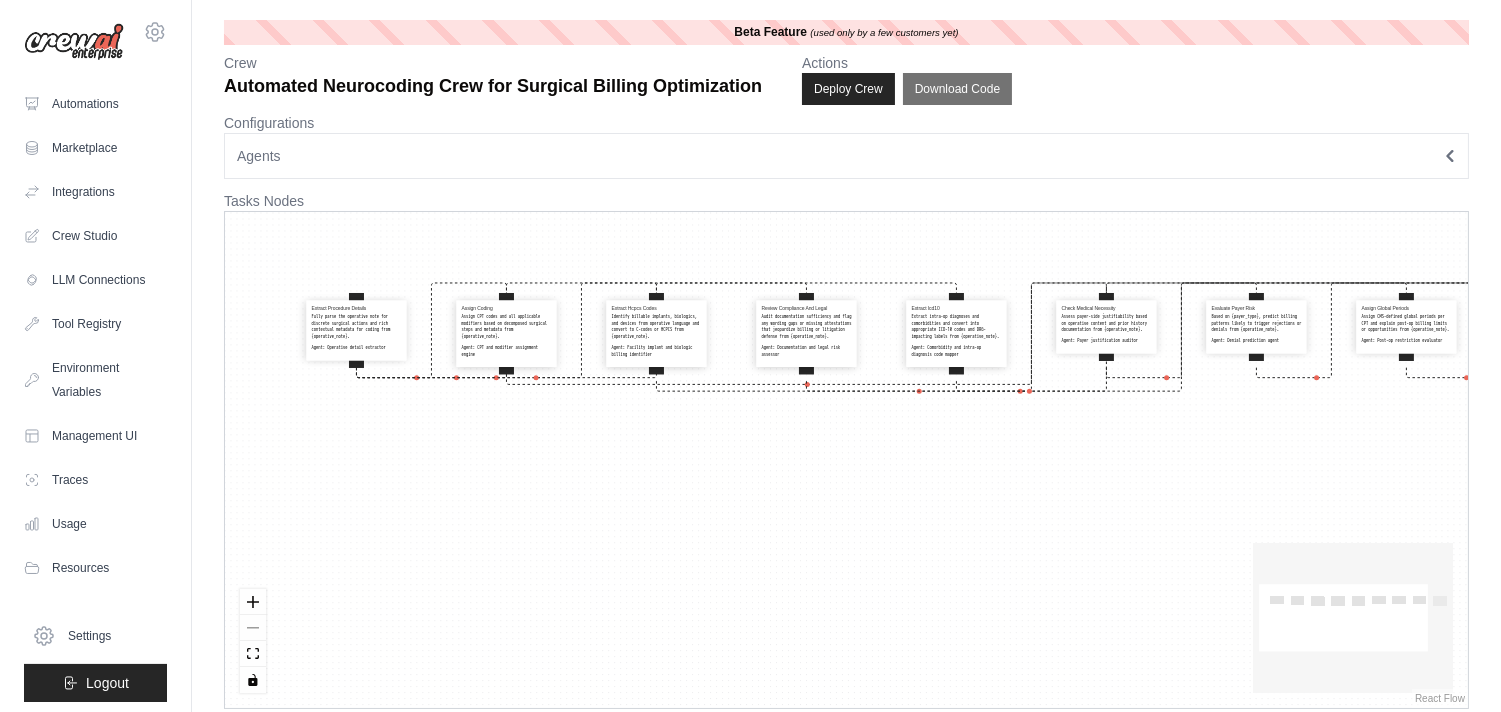 click on "Actions" at bounding box center [907, 63] 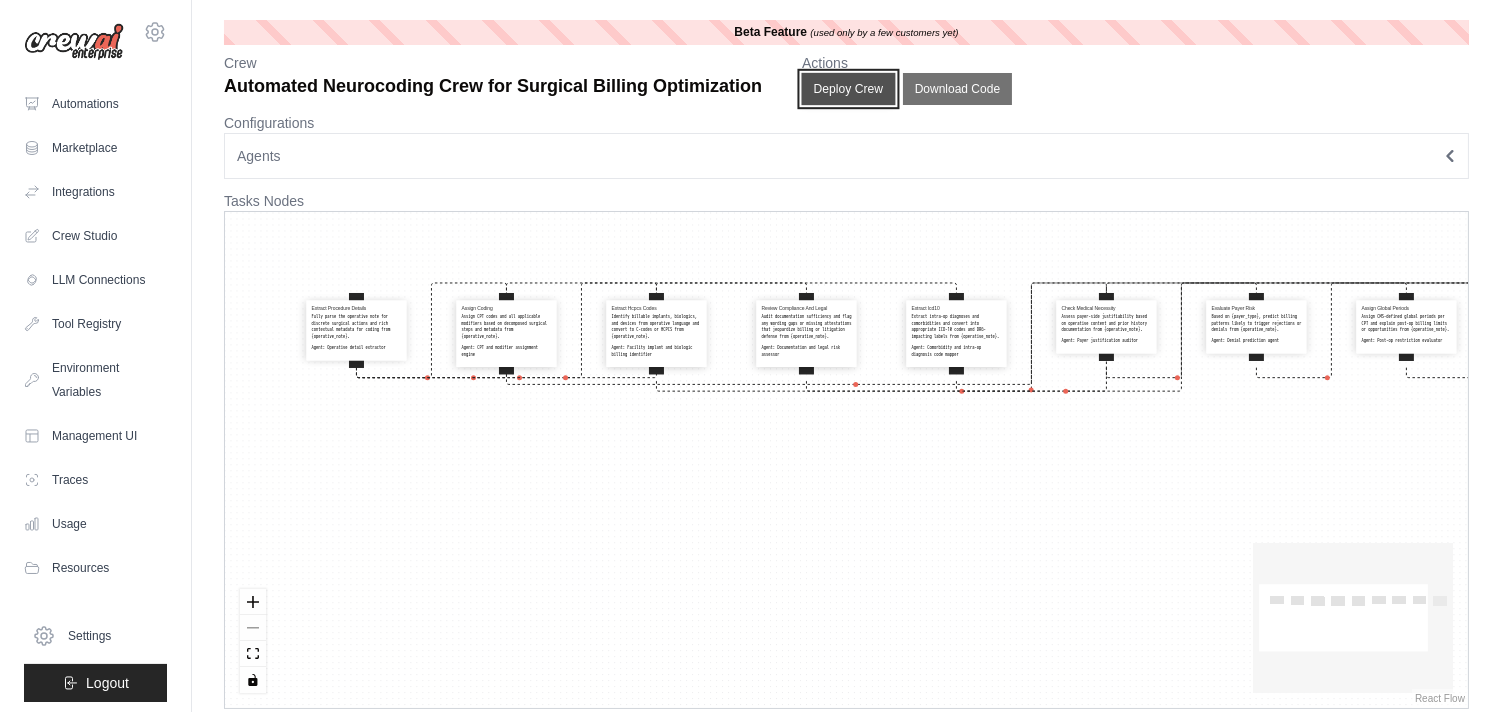 click on "Deploy Crew" at bounding box center [849, 89] 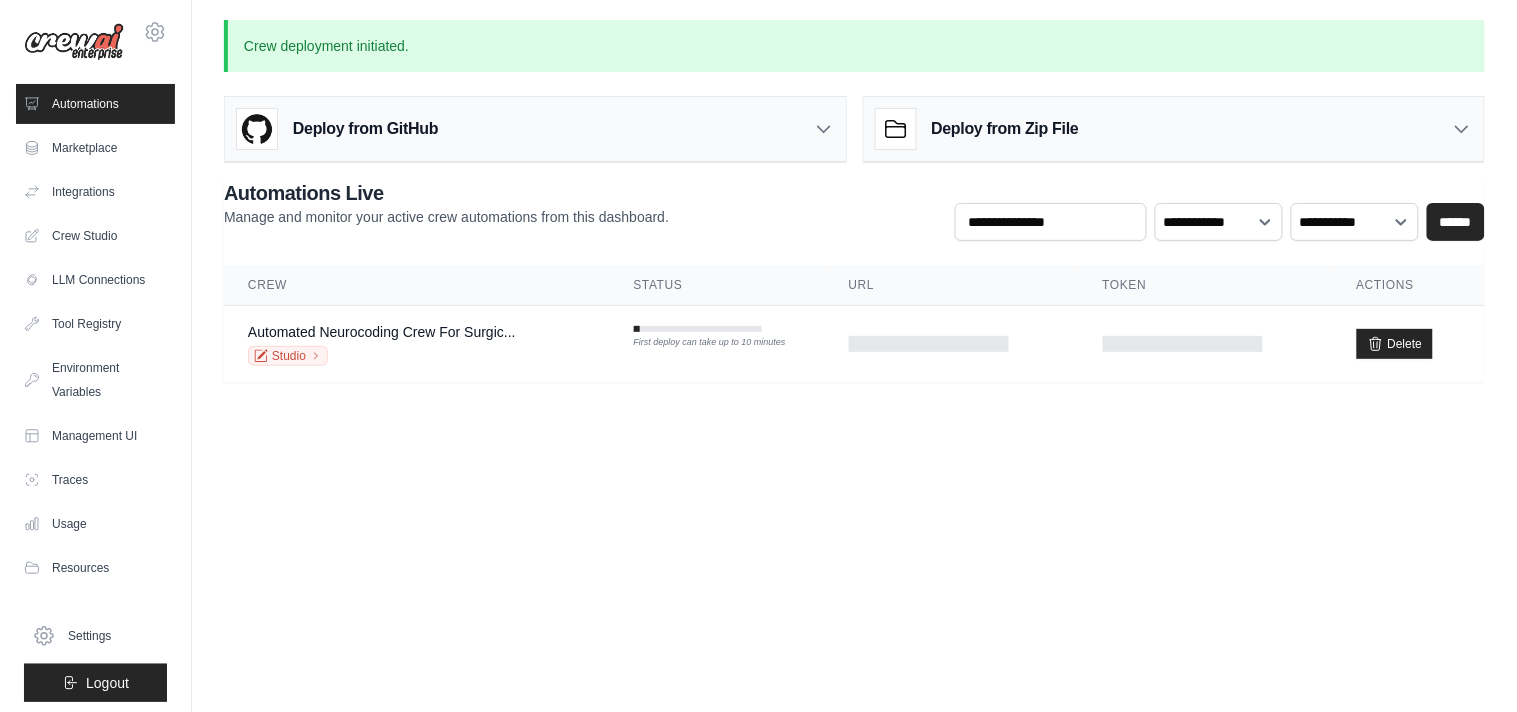 click on "Crew deployment initiated.
Deploy from GitHub
Deploy your project directly from GitHub. Select a repository and
branch to get started.
Changes will be automatically synchronized with your deployment.
Configure GitHub
Deploy from Zip File
Choose file" at bounding box center (854, 201) 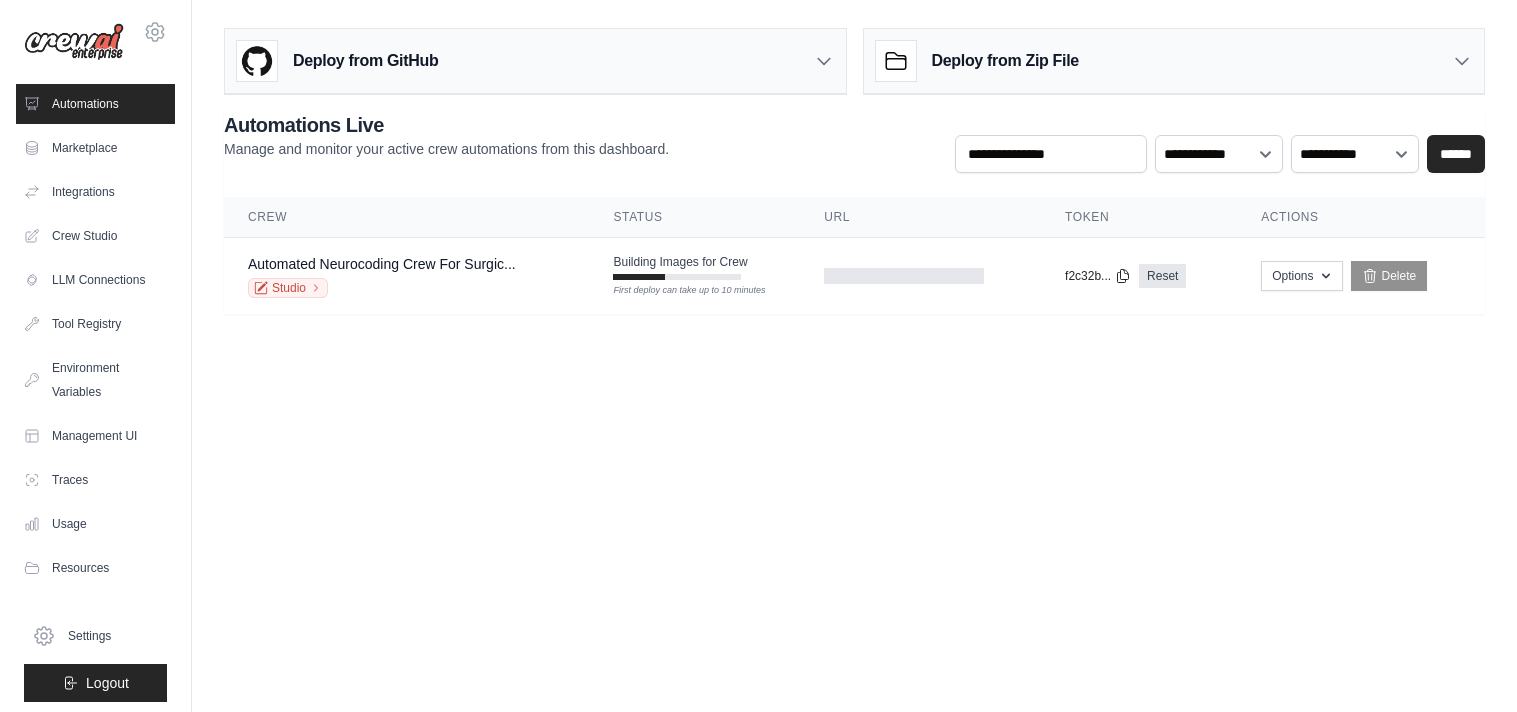 scroll, scrollTop: 0, scrollLeft: 0, axis: both 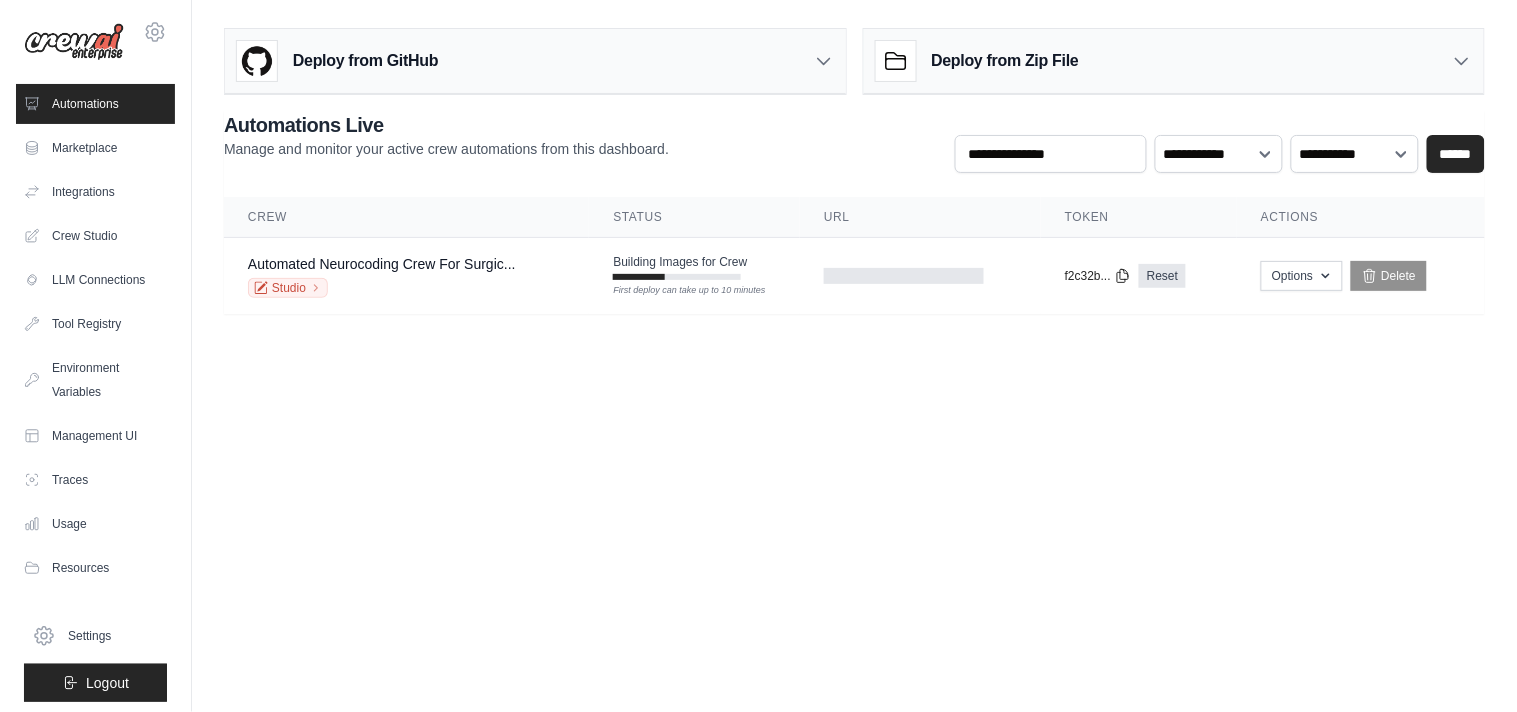 click on "Manage and monitor your active crew automations from this dashboard." at bounding box center [446, 149] 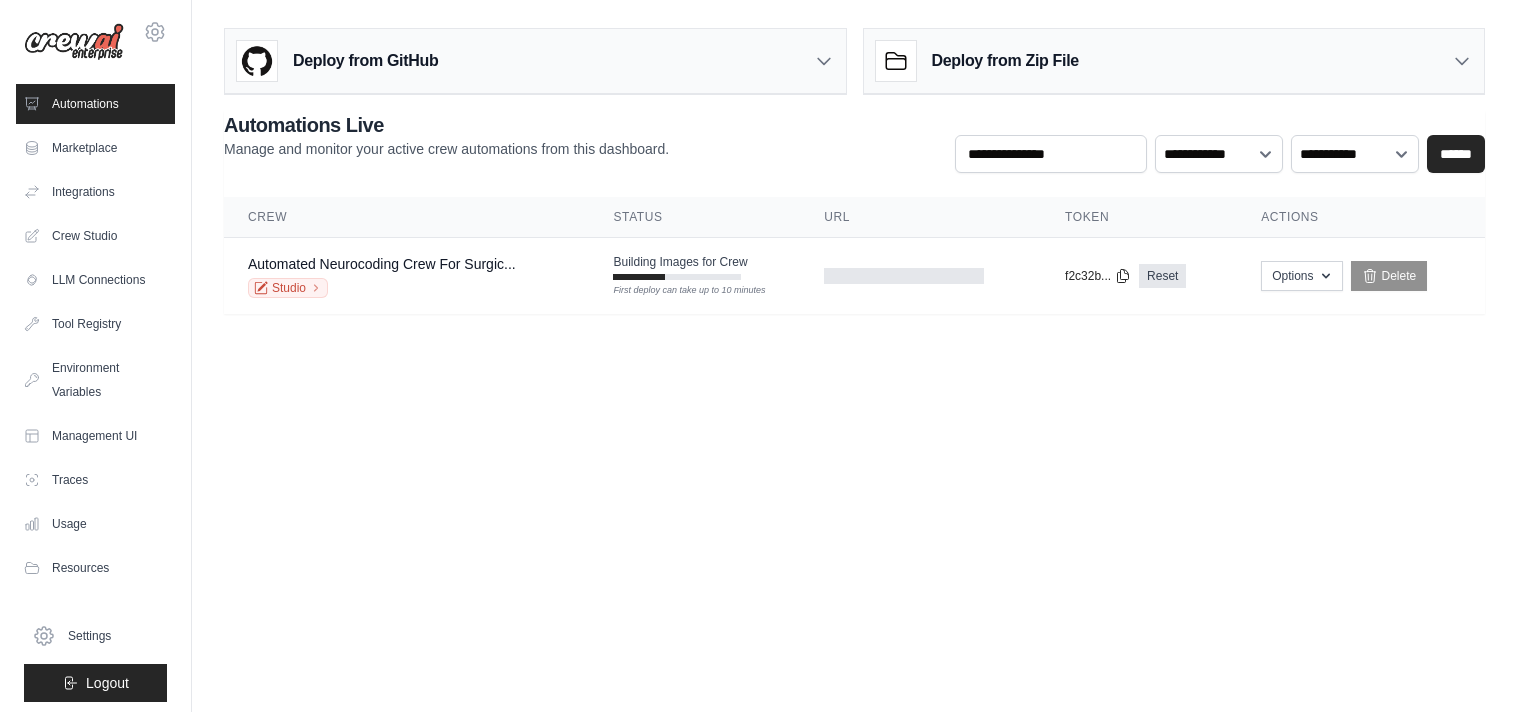 scroll, scrollTop: 0, scrollLeft: 0, axis: both 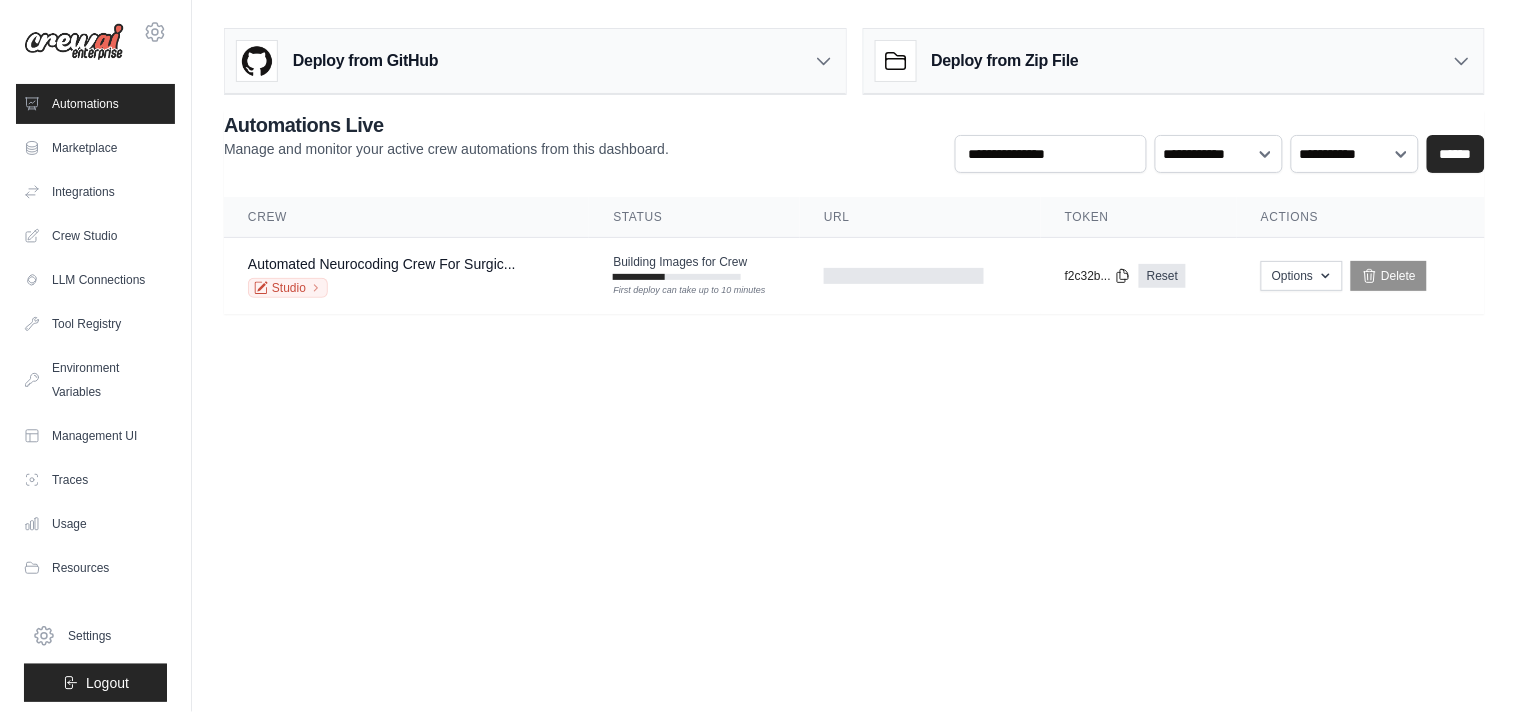 click on "Automated Neurocoding Crew For Surgic...
Studio" at bounding box center (406, 276) 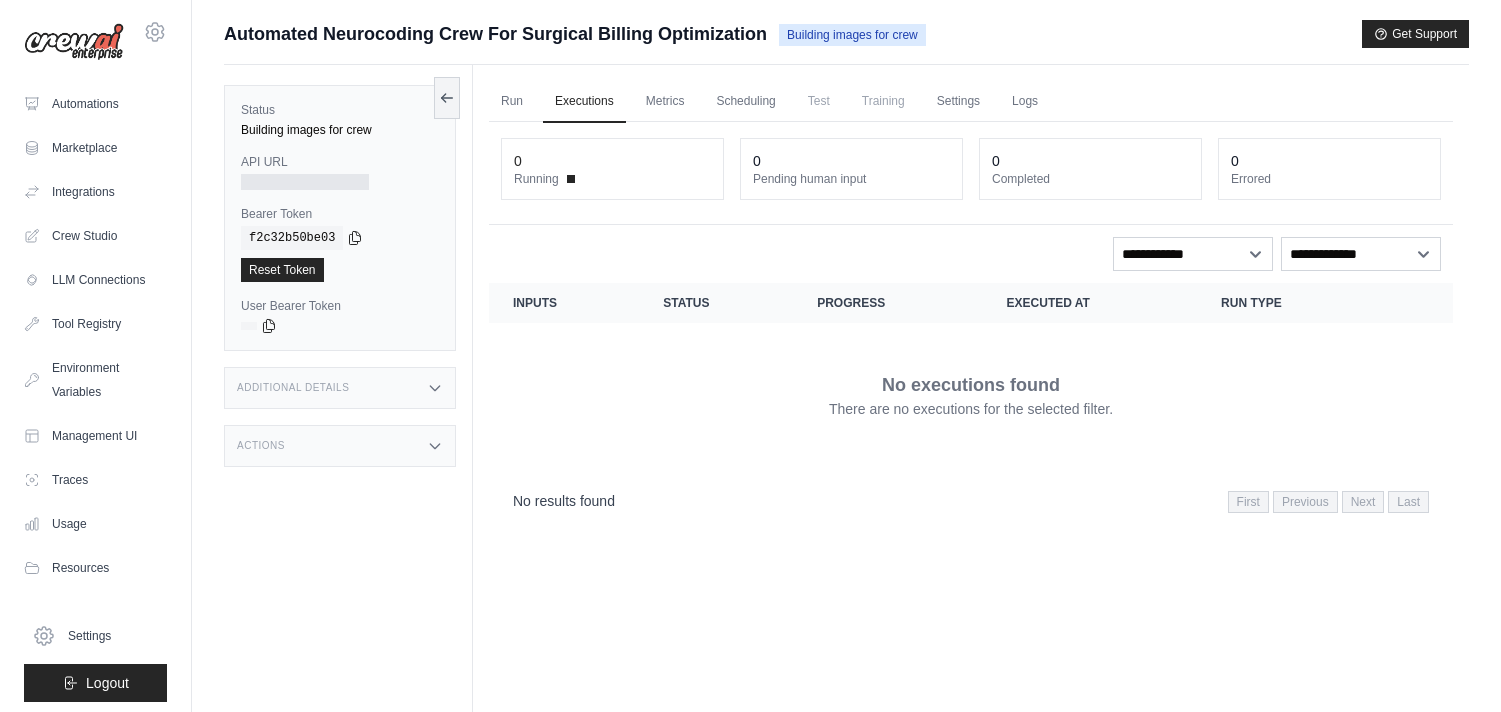 scroll, scrollTop: 0, scrollLeft: 0, axis: both 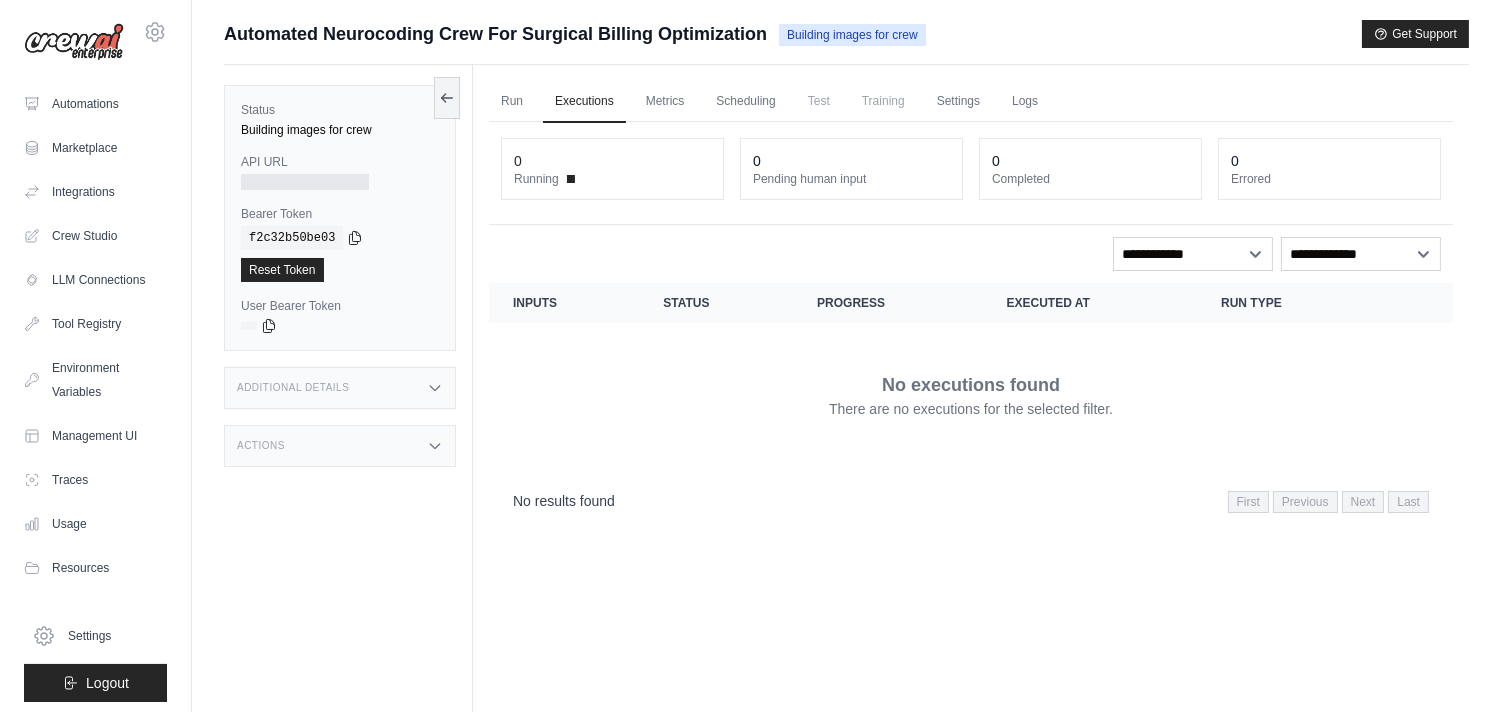 click on "Additional Details" at bounding box center (340, 388) 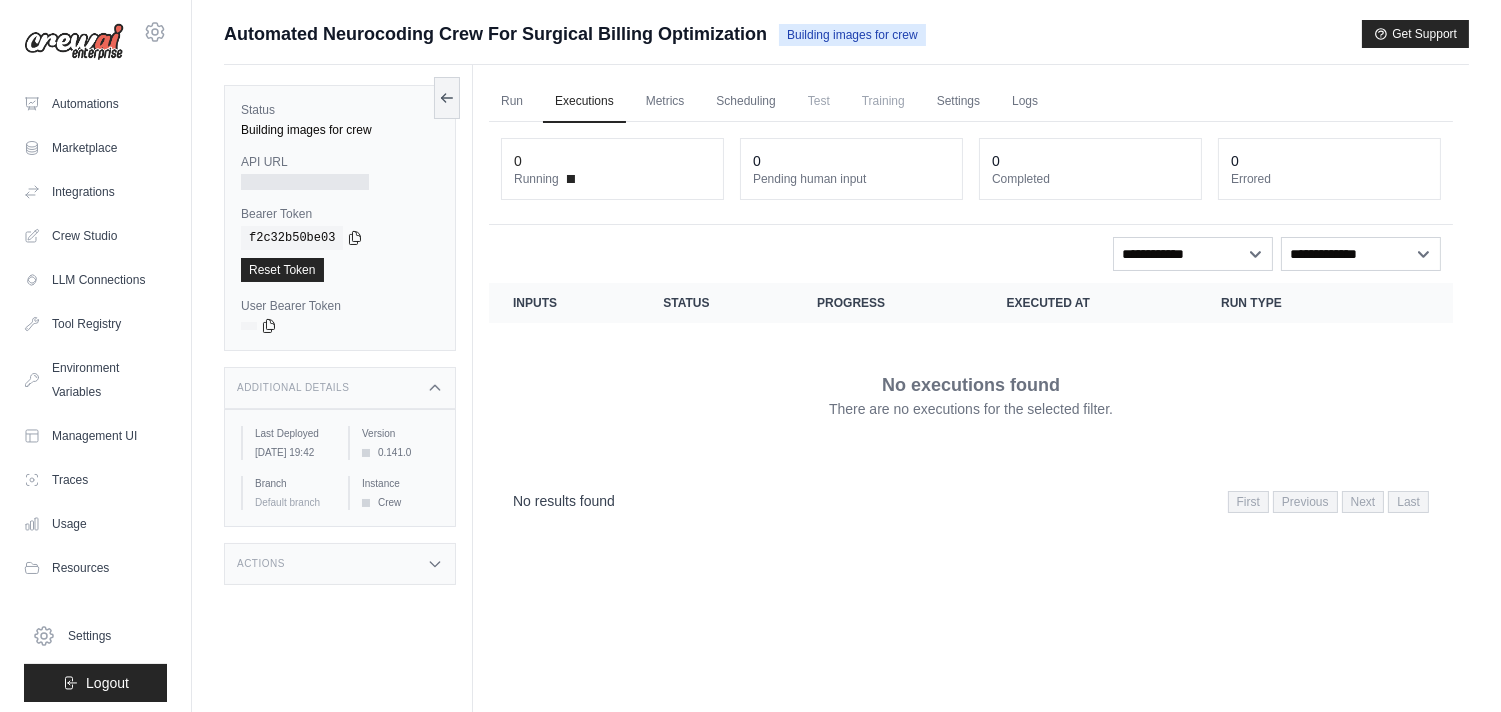 click on "Actions" at bounding box center (340, 564) 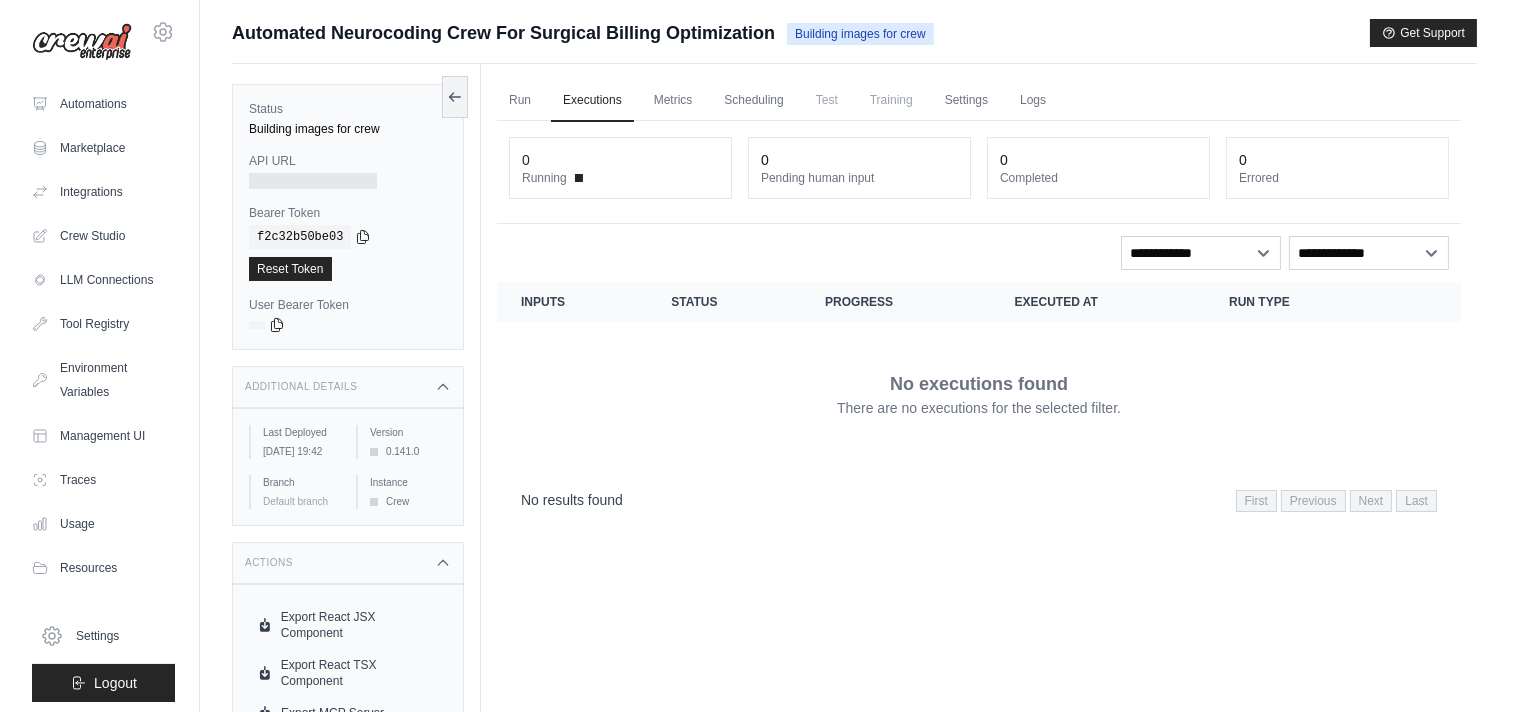 scroll, scrollTop: 0, scrollLeft: 0, axis: both 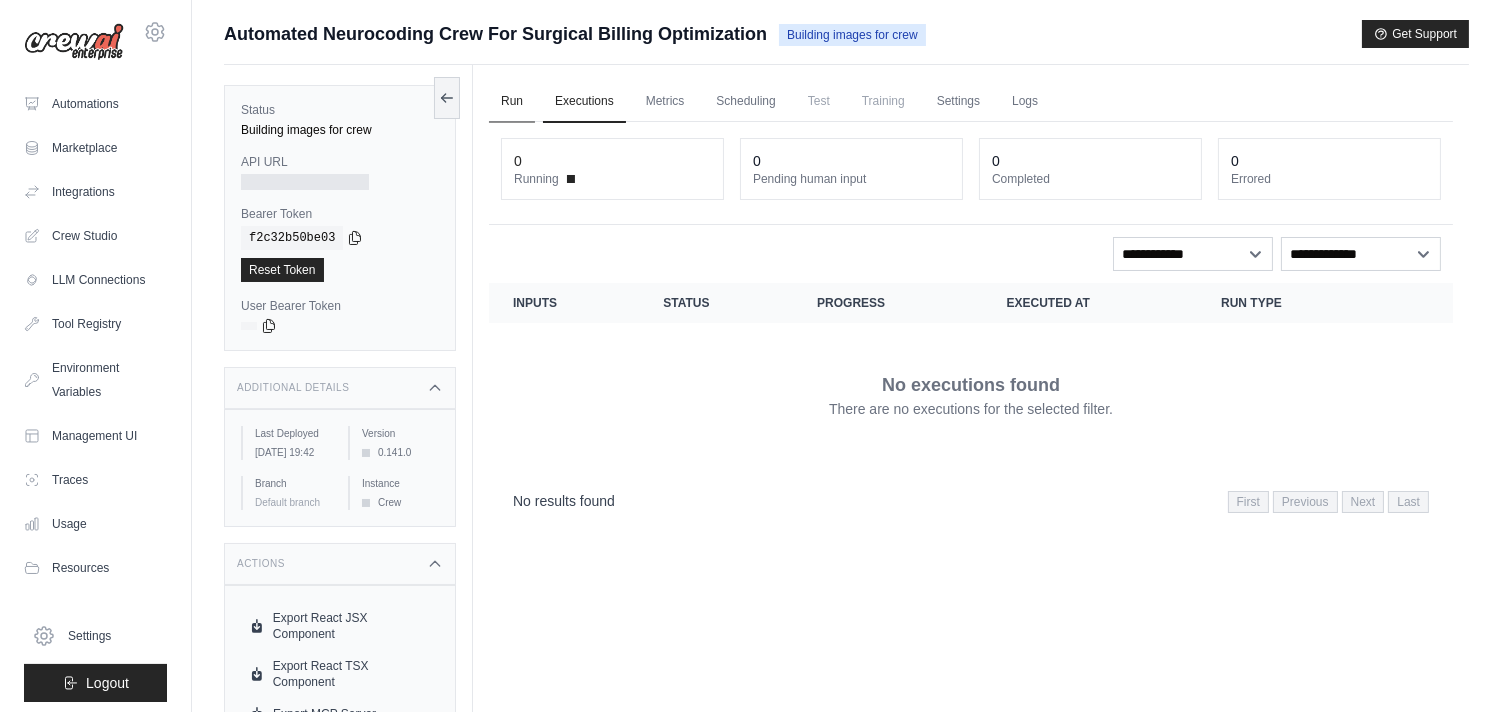 click on "Run" at bounding box center [512, 102] 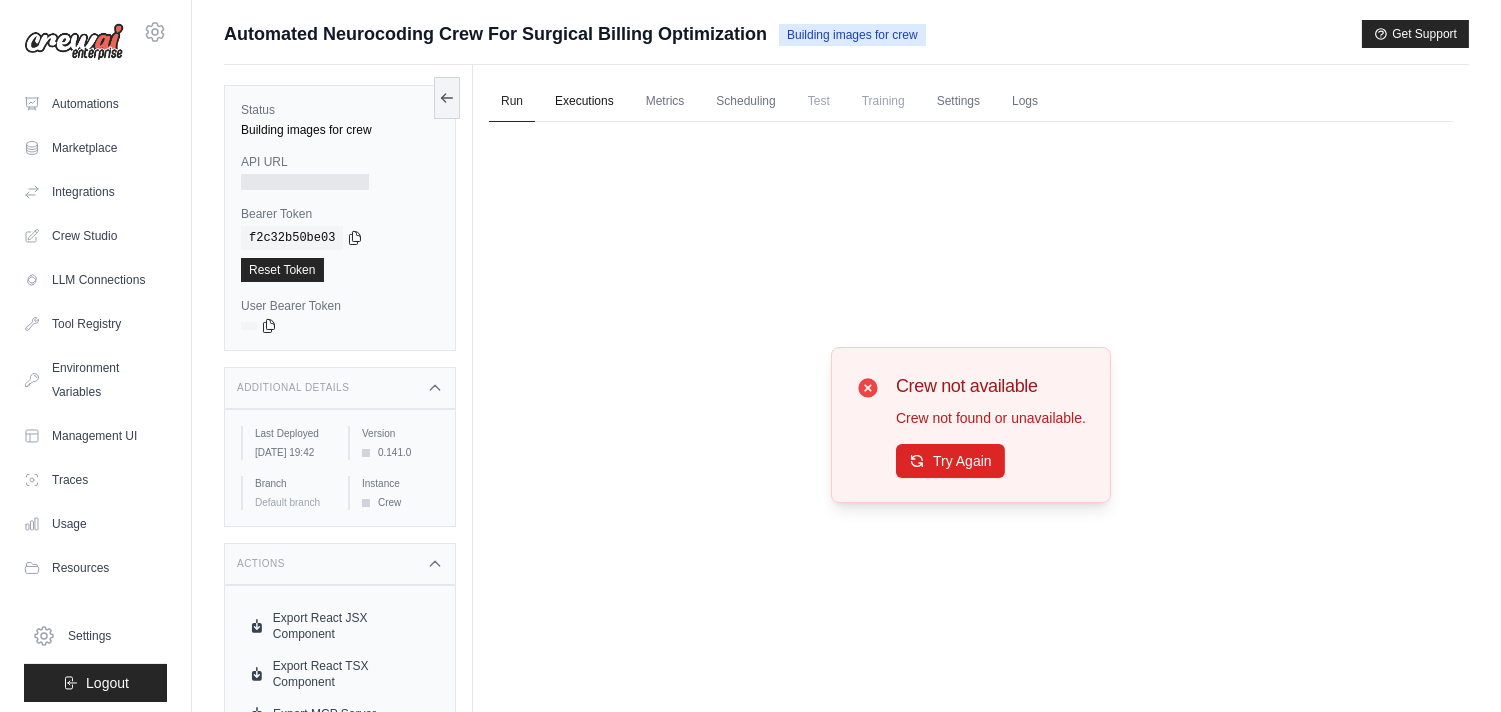 click on "Executions" at bounding box center [584, 102] 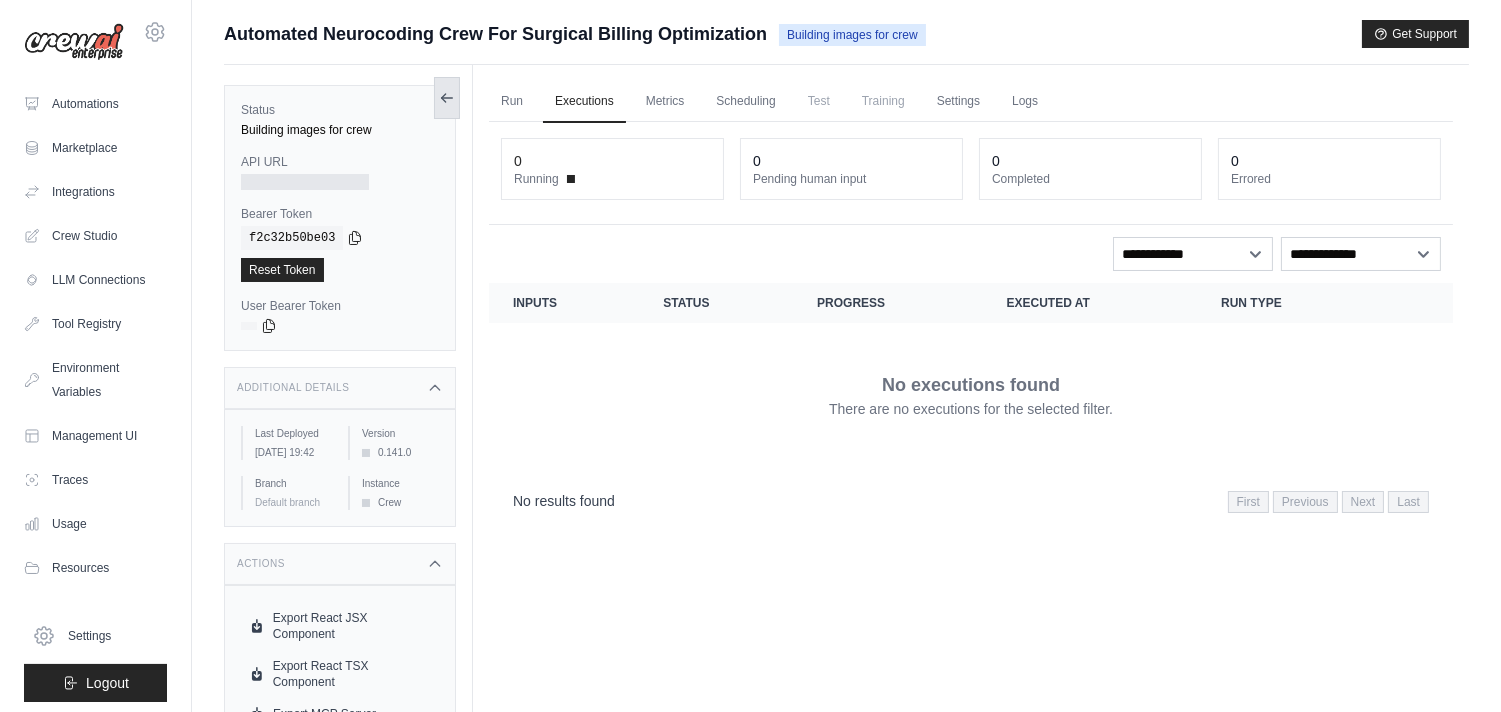 click at bounding box center (447, 98) 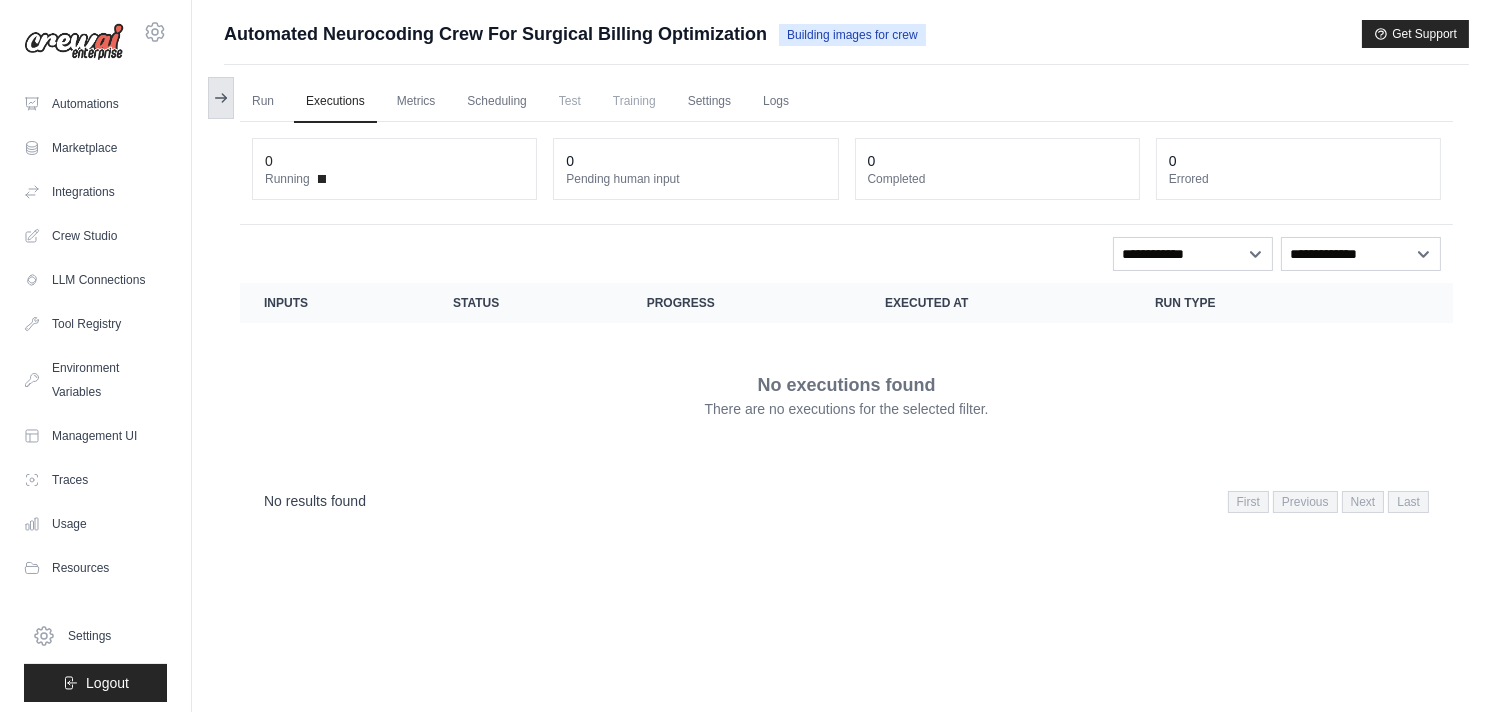 click at bounding box center [221, 98] 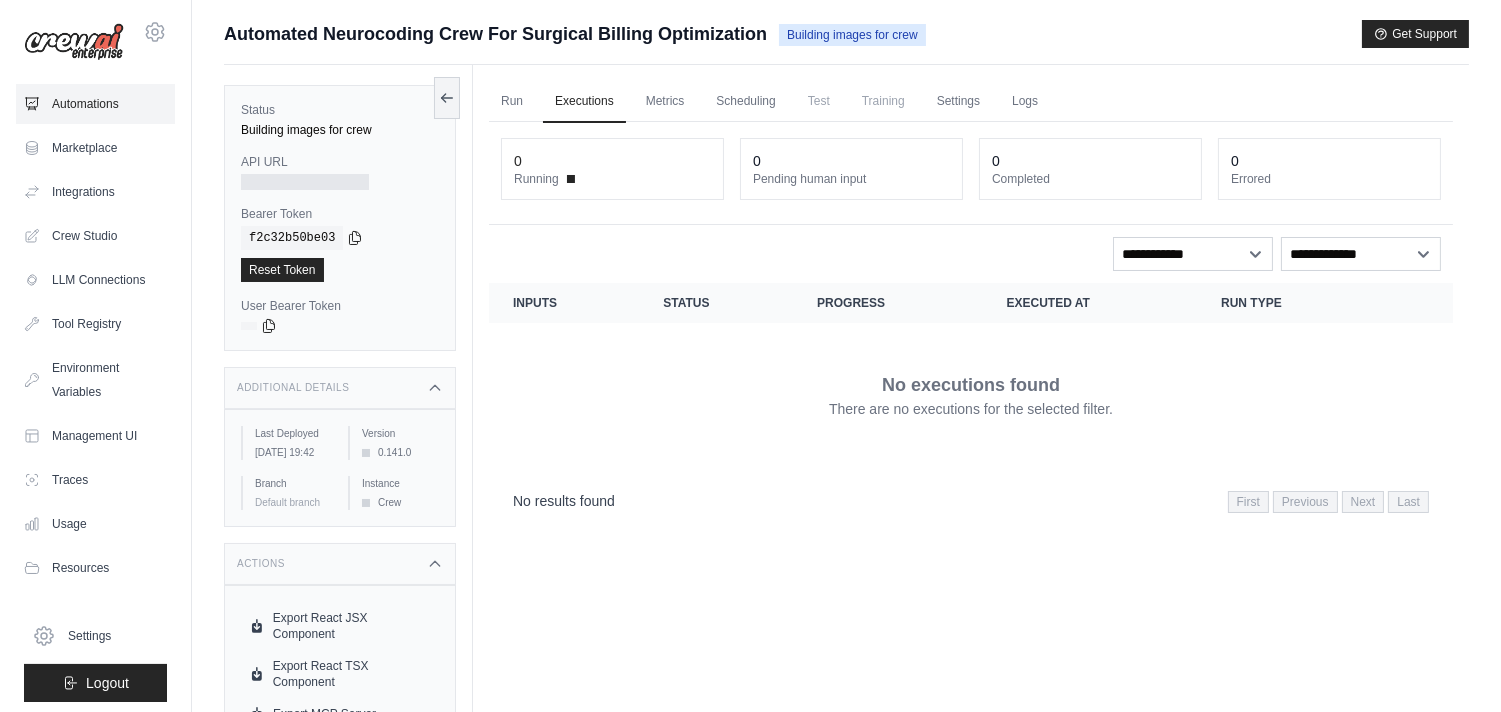 click on "Automations" at bounding box center [95, 104] 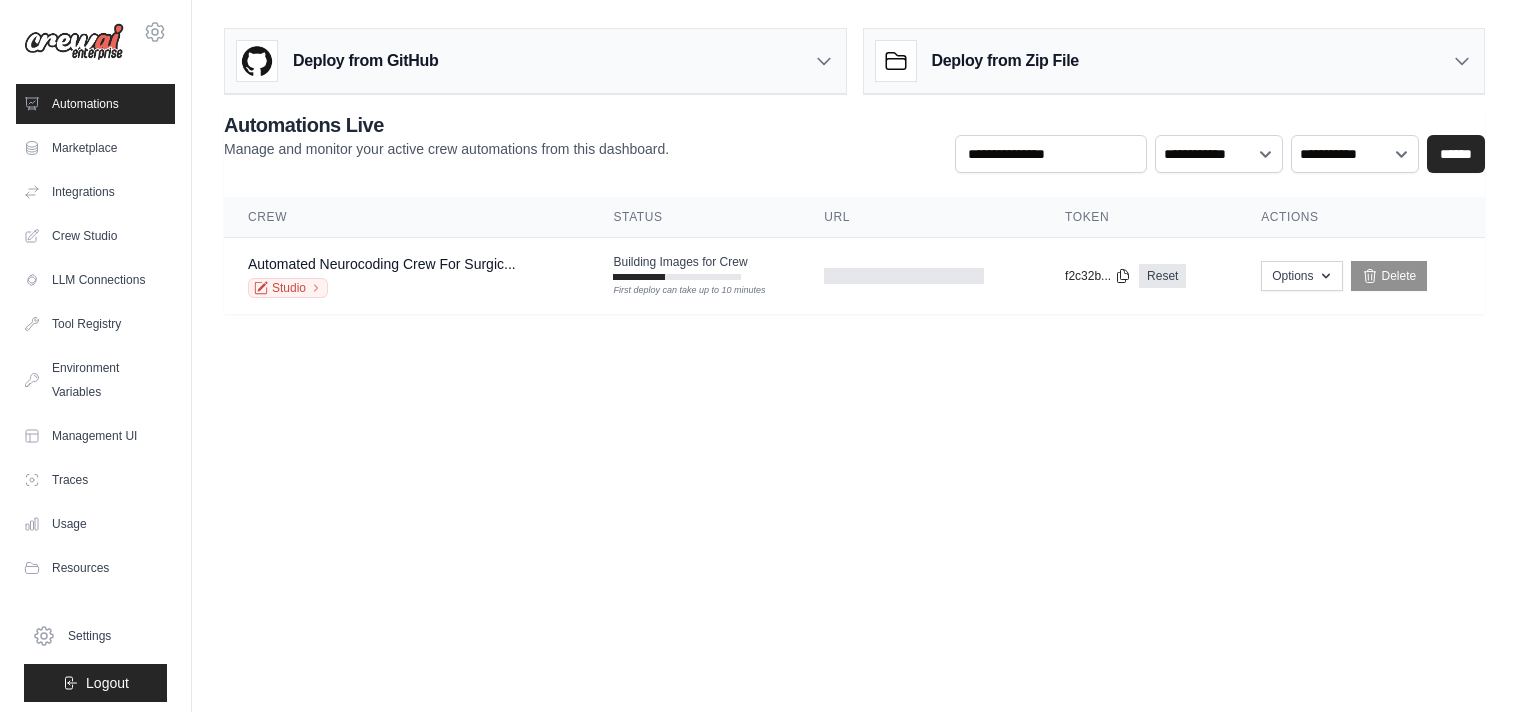 scroll, scrollTop: 0, scrollLeft: 0, axis: both 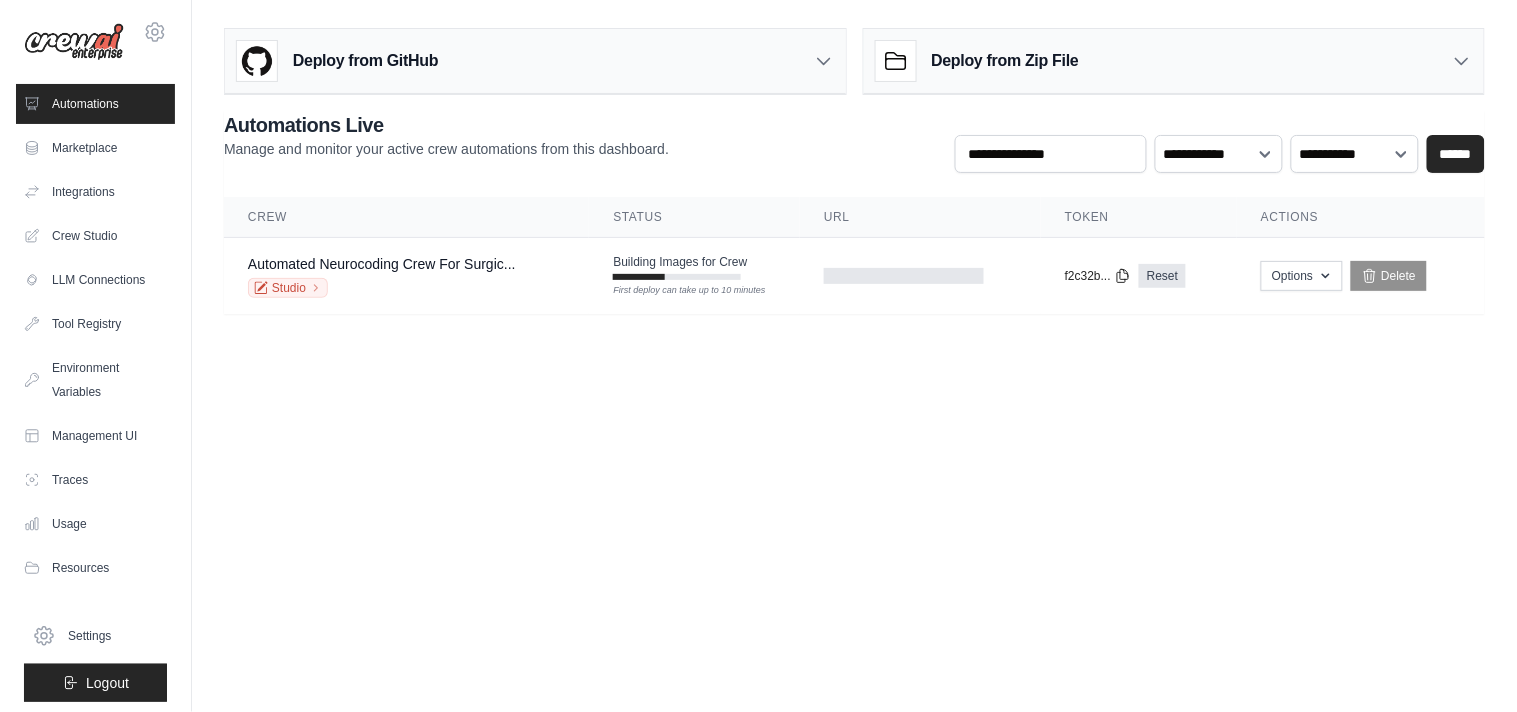 click on "Deploy from GitHub
Deploy your project directly from GitHub. Select a repository and
branch to get started.
Changes will be automatically synchronized with your deployment.
Configure GitHub
Deploy from Zip File
Choose file" at bounding box center [854, 179] 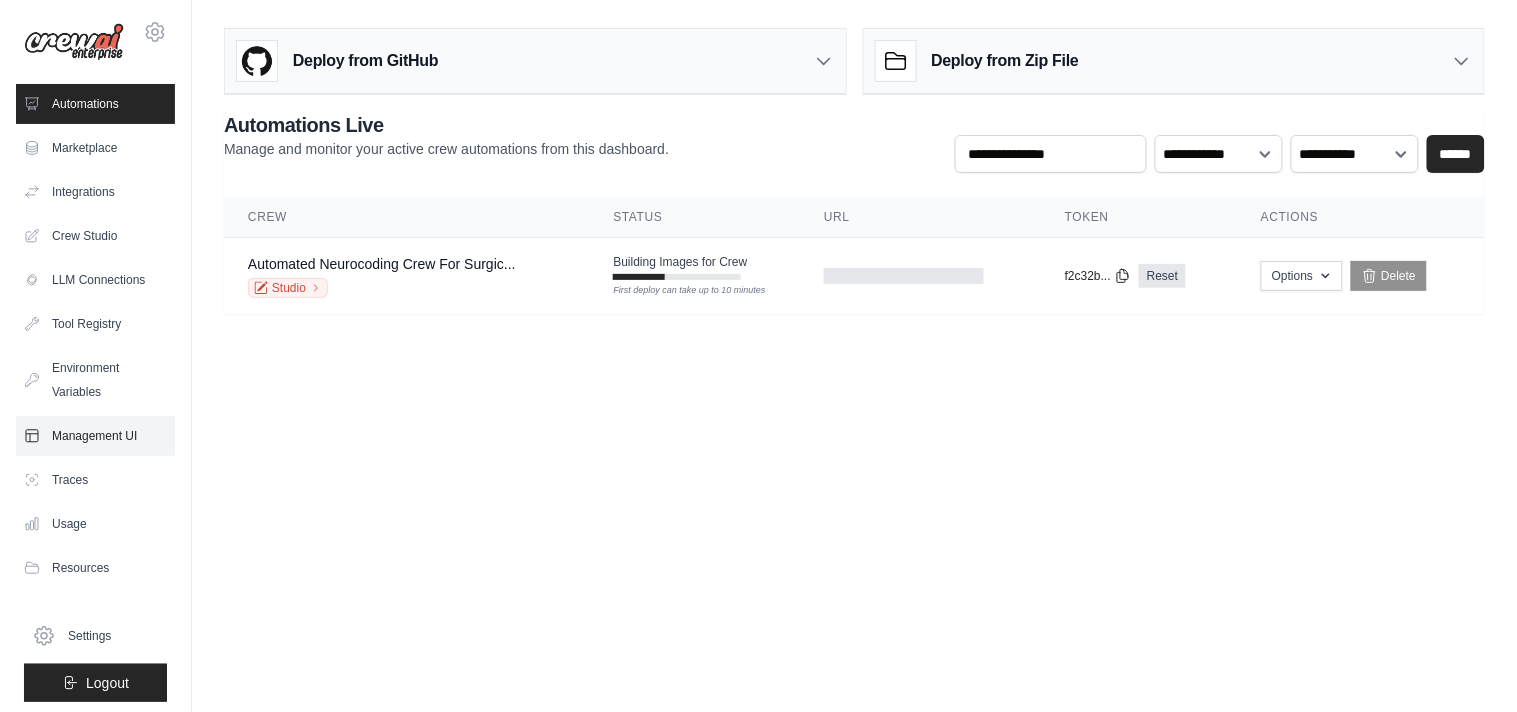 click on "Management UI" at bounding box center (95, 436) 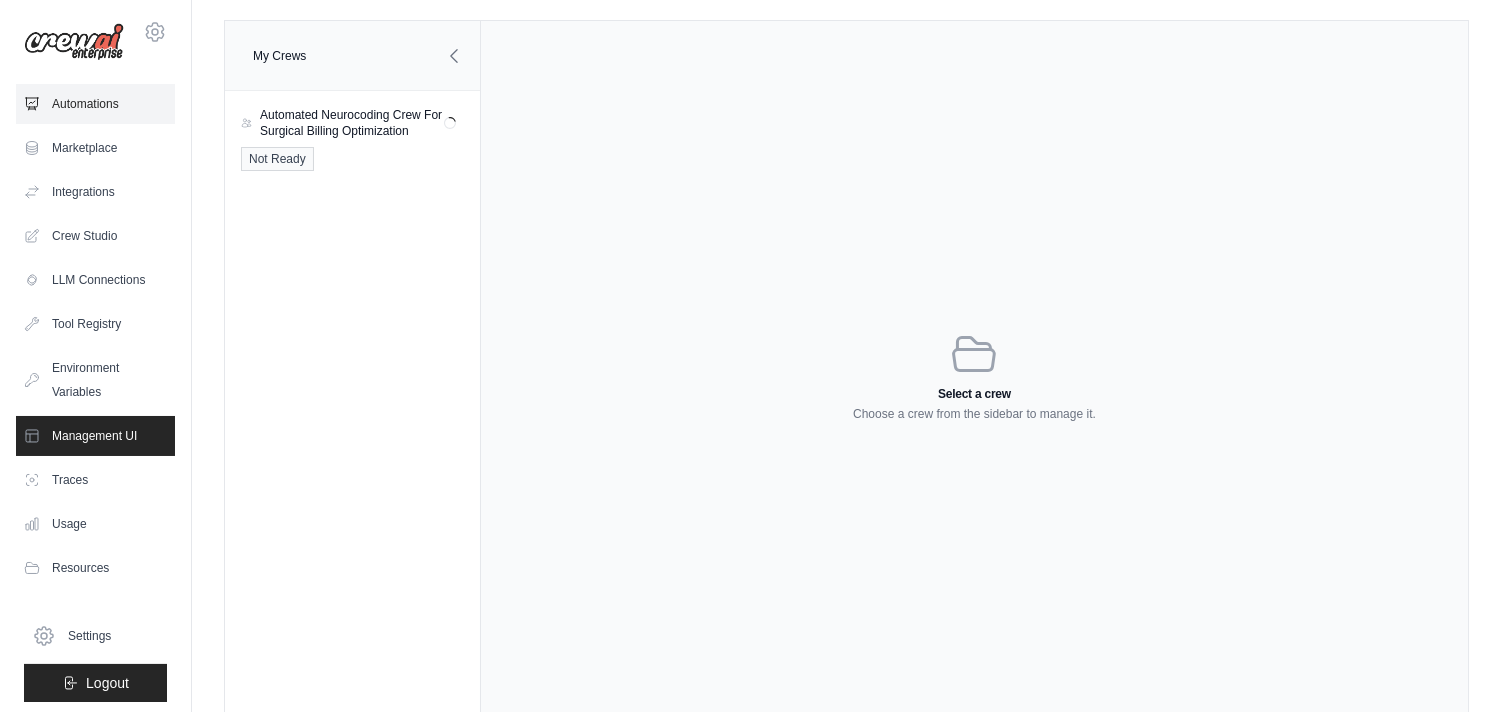 click on "Automations" at bounding box center (95, 104) 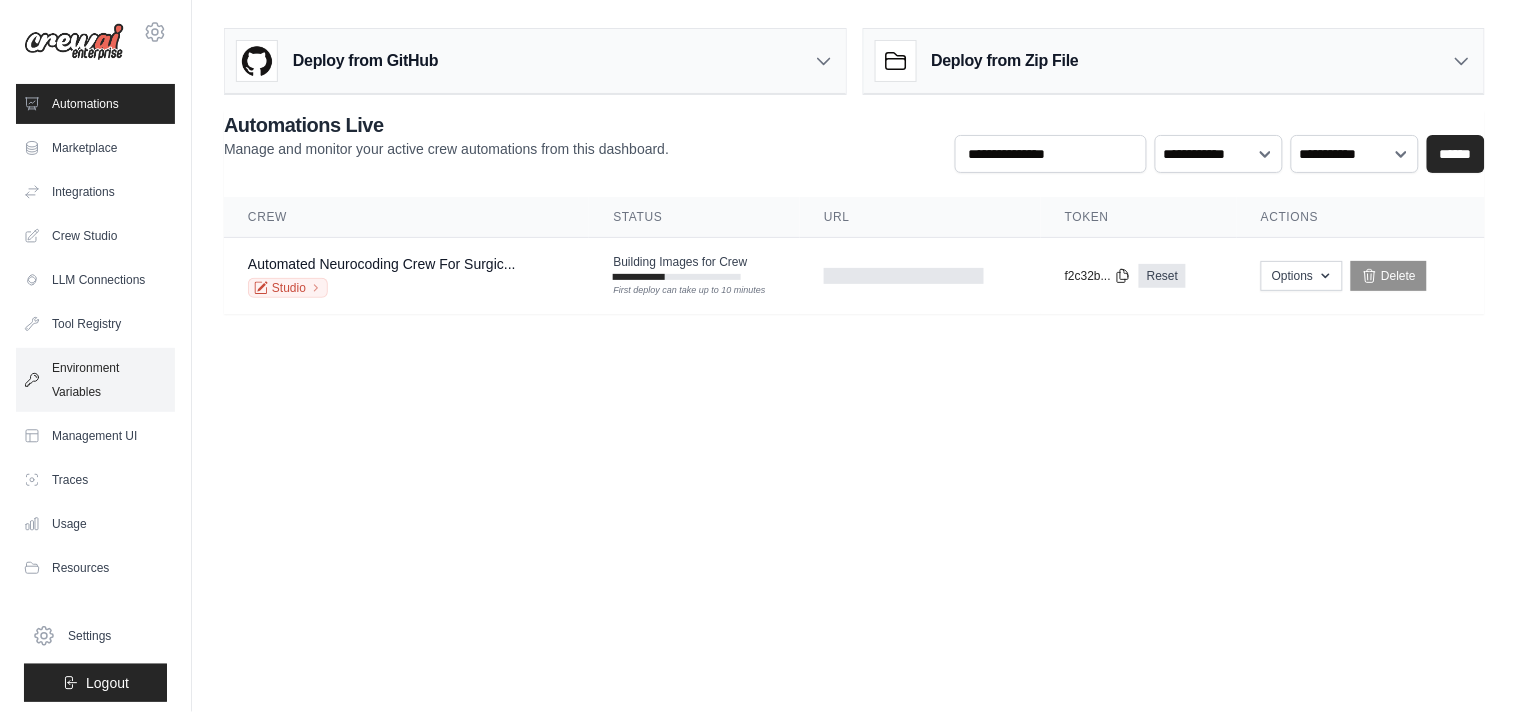 click on "Environment Variables" at bounding box center (95, 380) 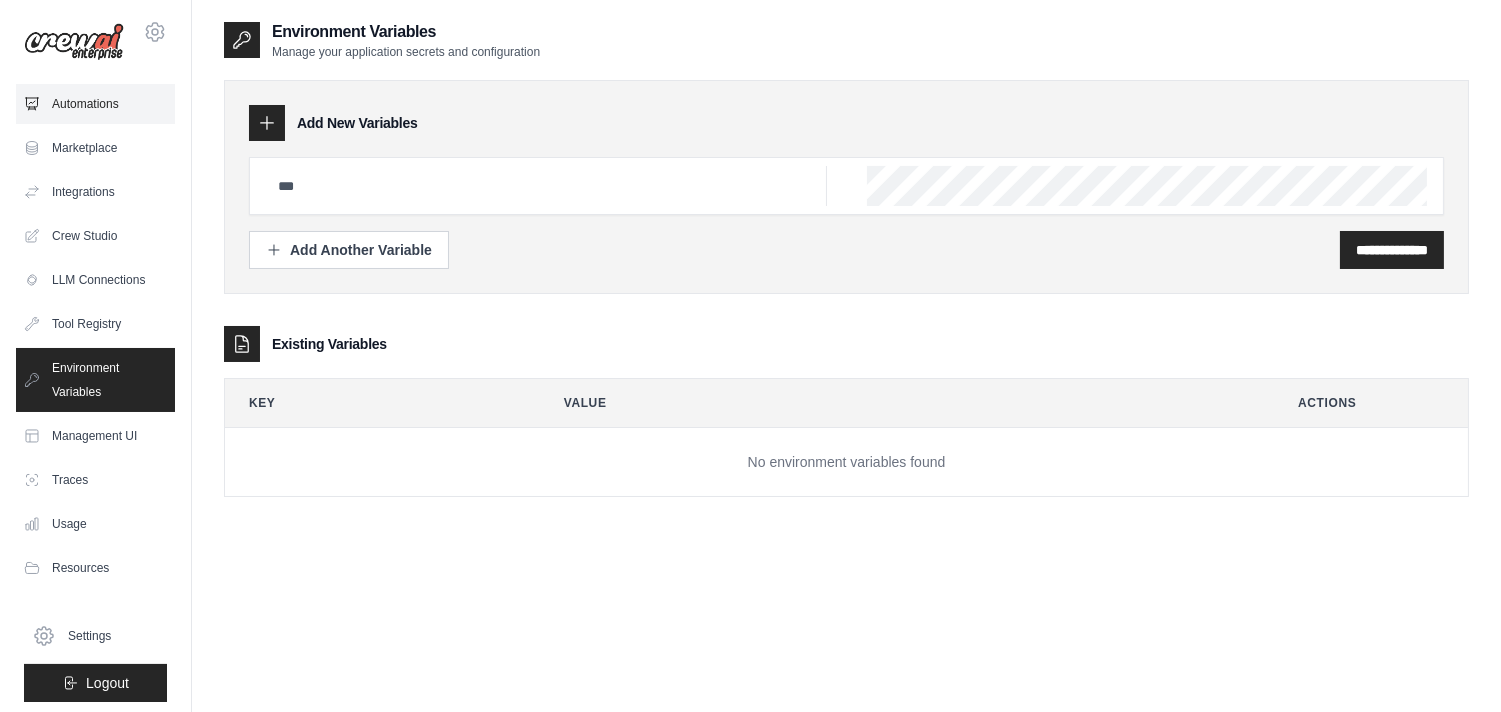 click on "Automations" at bounding box center (95, 104) 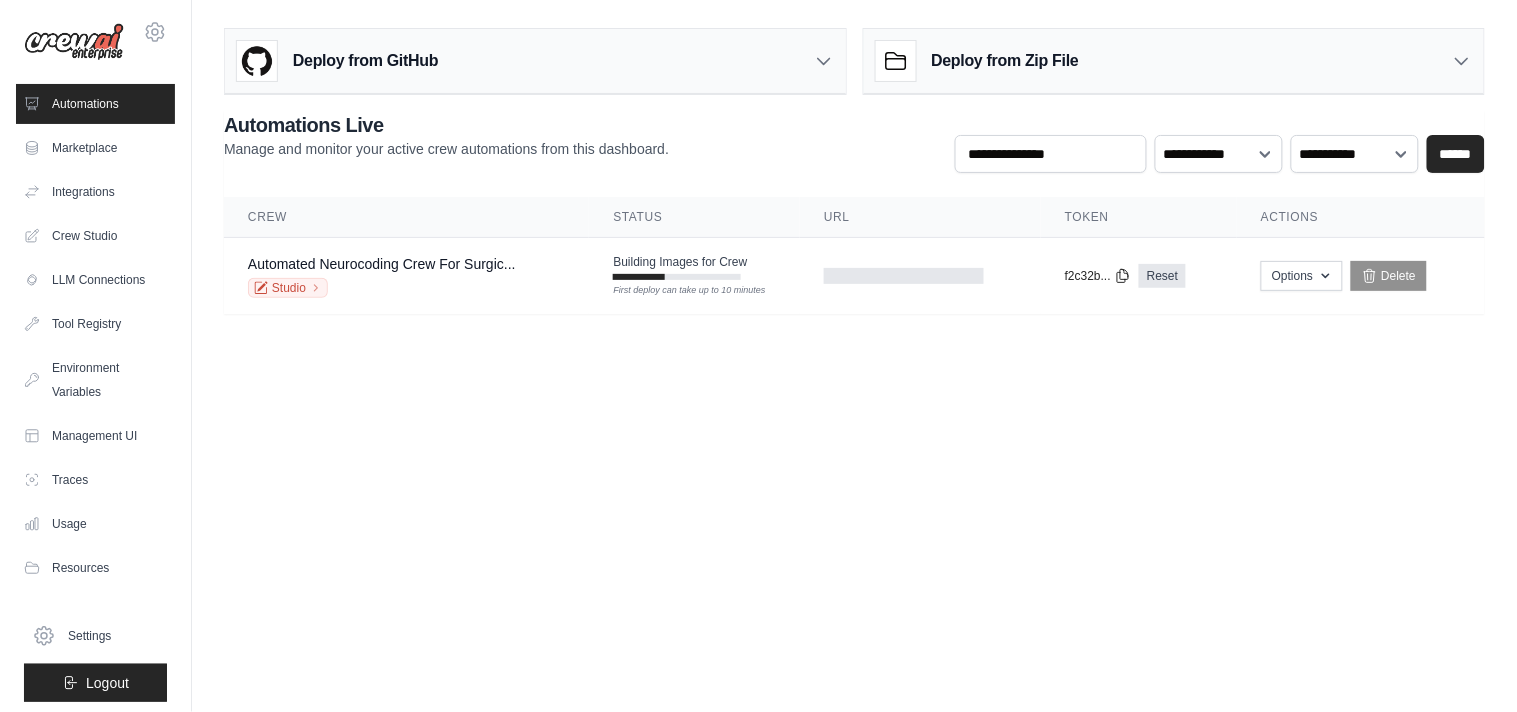 click on "**********" at bounding box center (854, 142) 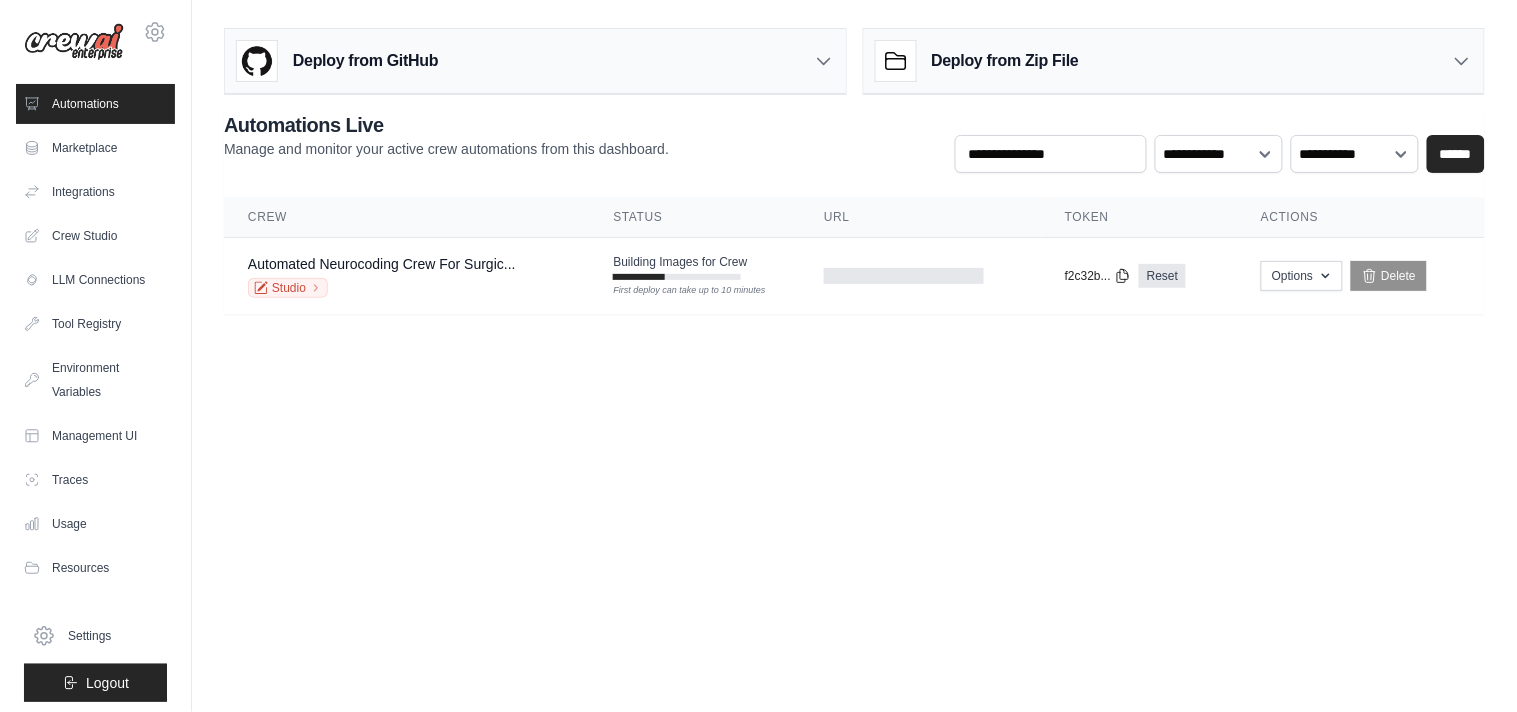 click on "Deploy from GitHub
Deploy your project directly from GitHub. Select a repository and
branch to get started.
Changes will be automatically synchronized with your deployment.
Configure GitHub
Deploy from Zip File
Choose file" at bounding box center (854, 167) 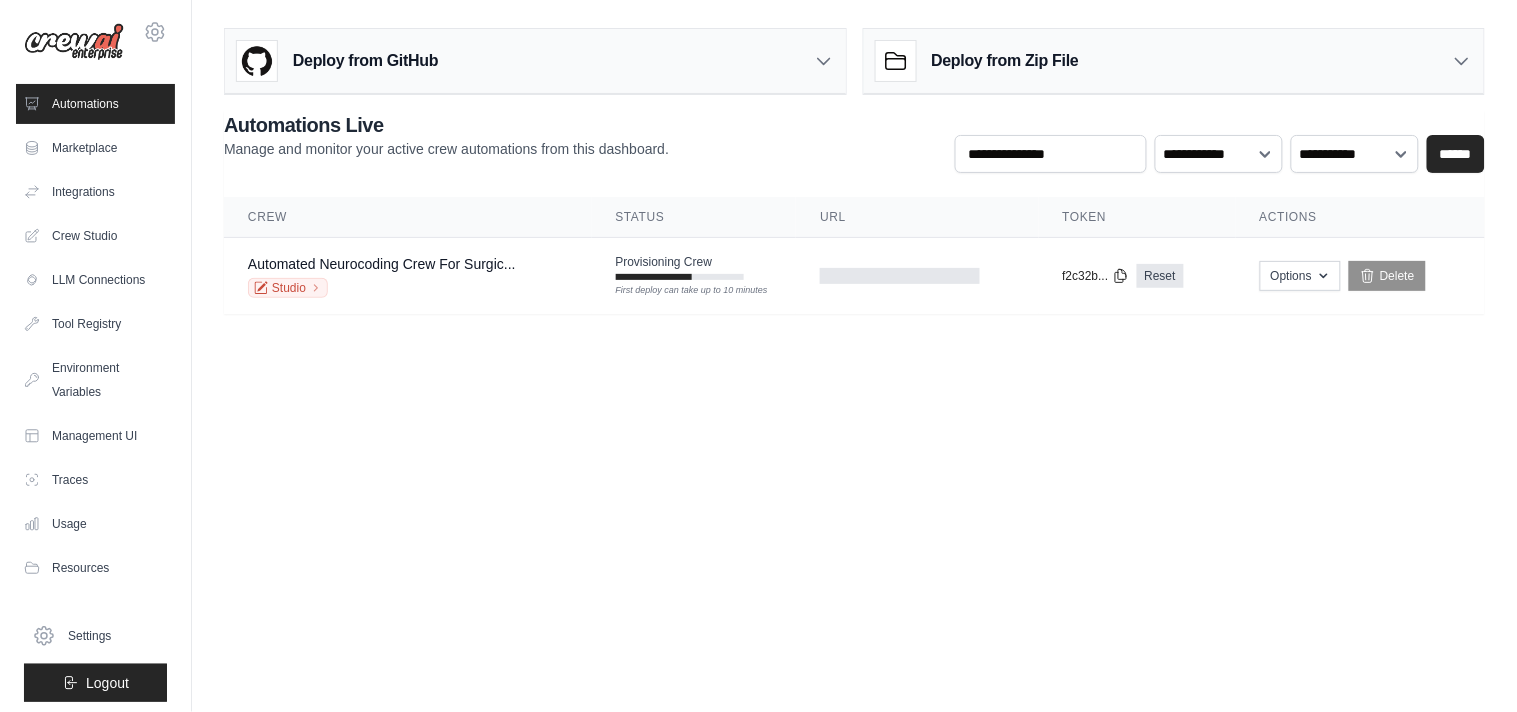 click on "Deploy from GitHub
Deploy your project directly from GitHub. Select a repository and
branch to get started.
Changes will be automatically synchronized with your deployment.
Configure GitHub
Deploy from Zip File
Choose file" at bounding box center [854, 179] 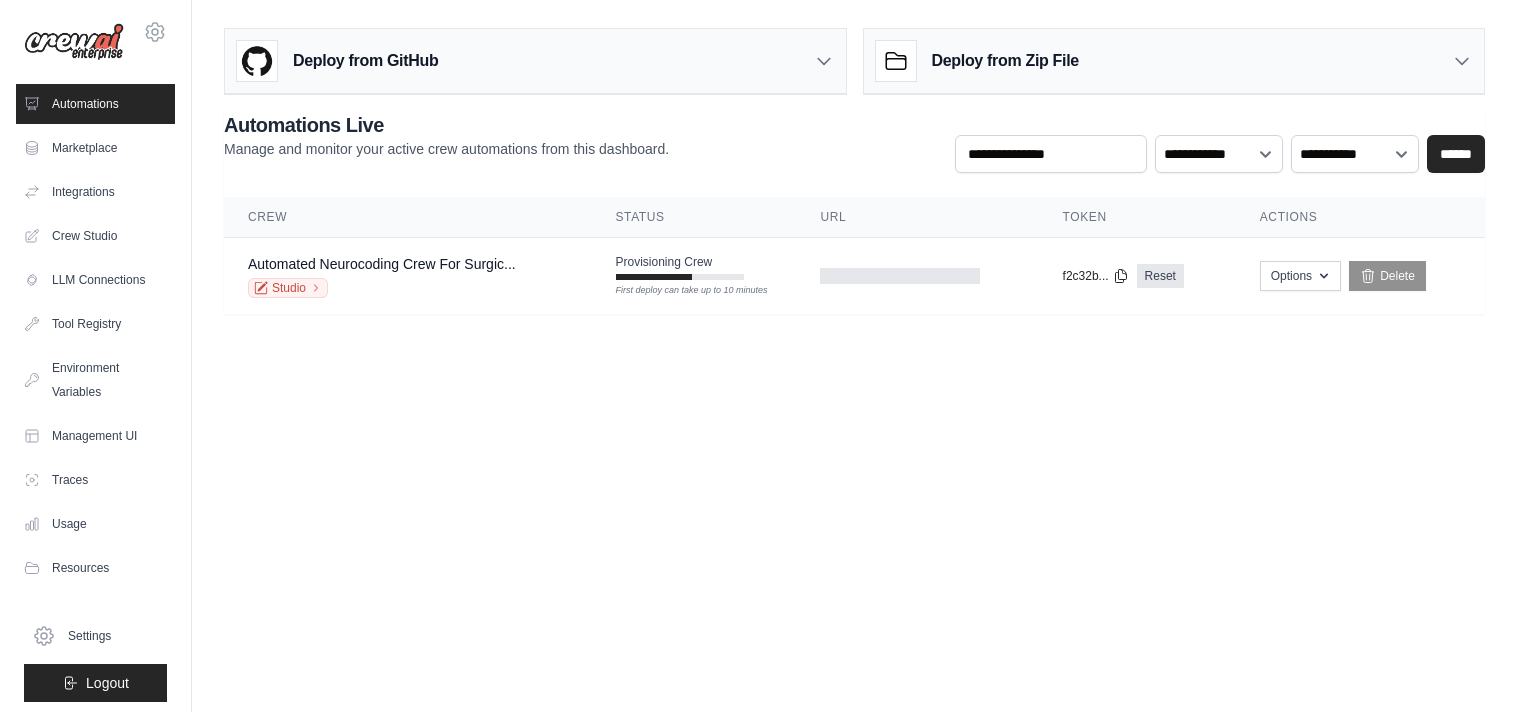 scroll, scrollTop: 0, scrollLeft: 0, axis: both 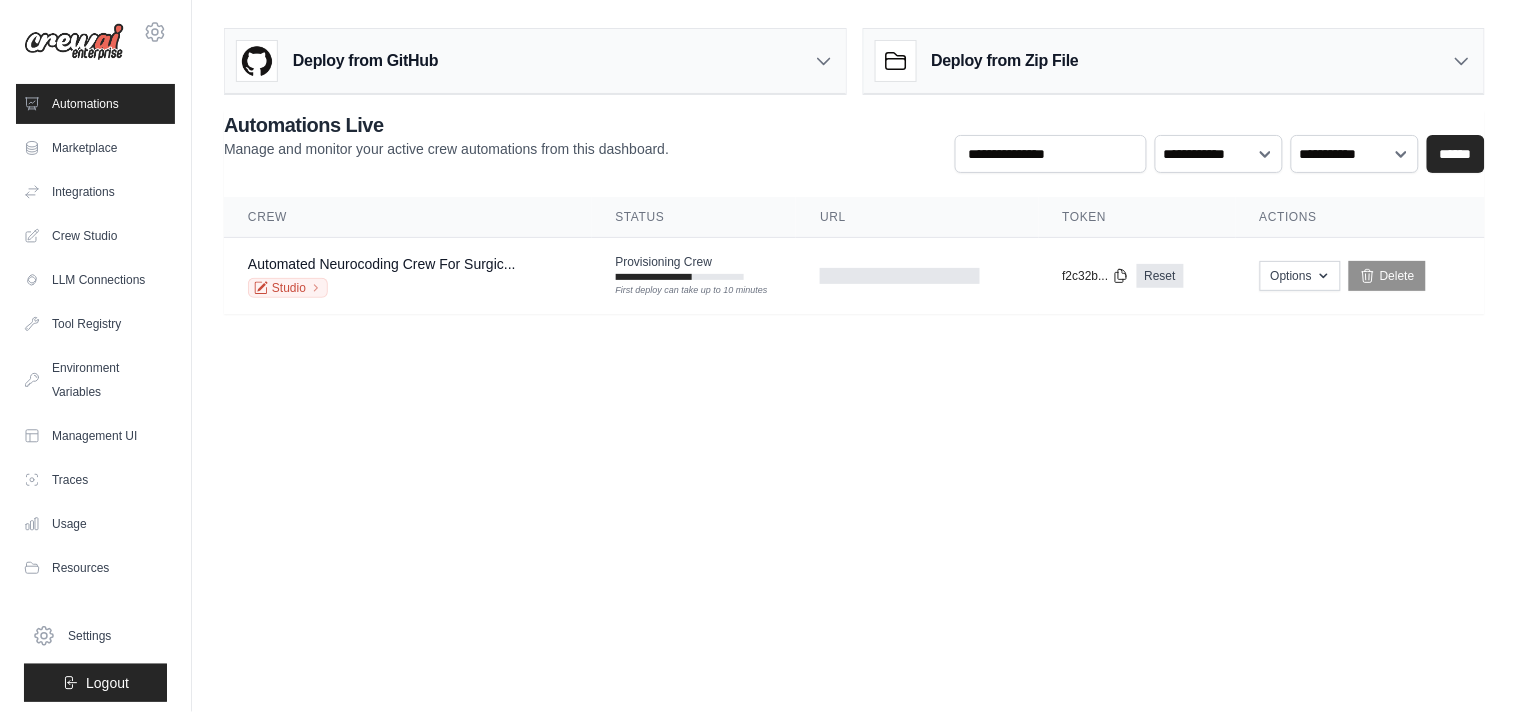 click on "[EMAIL_ADDRESS][DOMAIN_NAME]
Settings
Automations
Marketplace
Integrations" at bounding box center (758, 356) 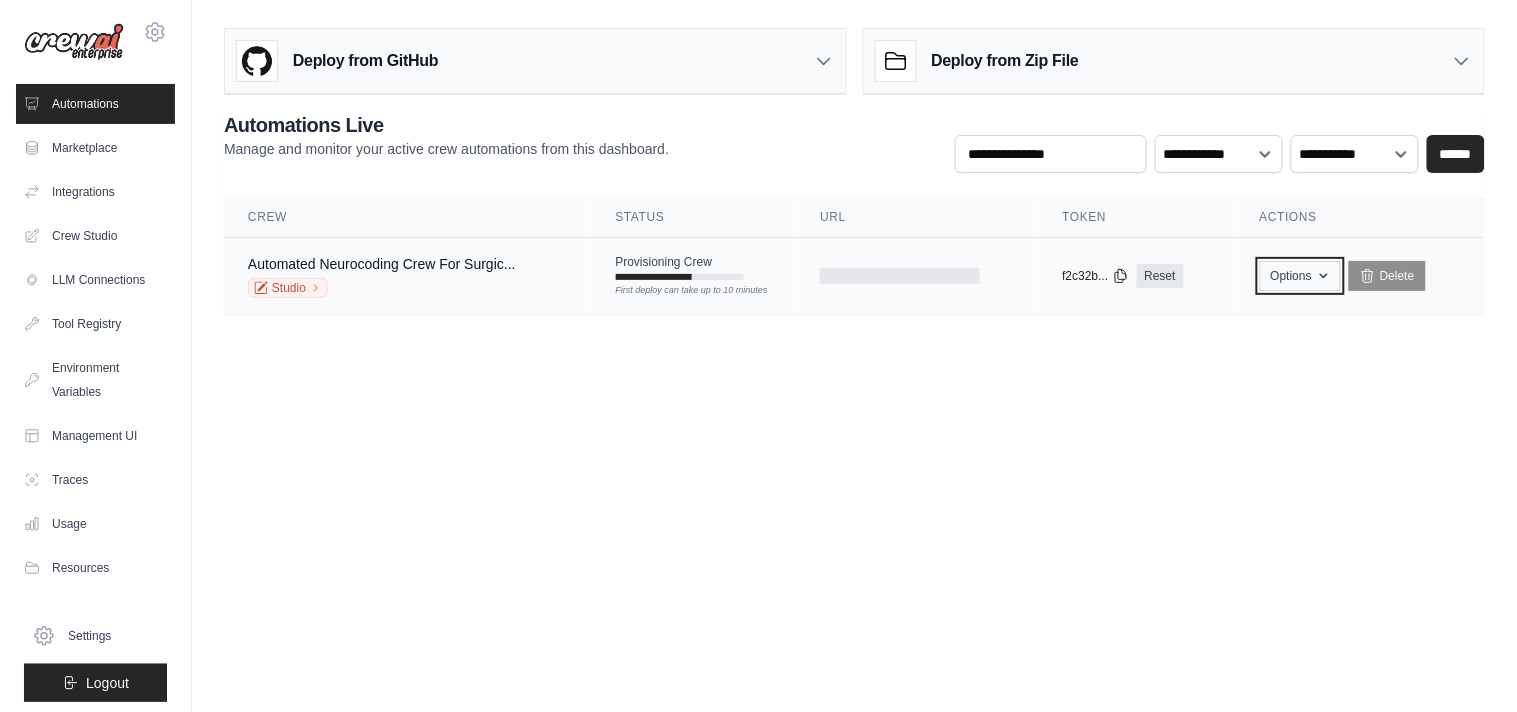click on "Options" at bounding box center (1300, 276) 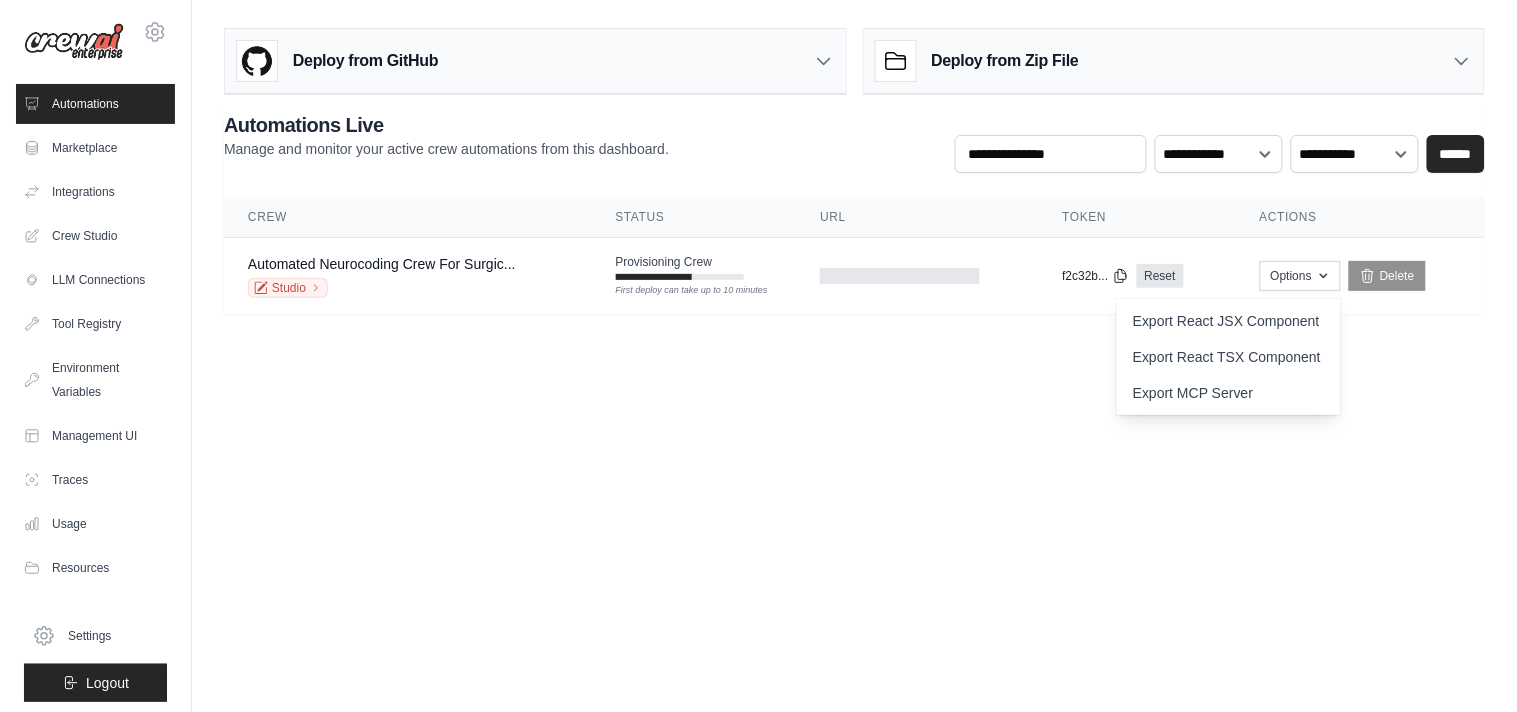 click on "[EMAIL_ADDRESS][DOMAIN_NAME]
Settings
Automations
Marketplace
Integrations" at bounding box center [758, 356] 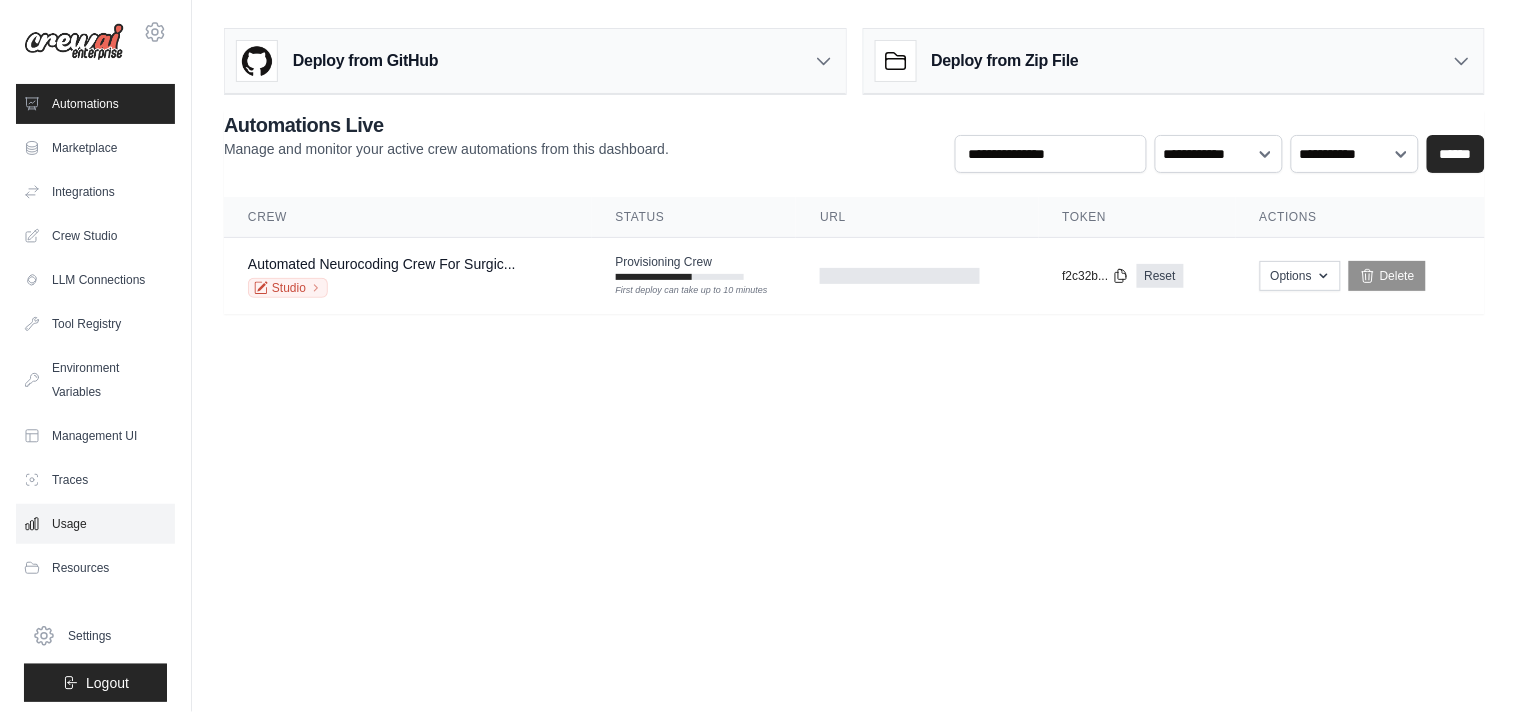 click on "Usage" at bounding box center [95, 524] 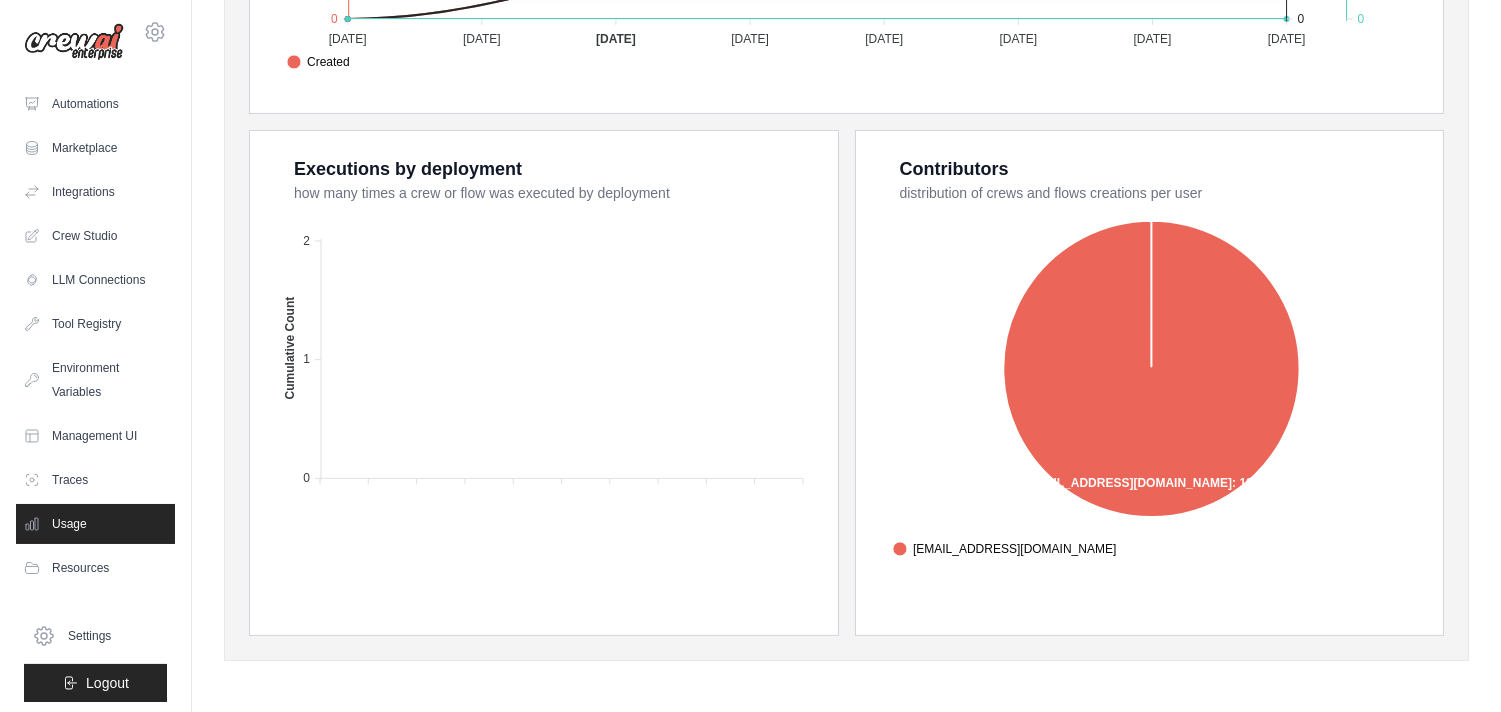 scroll, scrollTop: 0, scrollLeft: 0, axis: both 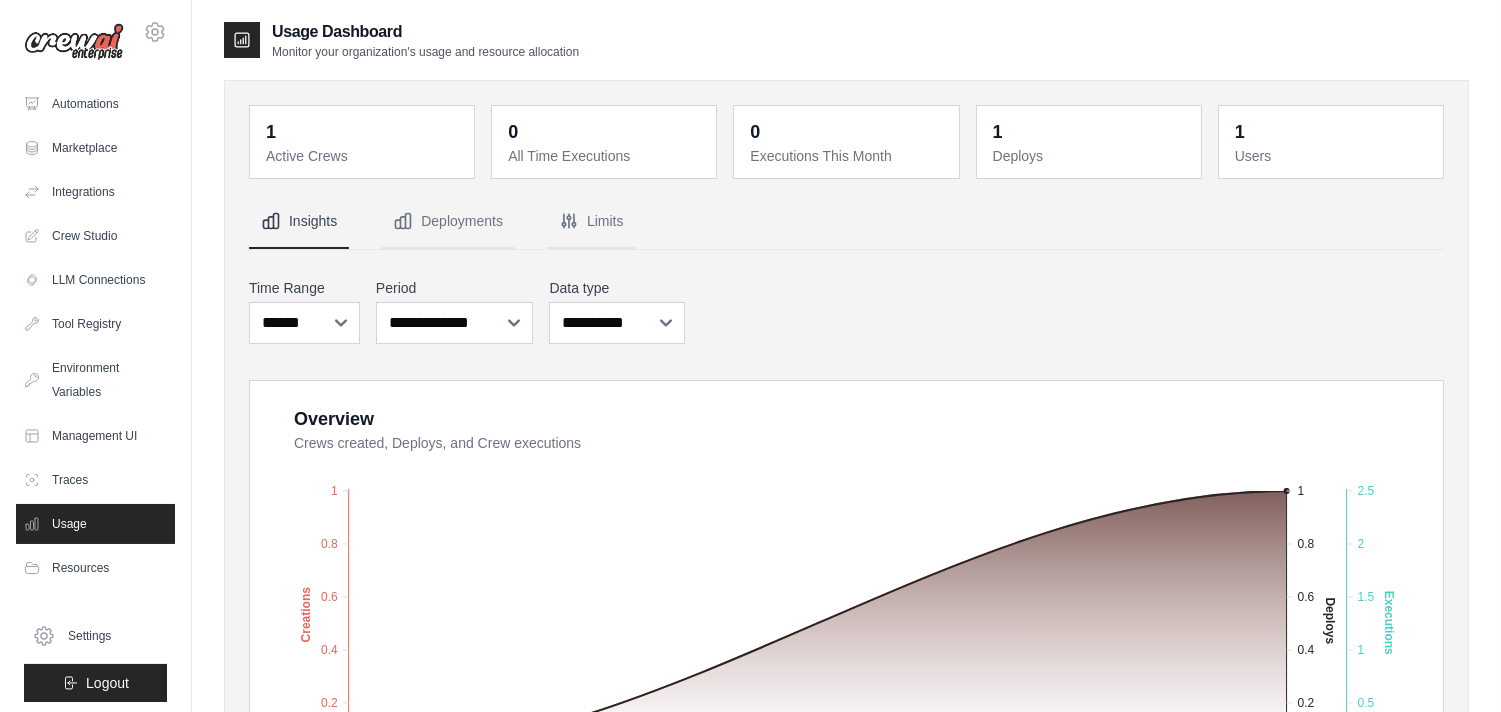 click on "Insights
Deployments
Limits" at bounding box center [846, 222] 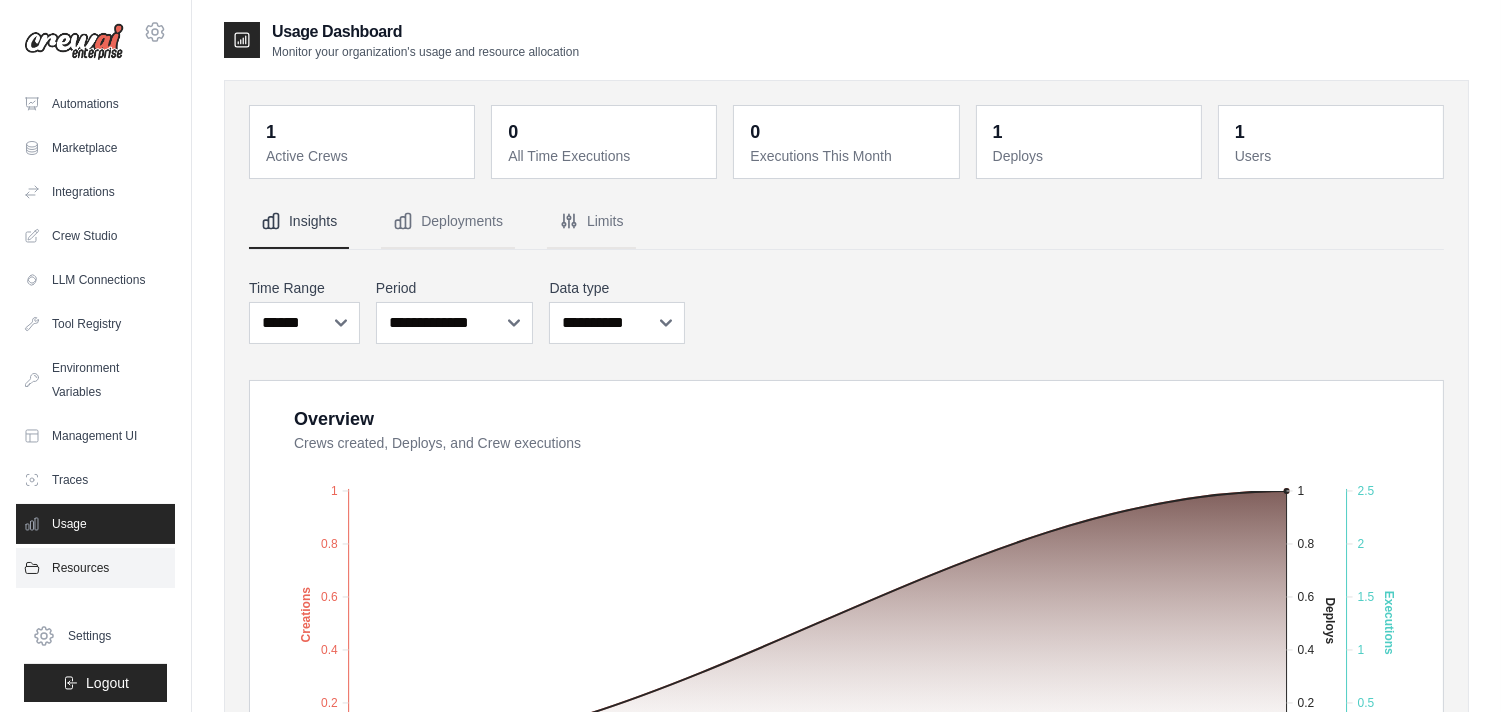 click on "Resources" at bounding box center [95, 568] 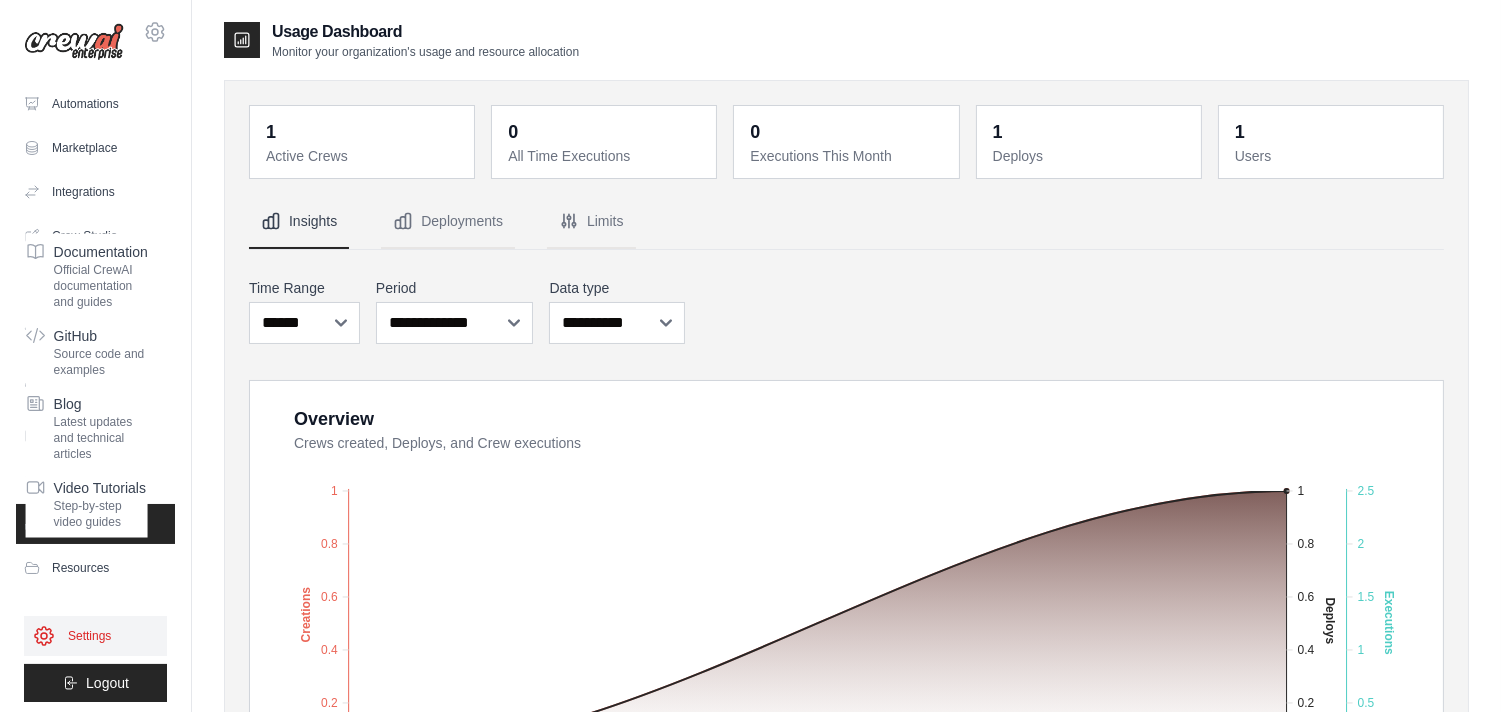 click on "Settings" at bounding box center (95, 636) 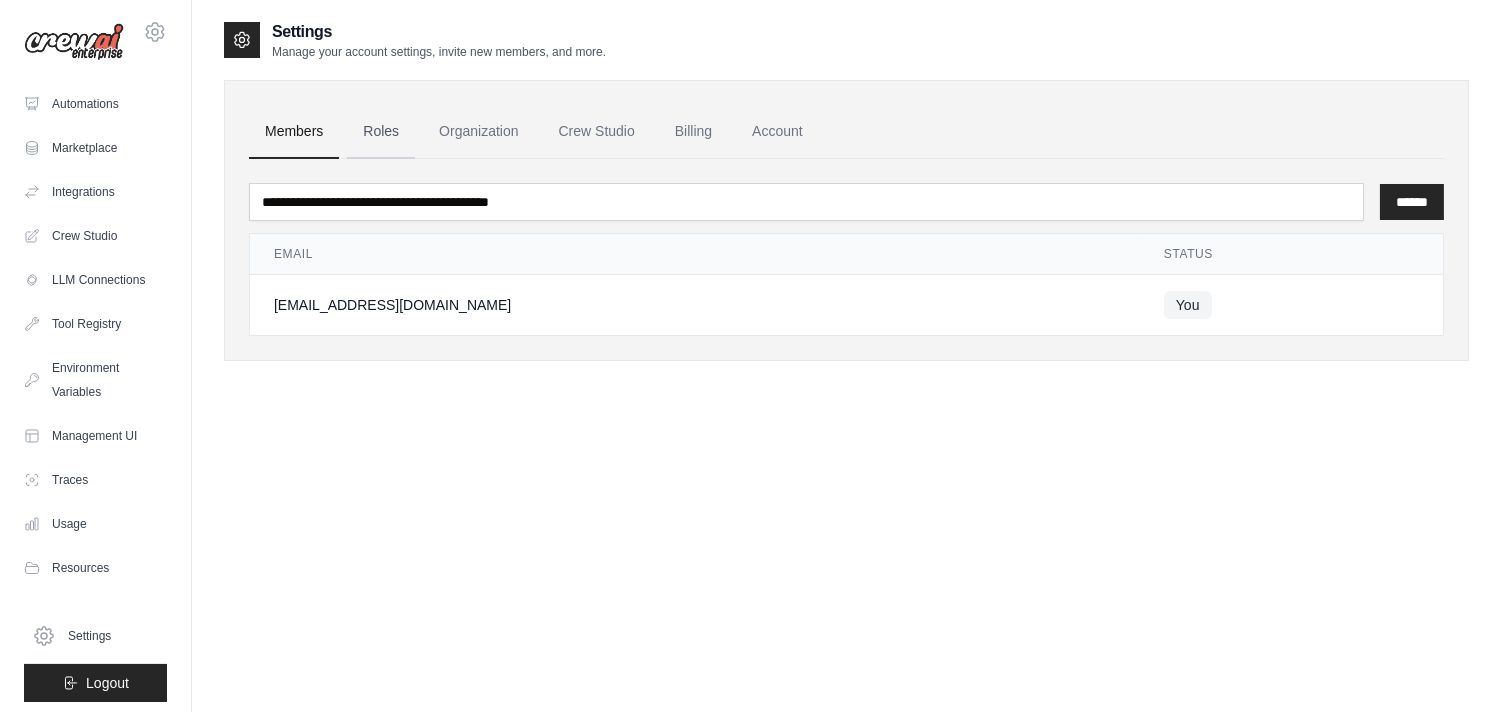 click on "Roles" at bounding box center [381, 132] 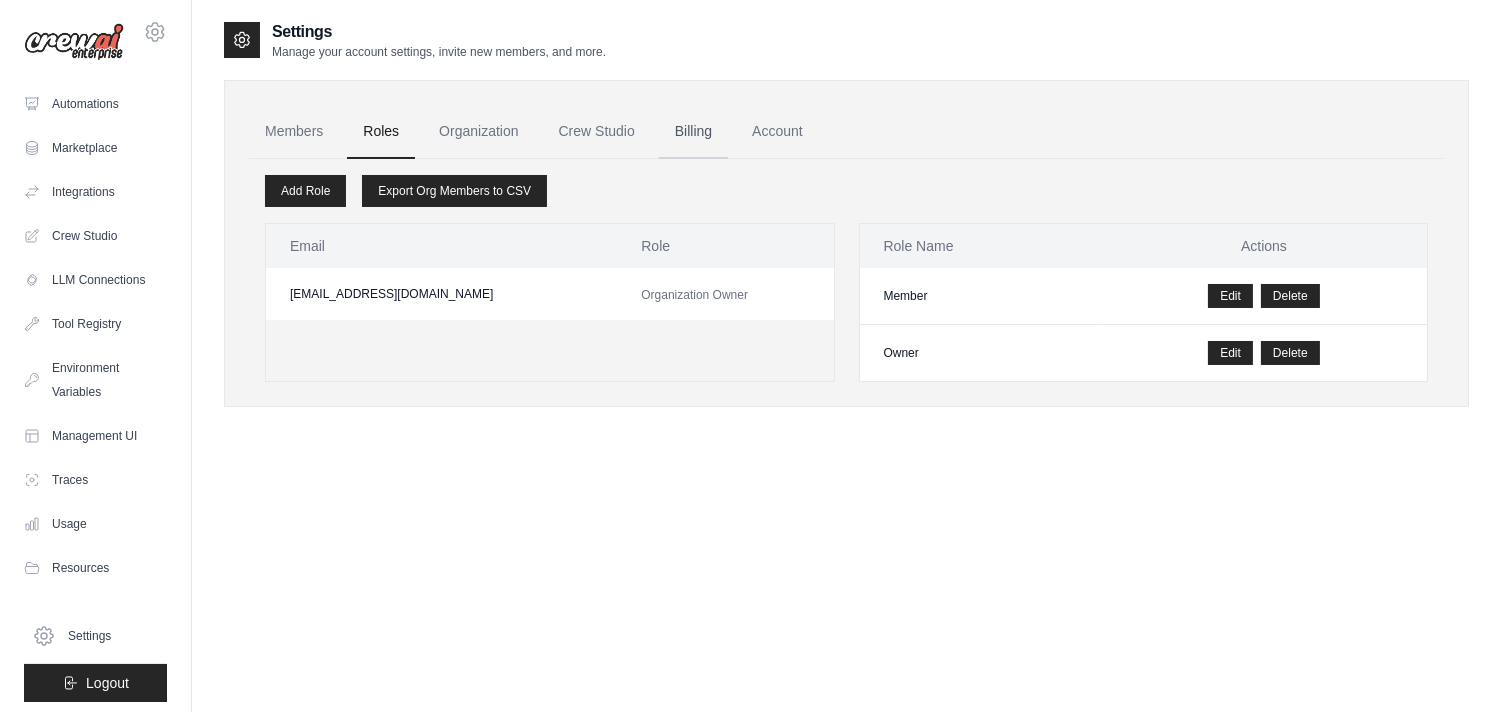click on "Billing" at bounding box center [693, 132] 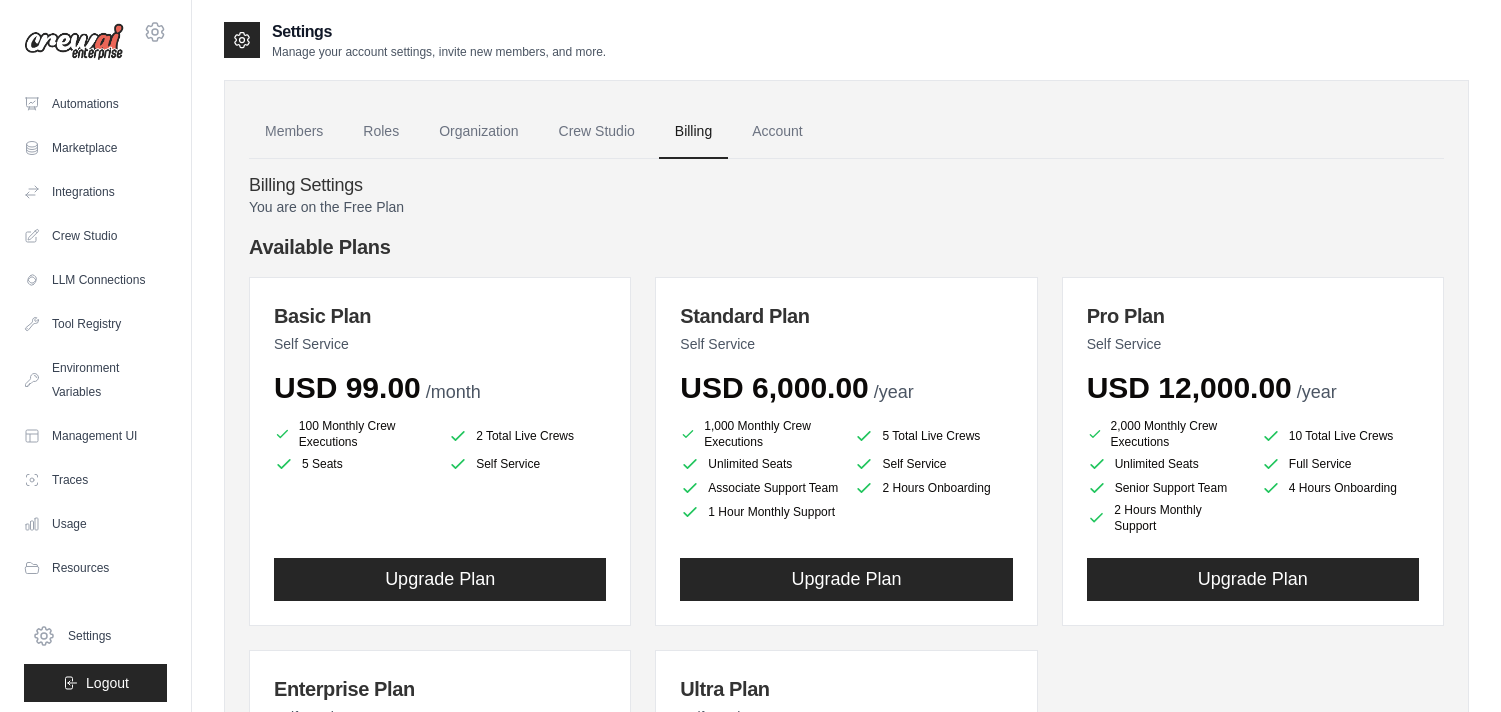 scroll, scrollTop: 0, scrollLeft: 0, axis: both 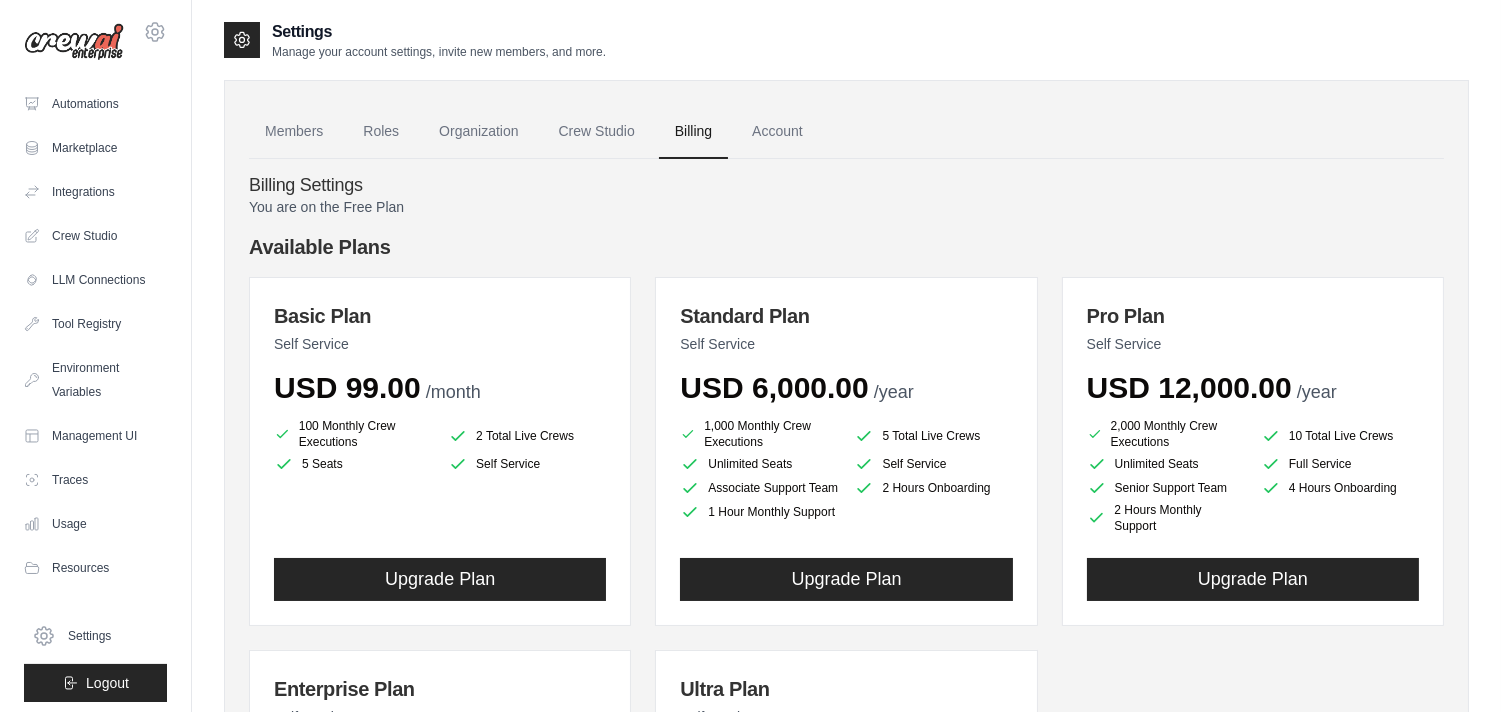 click on "Account" at bounding box center [777, 132] 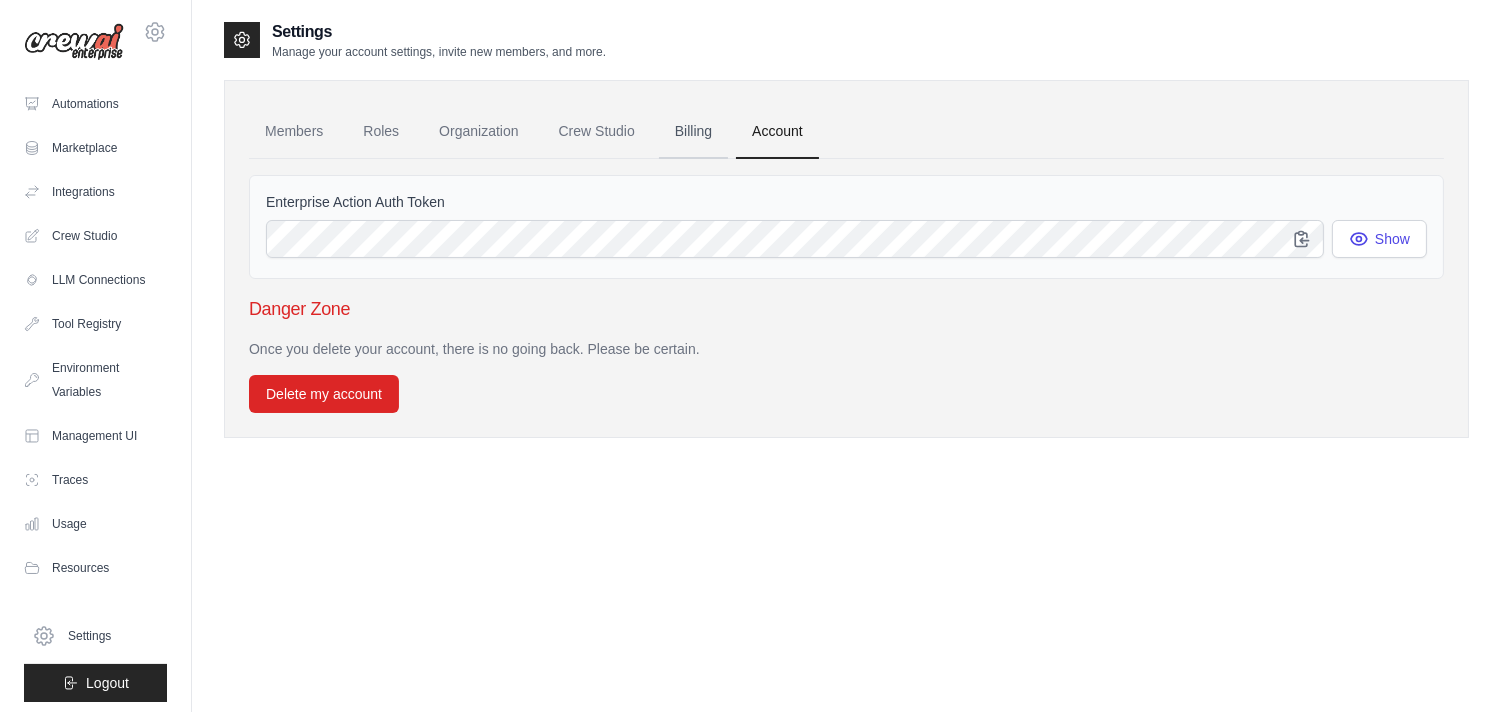 click on "Billing" at bounding box center (693, 132) 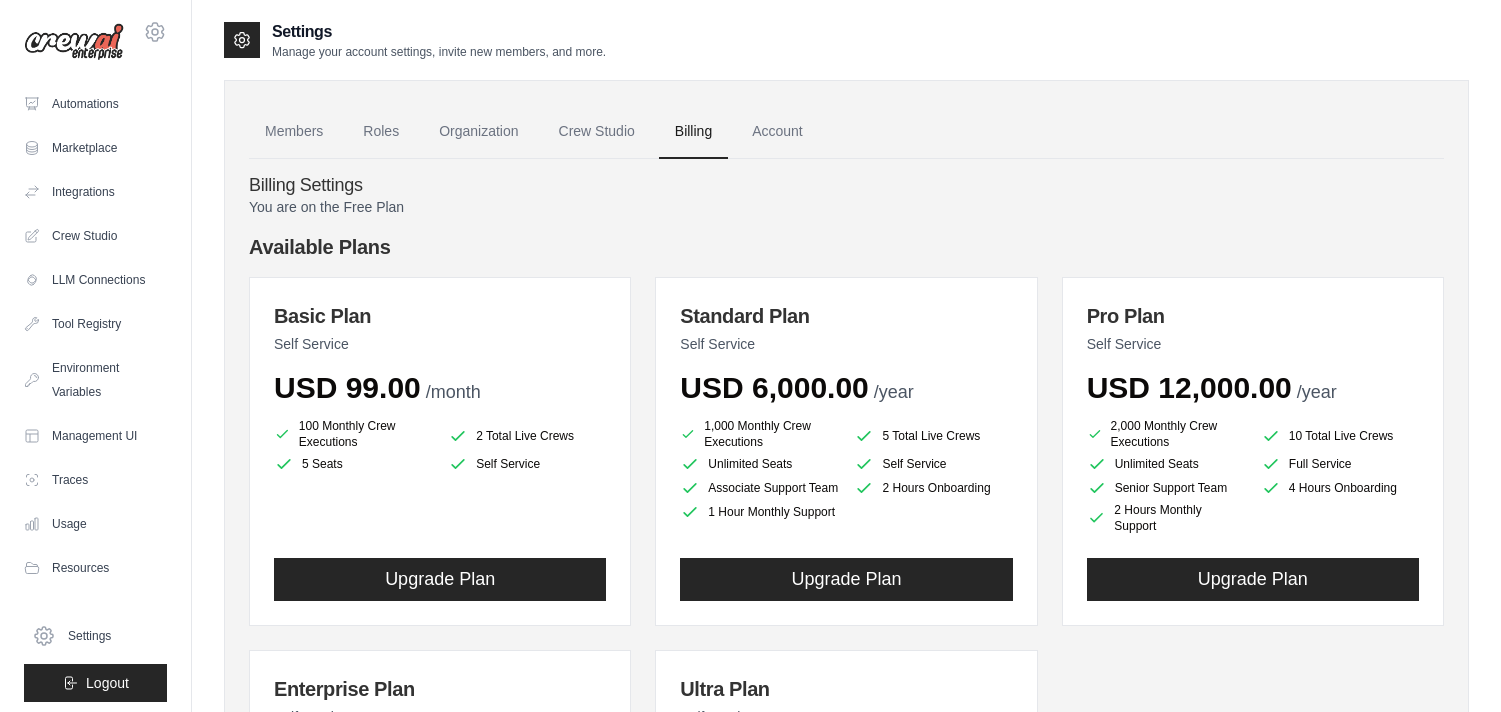 scroll, scrollTop: 0, scrollLeft: 0, axis: both 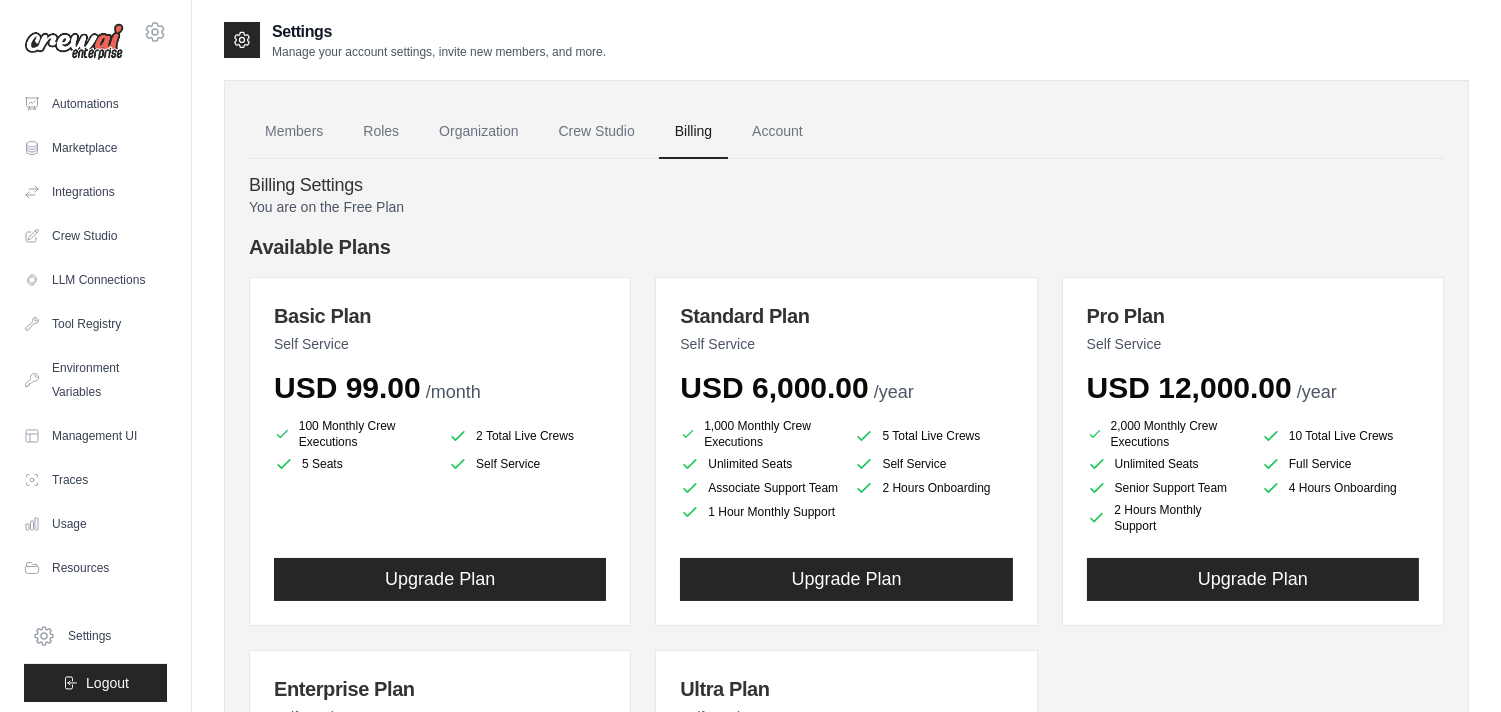 click on "Billing" at bounding box center (693, 132) 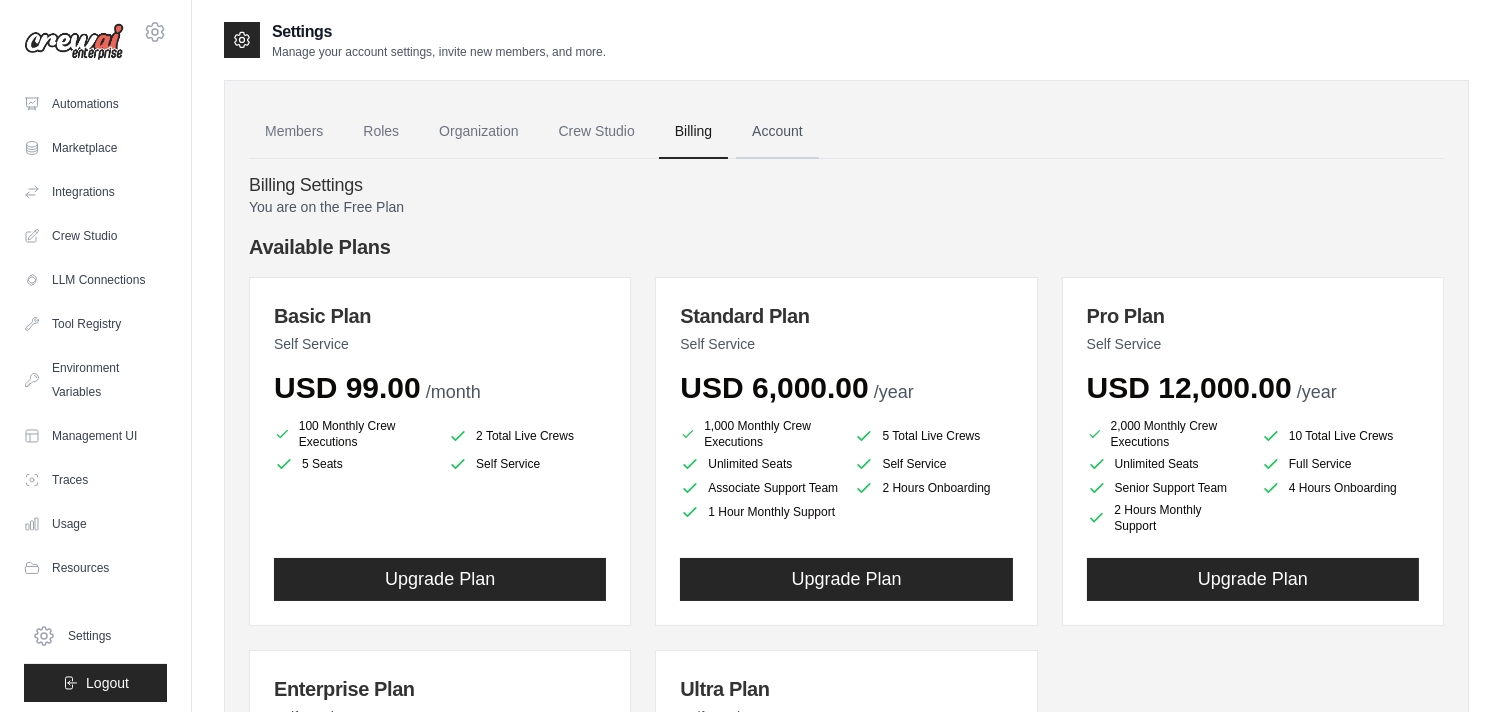 click on "Account" at bounding box center (777, 132) 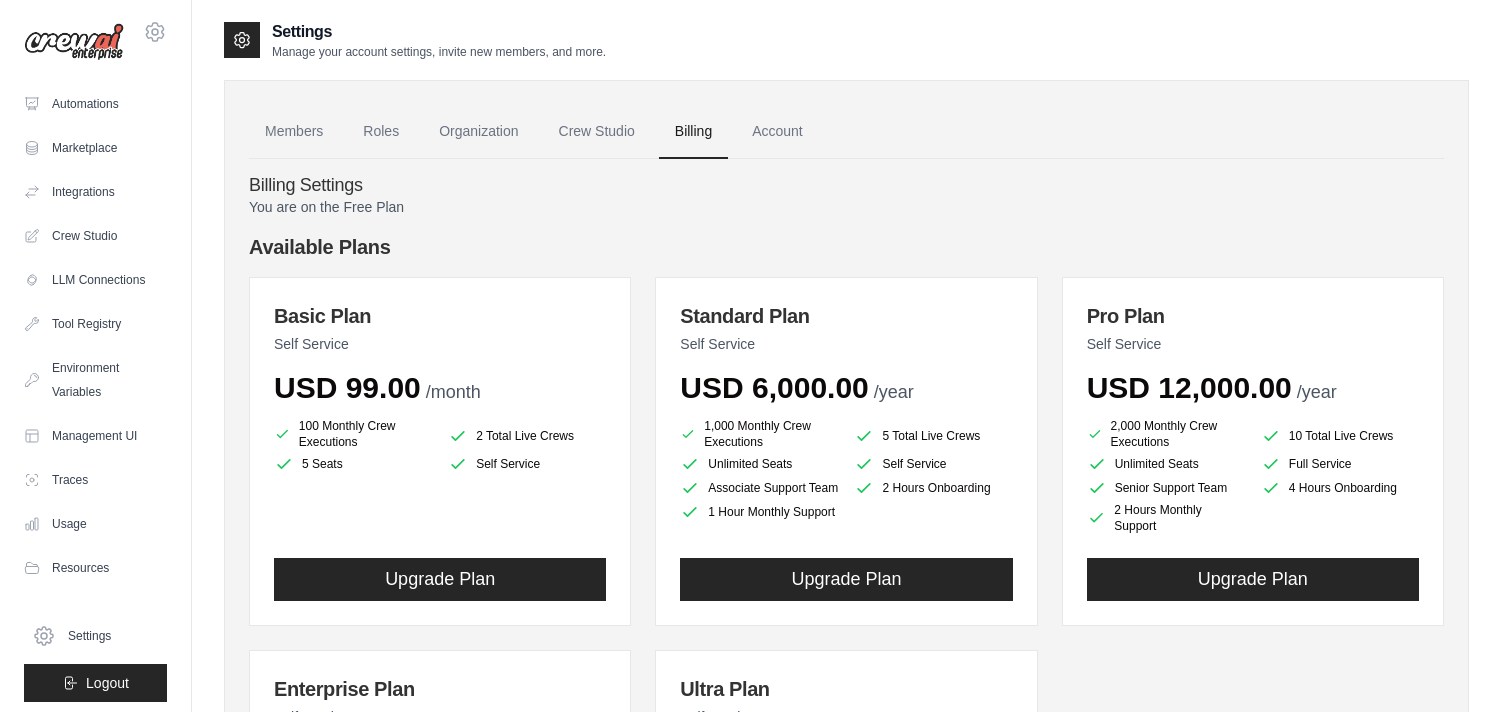 scroll, scrollTop: 0, scrollLeft: 0, axis: both 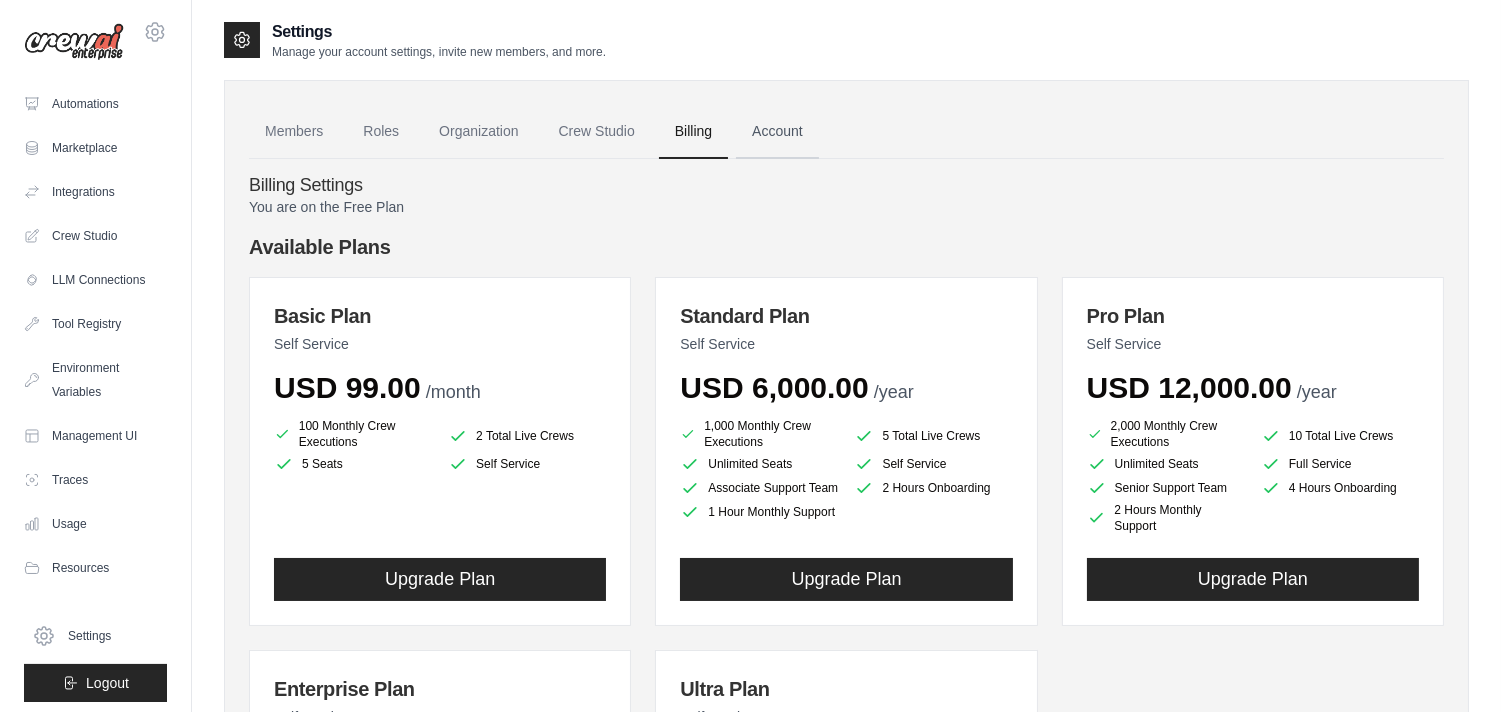 click on "Account" at bounding box center [777, 132] 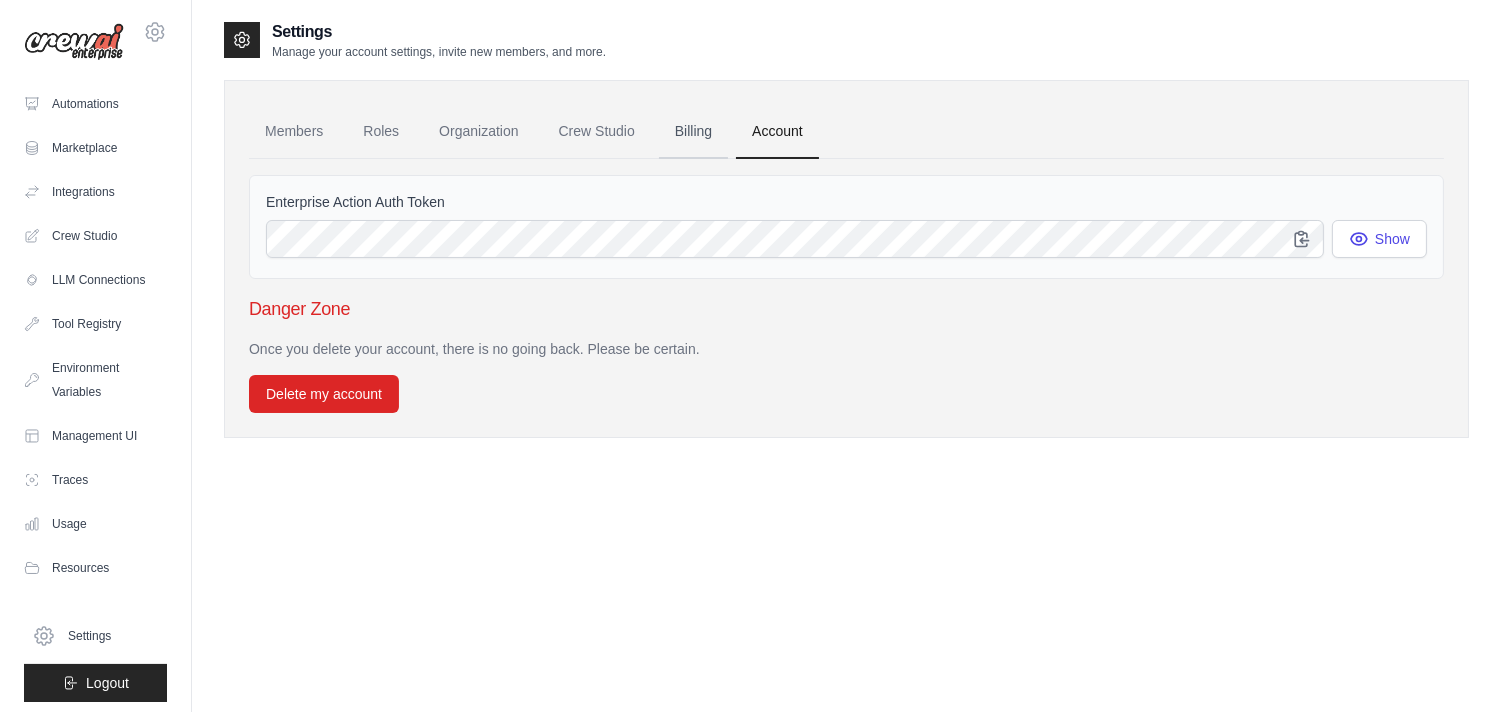 click on "Billing" at bounding box center (693, 132) 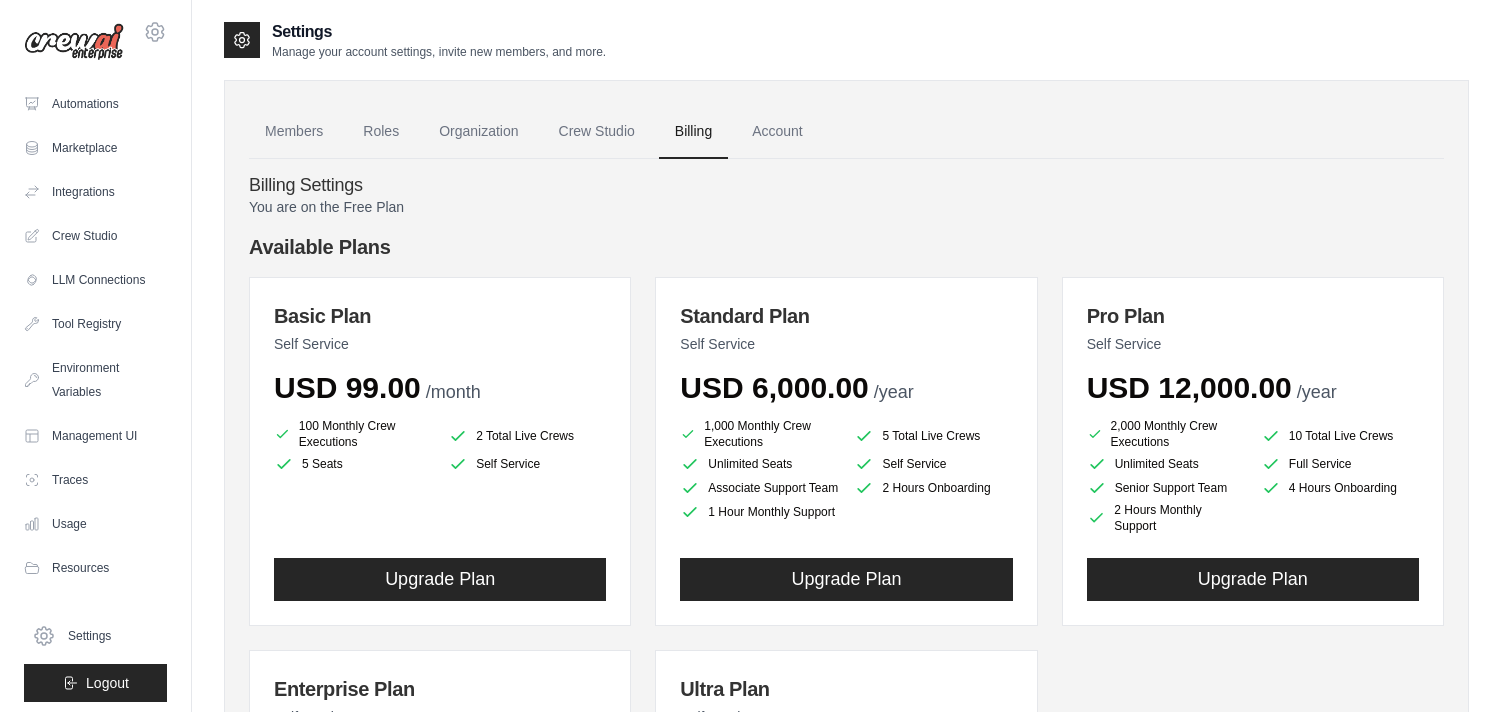 scroll, scrollTop: 0, scrollLeft: 0, axis: both 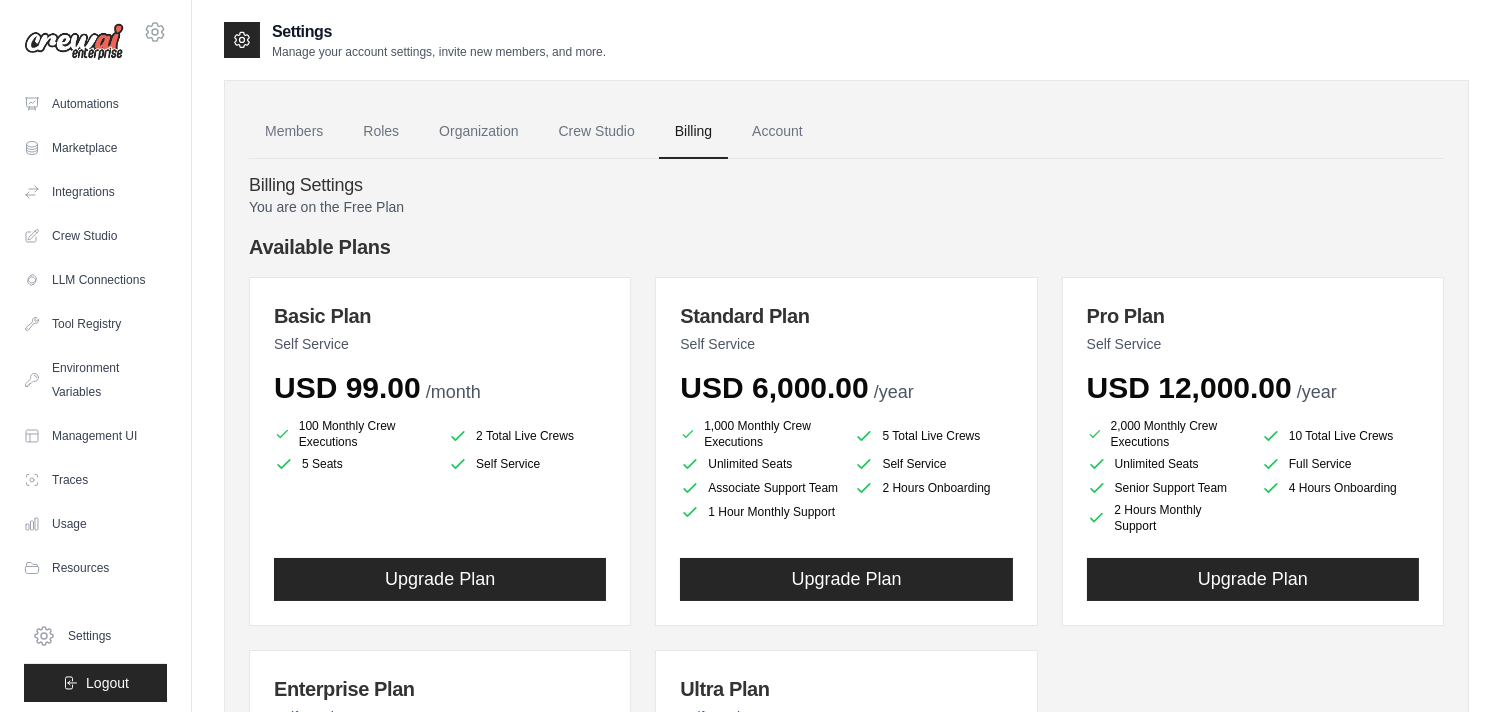 click on "Crew Studio" at bounding box center (597, 132) 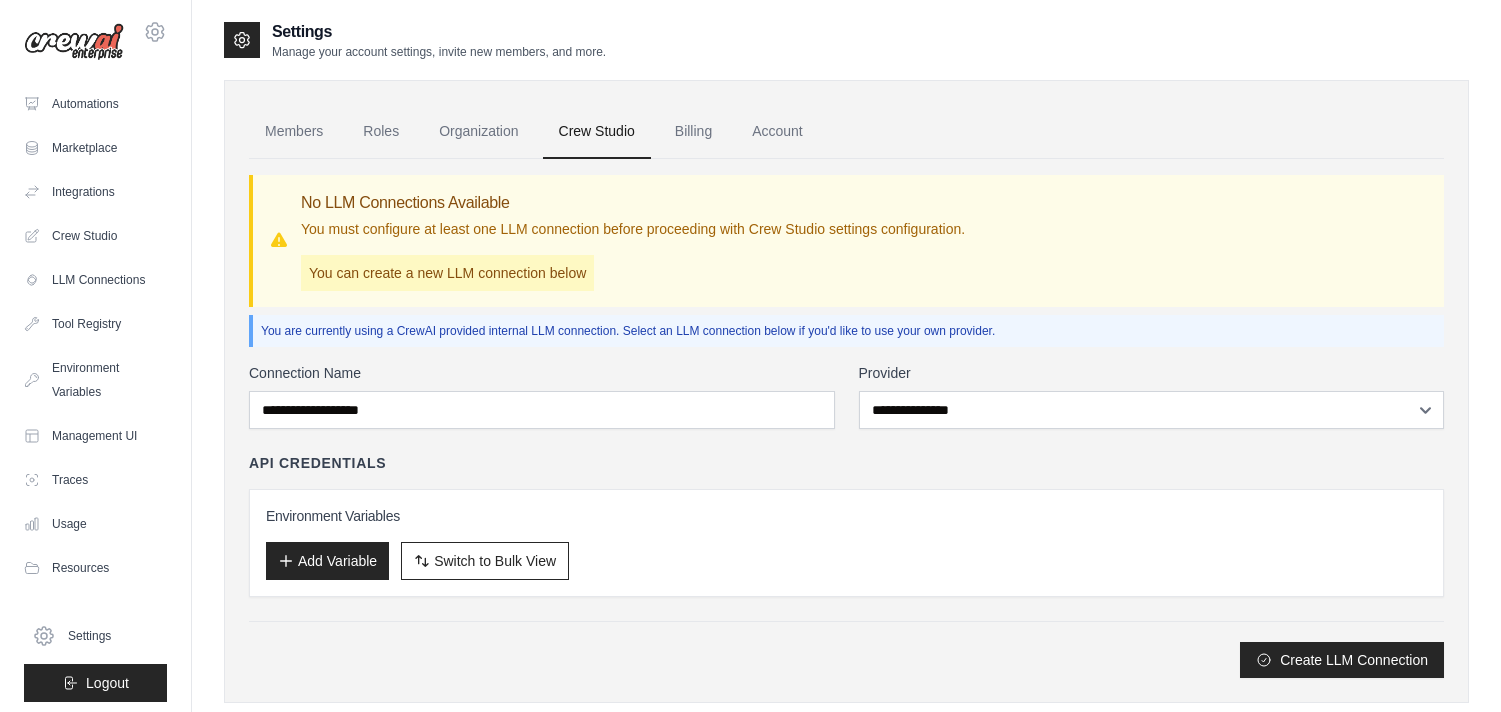 scroll, scrollTop: 0, scrollLeft: 0, axis: both 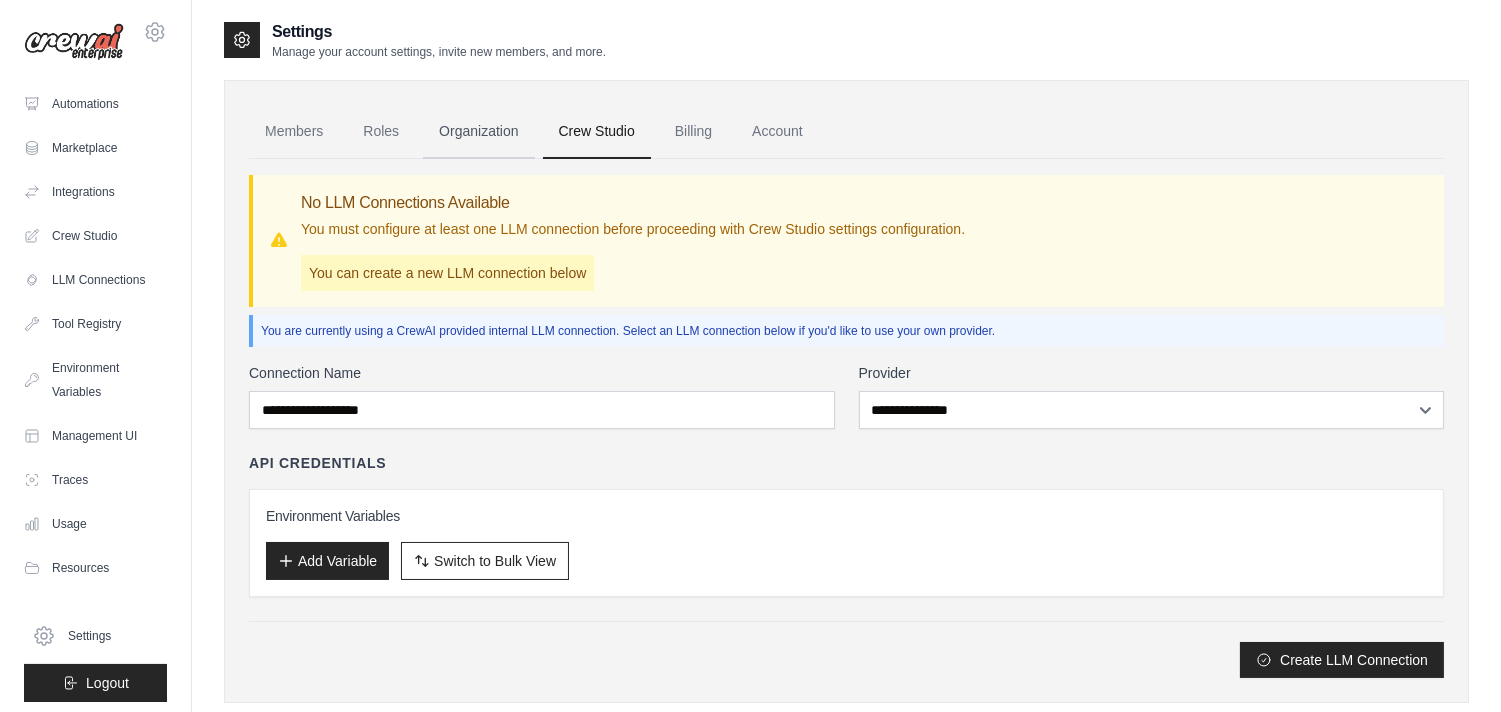 click on "Organization" at bounding box center [478, 132] 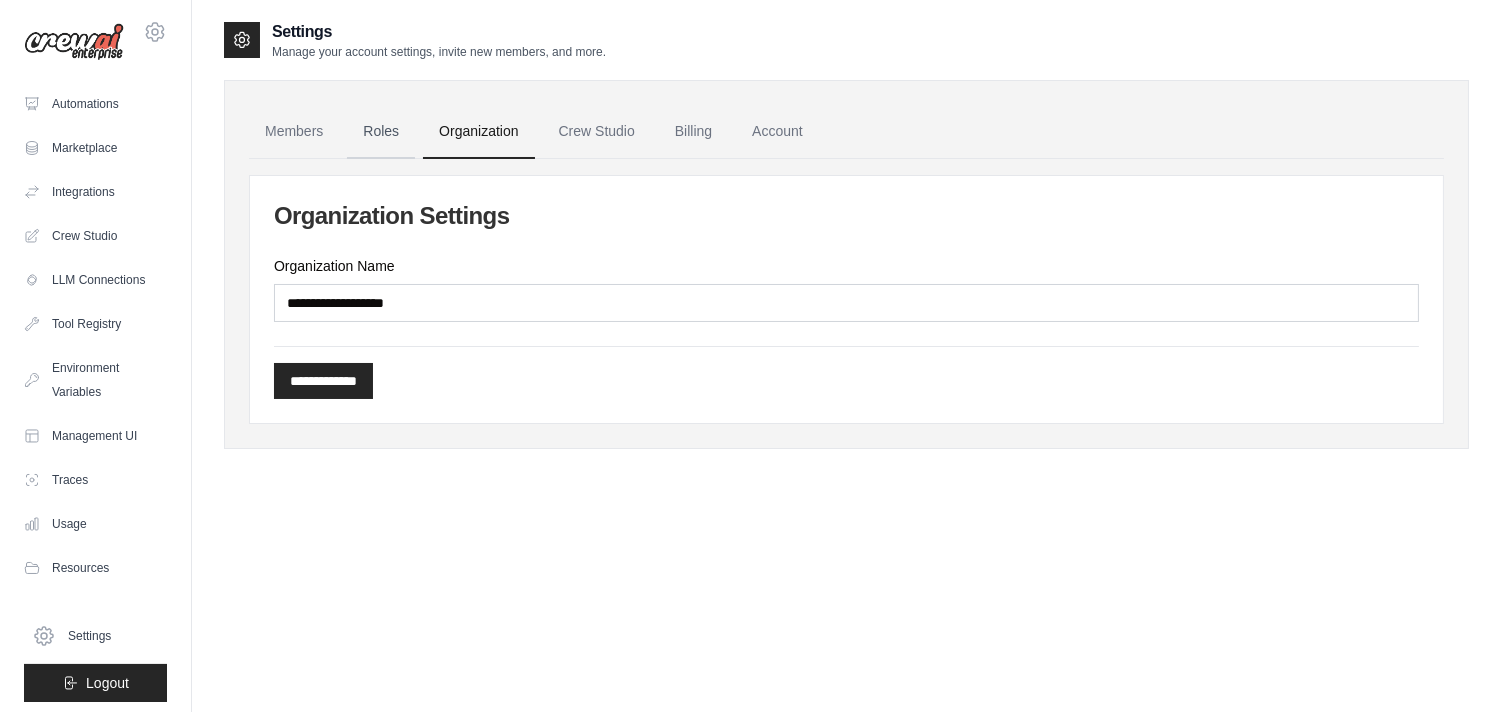 click on "Roles" at bounding box center [381, 132] 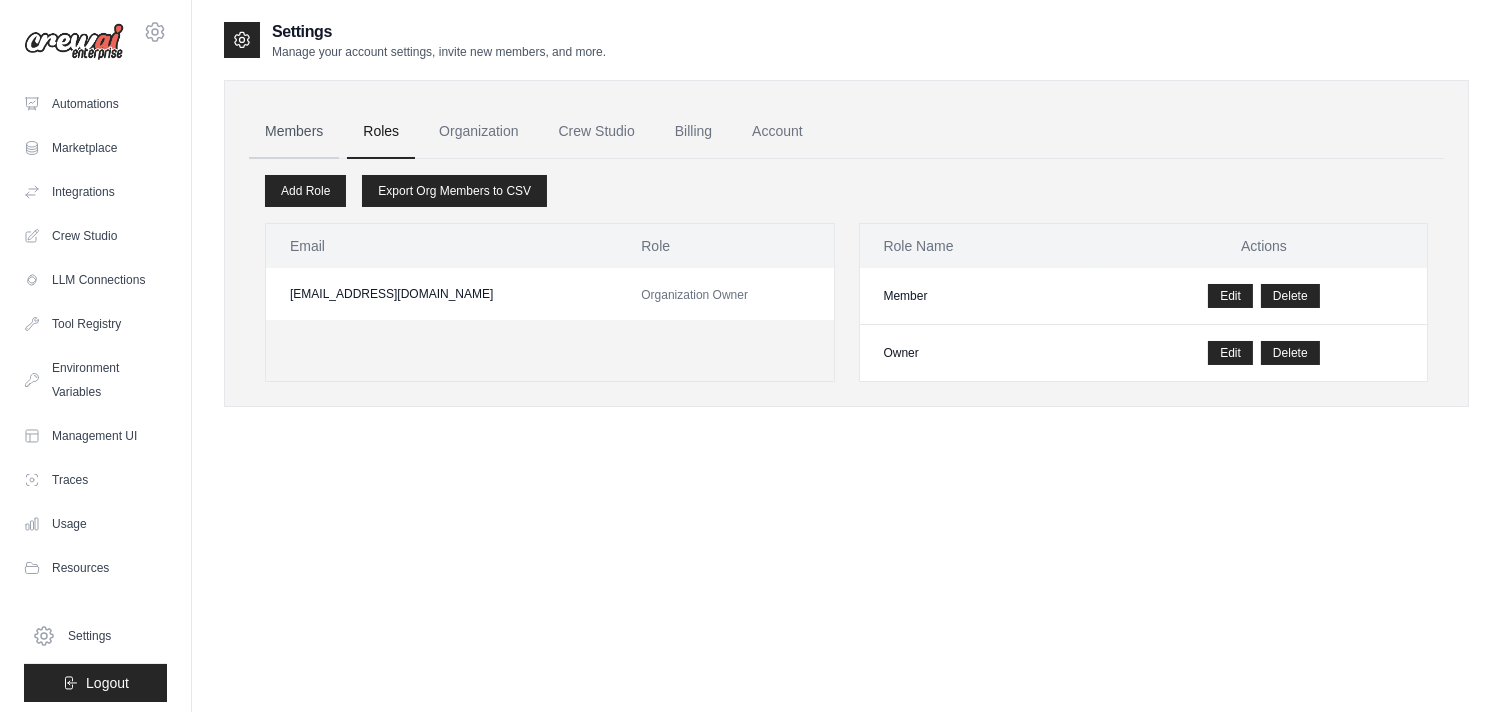 click on "Members" at bounding box center [294, 132] 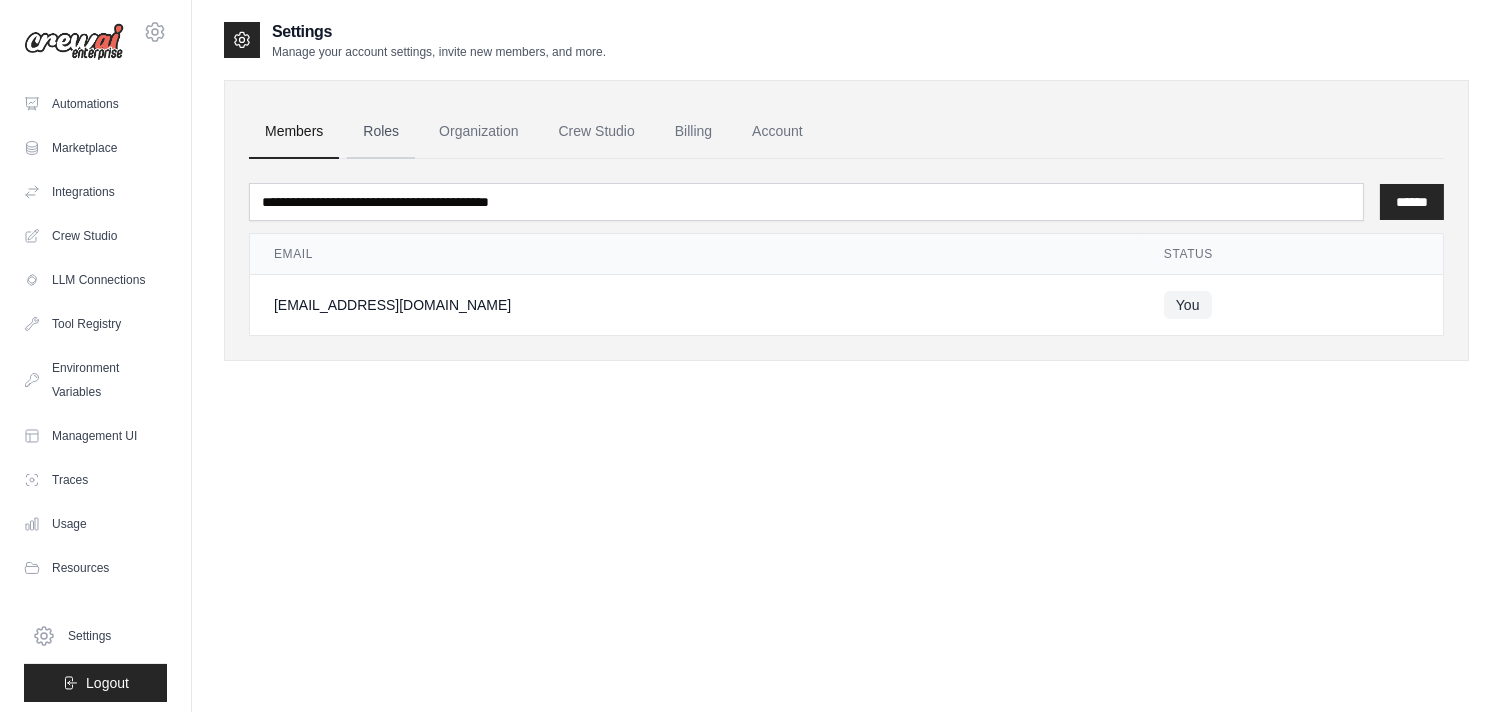 click on "Roles" at bounding box center [381, 132] 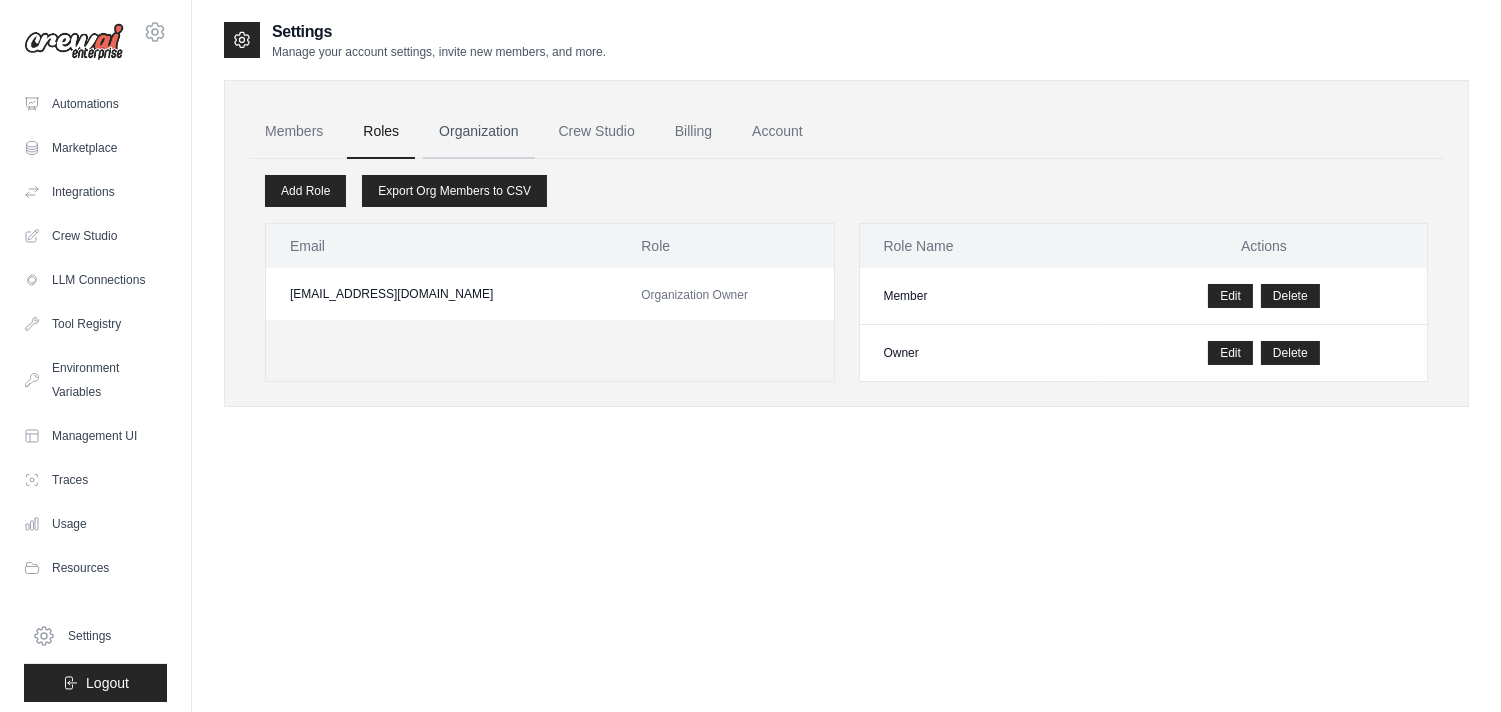 click on "Organization" at bounding box center [478, 132] 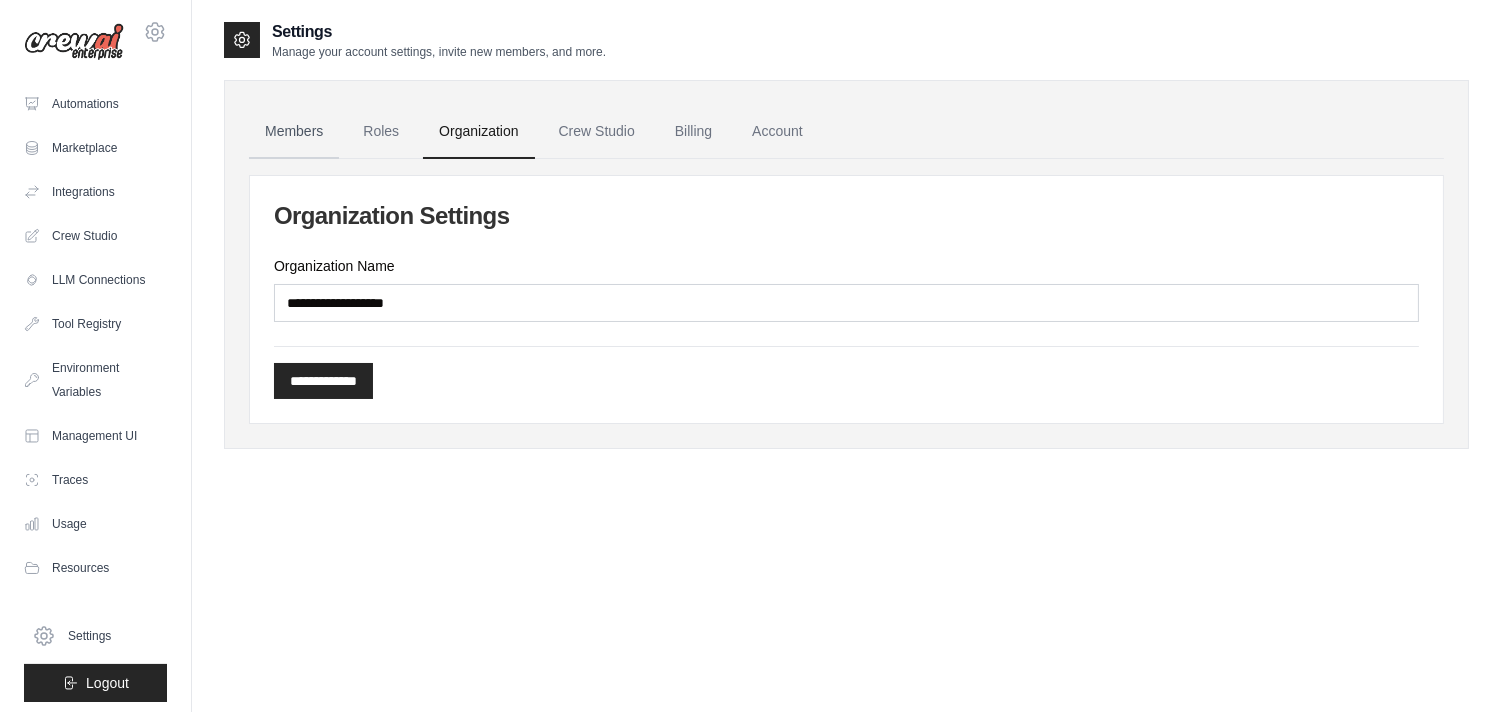 click on "Members" at bounding box center [294, 132] 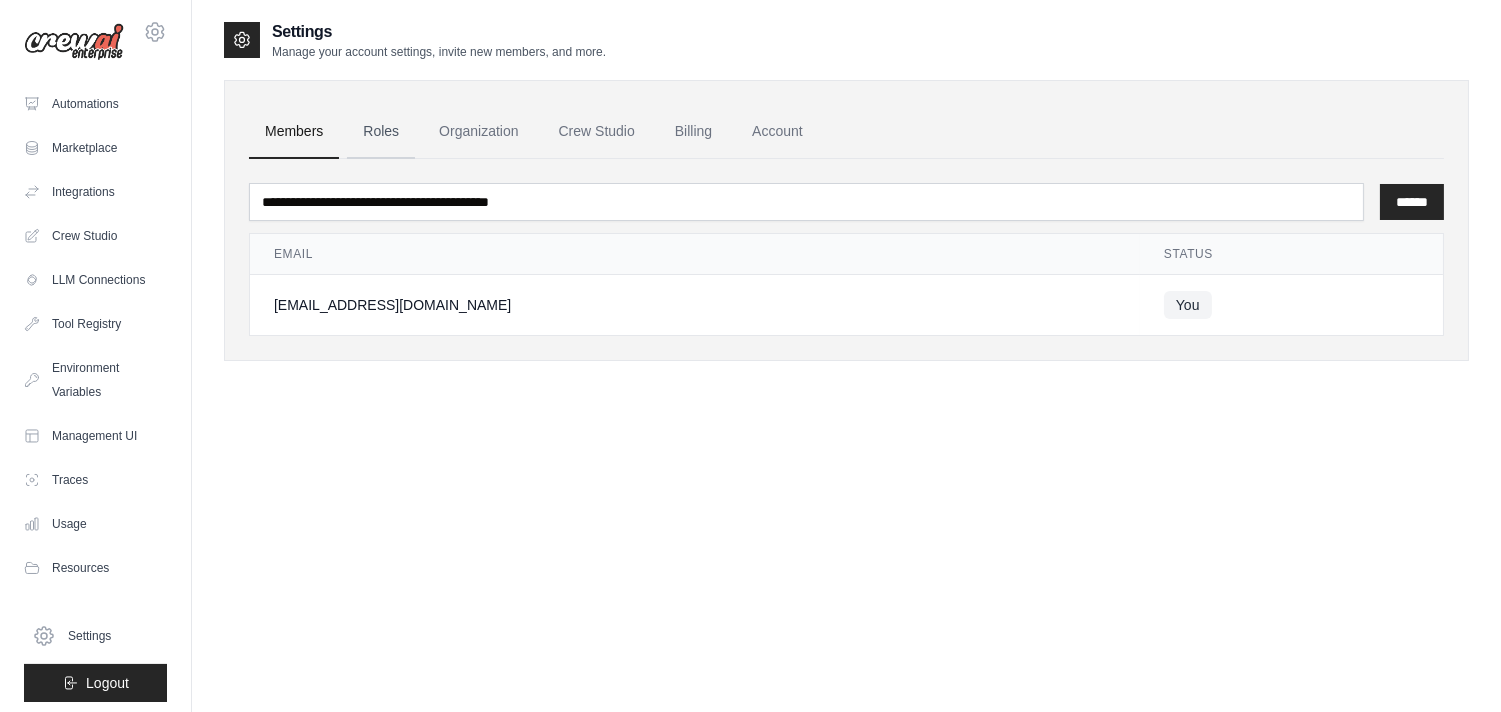 click on "Roles" at bounding box center [381, 132] 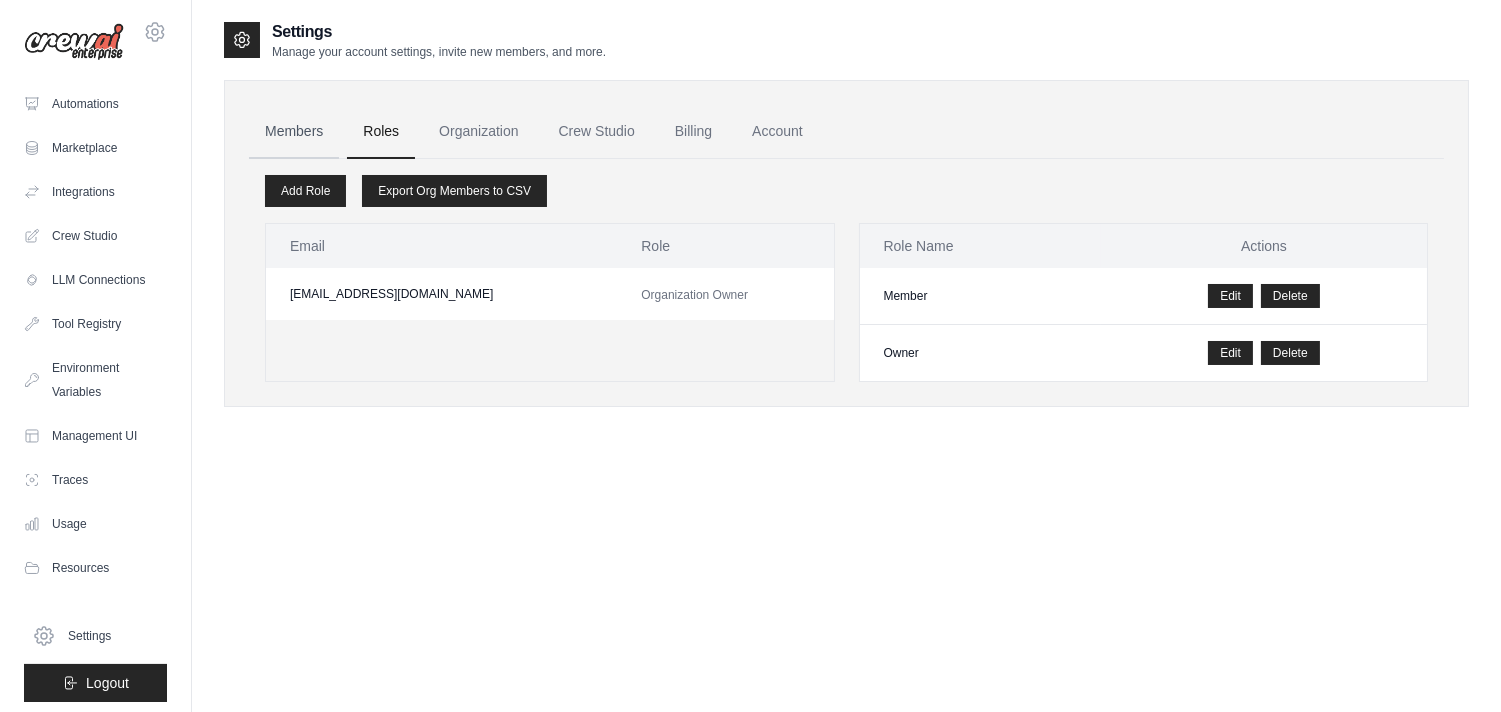 click on "Members" at bounding box center (294, 132) 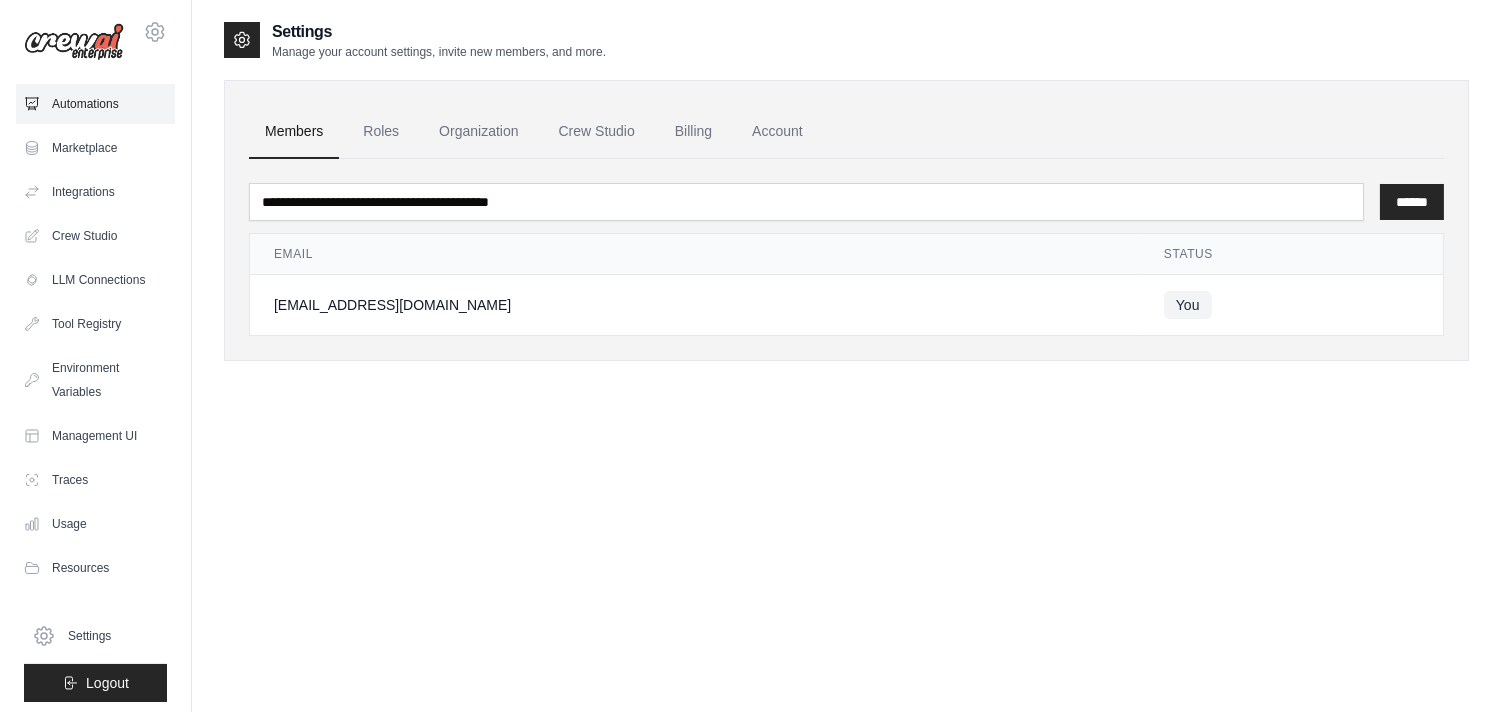 click on "Automations" at bounding box center (95, 104) 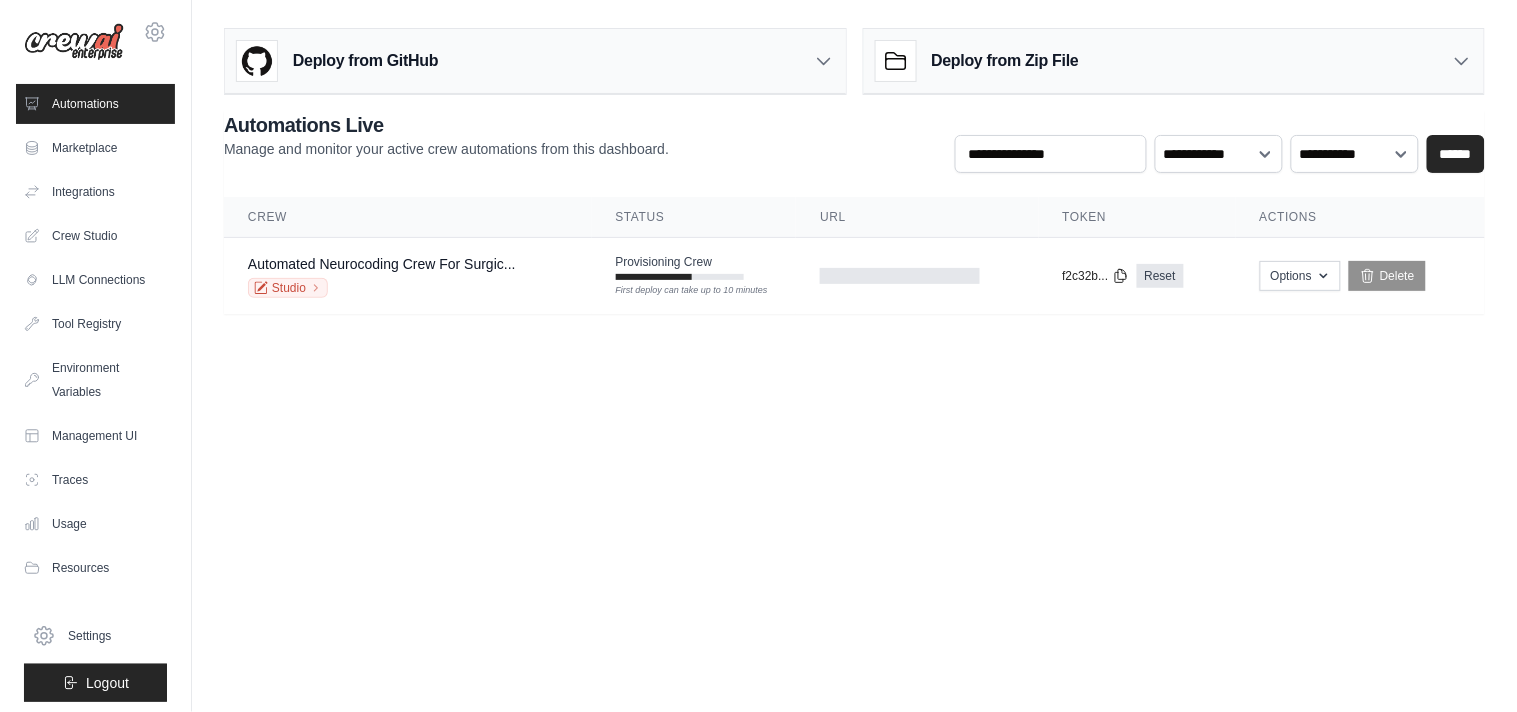 click on "sulaman.durrani@gmail.com
Settings
Automations
Marketplace
Integrations" at bounding box center (758, 356) 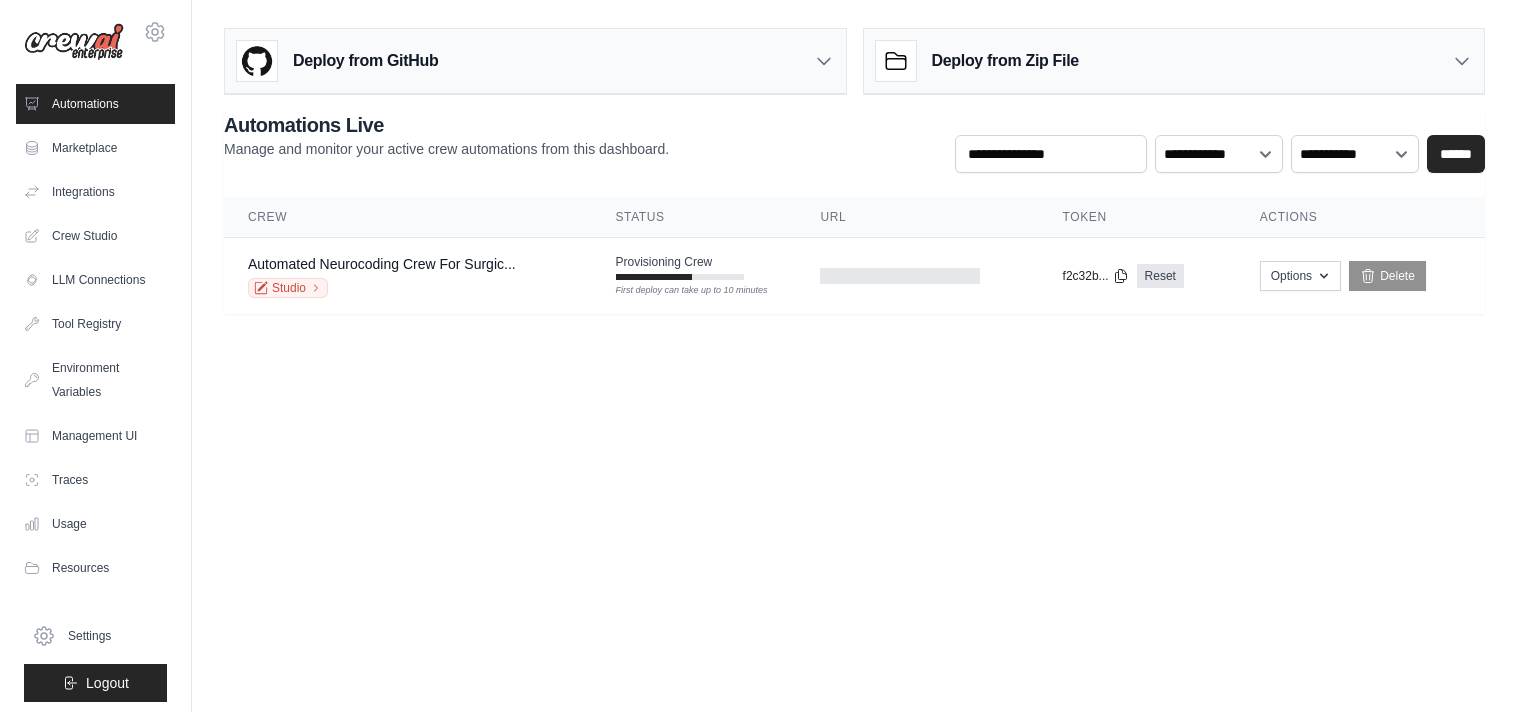 scroll, scrollTop: 0, scrollLeft: 0, axis: both 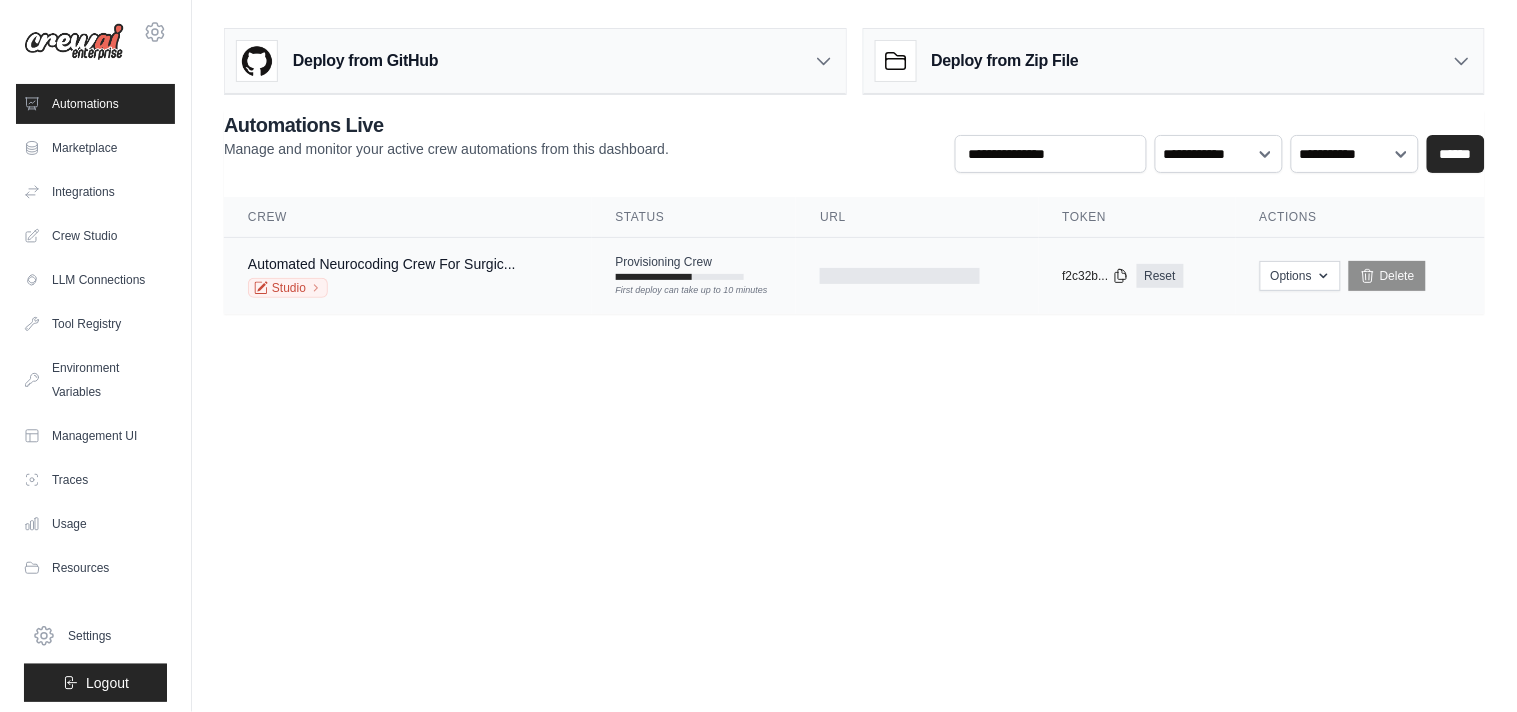 click on "Studio" at bounding box center [382, 288] 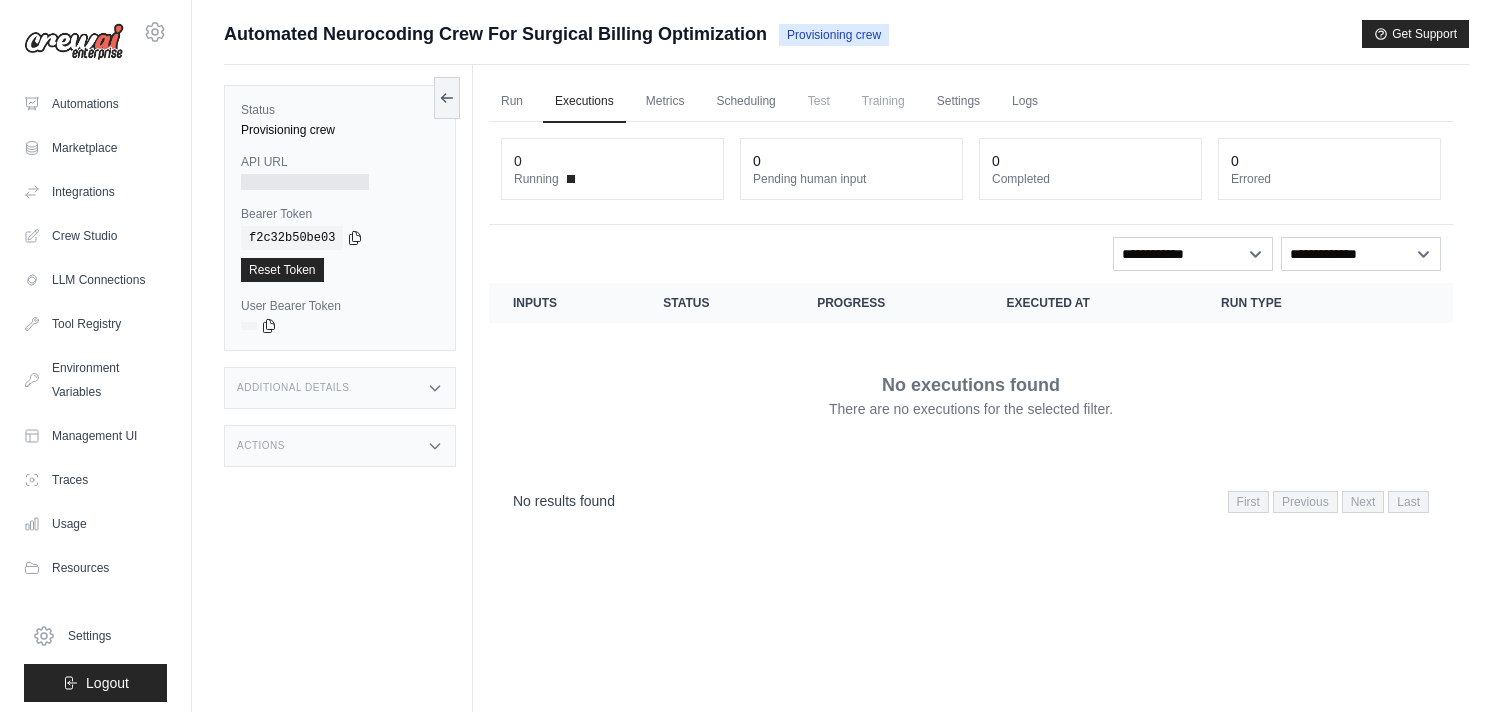 scroll, scrollTop: 0, scrollLeft: 0, axis: both 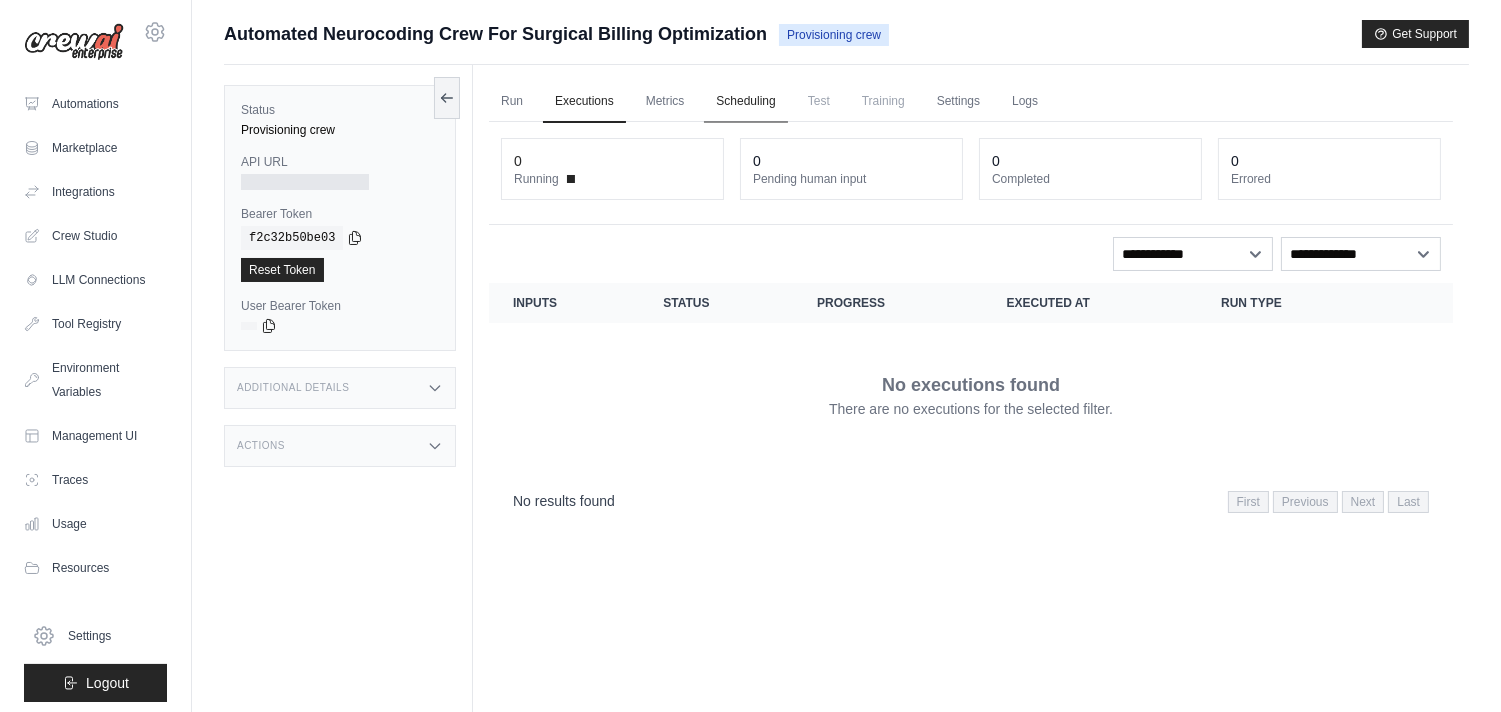 click on "Scheduling" at bounding box center [745, 102] 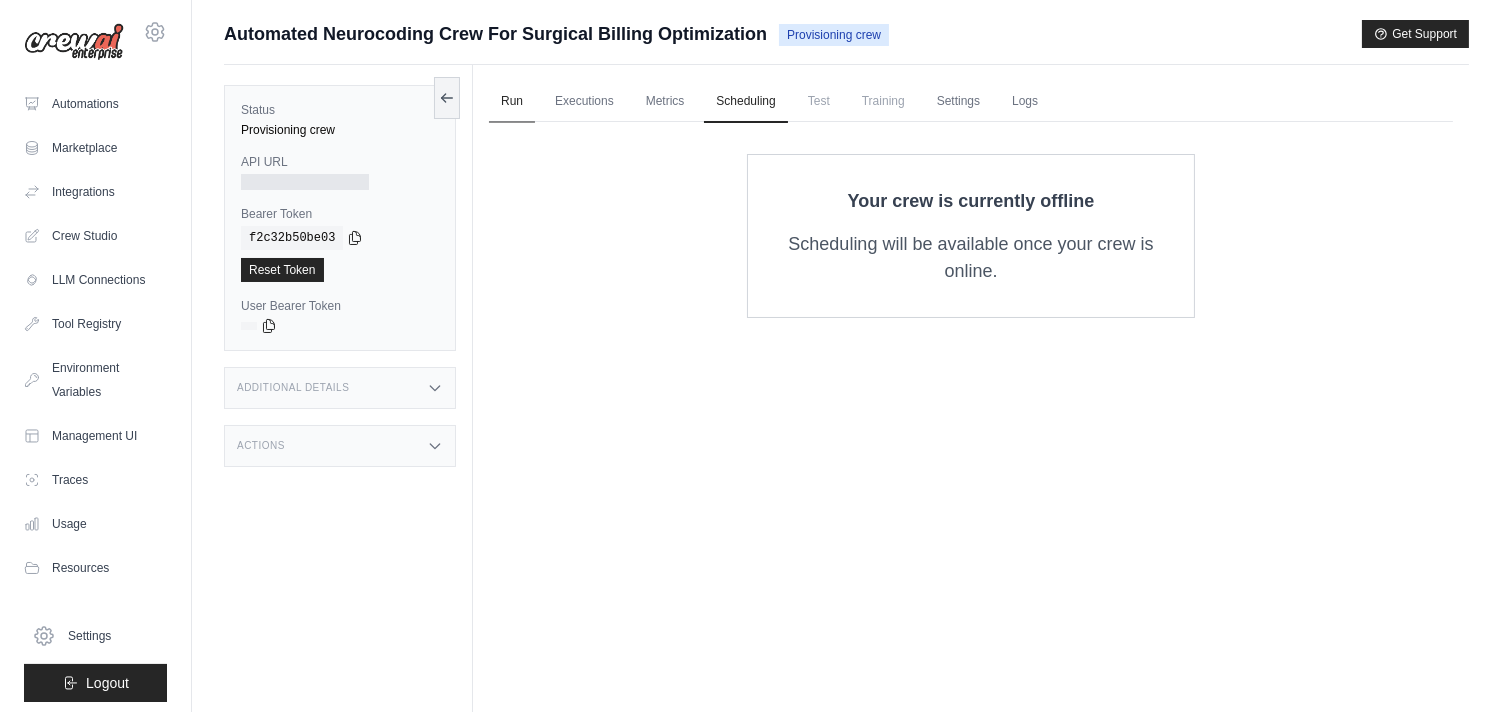 click on "Run" at bounding box center [512, 102] 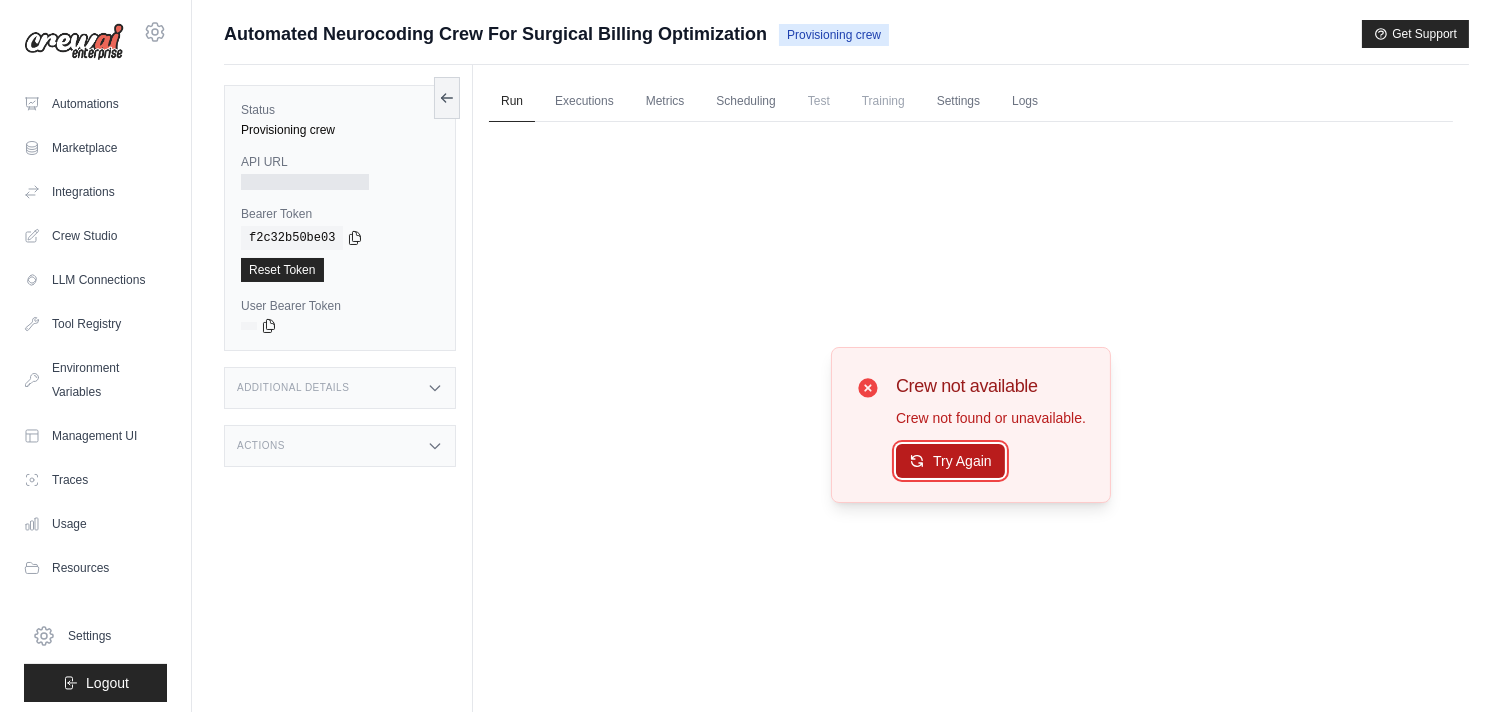 click on "Try Again" at bounding box center (950, 461) 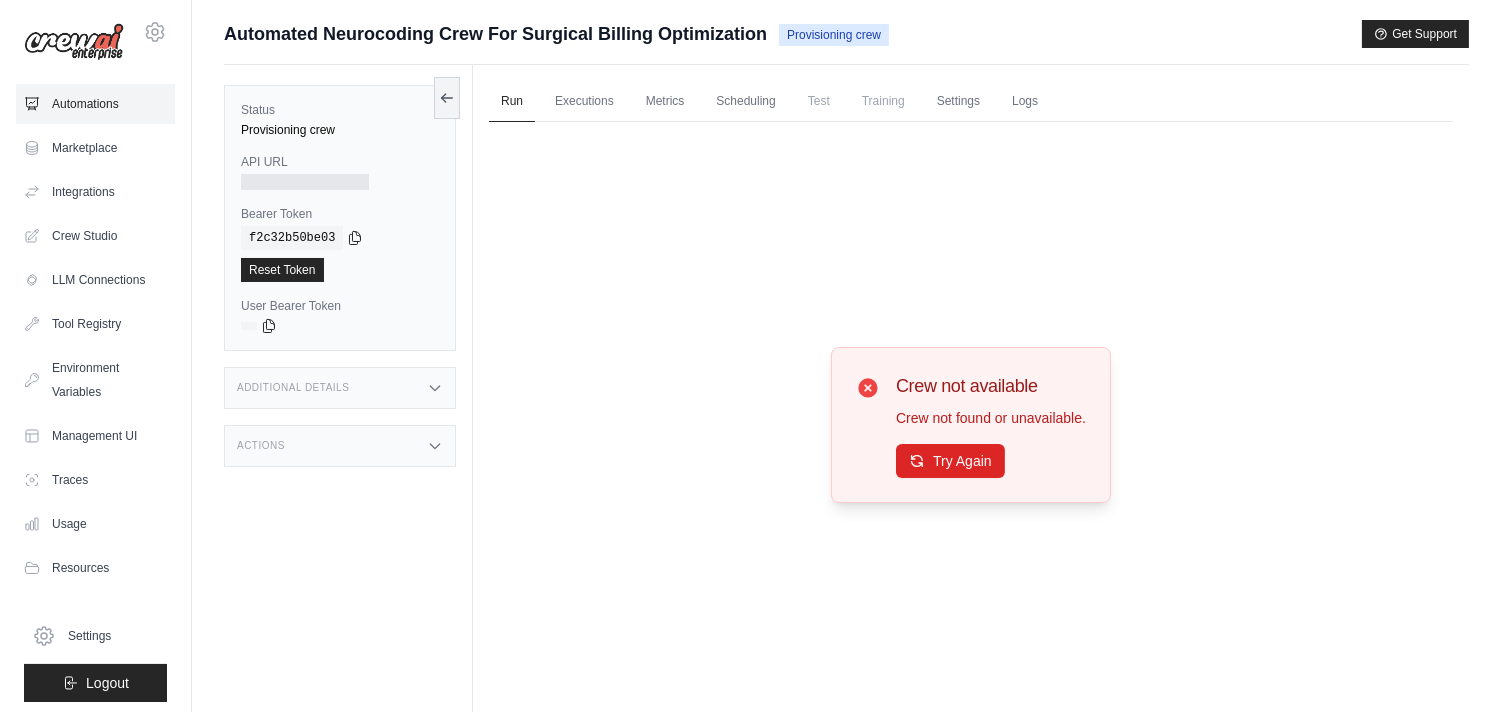 click on "Automations" at bounding box center [95, 104] 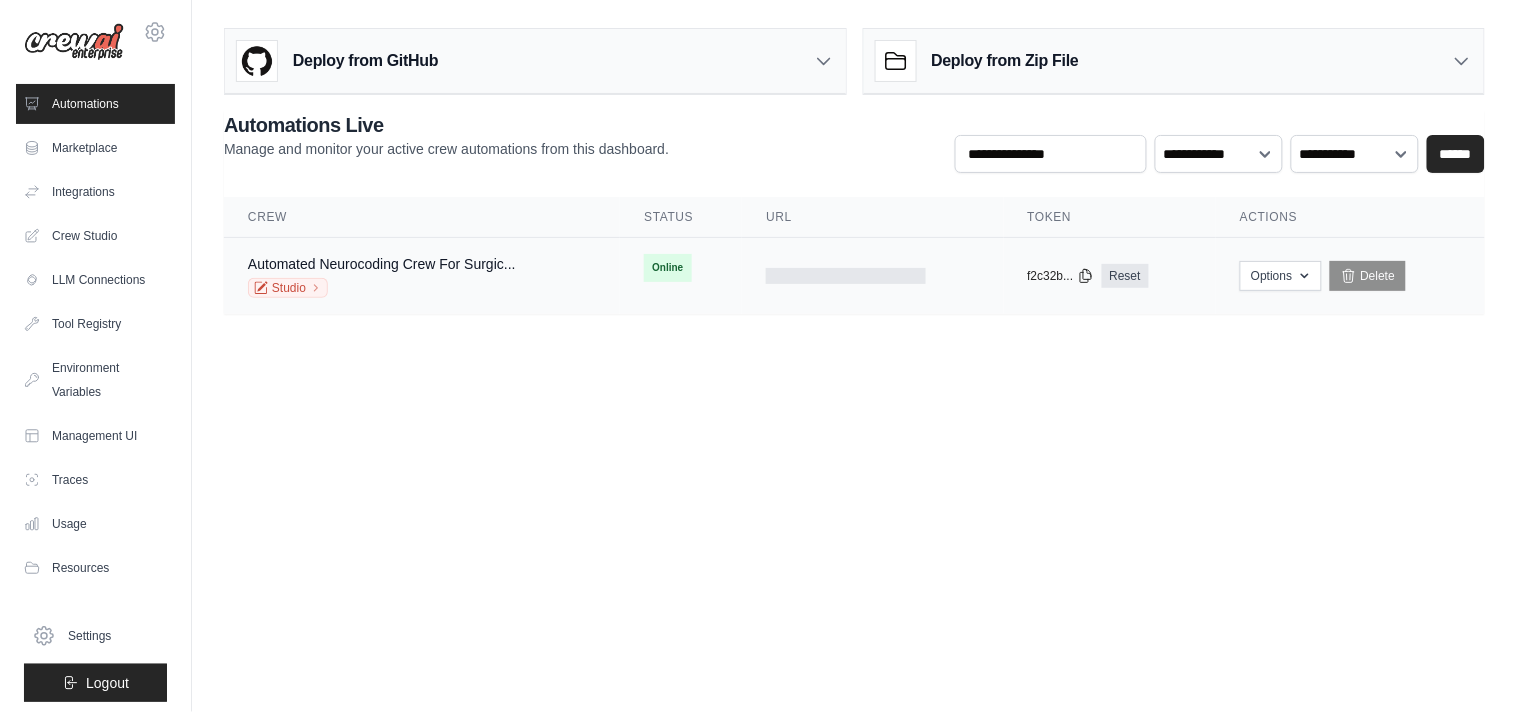 click on "Studio" at bounding box center [382, 288] 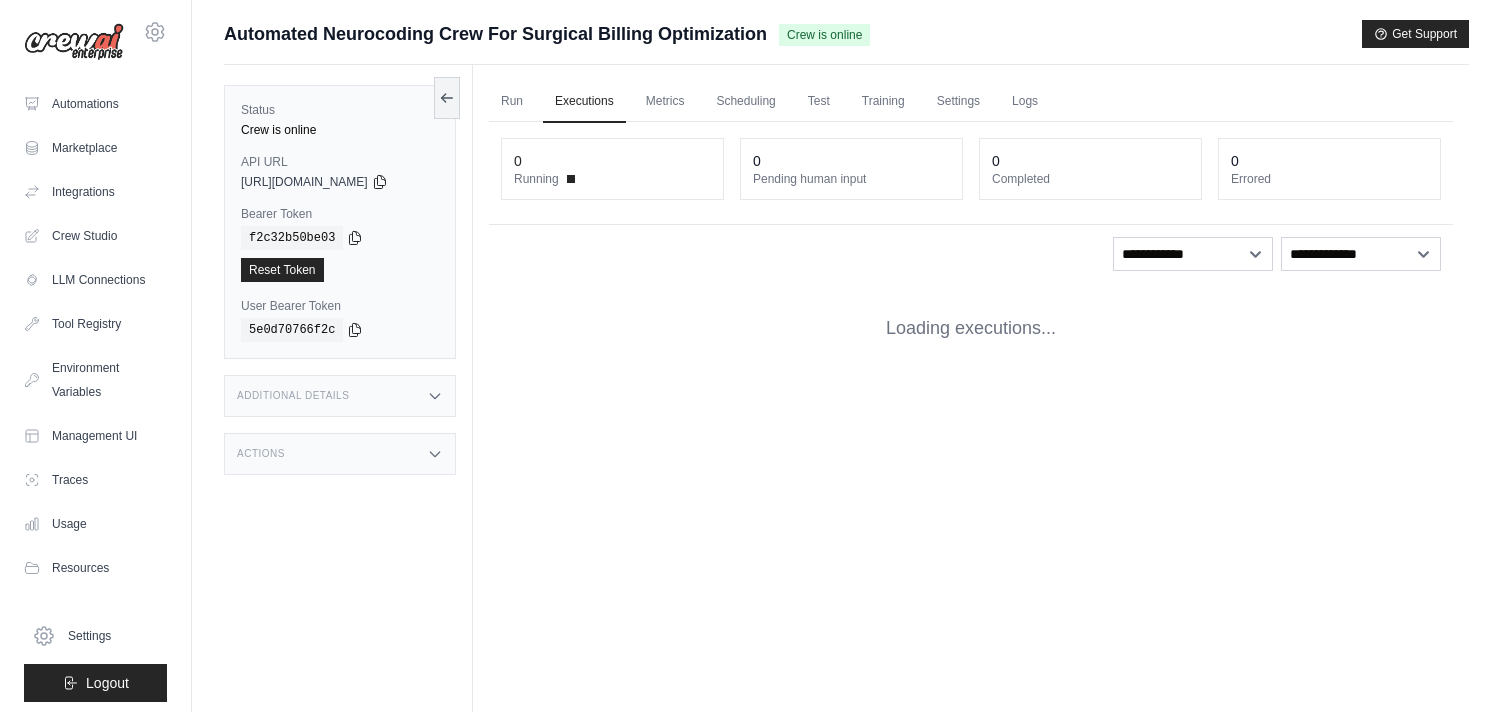 scroll, scrollTop: 0, scrollLeft: 0, axis: both 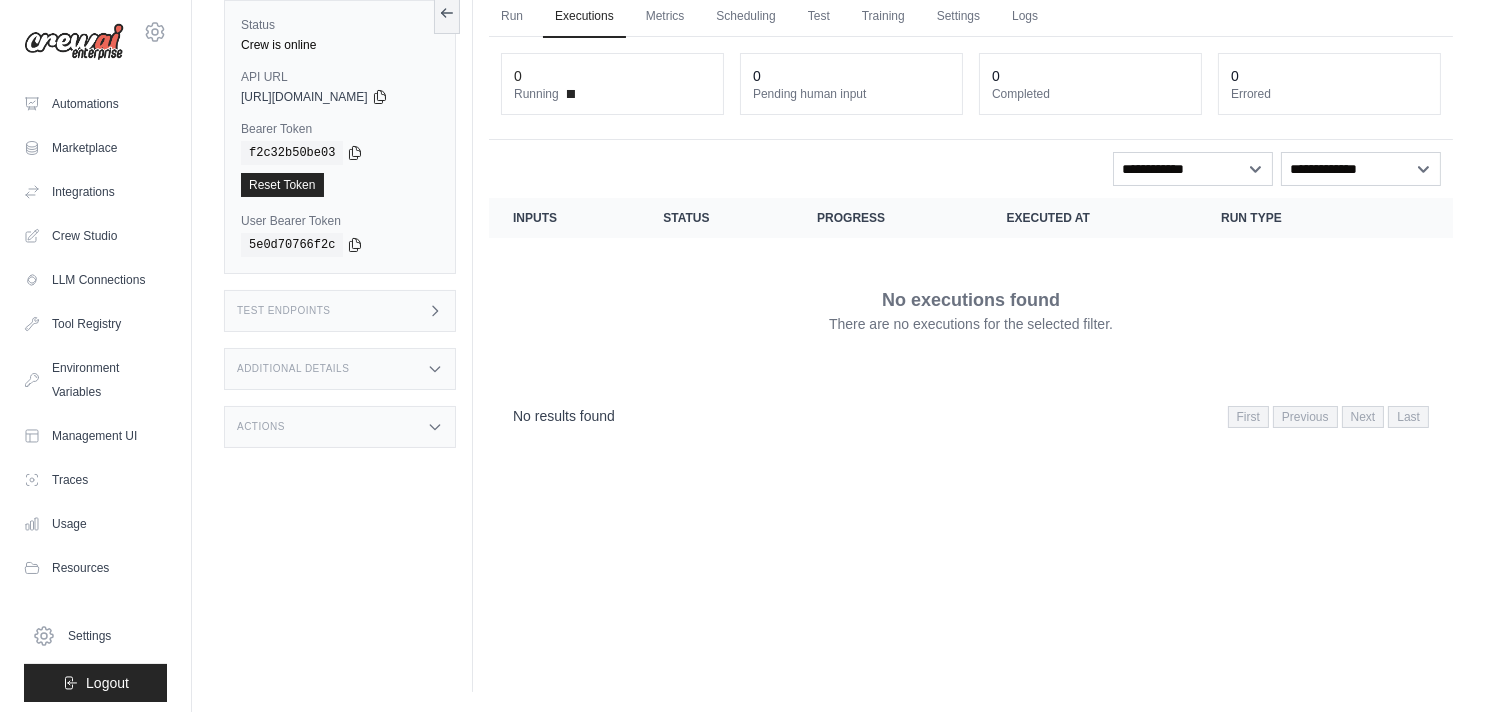 click on "Actions" at bounding box center [340, 427] 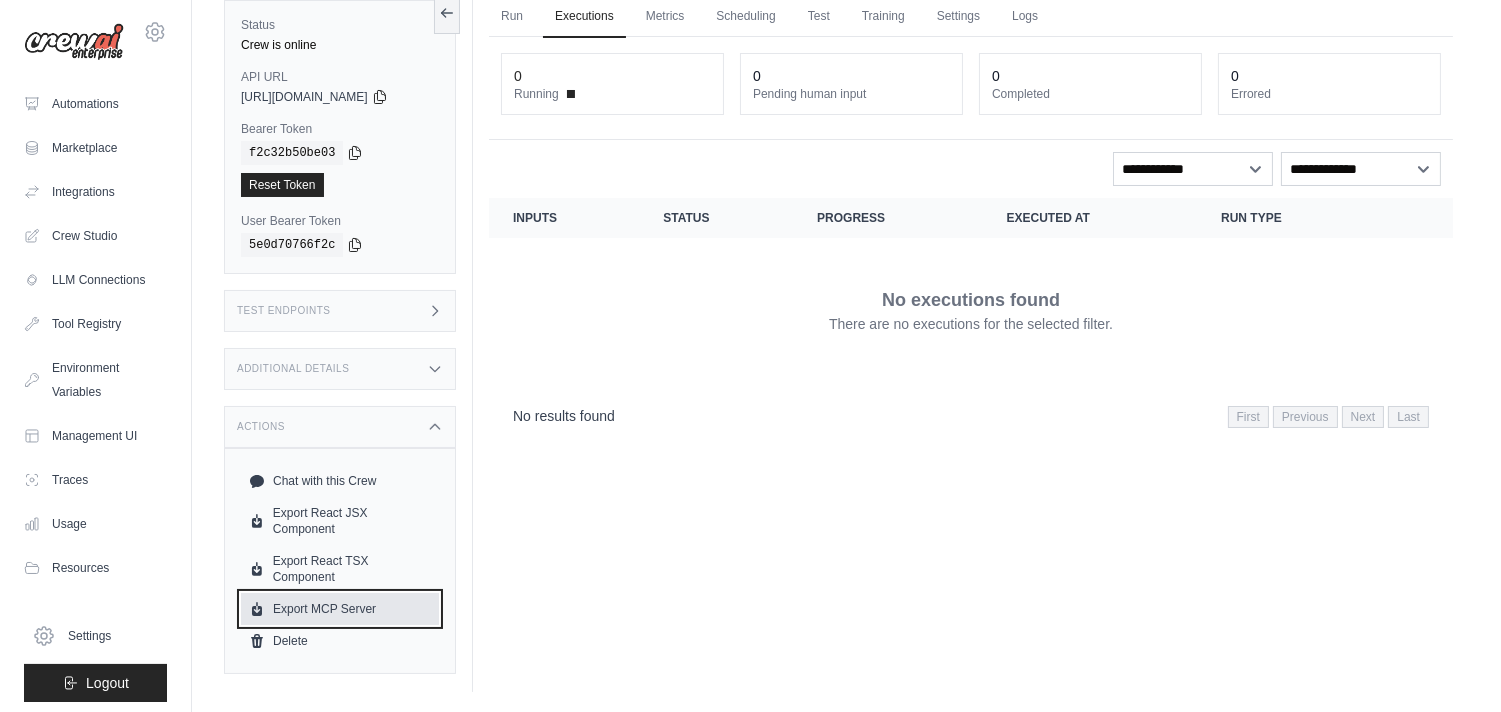 click on "Export MCP Server" at bounding box center (340, 609) 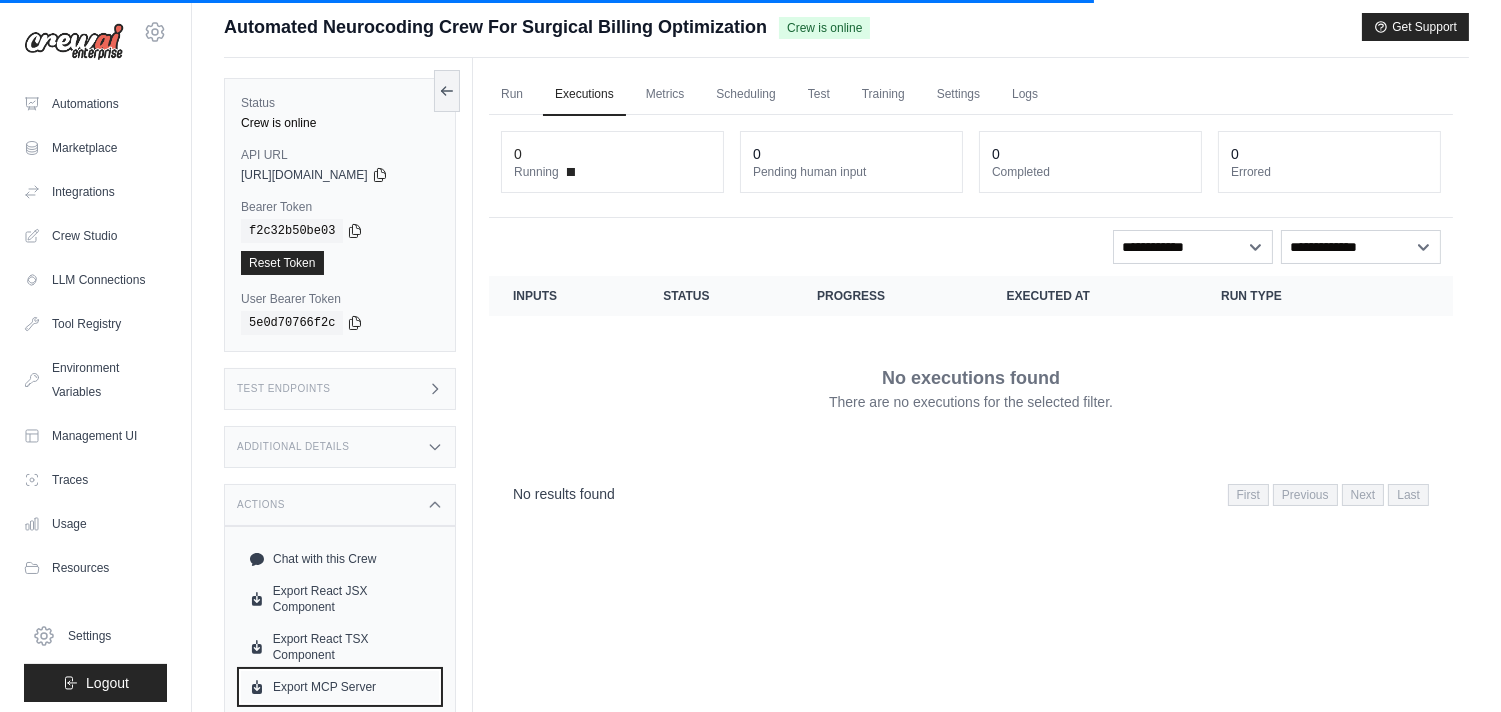 scroll, scrollTop: 0, scrollLeft: 0, axis: both 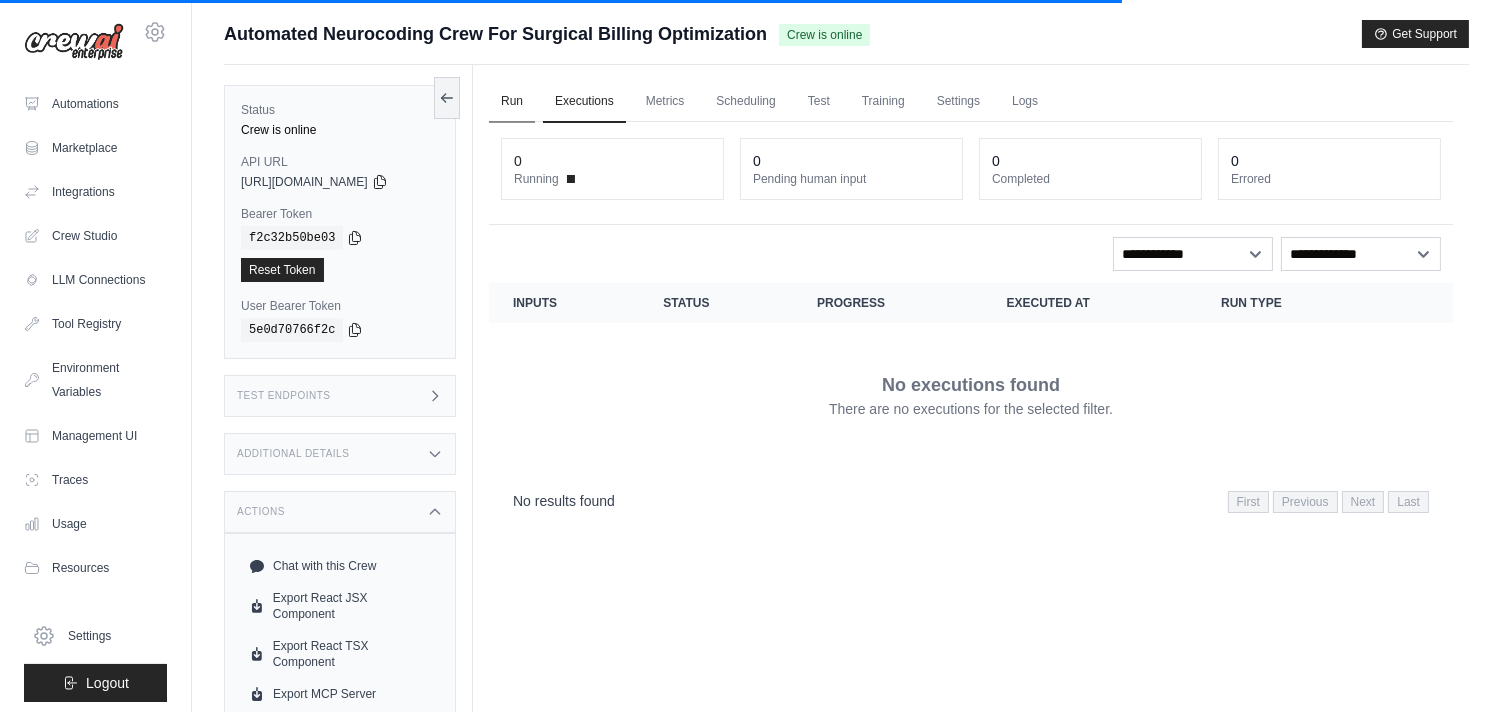 click on "Run" at bounding box center (512, 102) 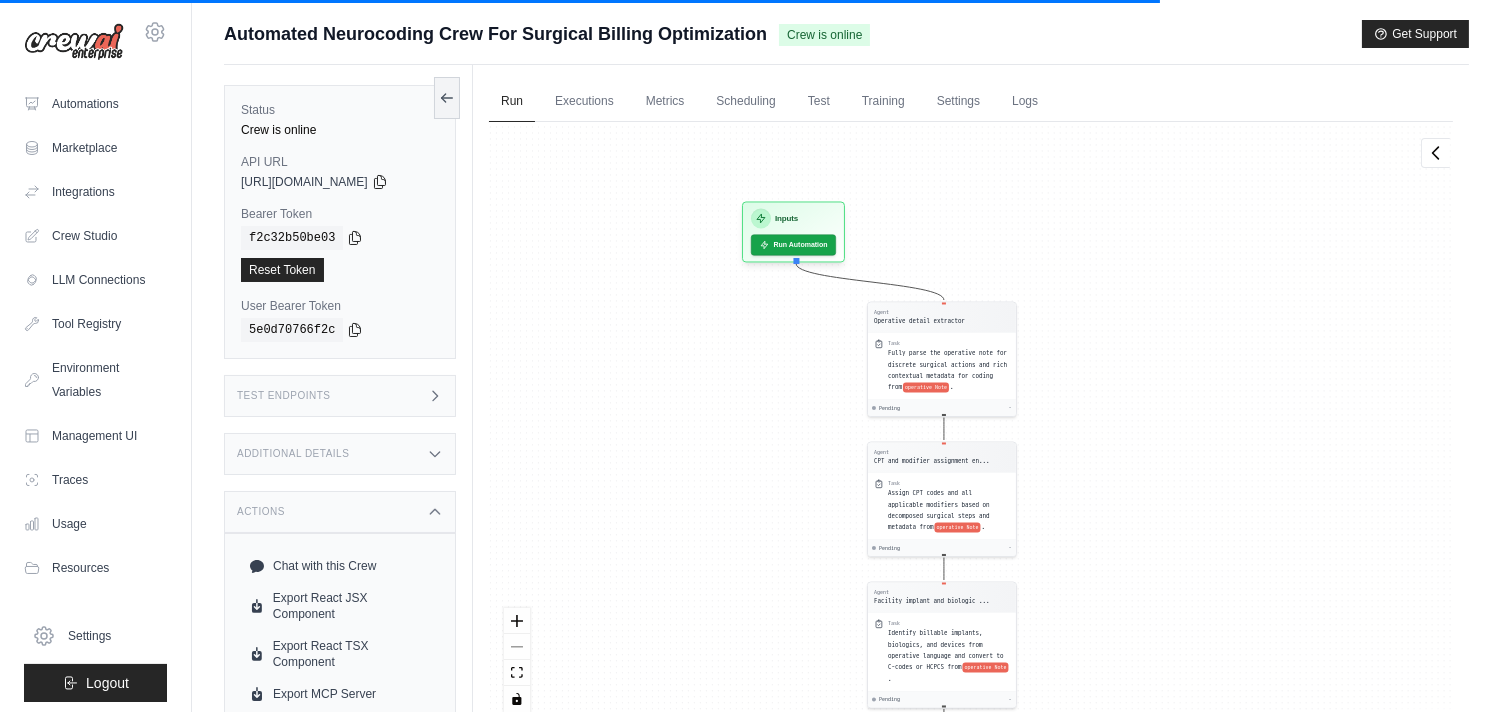 drag, startPoint x: 1124, startPoint y: 190, endPoint x: 1101, endPoint y: 706, distance: 516.5123 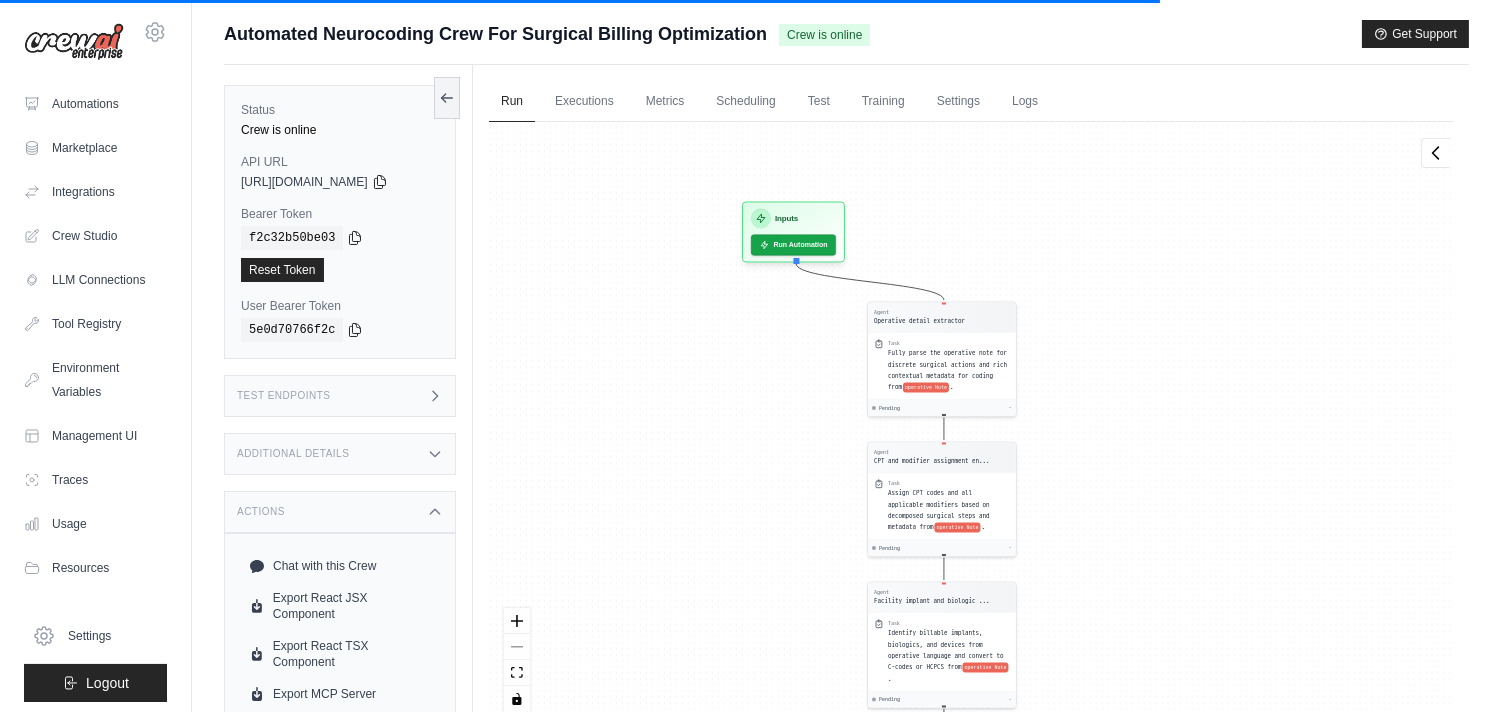 click on "Agent Operative detail extractor Task Fully parse the operative note for discrete surgical actions and rich contextual metadata for coding from  operative Note . Pending - Agent CPT and modifier assignment en... Task Assign CPT codes and all applicable modifiers based on decomposed surgical steps and metadata from  operative Note . Pending - Agent Facility implant and biologic ... Task Identify billable implants, biologics, and devices from operative language and convert to C-codes or HCPCS from  operative Note . Pending - Agent Documentation and legal risk a... Task Audit documentation sufficiency and flag any wording gaps or missing attestations that jeopardize billing or litigation defense from  operative Note . Pending - Agent Comorbidity and intra-op diagn... Task Extract intra-op diagnoses and comorbidities and convert into appropriate ICD-10 codes and DRG-impacting labels from  operative Note . Pending - Agent Payer justification auditor Task operative Note . Pending - Agent Denial prediction agent . -" at bounding box center (971, 424) 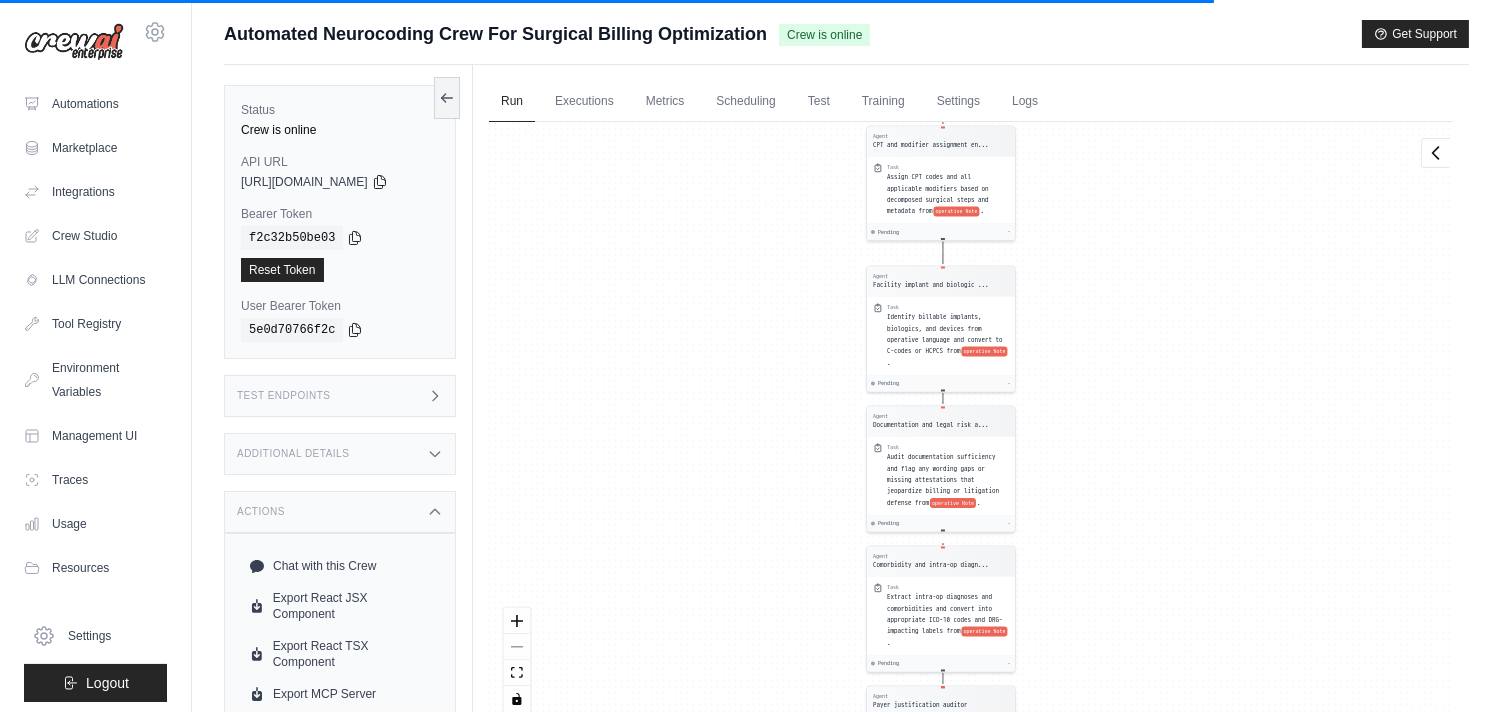 drag, startPoint x: 1092, startPoint y: 530, endPoint x: 1091, endPoint y: 214, distance: 316.0016 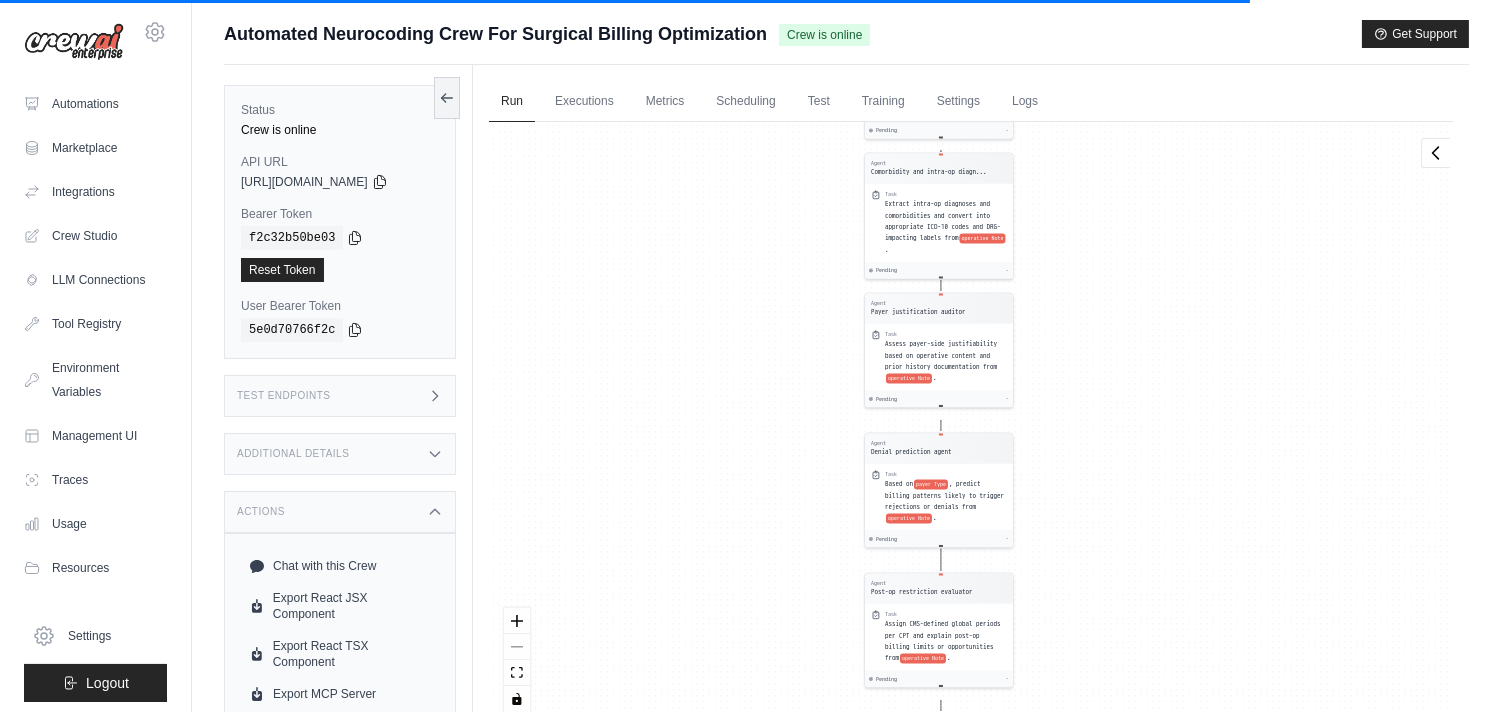 drag, startPoint x: 1113, startPoint y: 553, endPoint x: 1111, endPoint y: 160, distance: 393.0051 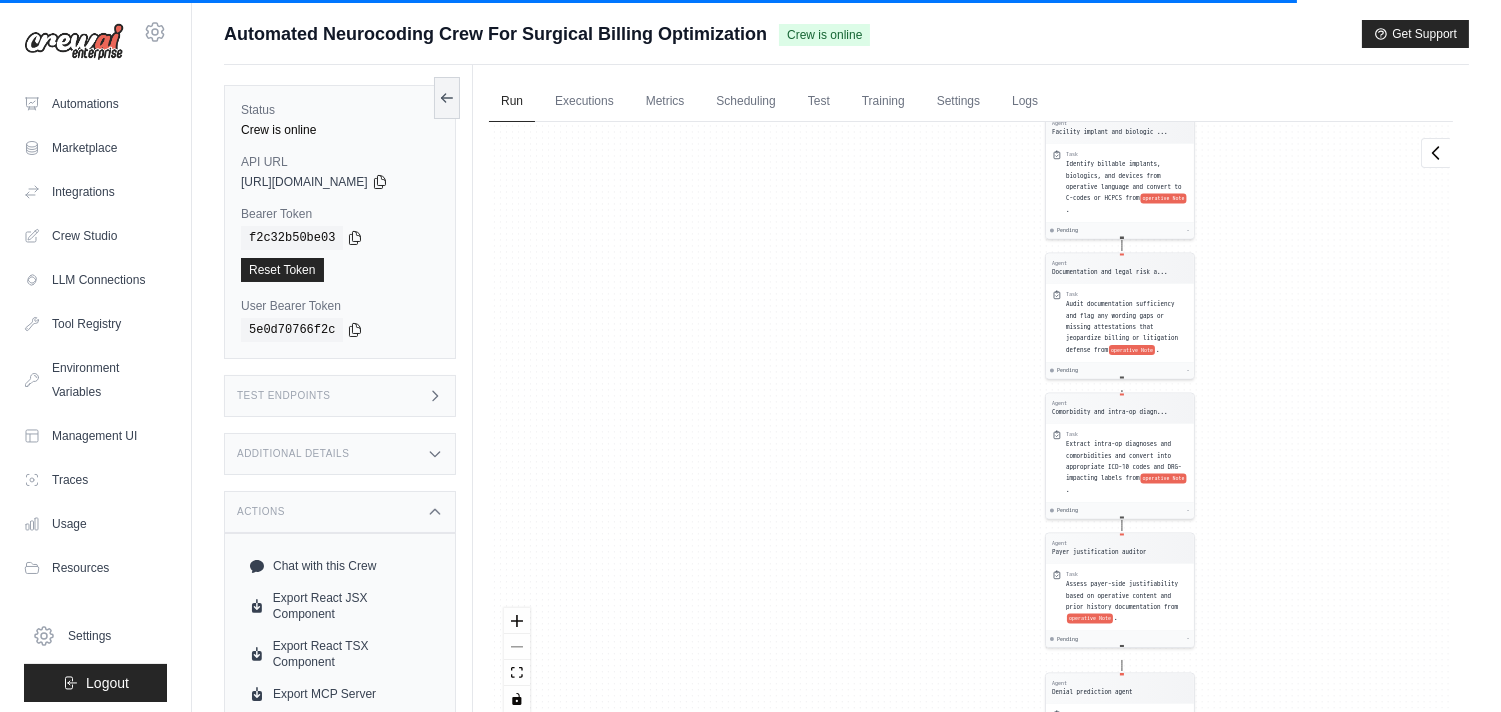 drag, startPoint x: 1134, startPoint y: 515, endPoint x: 1315, endPoint y: 755, distance: 300.60107 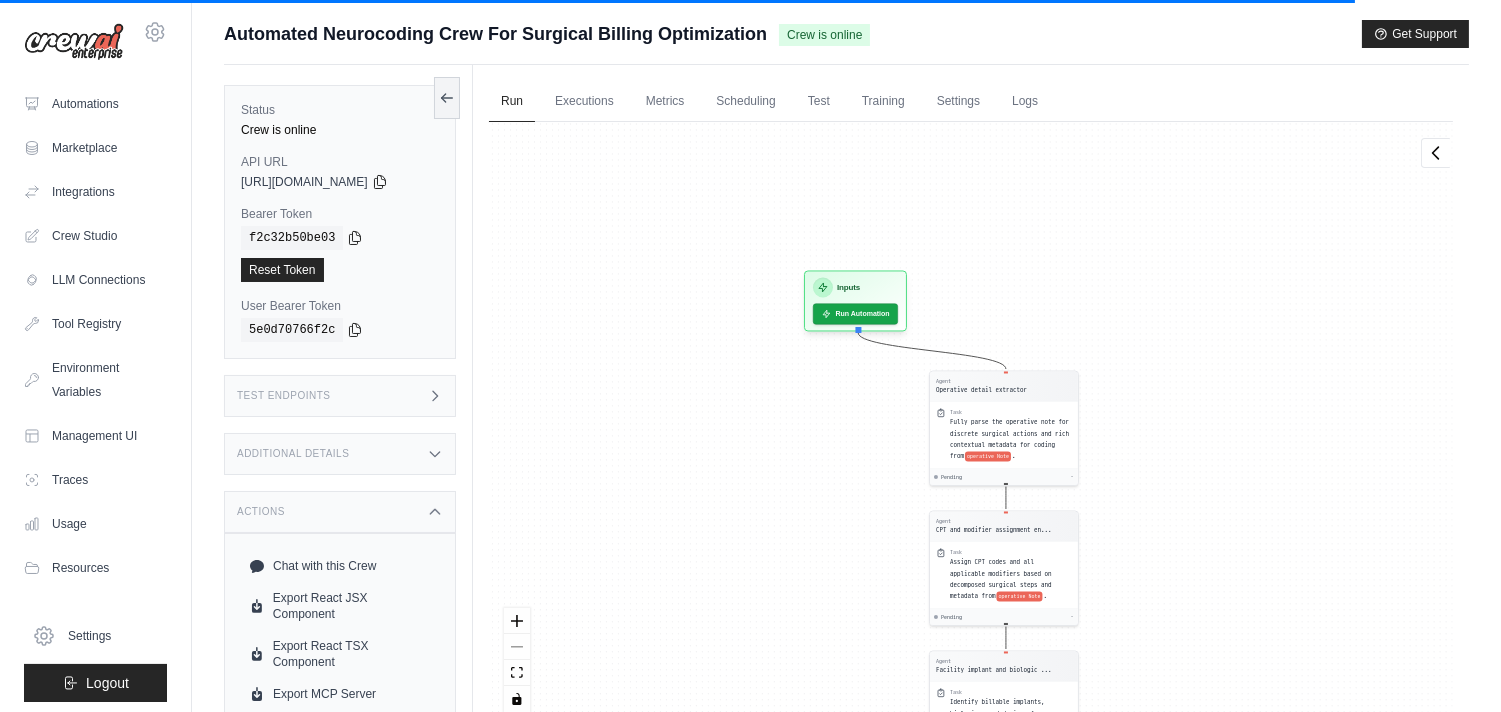 drag, startPoint x: 927, startPoint y: 173, endPoint x: 811, endPoint y: 711, distance: 550.3635 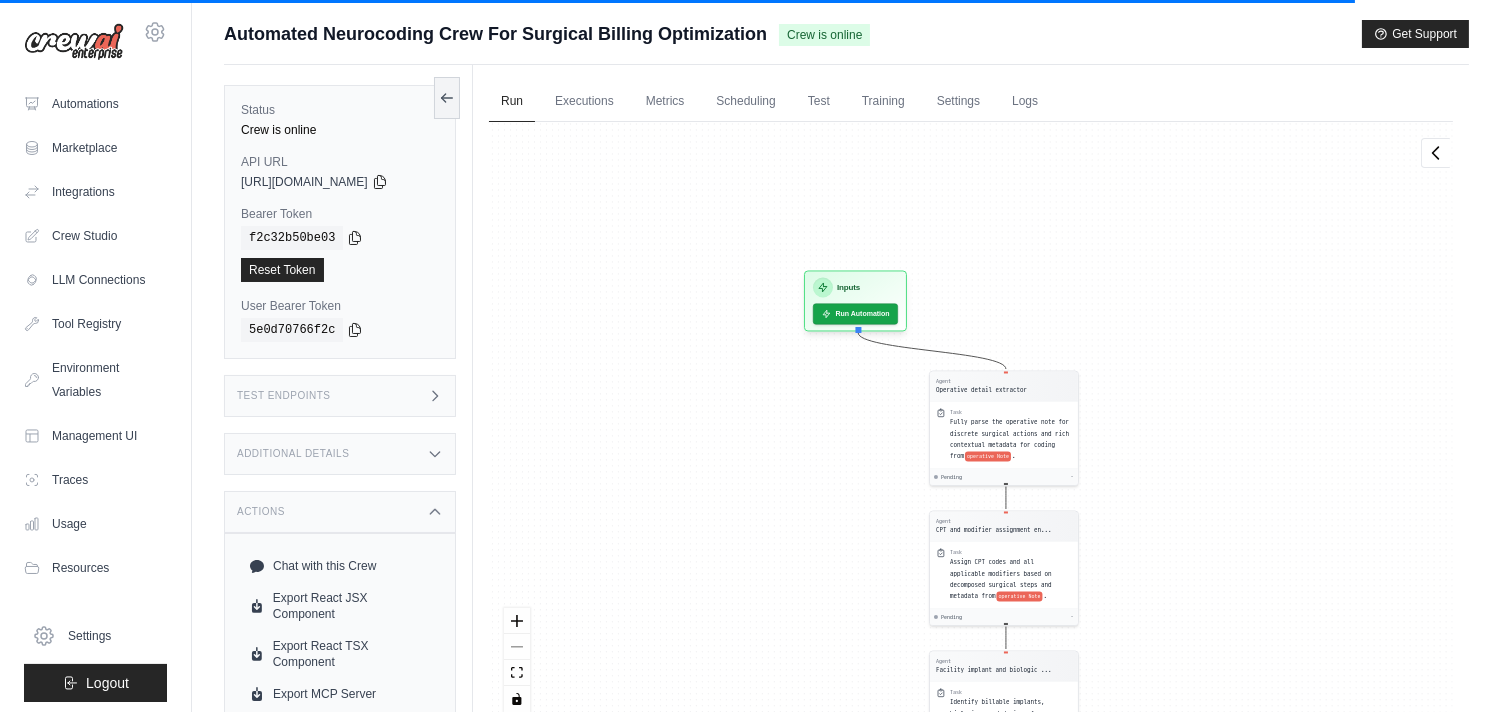 click on "Agent Operative detail extractor Task Fully parse the operative note for discrete surgical actions and rich contextual metadata for coding from  operative Note . Pending - Agent CPT and modifier assignment en... Task Assign CPT codes and all applicable modifiers based on decomposed surgical steps and metadata from  operative Note . Pending - Agent Facility implant and biologic ... Task Identify billable implants, biologics, and devices from operative language and convert to C-codes or HCPCS from  operative Note . Pending - Agent Documentation and legal risk a... Task Audit documentation sufficiency and flag any wording gaps or missing attestations that jeopardize billing or litigation defense from  operative Note . Pending - Agent Comorbidity and intra-op diagn... Task Extract intra-op diagnoses and comorbidities and convert into appropriate ICD-10 codes and DRG-impacting labels from  operative Note . Pending - Agent Payer justification auditor Task operative Note . Pending - Agent Denial prediction agent . -" at bounding box center [971, 424] 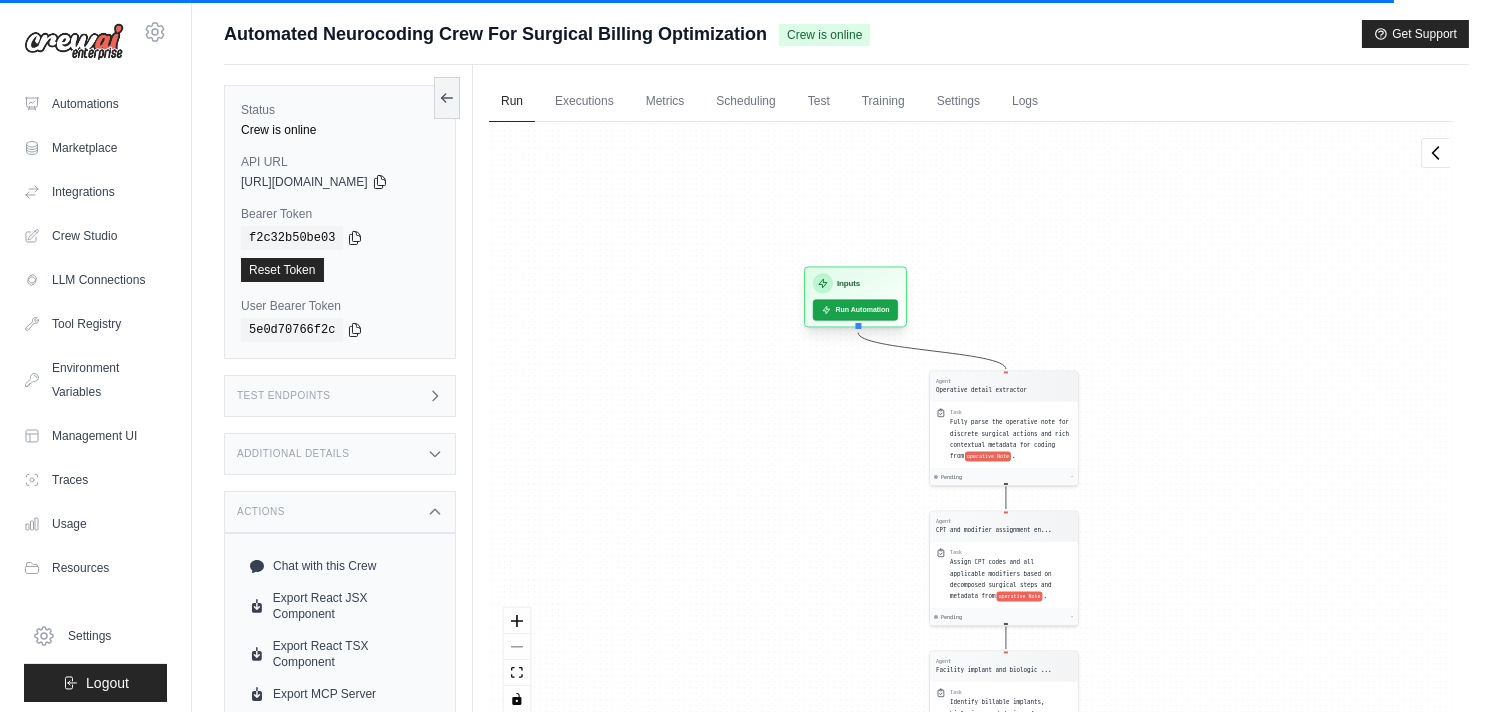click on "Inputs" at bounding box center [848, 284] 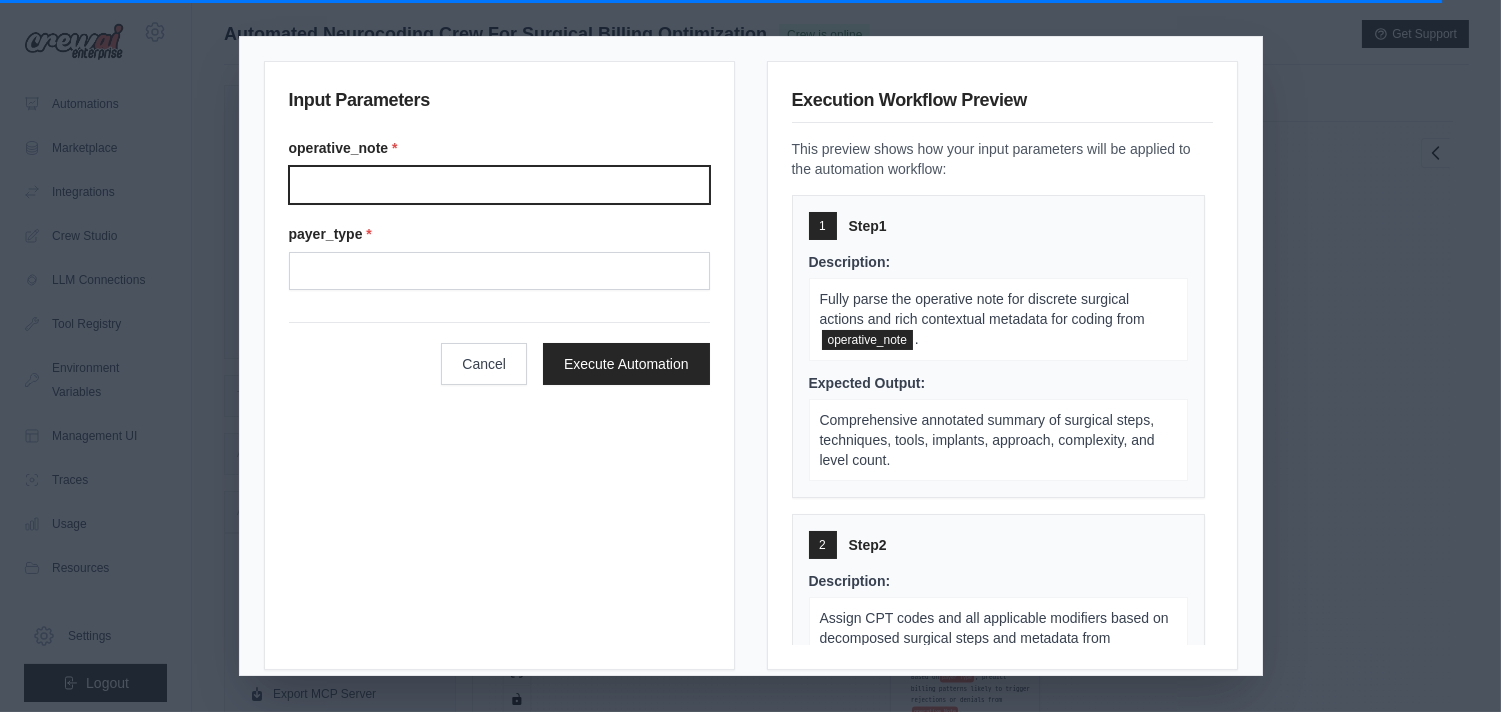 click on "Operative note" at bounding box center (499, 185) 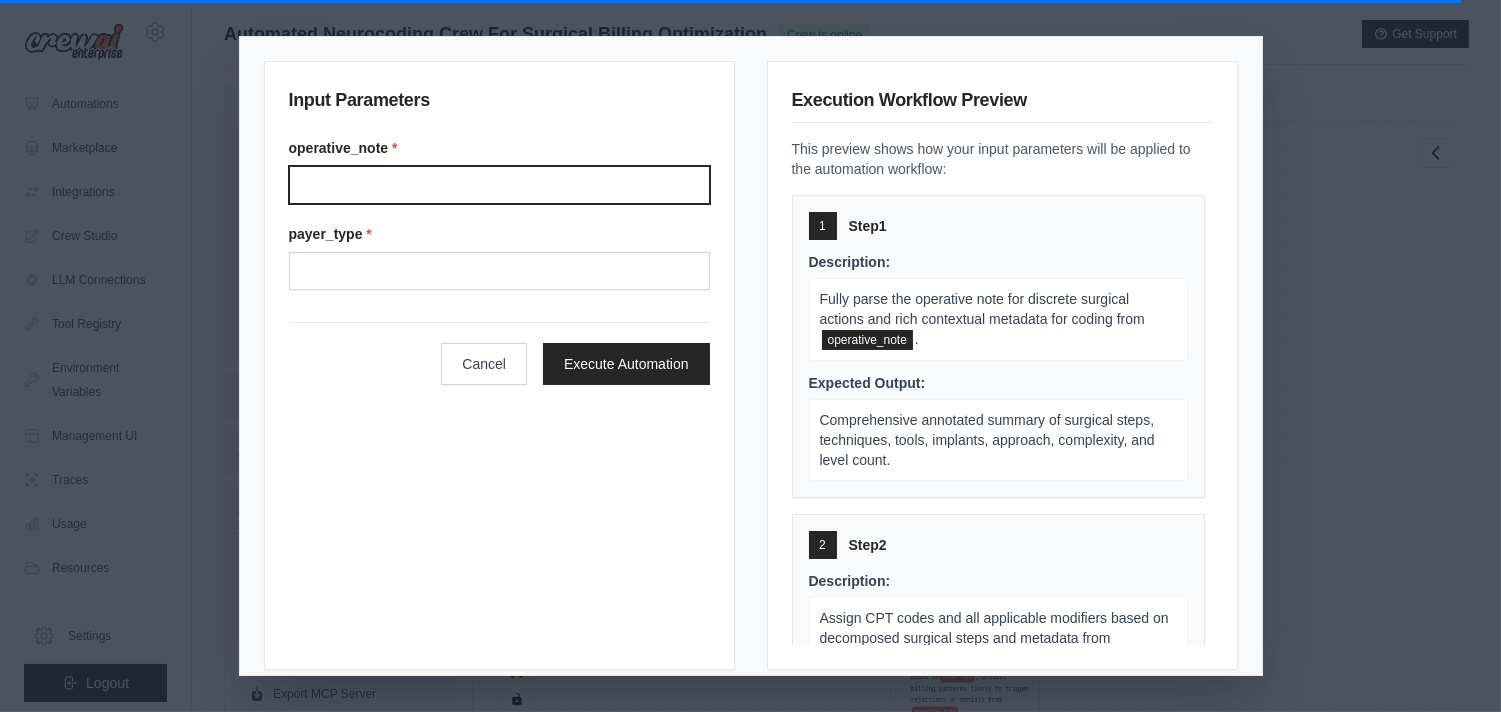 paste on "**********" 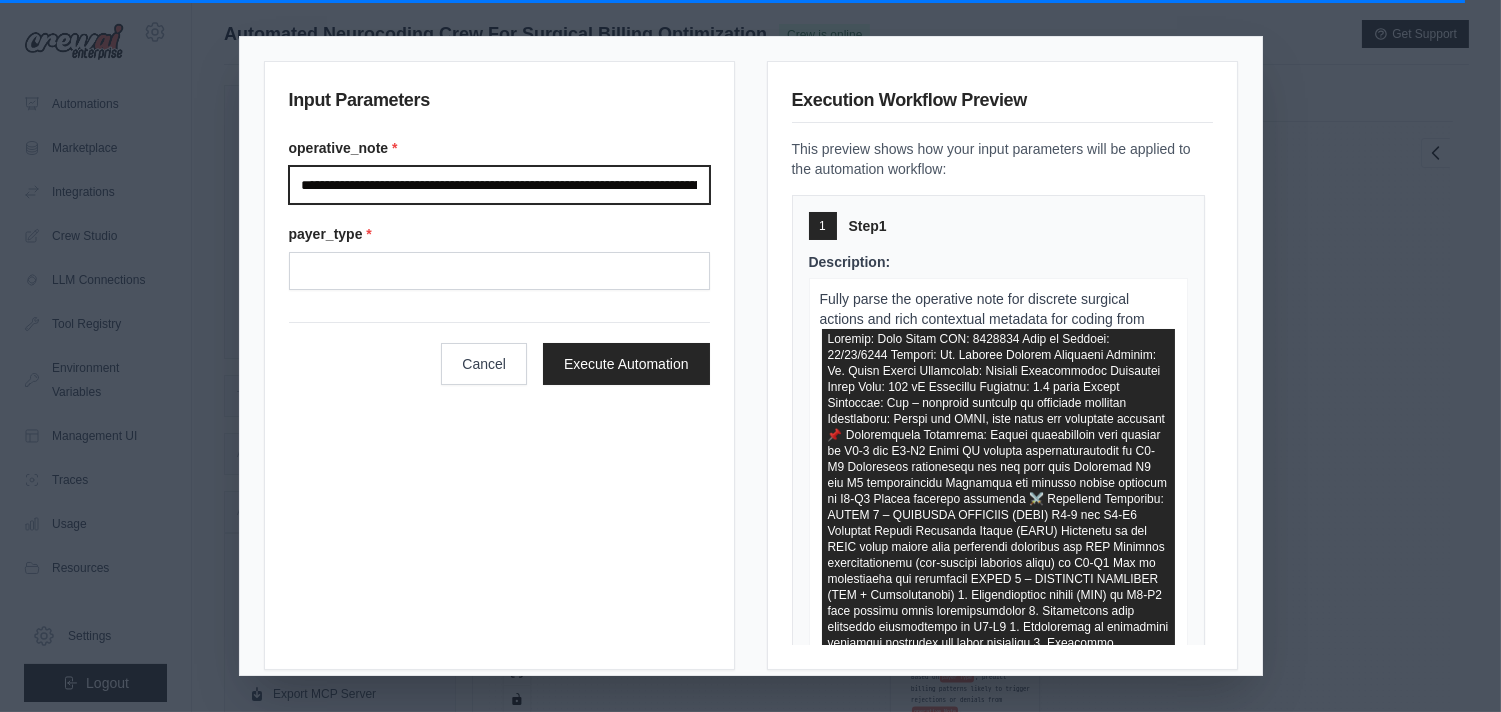 scroll, scrollTop: 0, scrollLeft: 15630, axis: horizontal 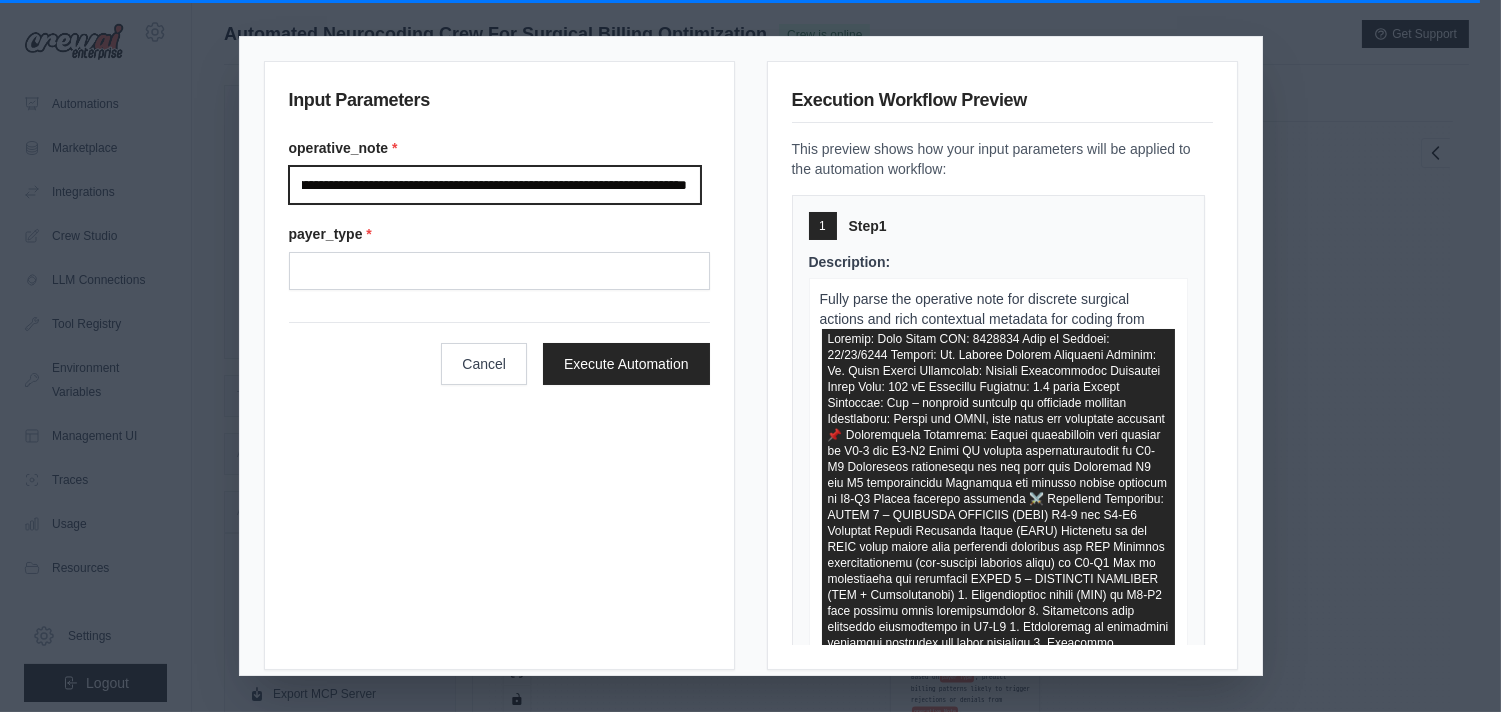 type on "**********" 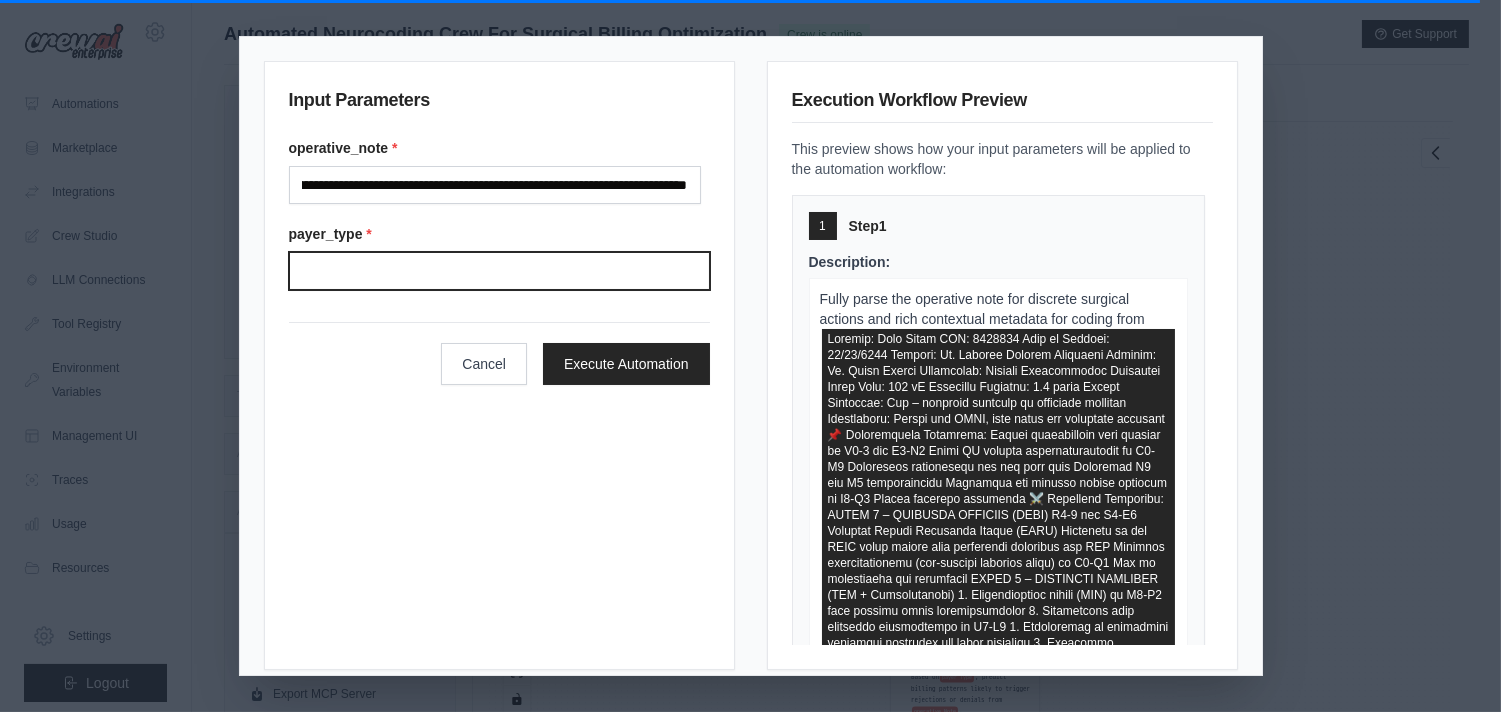 click on "Payer type" at bounding box center [499, 271] 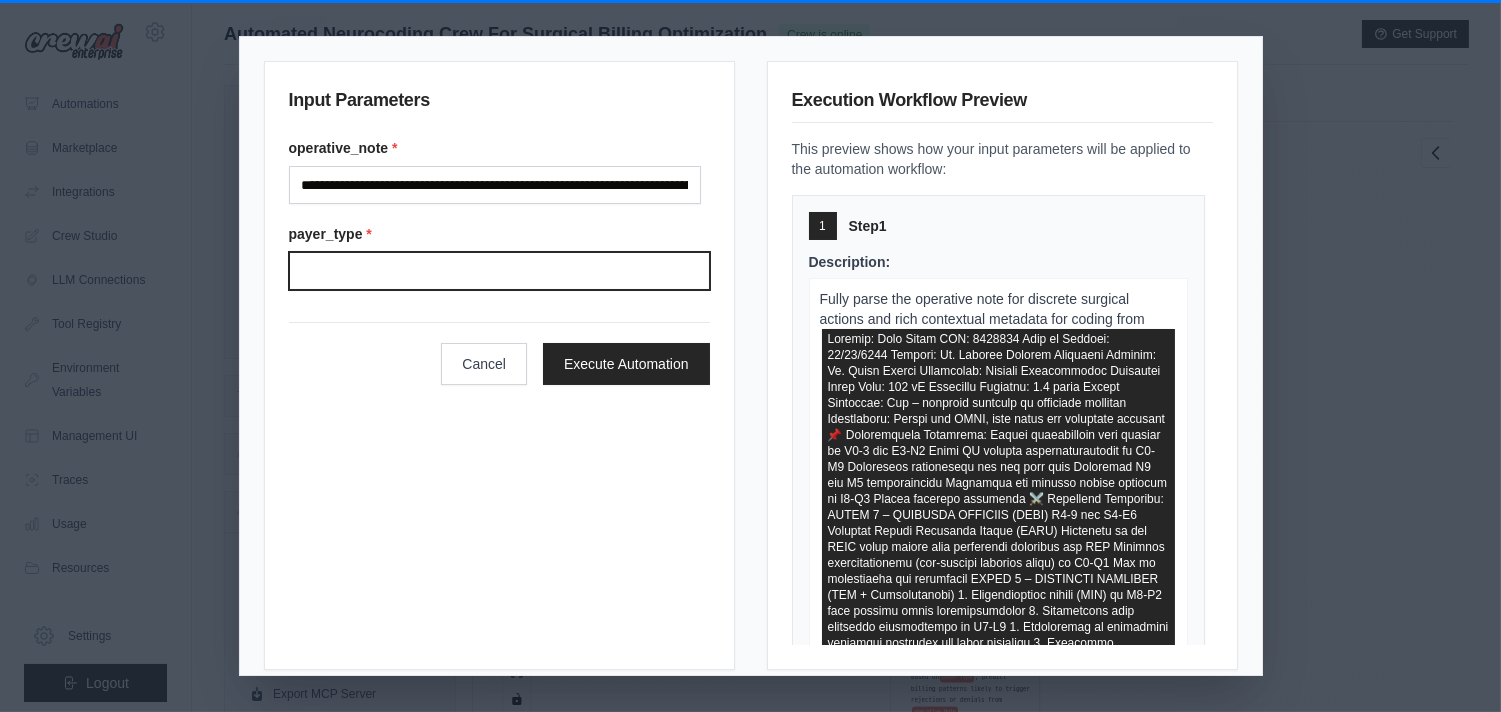 type on "********" 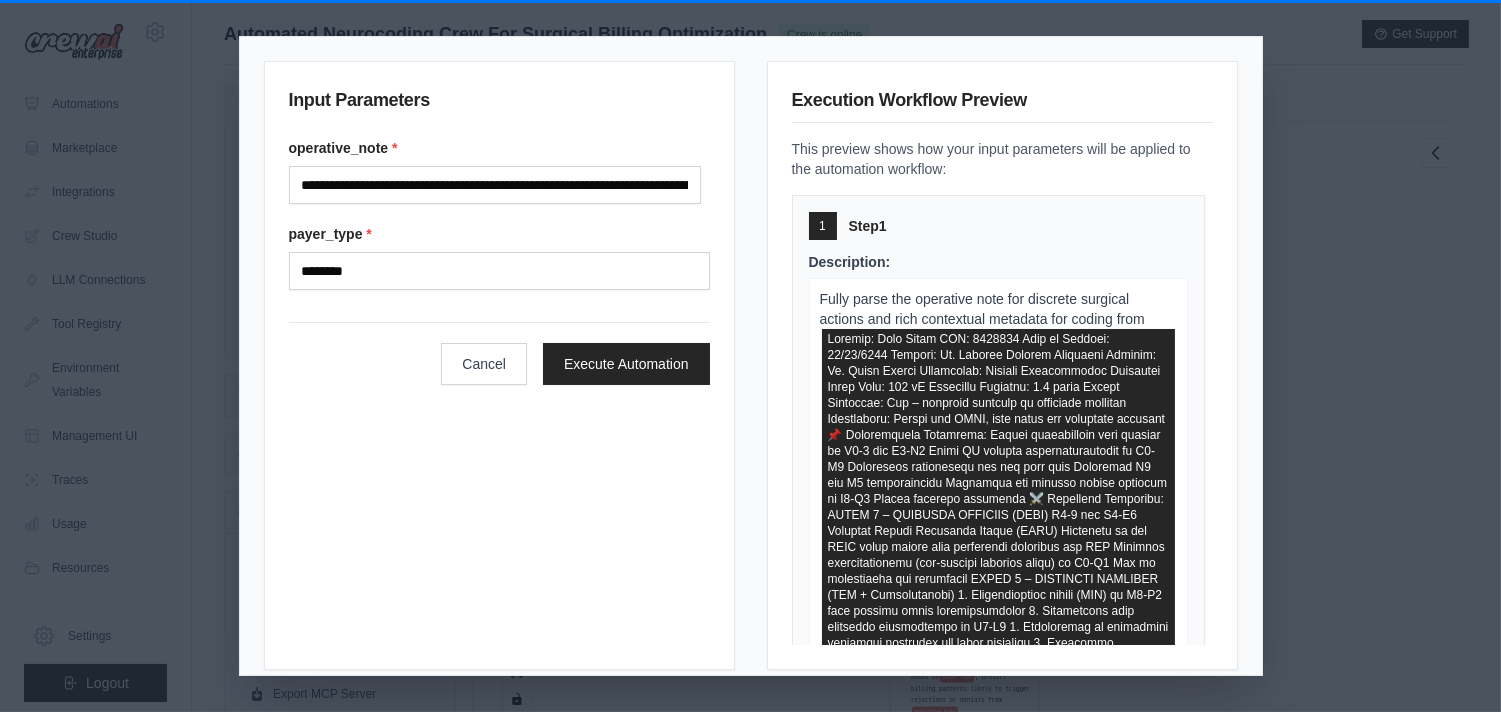 click on "operative_note   * payer_type   * ******** Cancel Execute Automation" at bounding box center [499, 261] 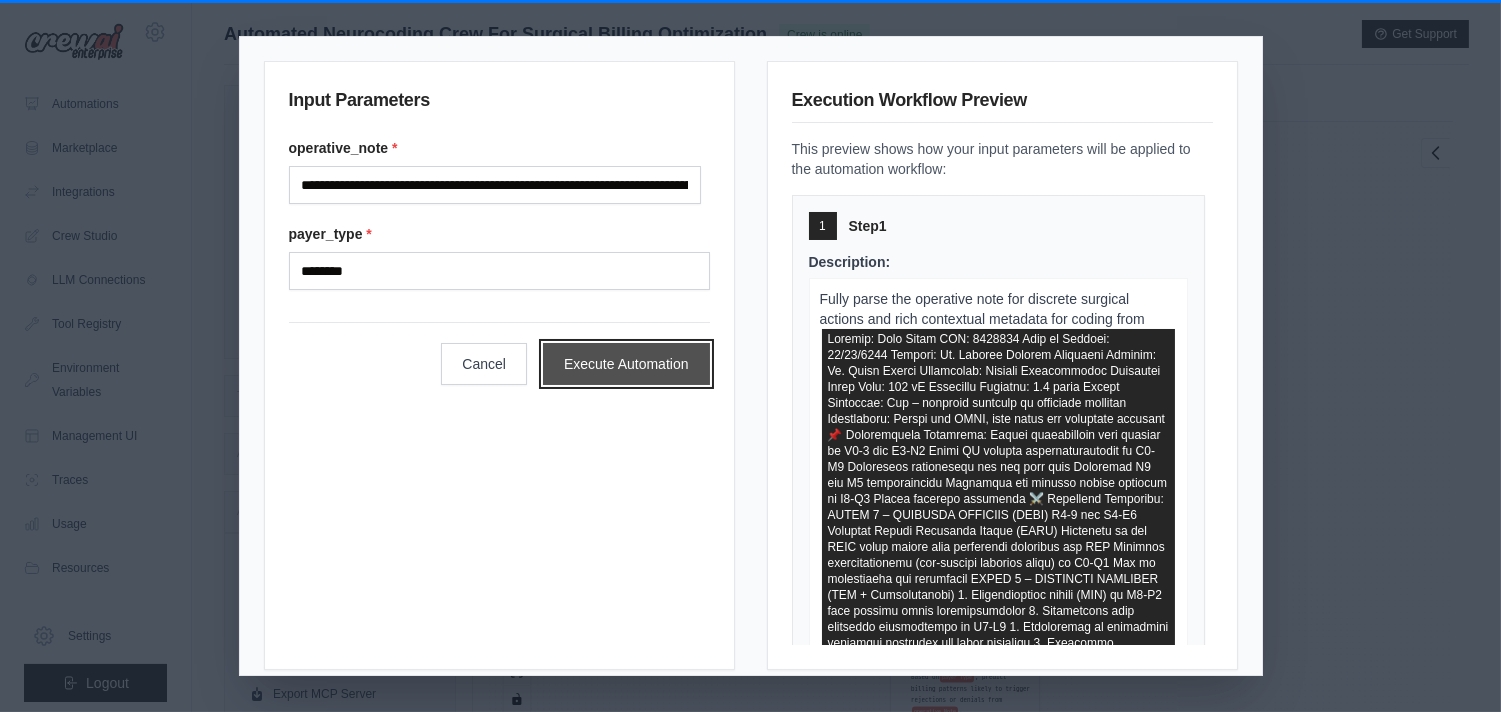 click on "Execute Automation" at bounding box center (626, 364) 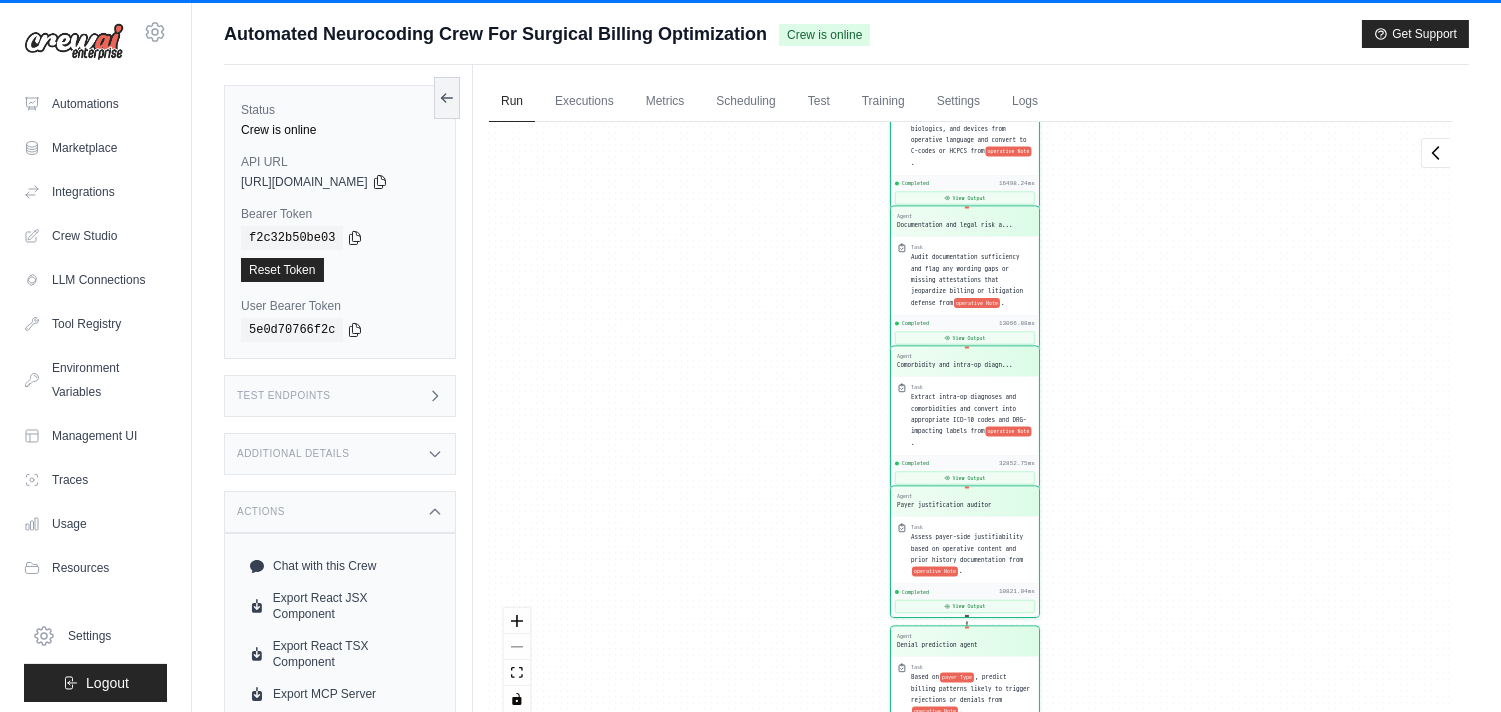 scroll, scrollTop: 18937, scrollLeft: 0, axis: vertical 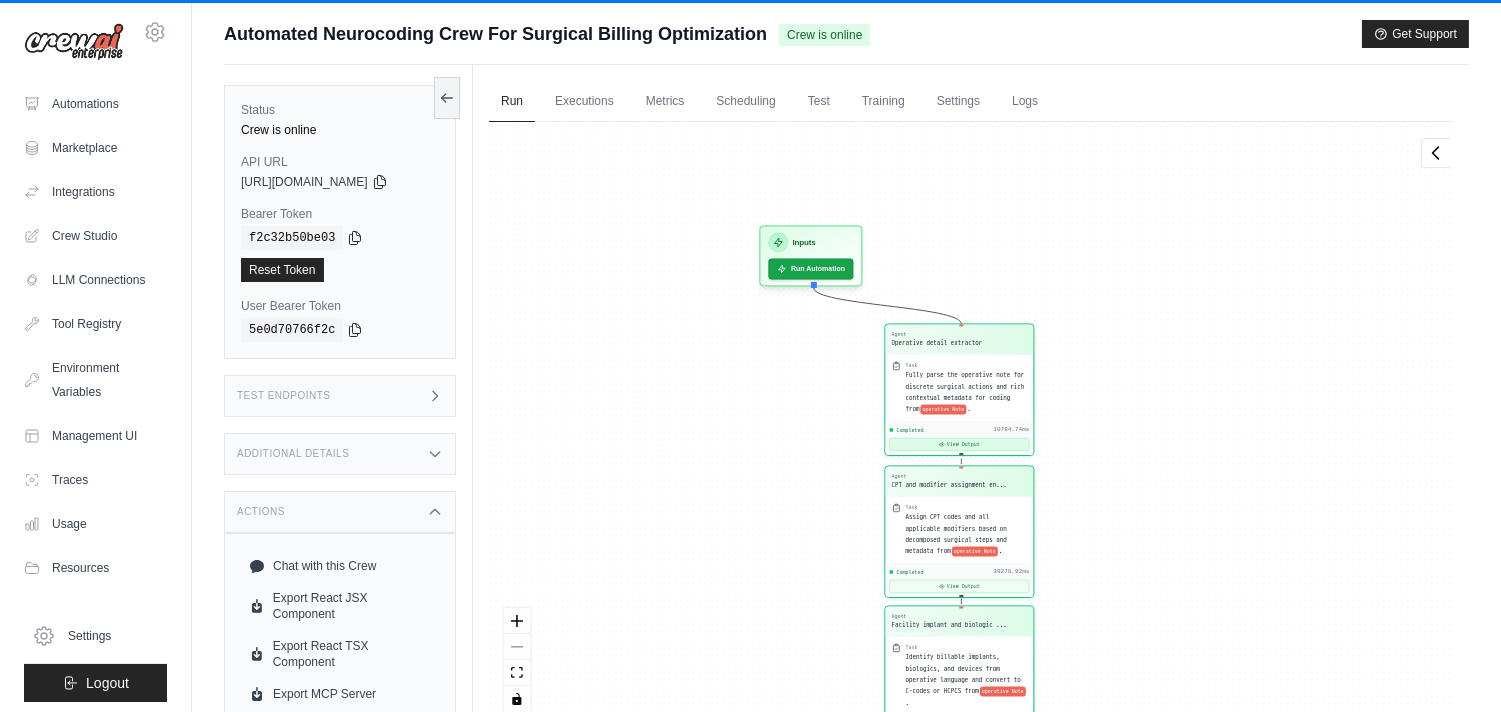 click on "View Output" at bounding box center (959, 444) 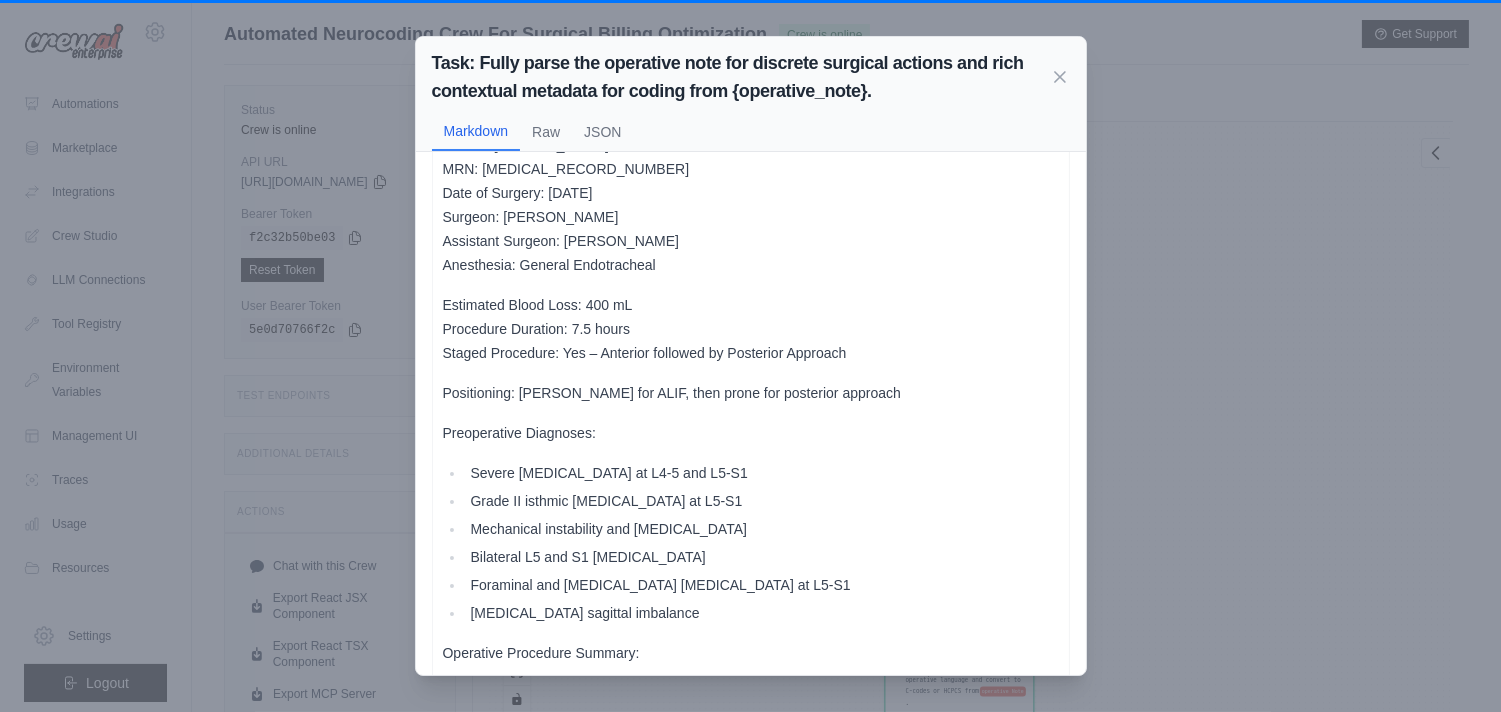 scroll, scrollTop: 0, scrollLeft: 0, axis: both 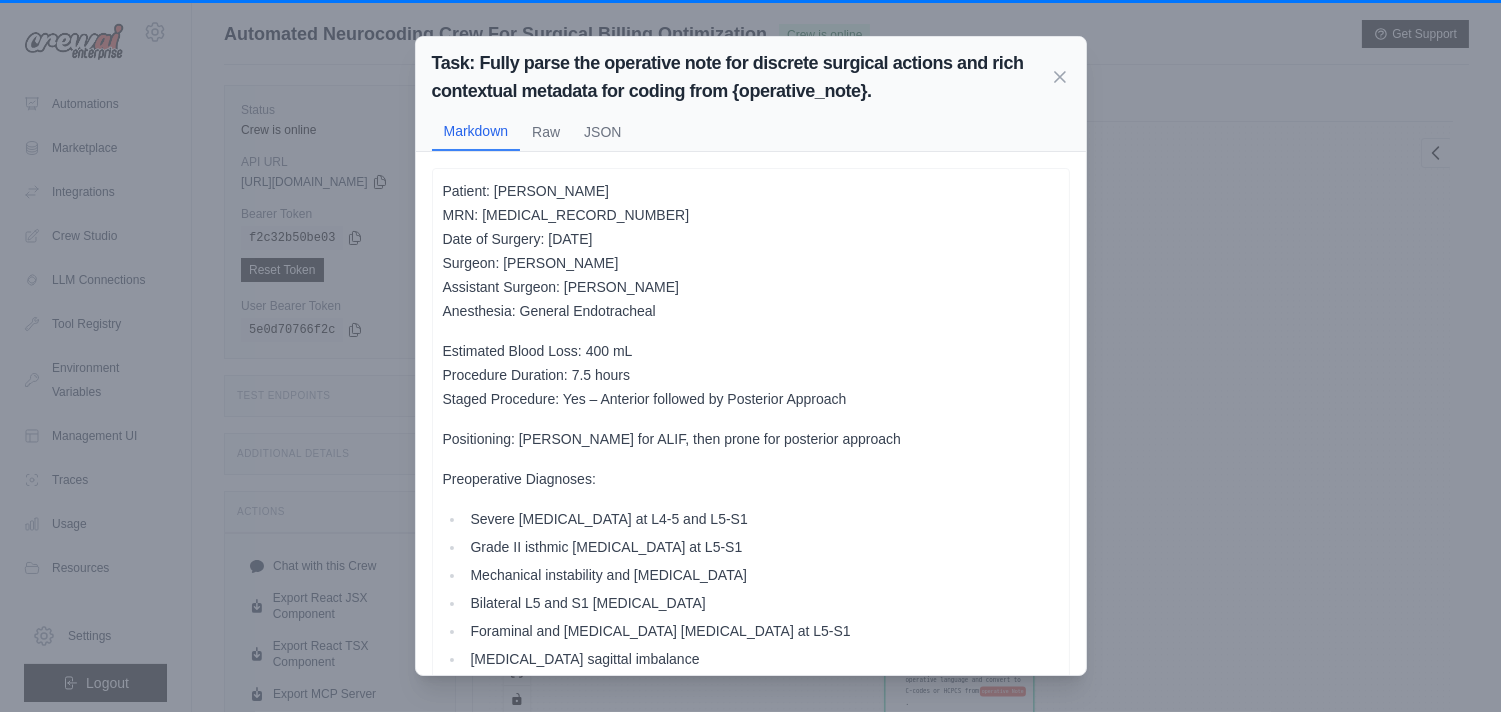 click on "Task: Fully parse the operative note for discrete surgical actions and rich contextual metadata for coding from {operative_note}. Markdown Raw JSON Patient: Jane Smith
MRN: 7891011
Date of Surgery: 07/09/2025
Surgeon: Dr. Sulaman Durrani
Assistant Surgeon: Dr. Timur Urakov
Anesthesia: General Endotracheal
Estimated Blood Loss: 400 mL
Procedure Duration: 7.5 hours
Staged Procedure: Yes – Anterior followed by Posterior Approach
Positioning: Supine for ALIF, then prone for posterior approach
Preoperative Diagnoses:
Severe degenerative disc disease at L4-5 and L5-S1
Grade II isthmic spondylolisthesis at L5-S1
Mechanical instability and low back pain
Bilateral L5 and S1 radiculopathy
Foraminal and lateral recess stenosis at L5-S1
Lumbar sagittal imbalance
Operative Procedure Summary:
Stage 1: Anterior Approach (ALIF)
Procedure: Anterior Lumbar Interbody Fusion (ALIF) at L4-5 and L5-S1
Surgical Access: Minimally invasive retroperitoneal approach" at bounding box center (750, 356) 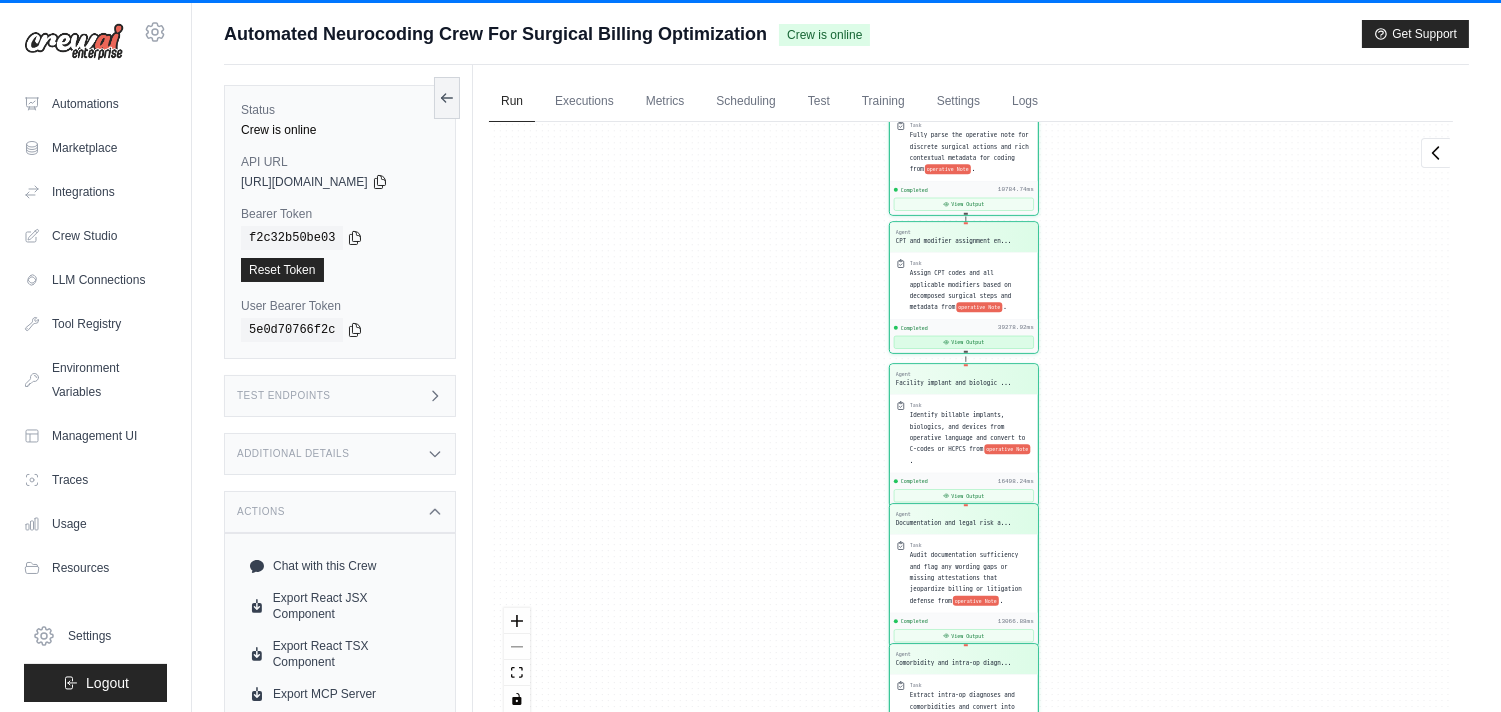 click on "View Output" at bounding box center [964, 342] 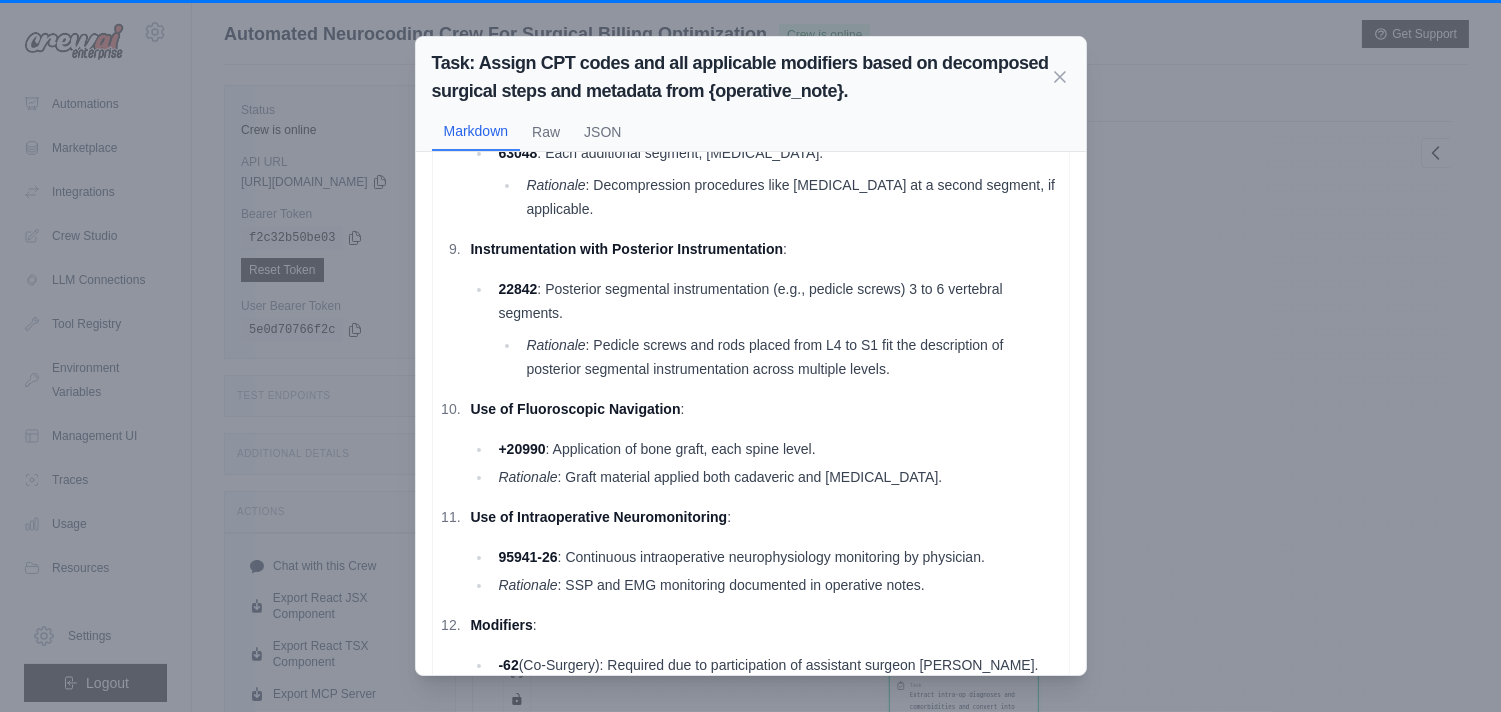 scroll, scrollTop: 1240, scrollLeft: 0, axis: vertical 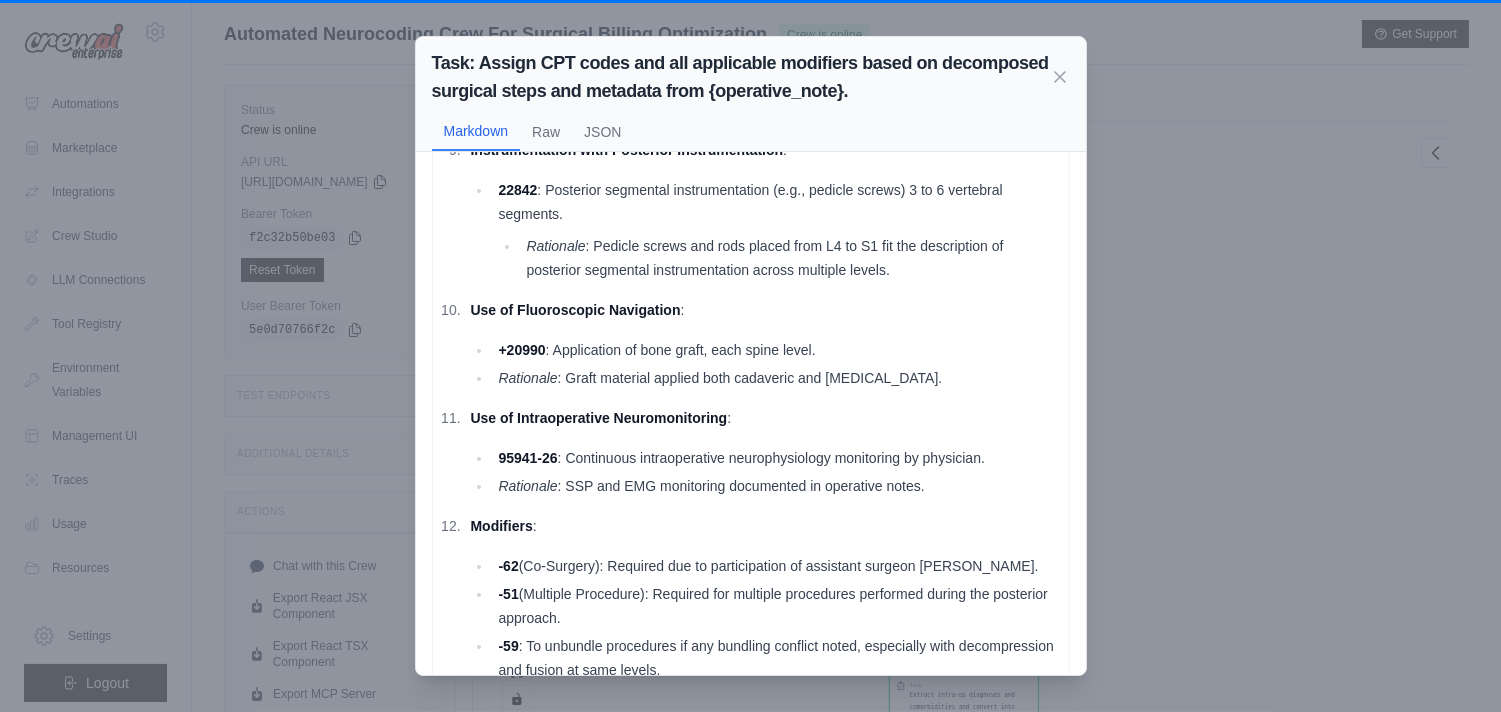 click on "Task: Assign CPT codes and all applicable modifiers based on decomposed surgical steps and metadata from {operative_note}. Markdown Raw JSON
Primary CPT Code for Stage 1 (Anterior Approach) :
22558 : Arthrodesis, anterior interbody technique, including minimal discectomy to prepare interspace (other than for decompression), lumbar; single interspace (L4-5).
Rationale : The procedure involved anterior lumbar interbody fusion (ALIF) with insertion of PEEK cages at L4-5, matching the code definition of arthrodesis (fusion) via anterior approach.
Add-on CPT Code for Additional Fusion Level :
22585 : Each additional interspace.
Rationale : The ALIF was also performed at another interspace, L5-S1, requiring the additional code for each extra level fused.
Instrumentation with Anterior Instrumentation :
22845 : Anterior instrumentation, 2 to 3 vertebral segments (L5-S1).
Rationale : Anterior instrumentation was reported using a titanium plate at L5-S1.
:" at bounding box center (750, 356) 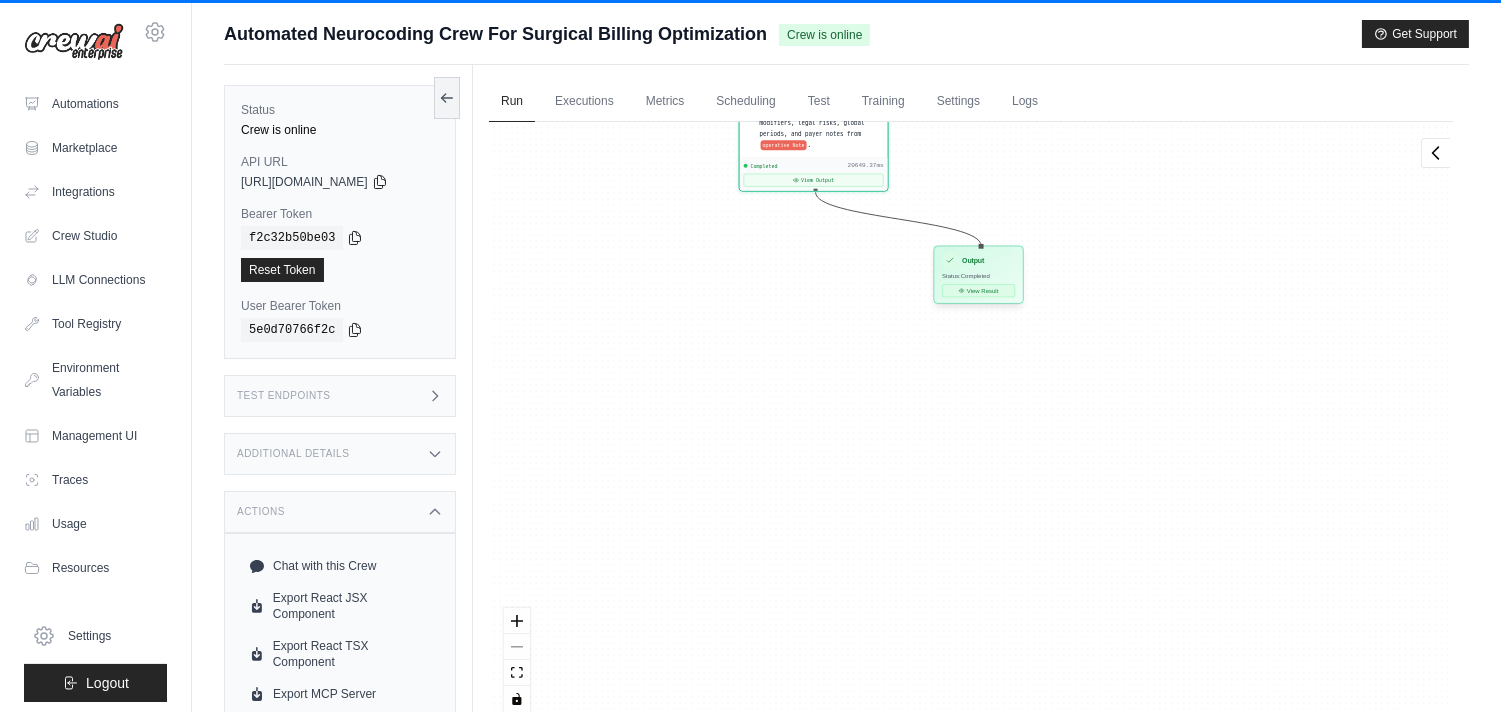 click on "View Result" at bounding box center (978, 290) 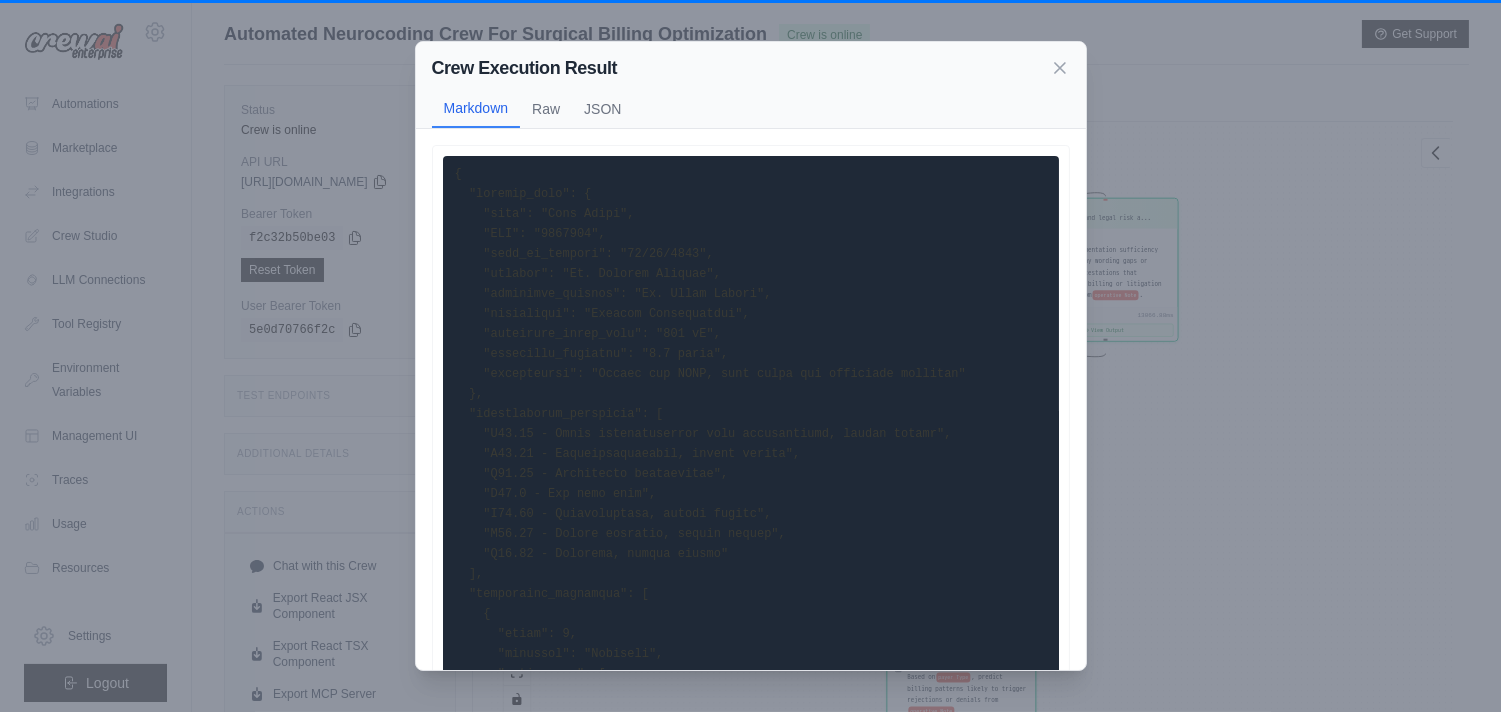 click at bounding box center [751, 2064] 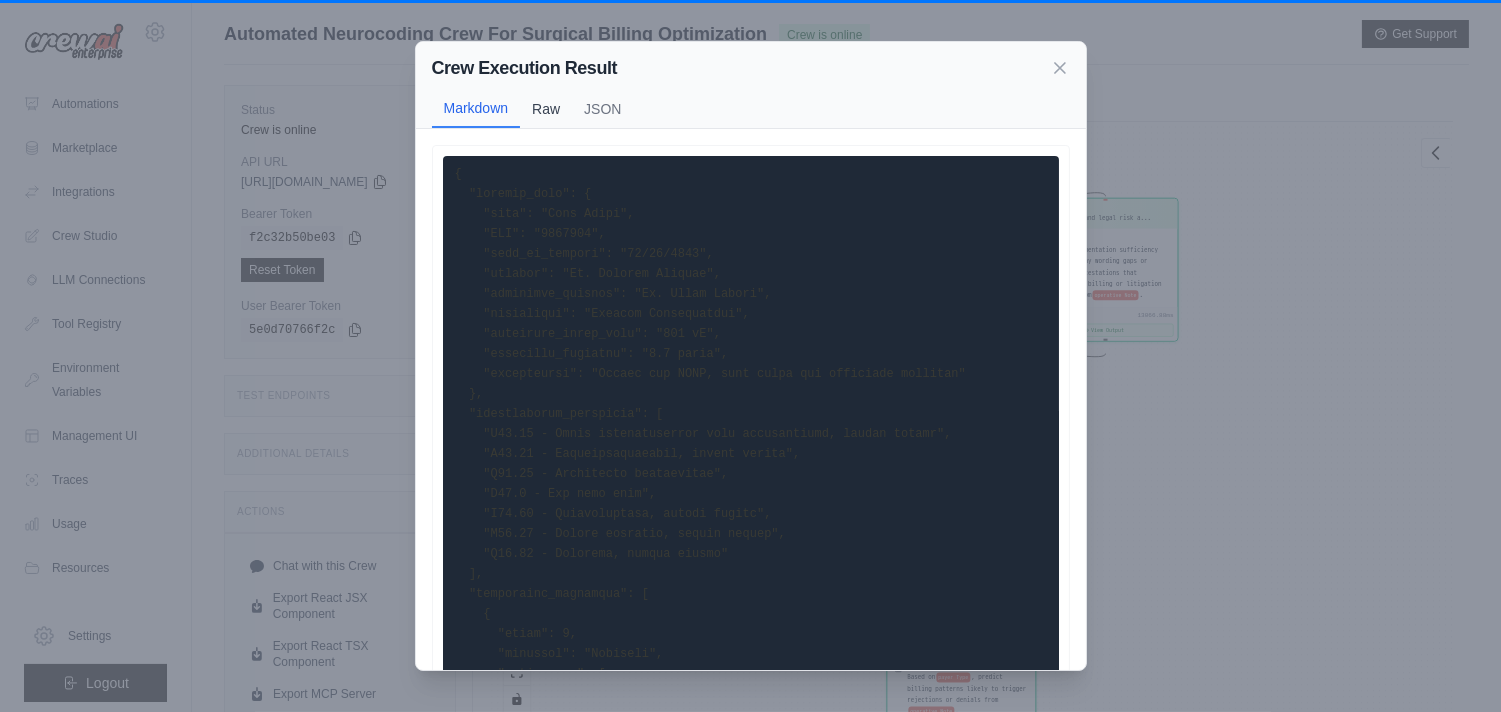 click on "Raw" at bounding box center (546, 109) 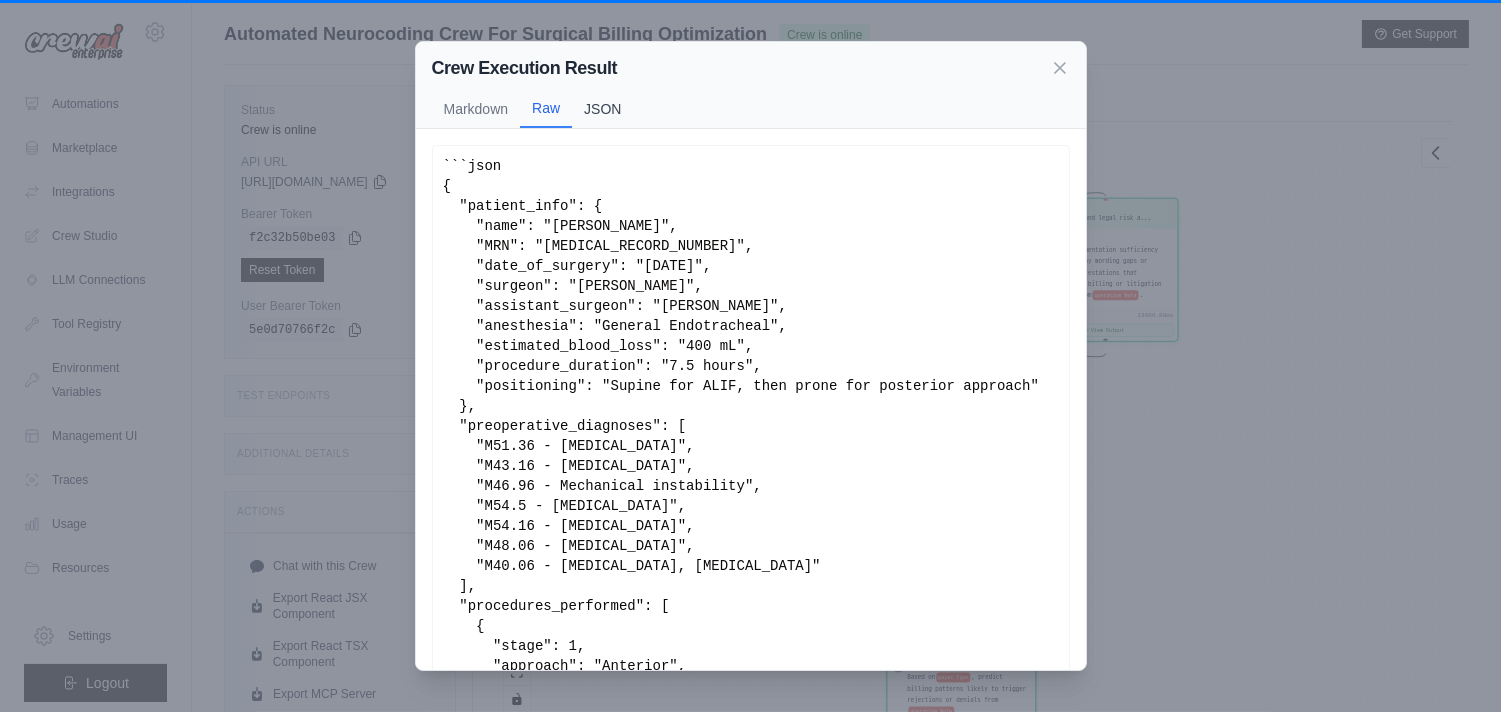 click on "JSON" at bounding box center (602, 109) 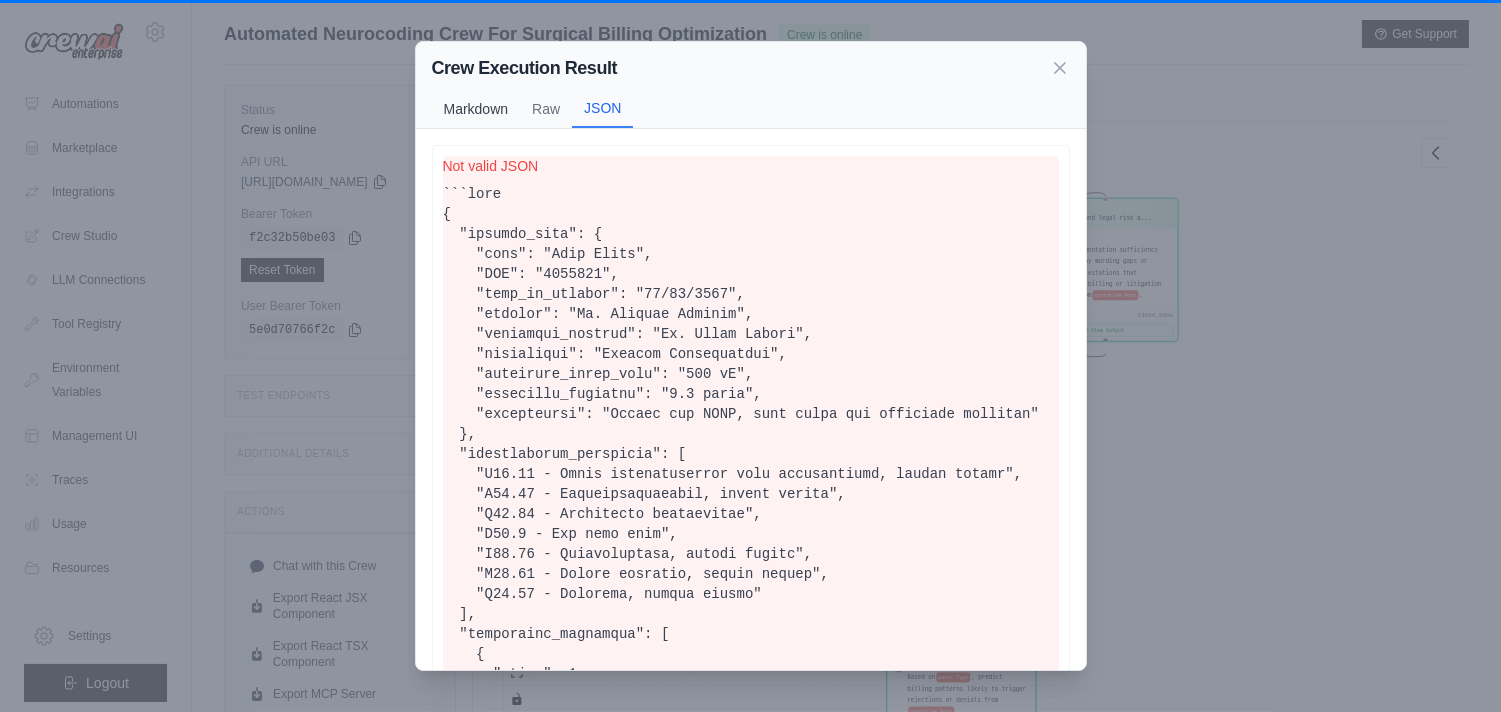 click on "Markdown" at bounding box center (476, 109) 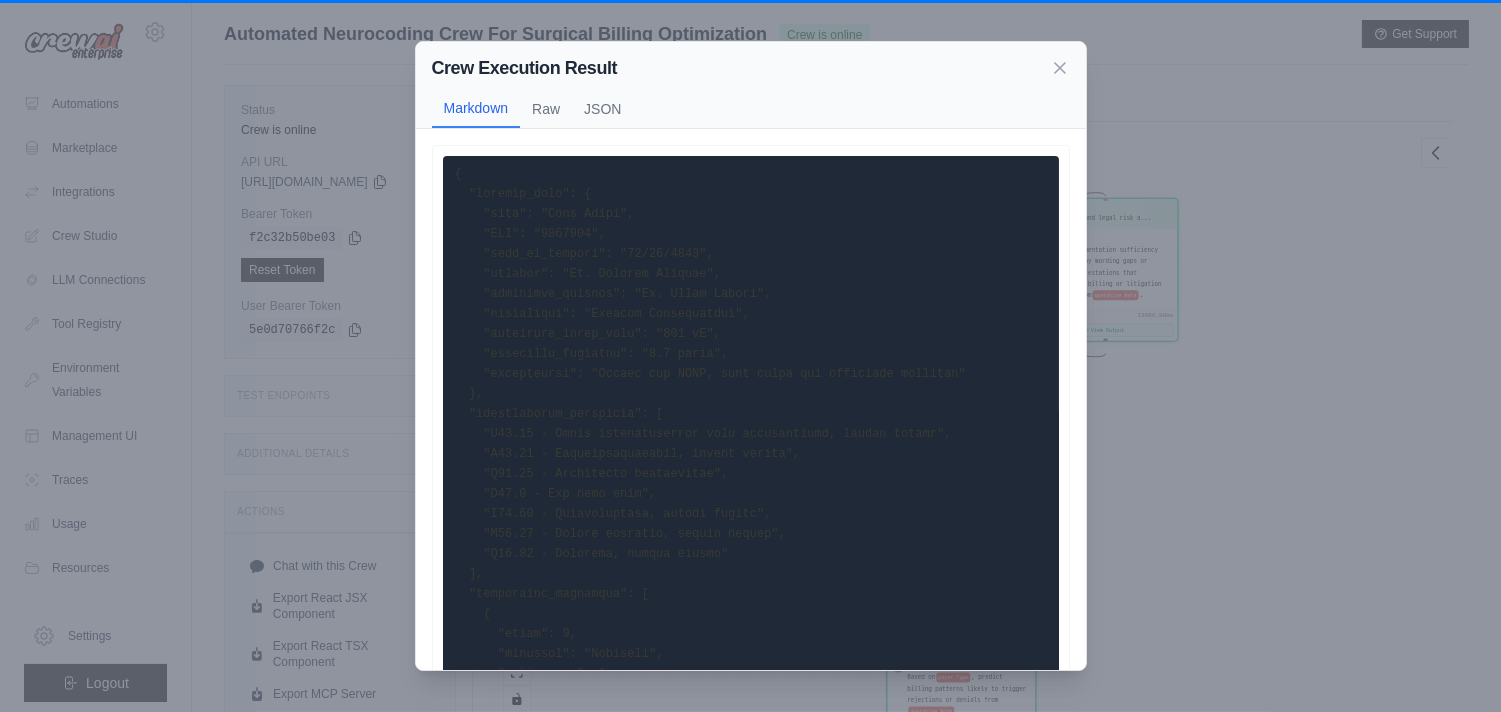 click at bounding box center (926, 2064) 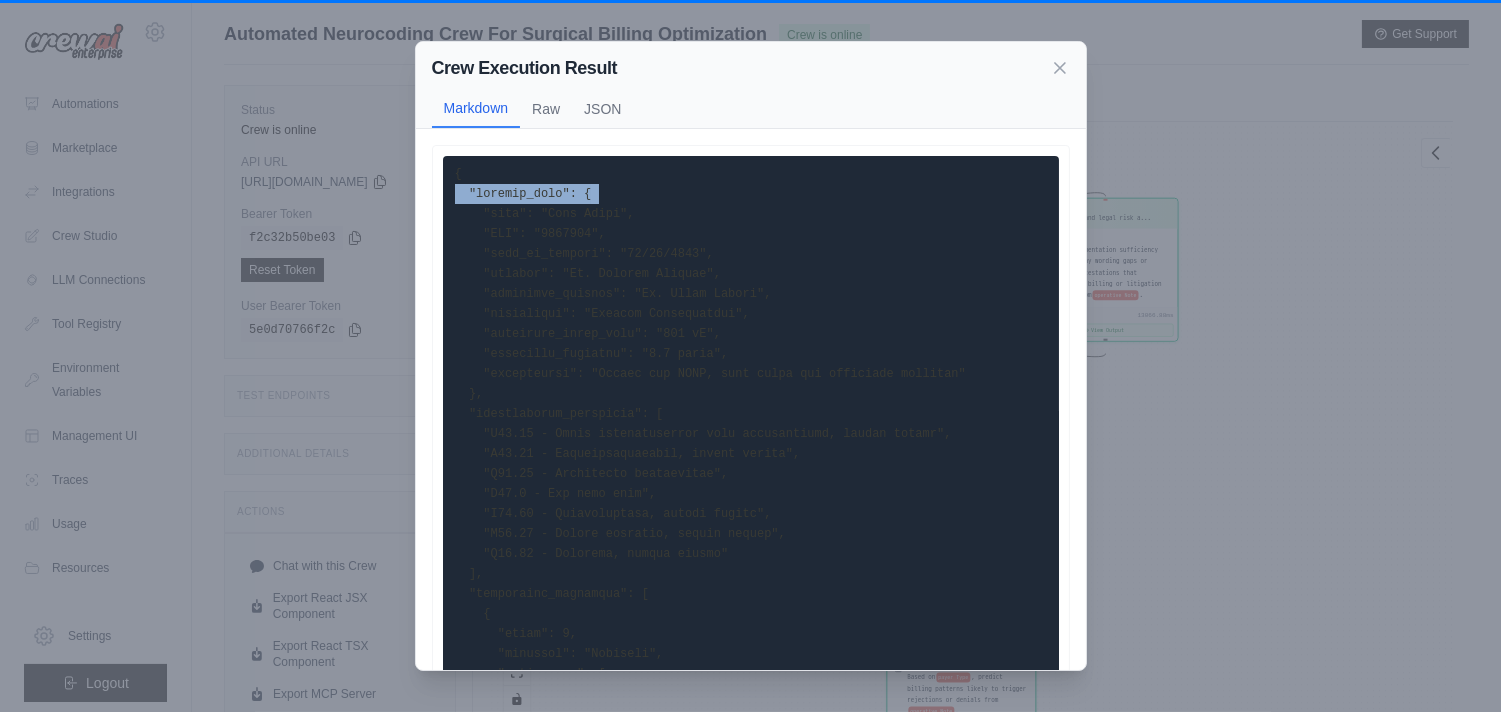 click at bounding box center [926, 2064] 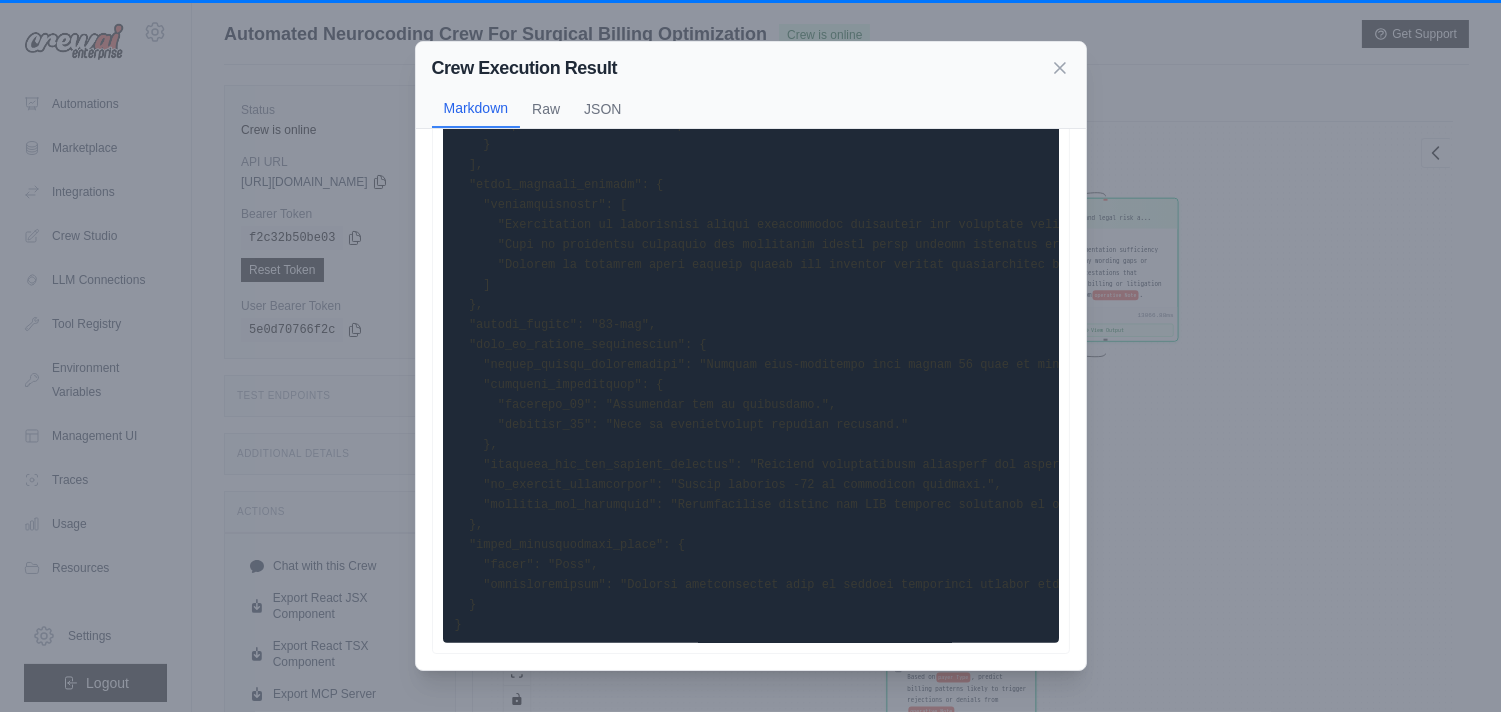 scroll, scrollTop: 3342, scrollLeft: 0, axis: vertical 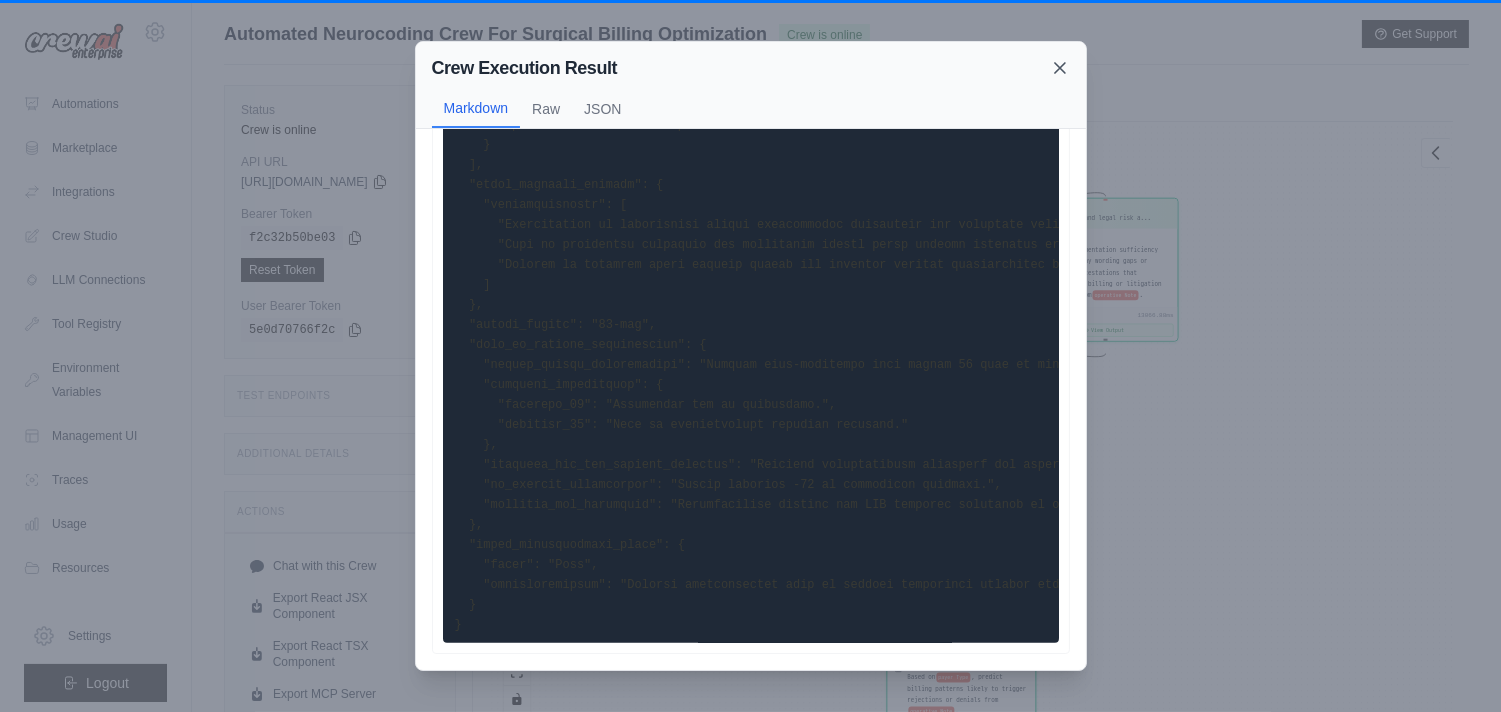 click 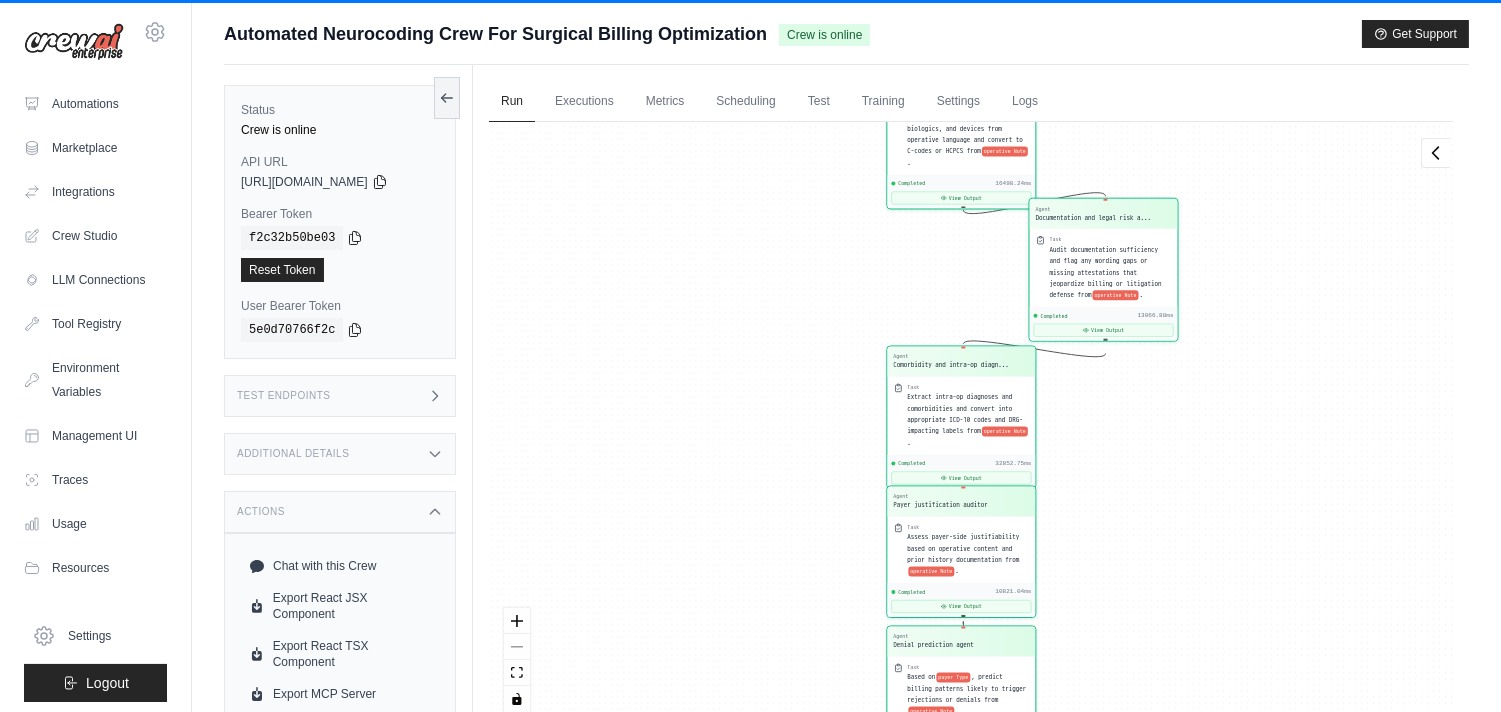 click on "Agent Operative detail extractor Task Fully parse the operative note for discrete surgical actions and rich contextual metadata for coding from  operative Note . Completed 10784.74ms View Output Agent CPT and modifier assignment en... Task Assign CPT codes and all applicable modifiers based on decomposed surgical steps and metadata from  operative Note . Completed 39278.92ms View Output Agent Facility implant and biologic ... Task Identify billable implants, biologics, and devices from operative language and convert to C-codes or HCPCS from  operative Note . Completed 16498.24ms View Output Agent Documentation and legal risk a... Task Audit documentation sufficiency and flag any wording gaps or missing attestations that jeopardize billing or litigation defense from  operative Note . Completed 13066.88ms View Output Agent Comorbidity and intra-op diagn... Task Extract intra-op diagnoses and comorbidities and convert into appropriate ICD-10 codes and DRG-impacting labels from  operative Note . Completed Agent ." at bounding box center (971, 424) 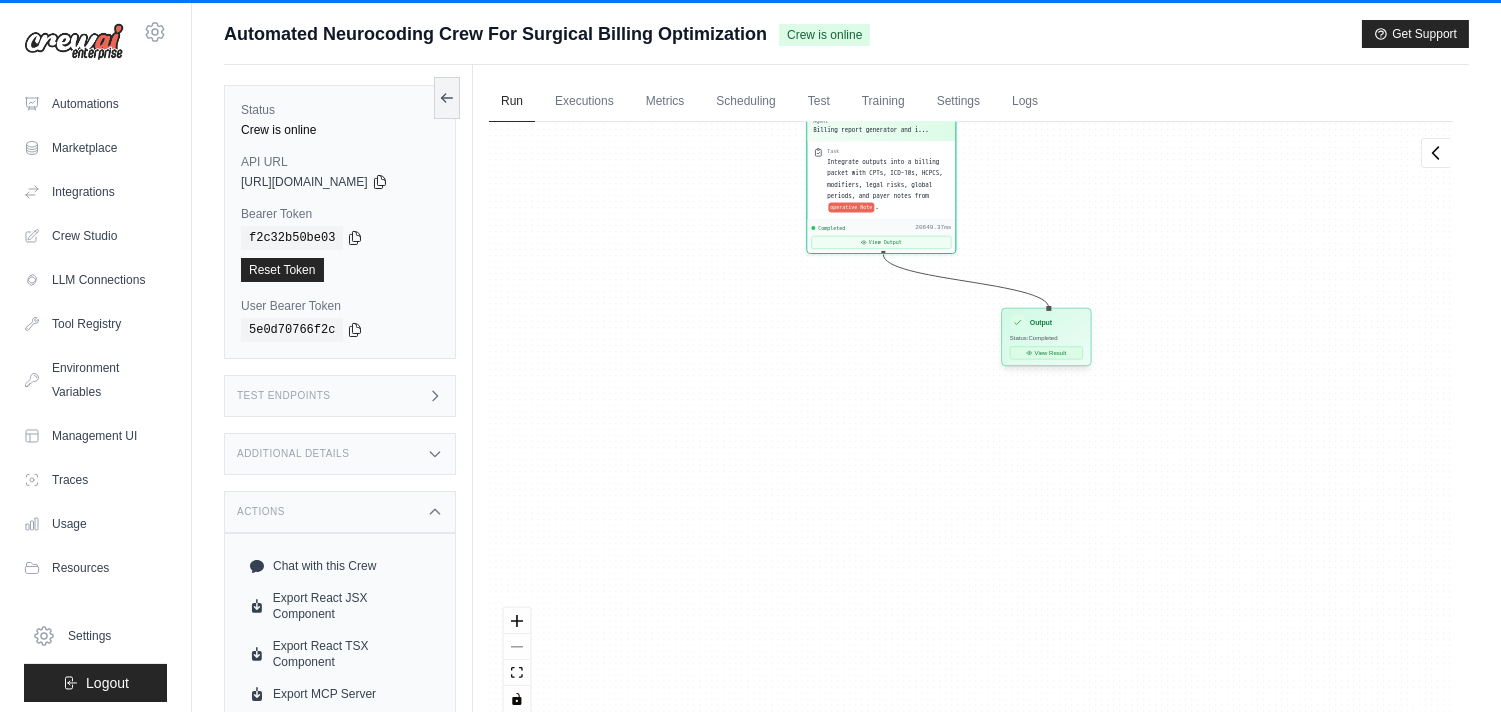click on "View Result" at bounding box center (1046, 352) 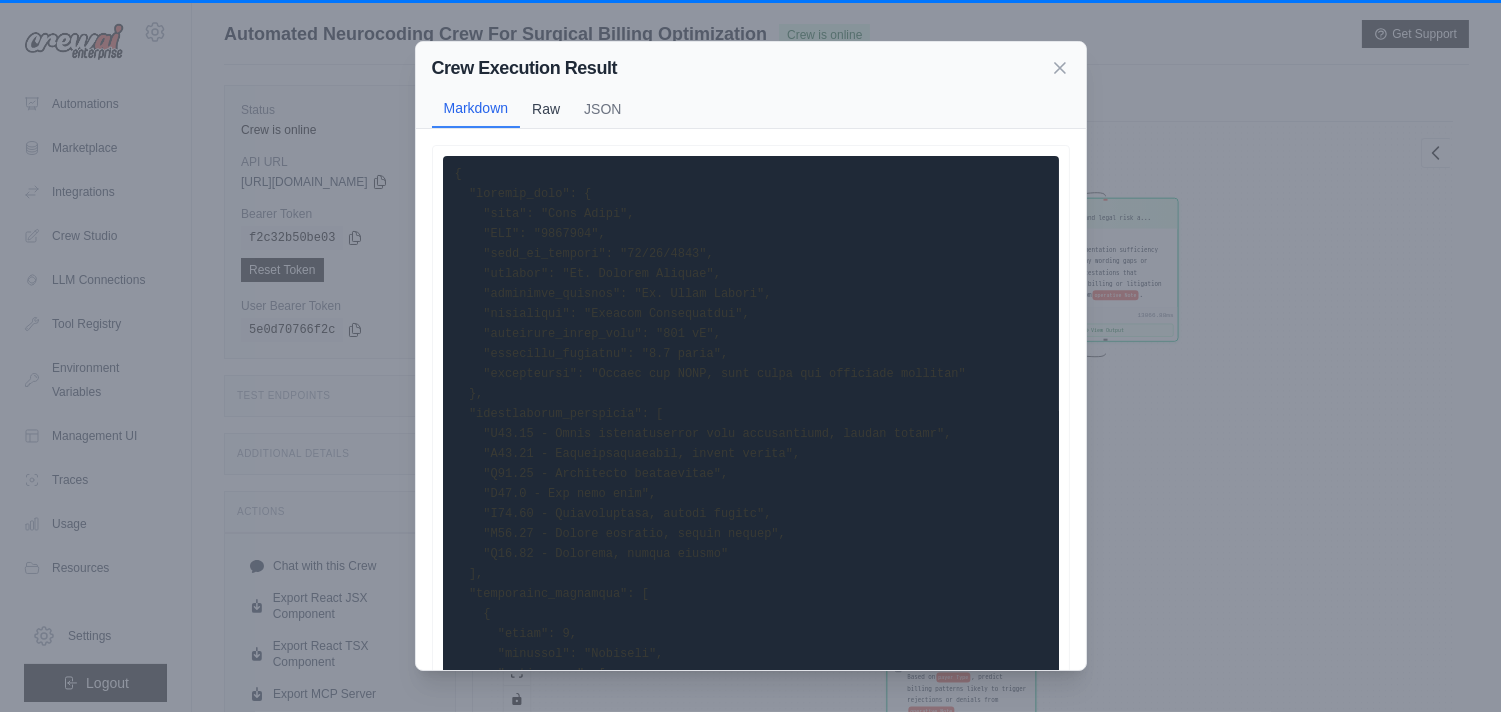 click on "Raw" at bounding box center (546, 109) 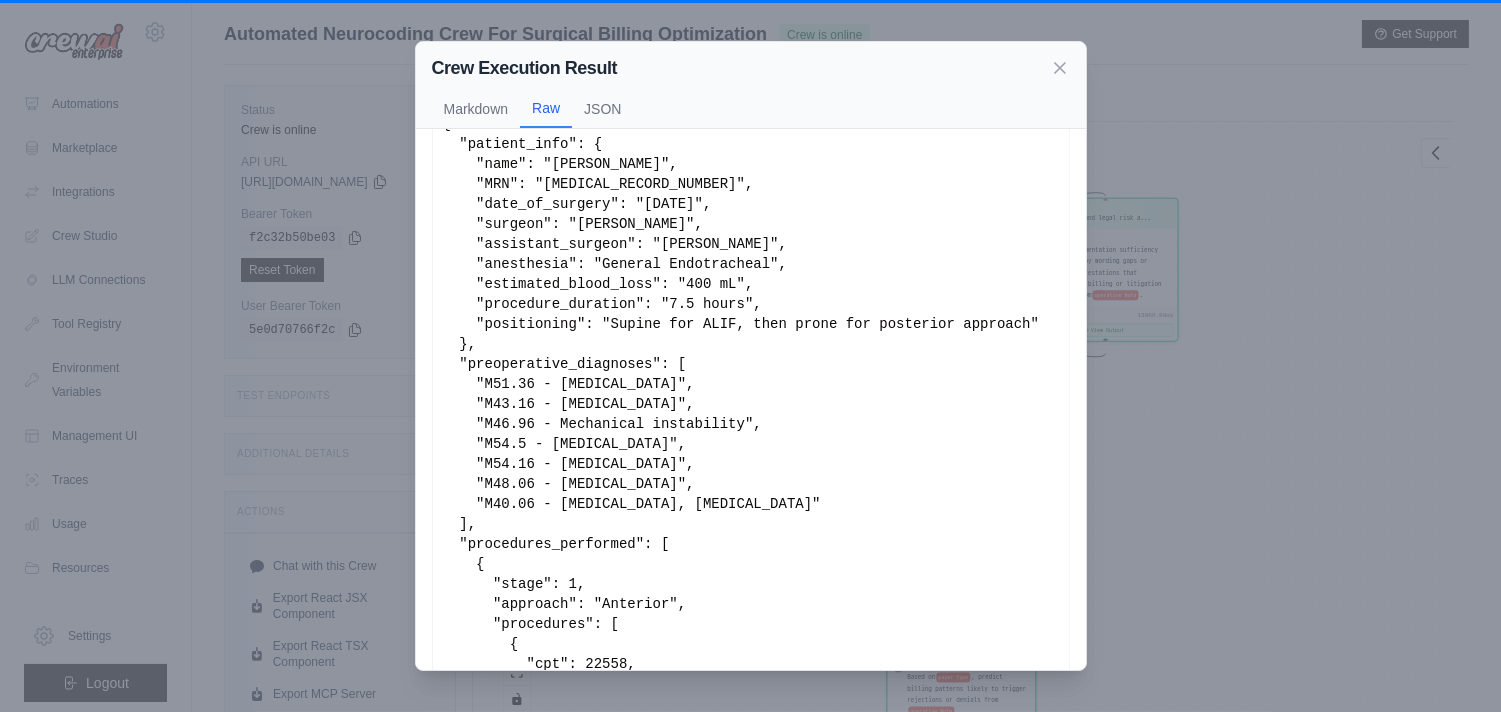 scroll, scrollTop: 0, scrollLeft: 0, axis: both 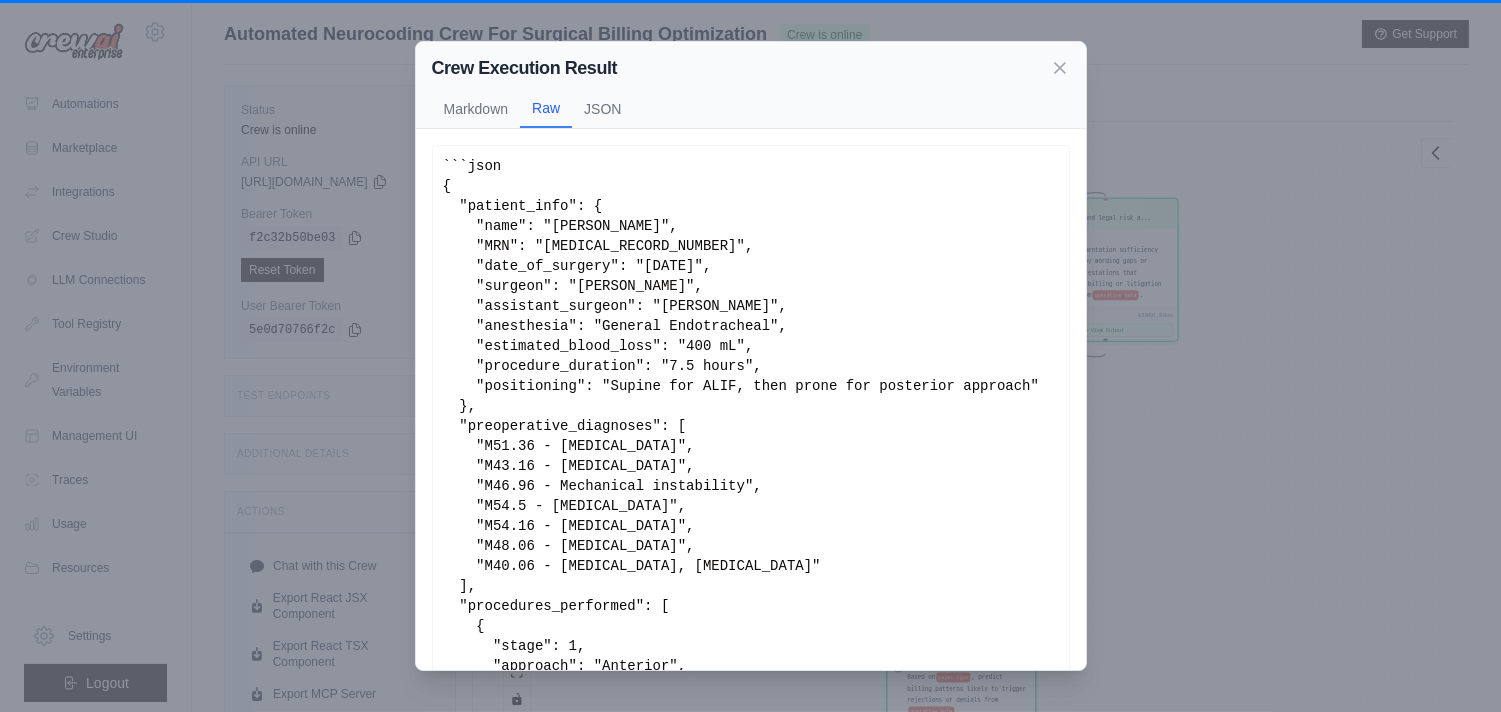 click on "```json
{
"patient_info": {
"name": "Jane Smith",
"MRN": "7891011",
"date_of_surgery": "07/09/2025",
"surgeon": "Dr. Sulaman Durrani",
"assistant_surgeon": "Dr. Timur Urakov",
"anesthesia": "General Endotracheal",
"estimated_blood_loss": "400 mL",
"procedure_duration": "7.5 hours",
"positioning": "Supine for ALIF, then prone for posterior approach"
},
"preoperative_diagnoses": [
"M51.36 - Other intervertebral disc degeneration, lumbar region",
"M43.16 - Spondylolisthesis, lumbar region",
"M46.96 - Mechanical instability",
"M54.5 - Low back pain",
"M54.16 - Radiculopathy, lumbar region",
"M48.06 - Spinal stenosis, lumbar region",
"M40.06 - Kyphosis, lumbar region"
],
"procedures_performed": [
{
"stage": 1,
"approach": "Anterior",
"procedures": [
{
"cpt": 22558,
"description": "Arthrodesis, anterior interbody technique, single interspace; L4-5",
"rationale ... Show more" at bounding box center [751, 476] 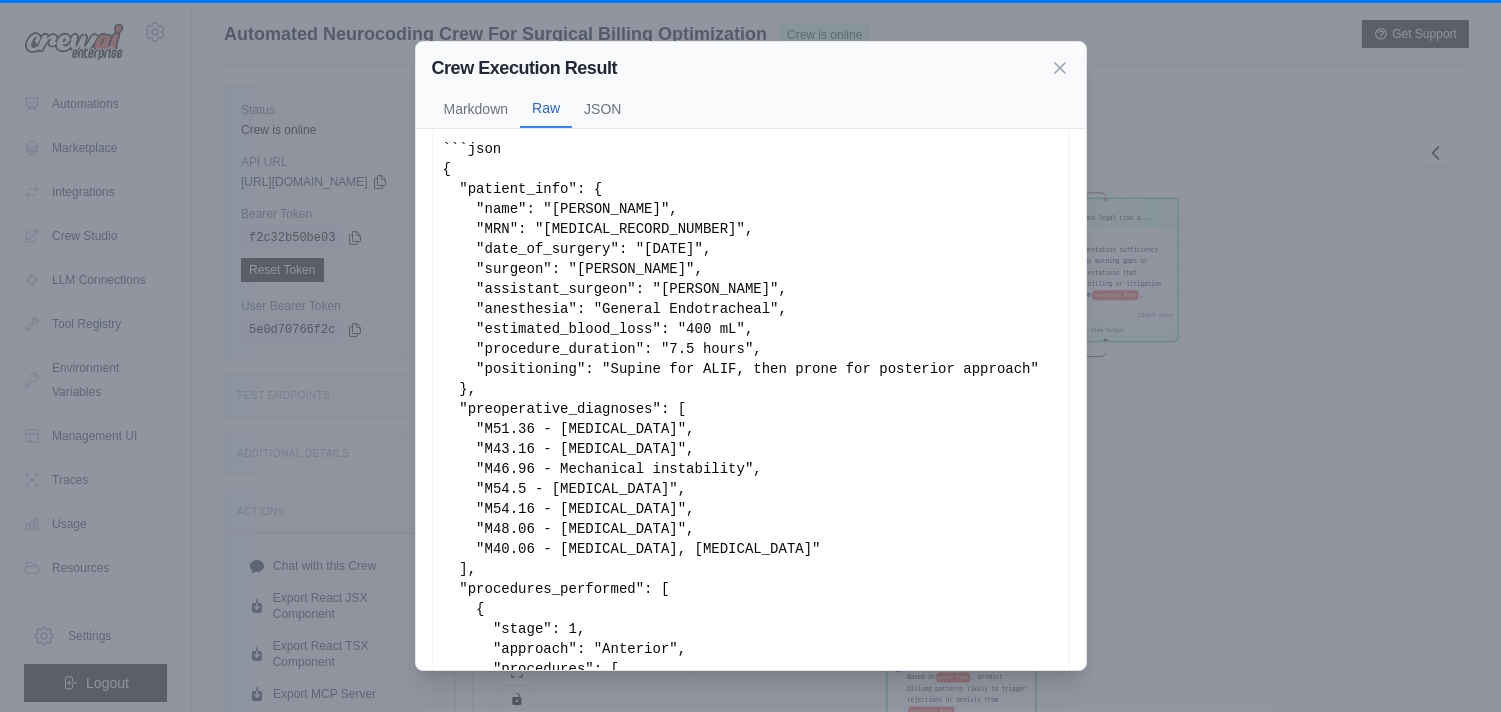 scroll, scrollTop: 0, scrollLeft: 0, axis: both 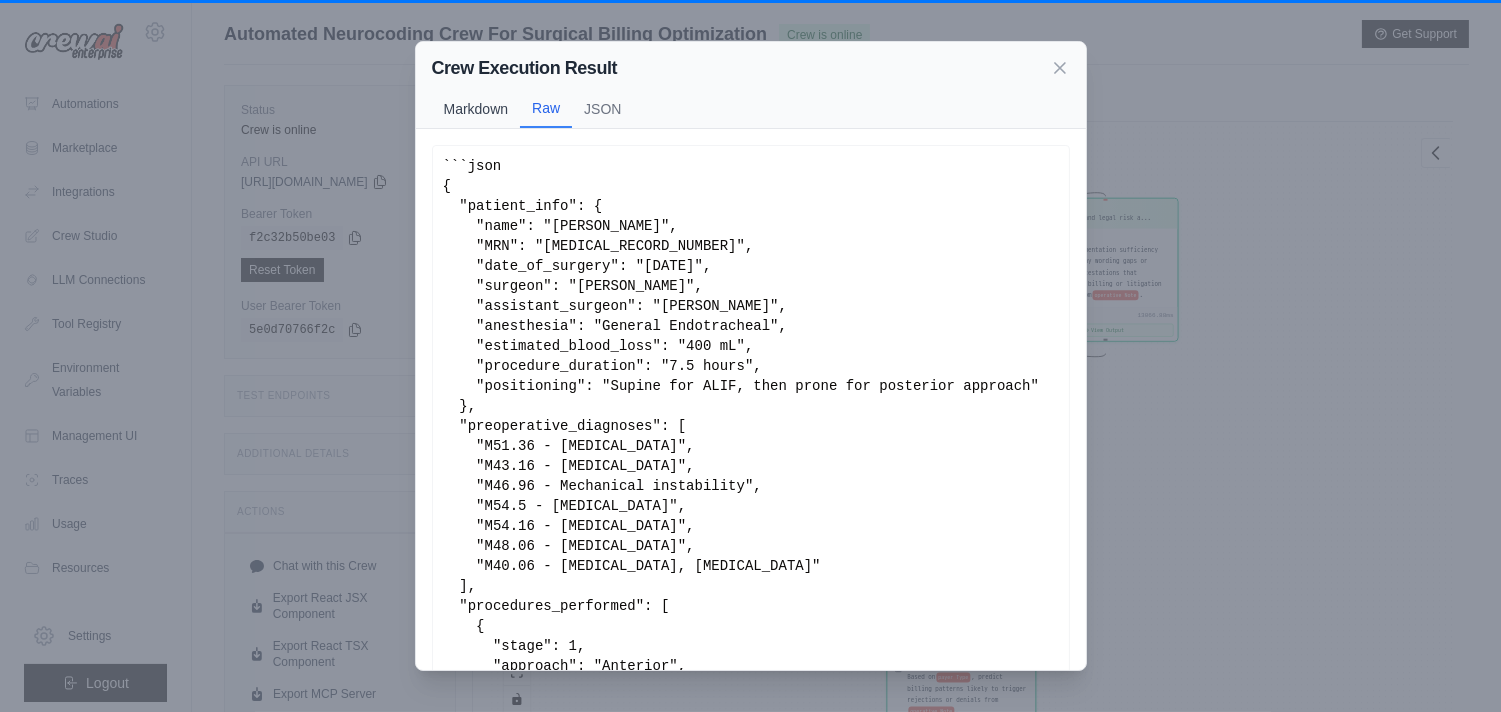 click on "Markdown" at bounding box center (476, 109) 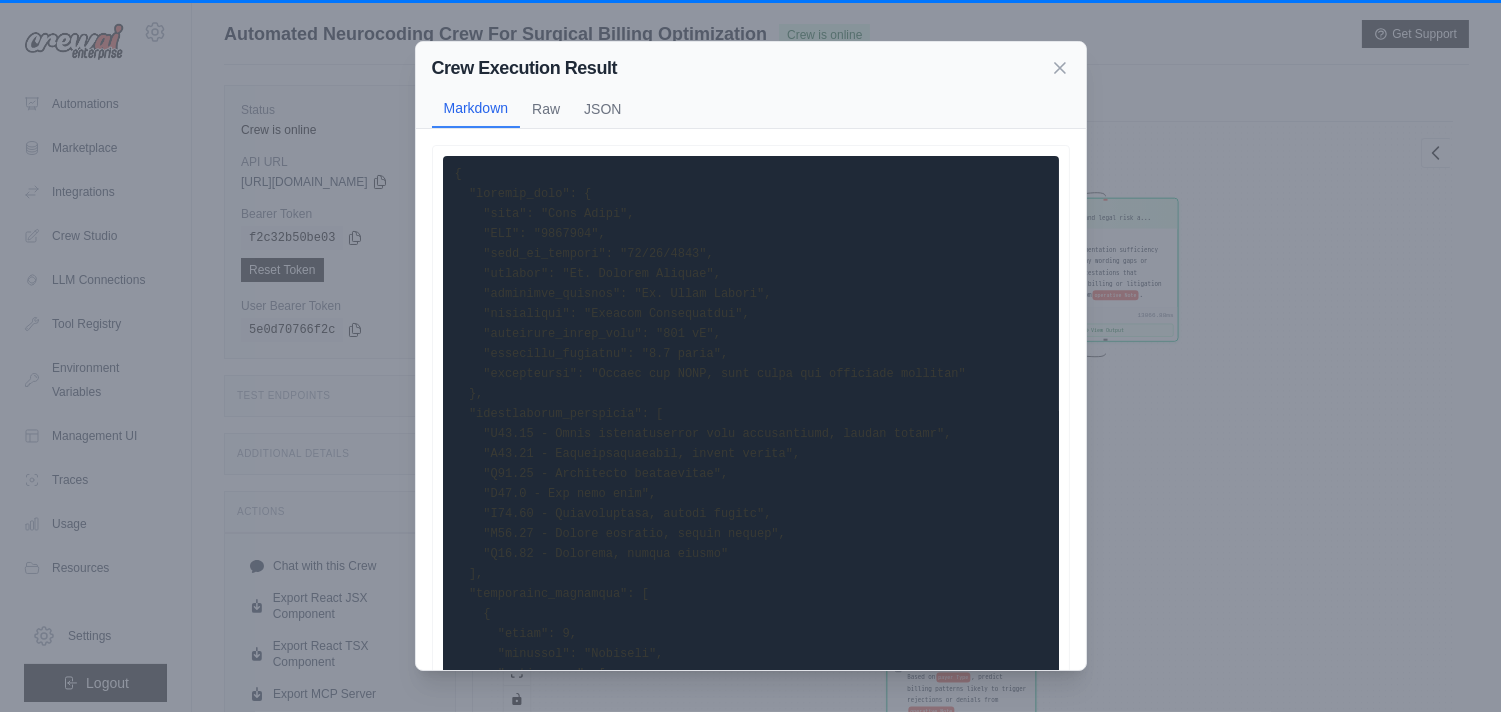 click at bounding box center [926, 2064] 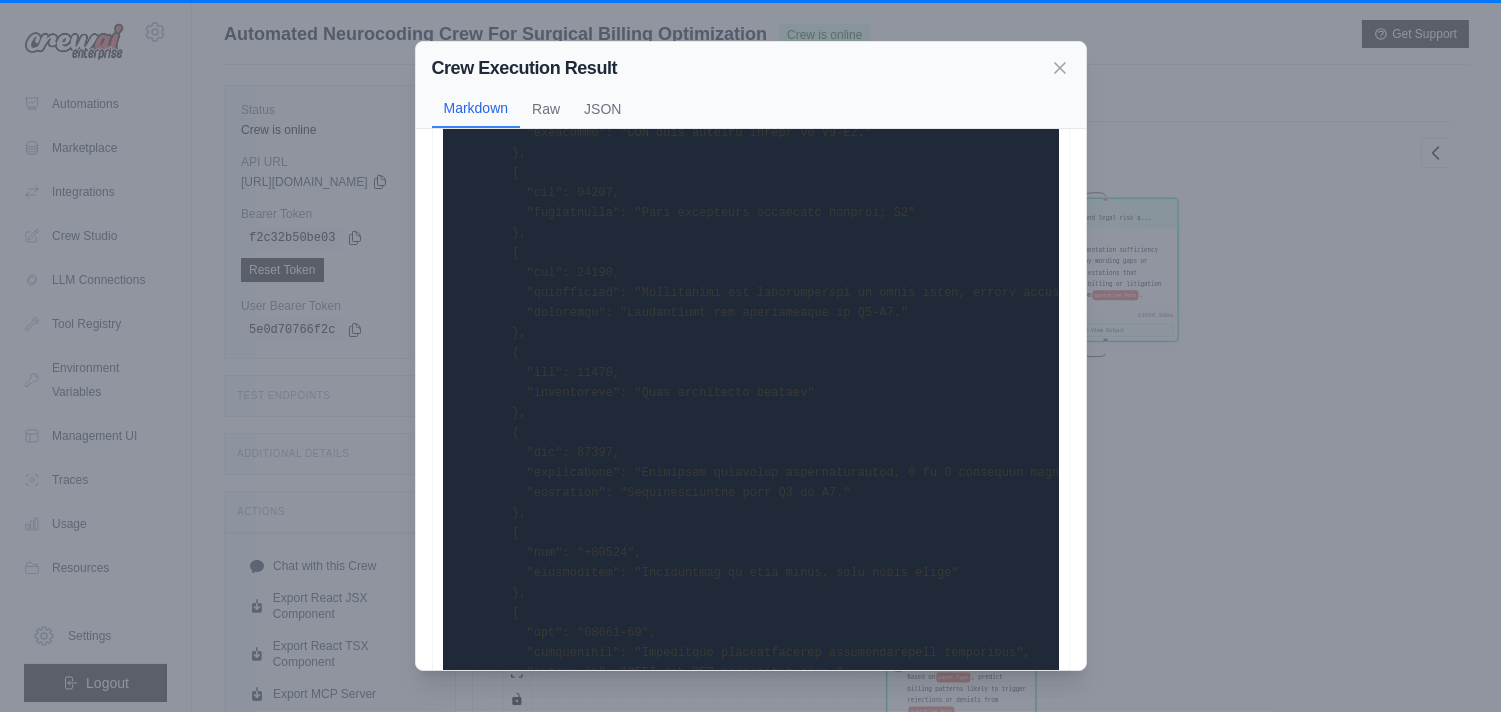 scroll, scrollTop: 1135, scrollLeft: 0, axis: vertical 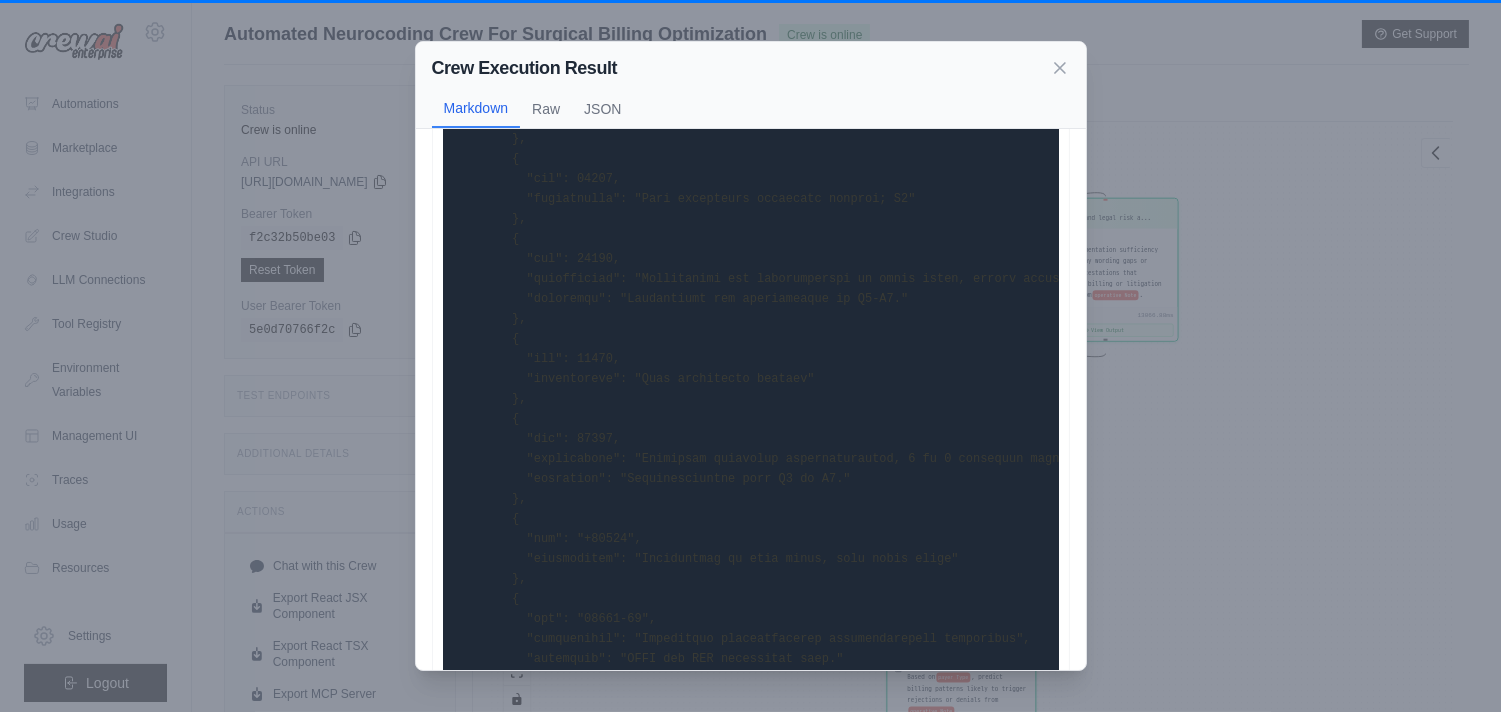 click at bounding box center [751, 929] 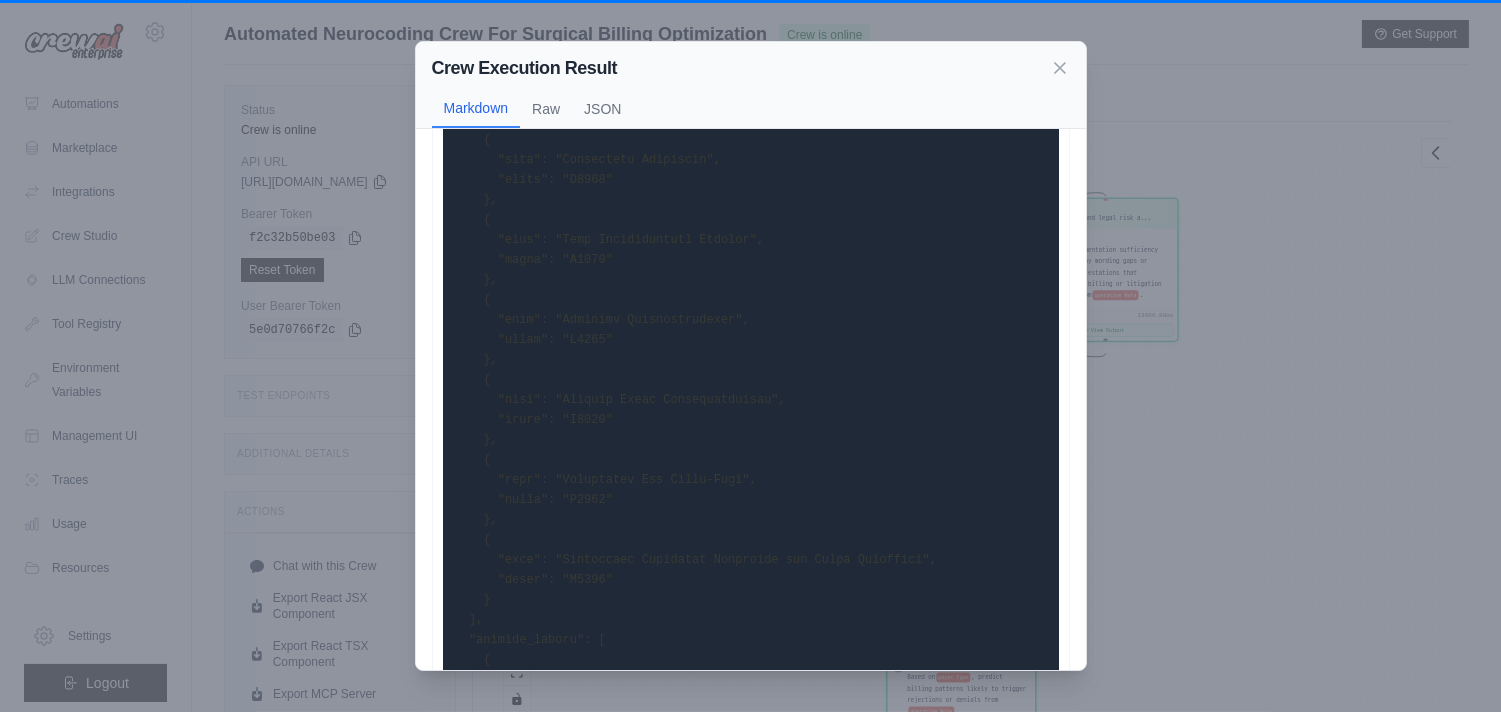 scroll, scrollTop: 2258, scrollLeft: 0, axis: vertical 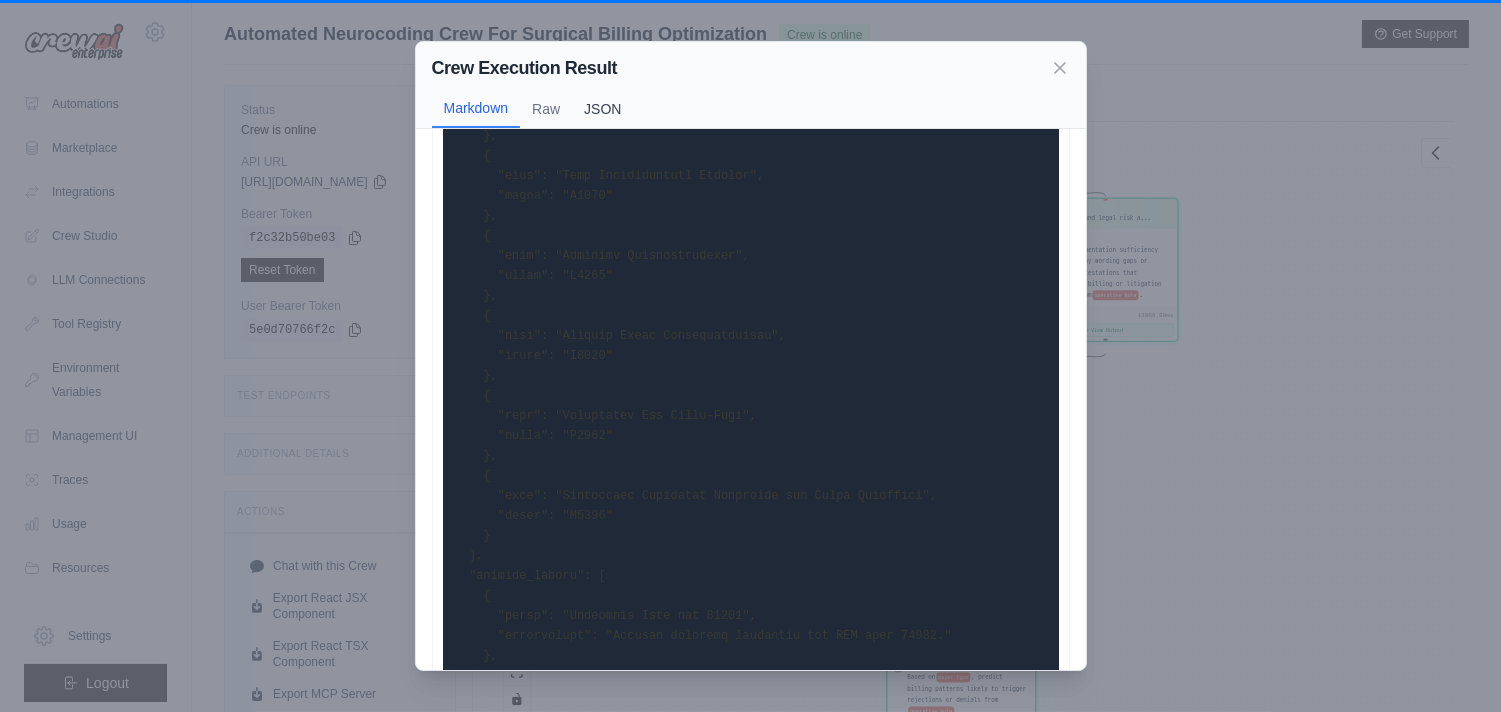 click on "JSON" at bounding box center [602, 109] 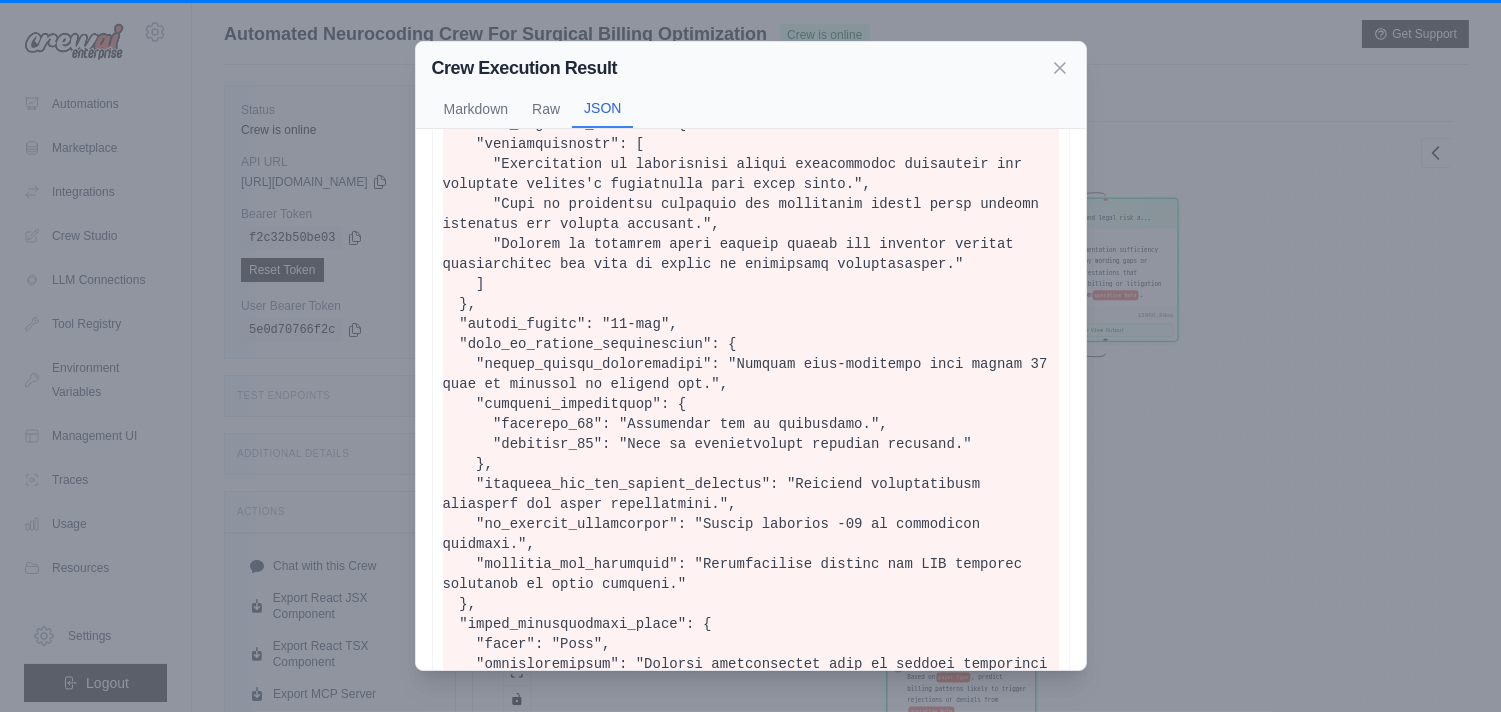 scroll, scrollTop: 3741, scrollLeft: 0, axis: vertical 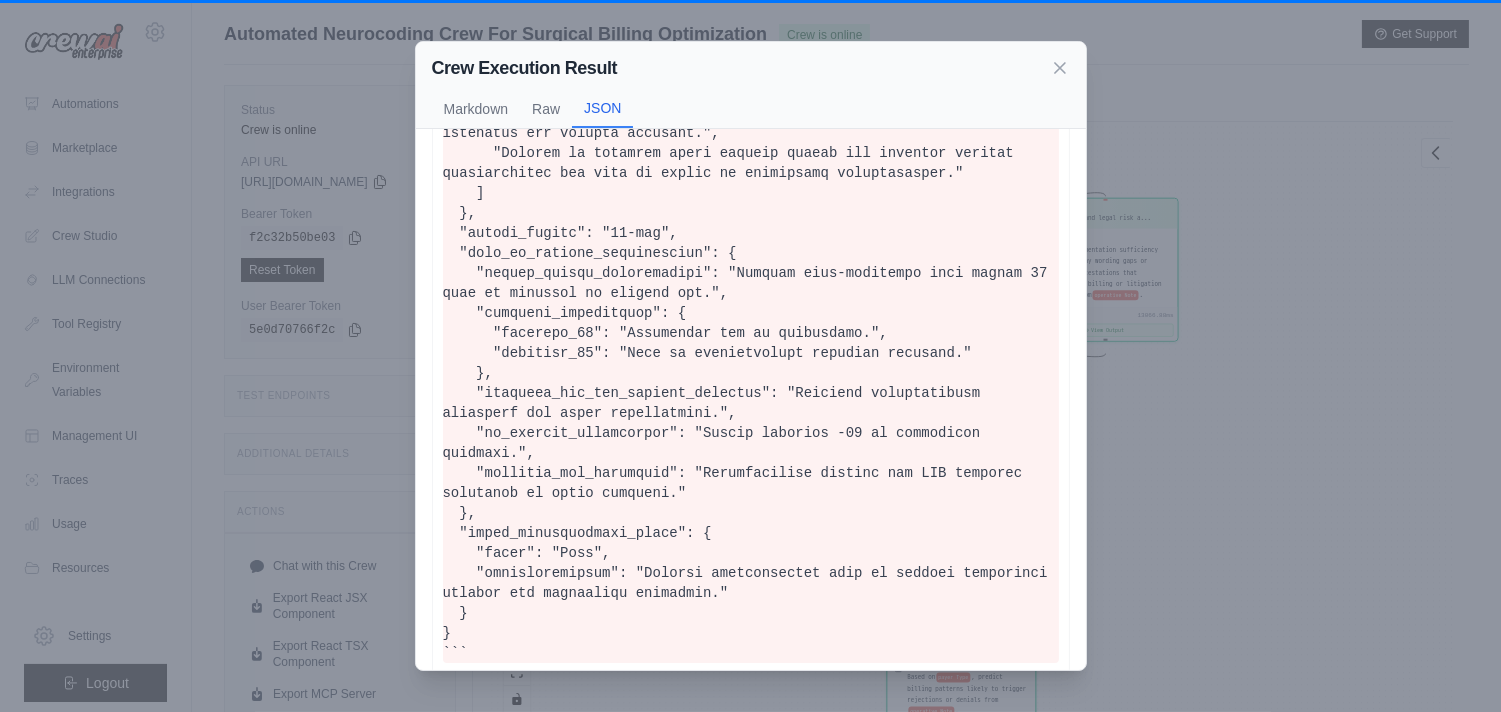 click at bounding box center [751, -1447] 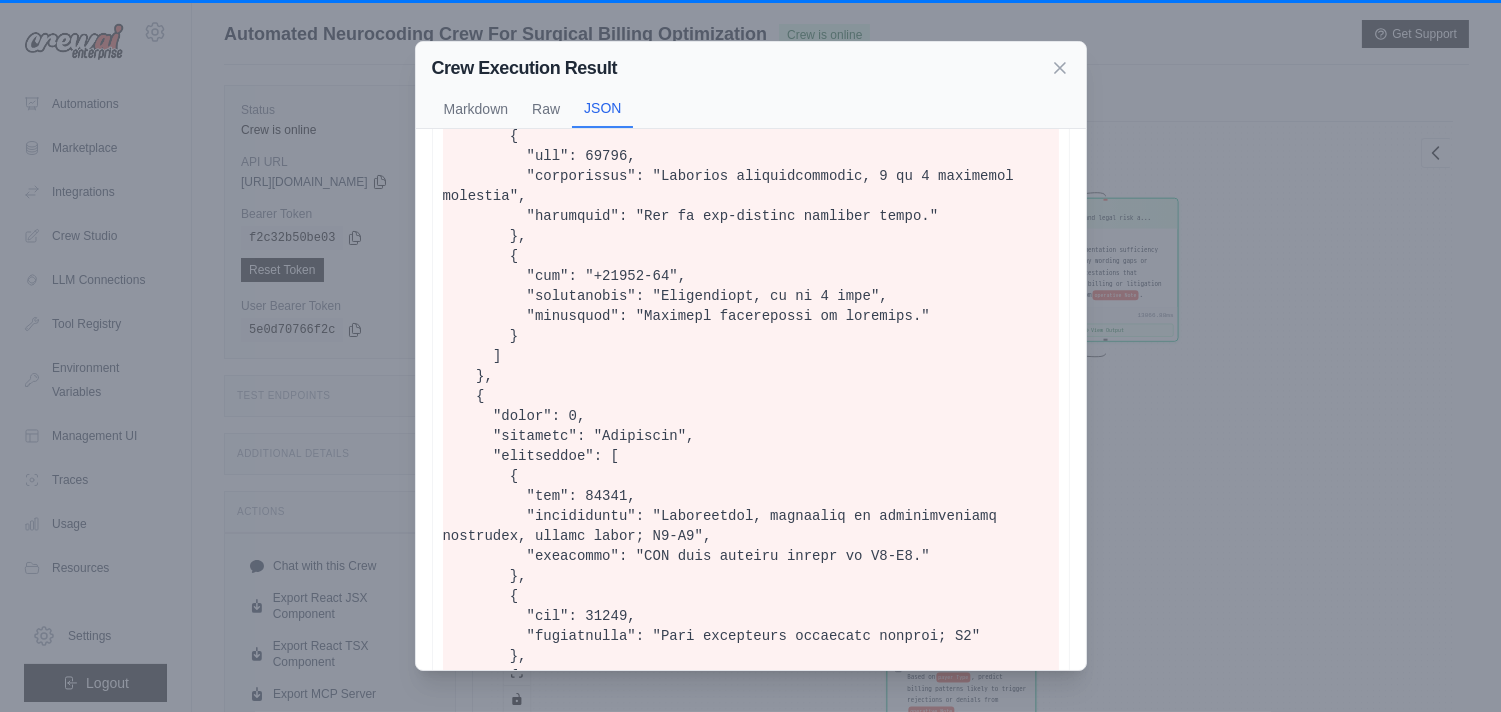 scroll, scrollTop: 0, scrollLeft: 0, axis: both 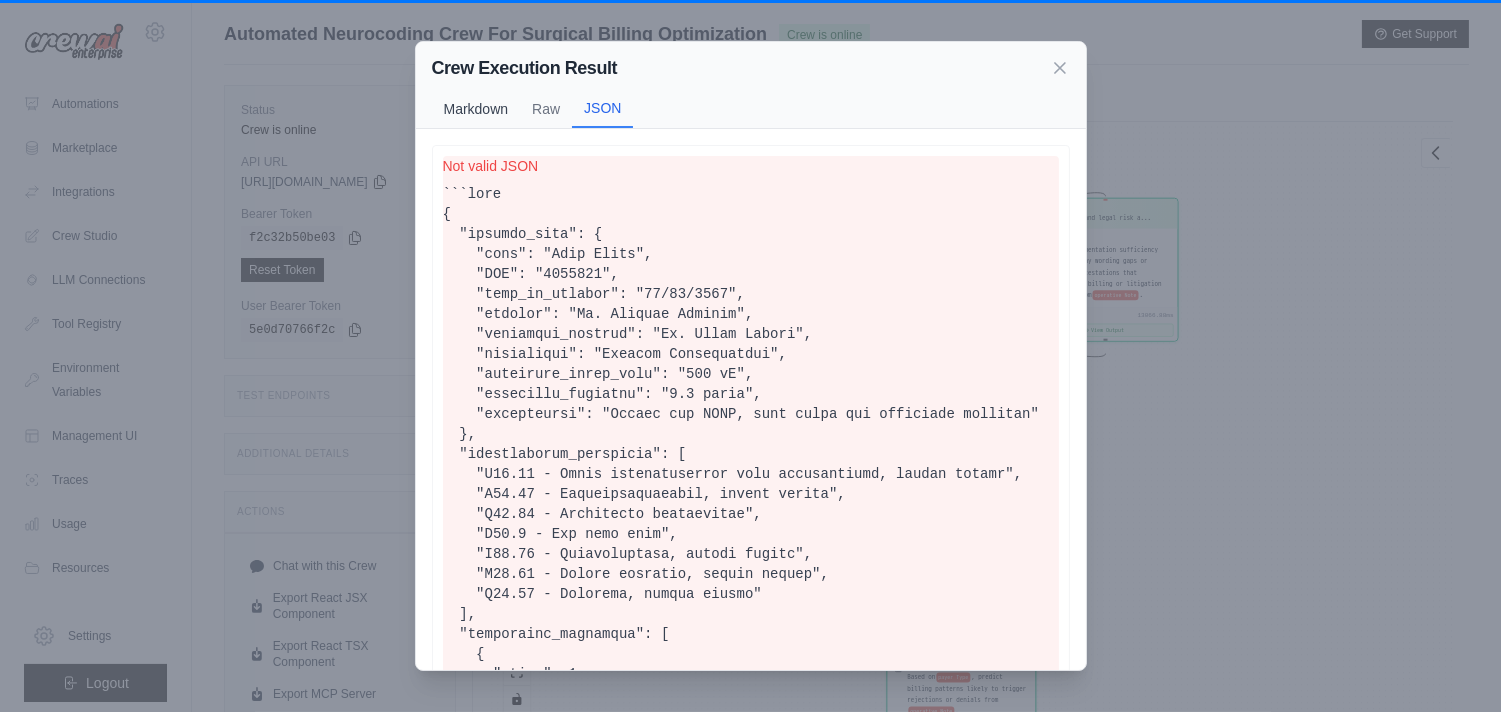 click on "Markdown" at bounding box center (476, 109) 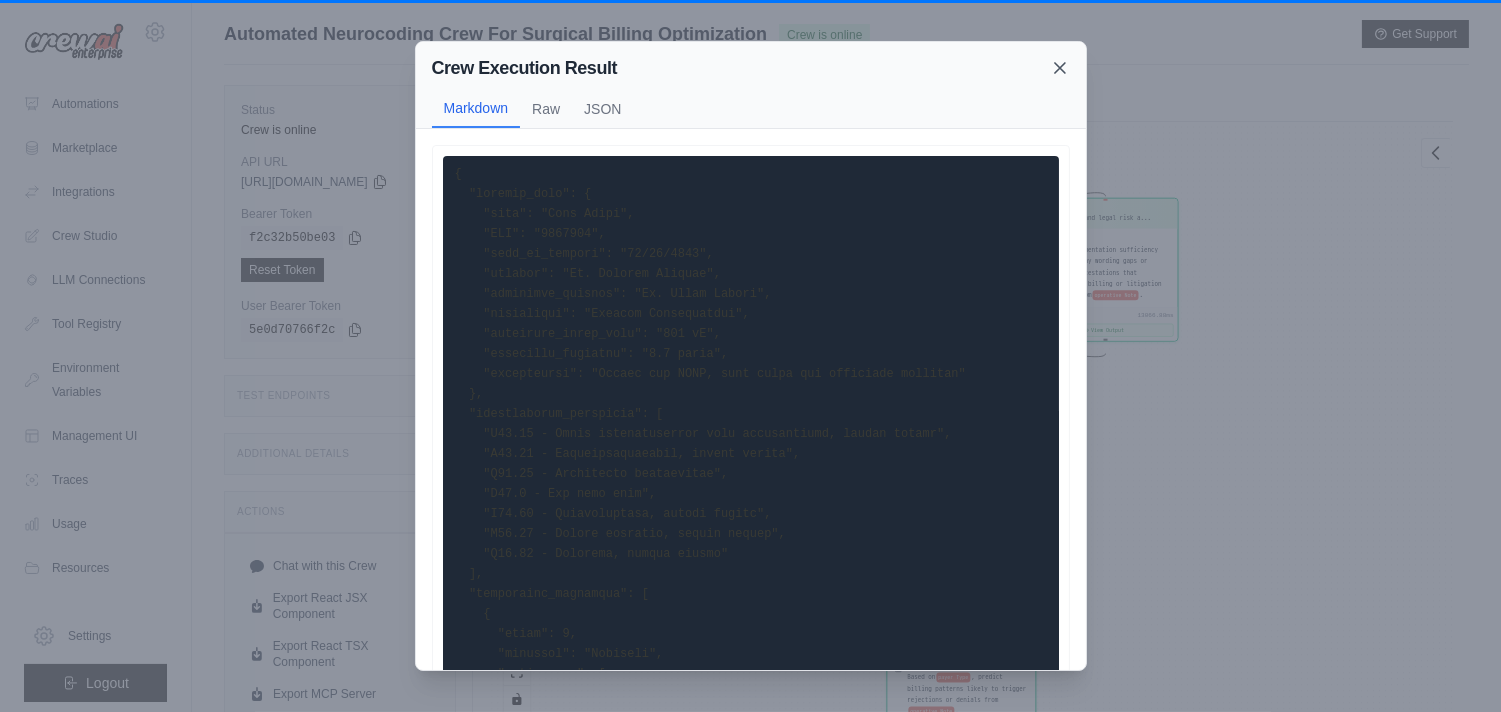 click 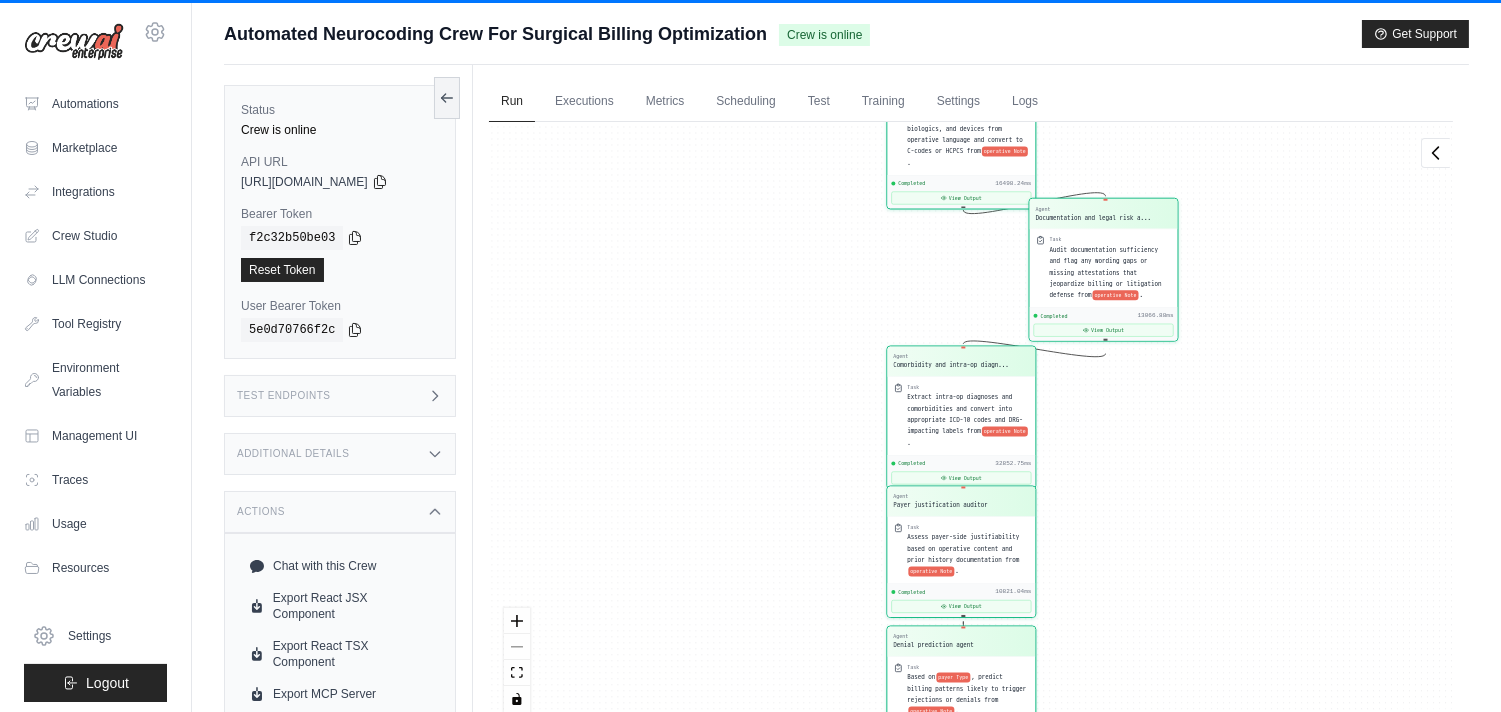 click on "Agent Operative detail extractor Task Fully parse the operative note for discrete surgical actions and rich contextual metadata for coding from  operative Note . Completed 10784.74ms View Output Agent CPT and modifier assignment en... Task Assign CPT codes and all applicable modifiers based on decomposed surgical steps and metadata from  operative Note . Completed 39278.92ms View Output Agent Facility implant and biologic ... Task Identify billable implants, biologics, and devices from operative language and convert to C-codes or HCPCS from  operative Note . Completed 16498.24ms View Output Agent Documentation and legal risk a... Task Audit documentation sufficiency and flag any wording gaps or missing attestations that jeopardize billing or litigation defense from  operative Note . Completed 13066.88ms View Output Agent Comorbidity and intra-op diagn... Task Extract intra-op diagnoses and comorbidities and convert into appropriate ICD-10 codes and DRG-impacting labels from  operative Note . Completed Agent ." at bounding box center (971, 424) 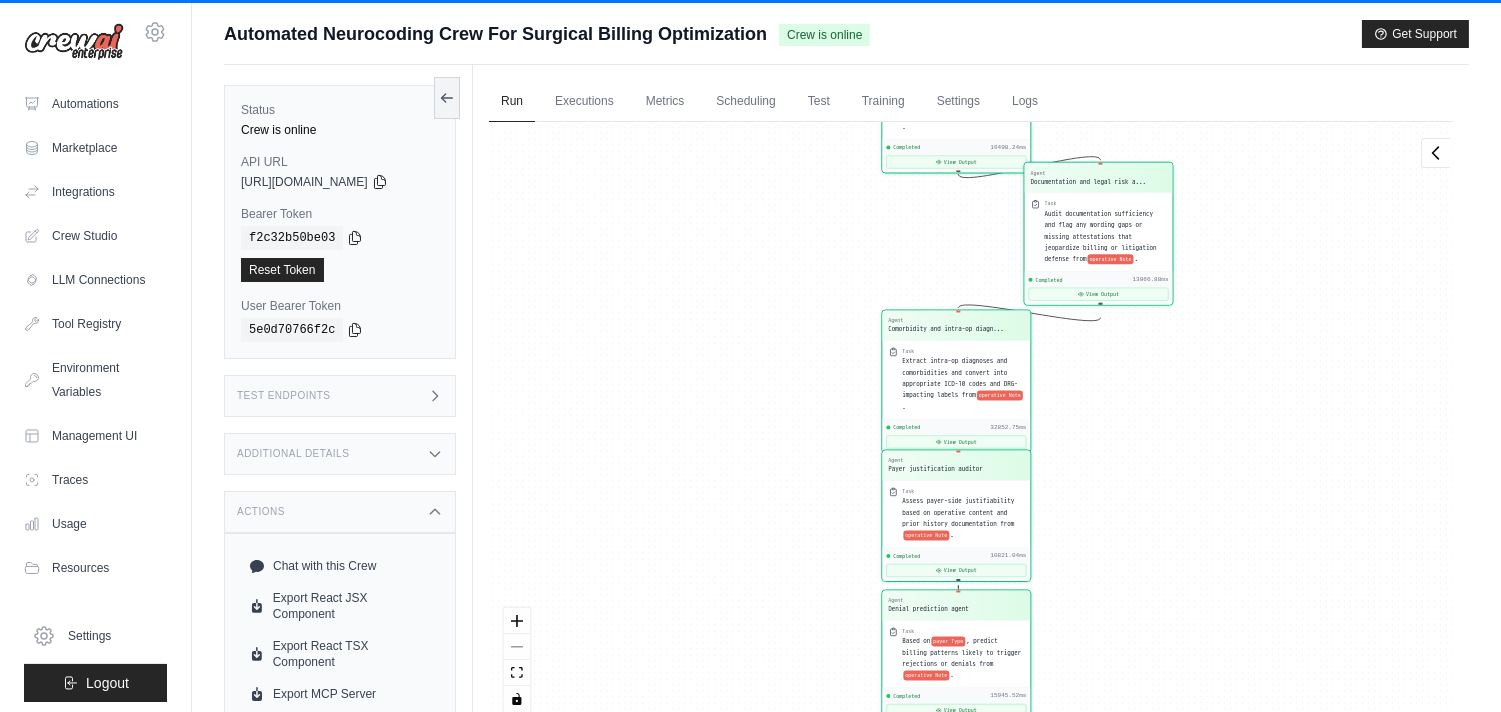 drag, startPoint x: 1143, startPoint y: 578, endPoint x: 1138, endPoint y: 542, distance: 36.345562 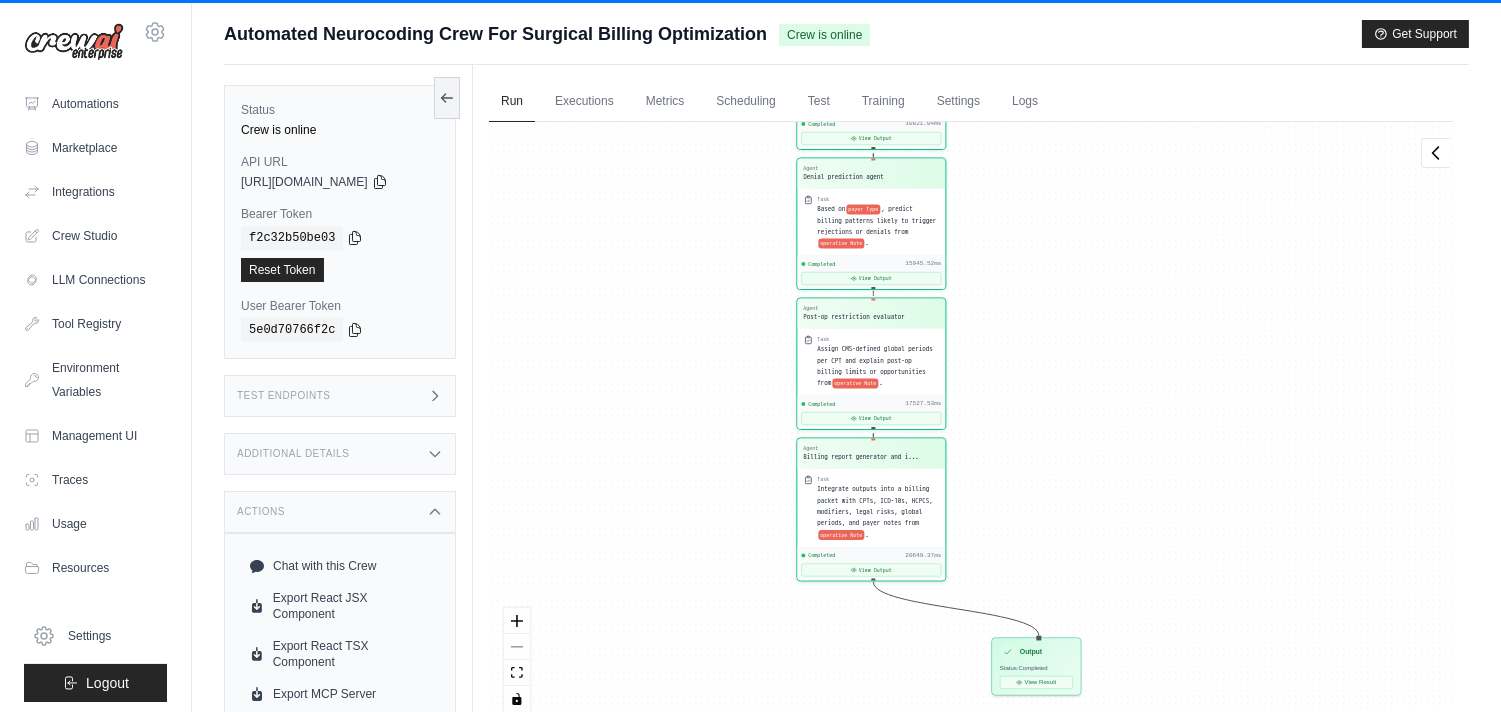 drag, startPoint x: 1161, startPoint y: 640, endPoint x: 1076, endPoint y: 208, distance: 440.28287 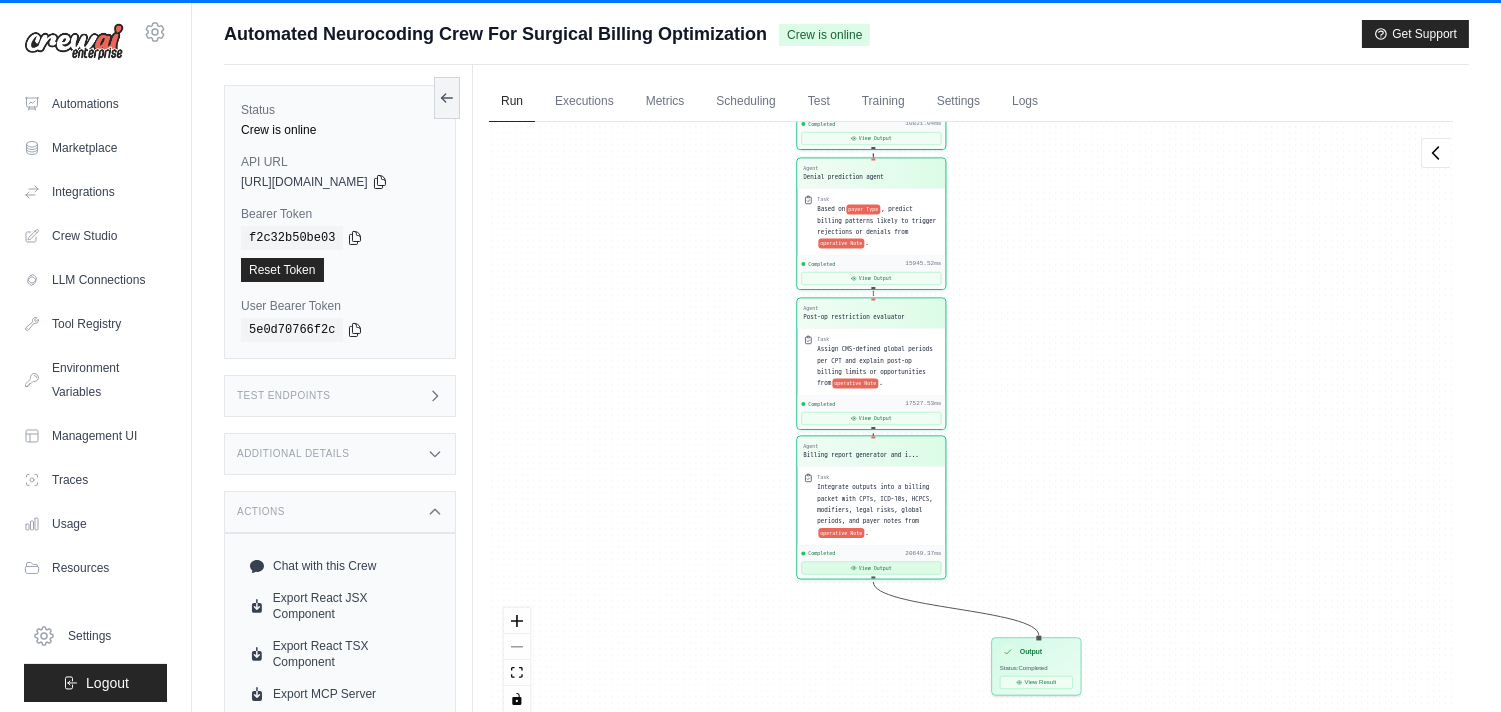 click on "View Output" at bounding box center (871, 567) 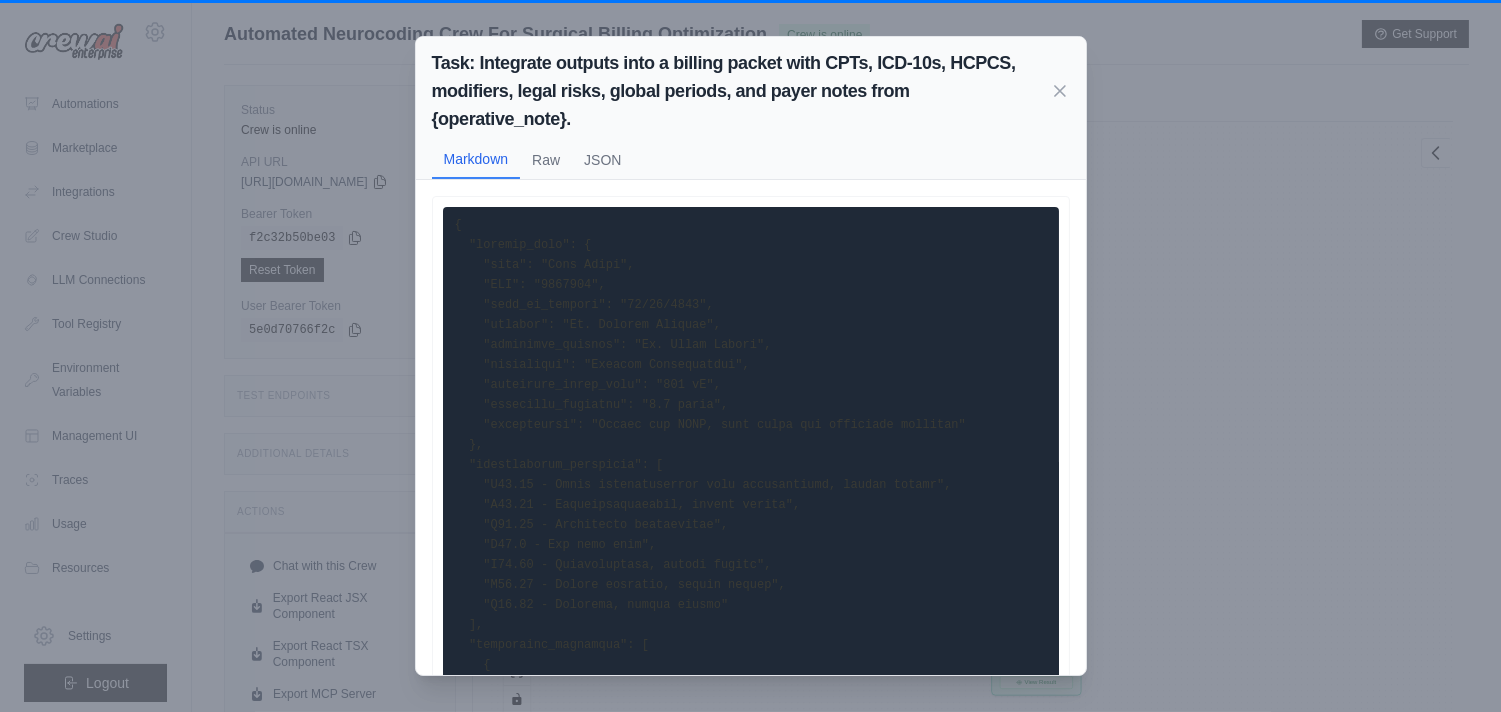 click on "Task: Integrate outputs into a billing packet with CPTs, ICD-10s, HCPCS, modifiers, legal risks, global periods, and payer notes from {operative_note}." at bounding box center (741, 91) 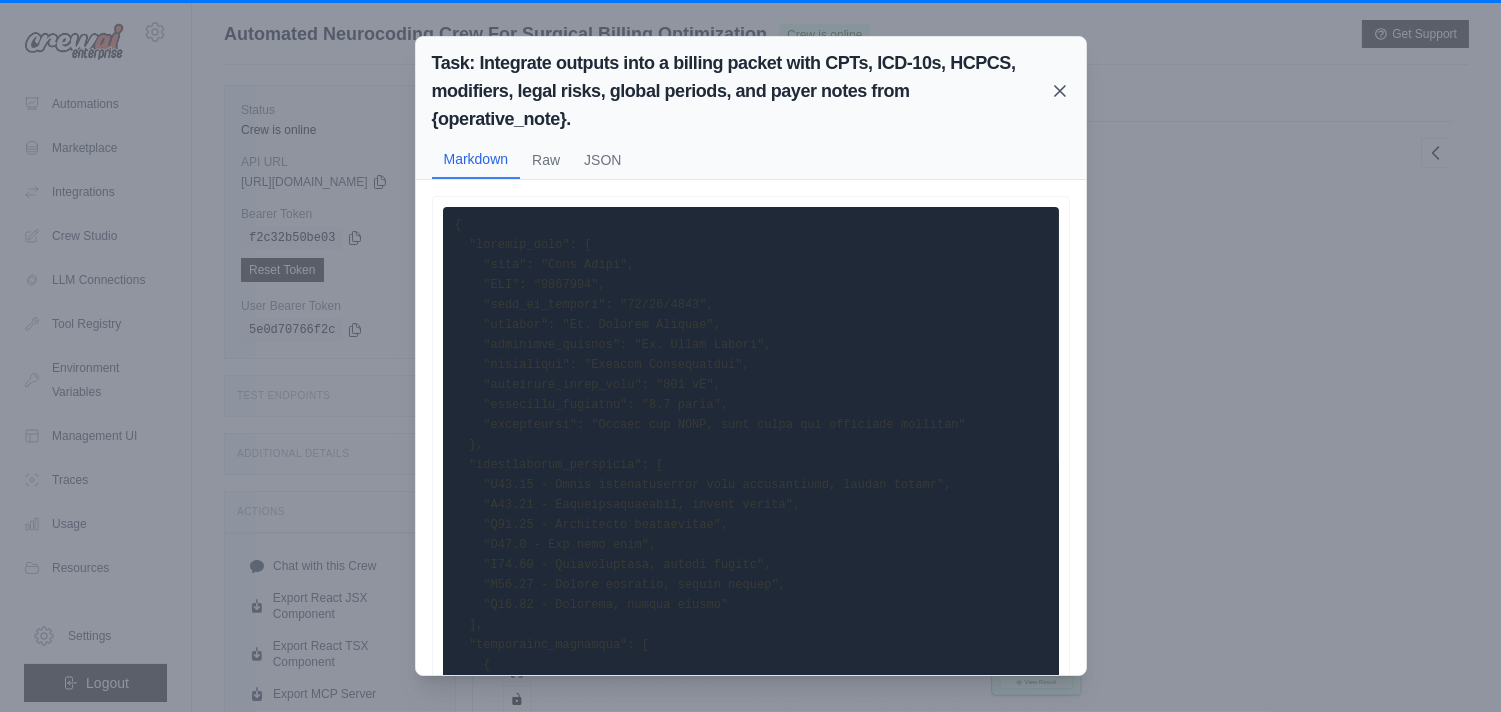 click 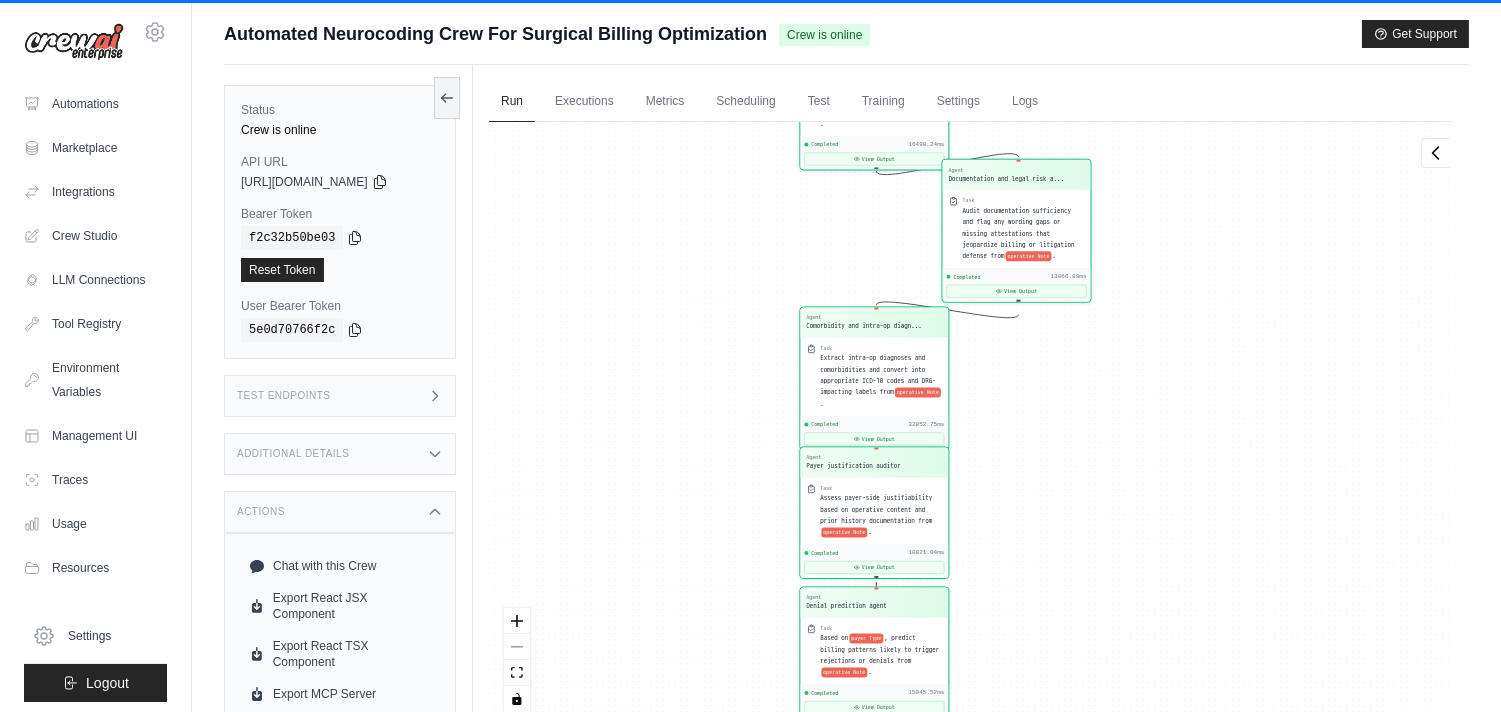 drag, startPoint x: 1088, startPoint y: 221, endPoint x: 1091, endPoint y: 650, distance: 429.0105 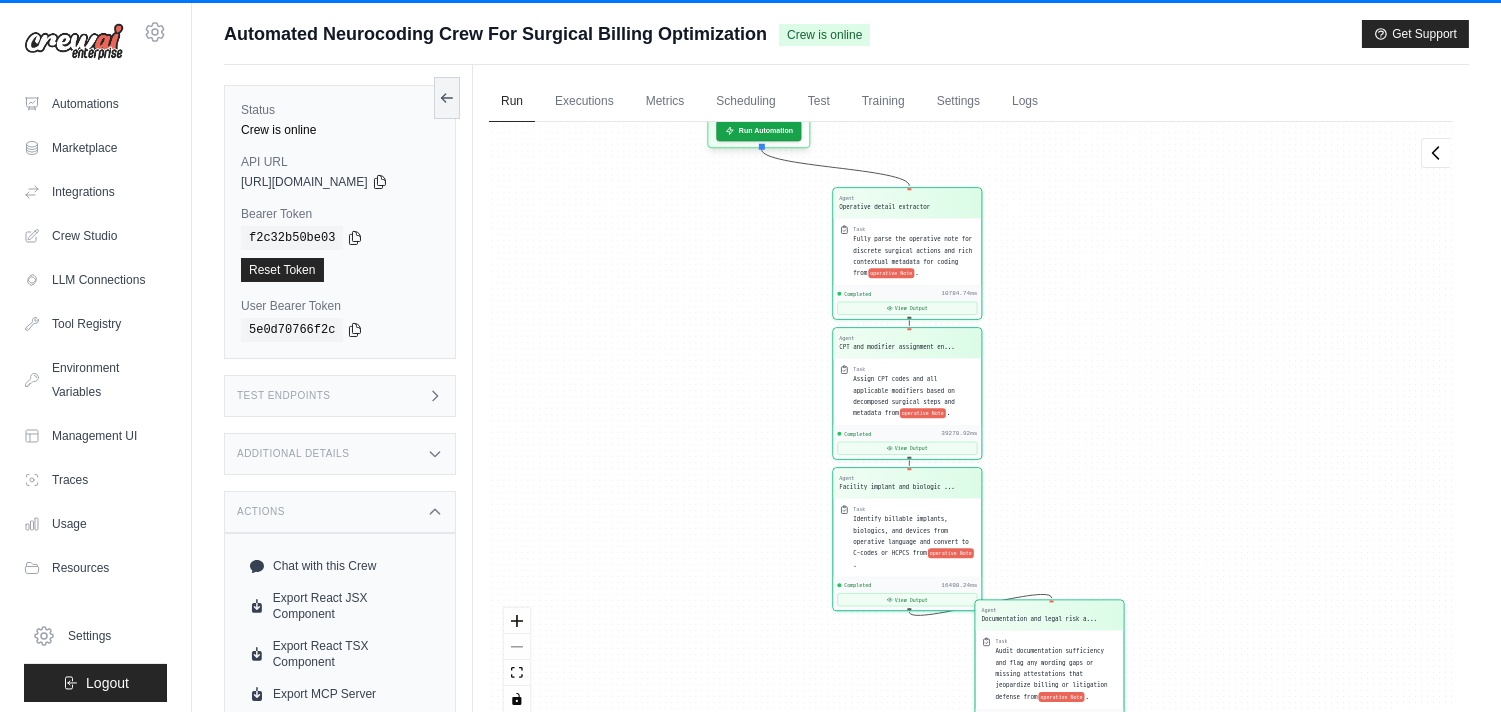 scroll, scrollTop: 85, scrollLeft: 0, axis: vertical 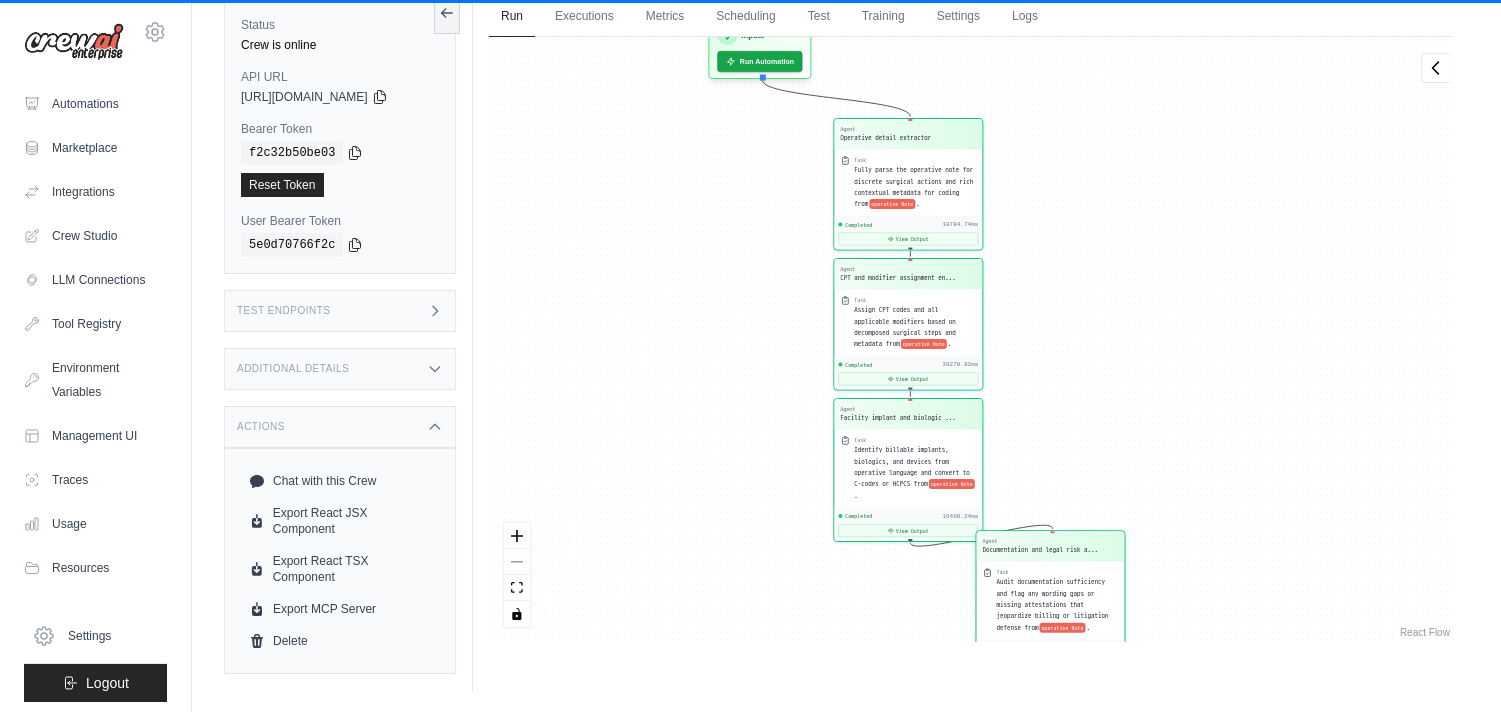 drag, startPoint x: 1191, startPoint y: 374, endPoint x: 1225, endPoint y: 745, distance: 372.5547 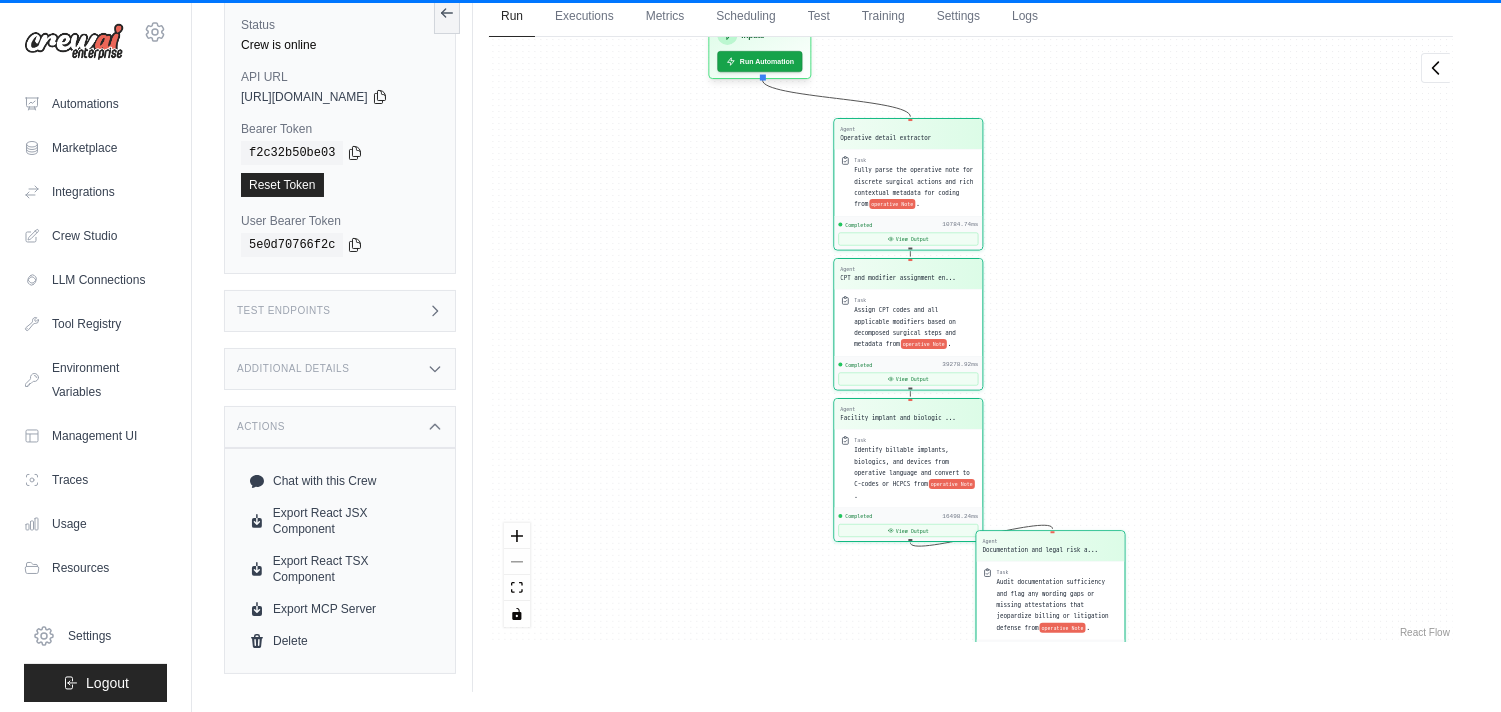 click on "sulaman.durrani@gmail.com
Settings
Automations
Marketplace
Integrations
Documentation" at bounding box center [750, 313] 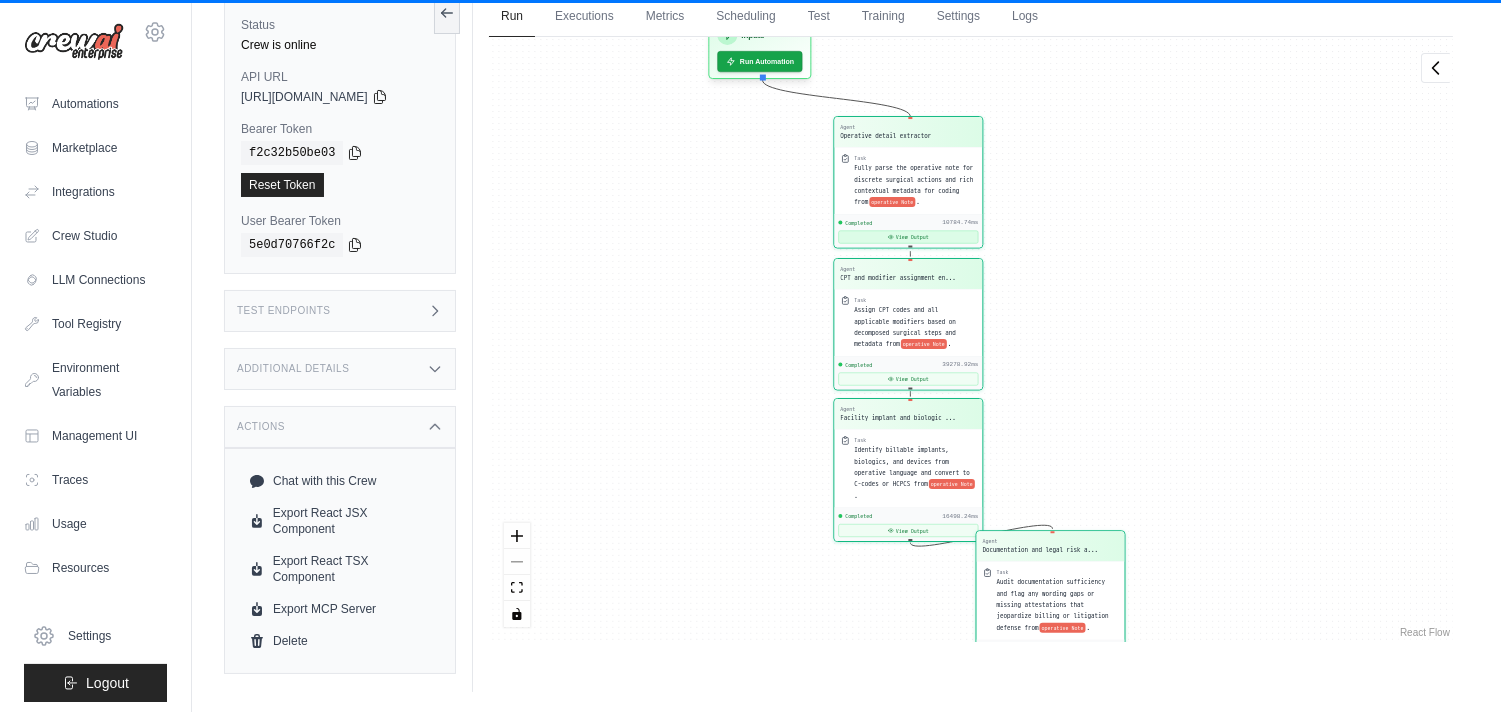 click on "View Output" at bounding box center [908, 237] 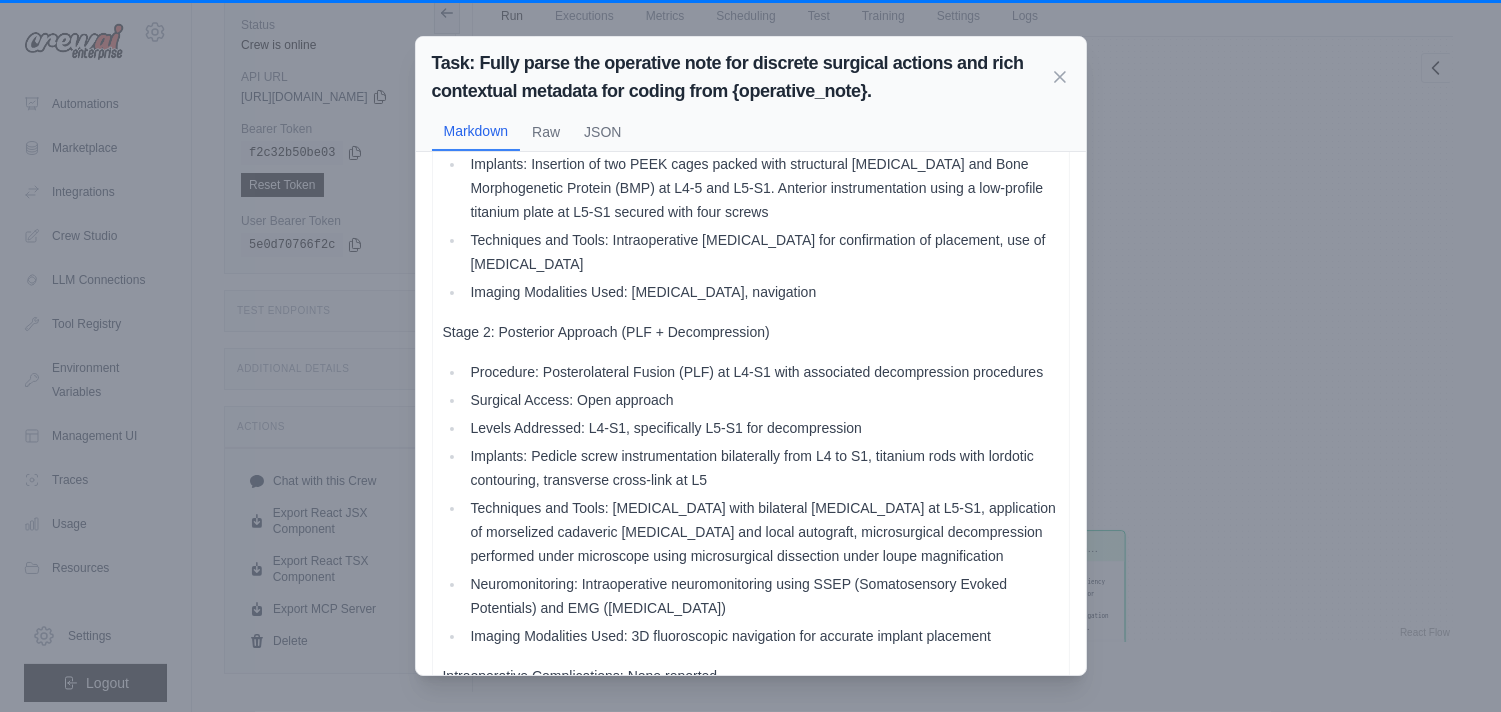 scroll, scrollTop: 887, scrollLeft: 0, axis: vertical 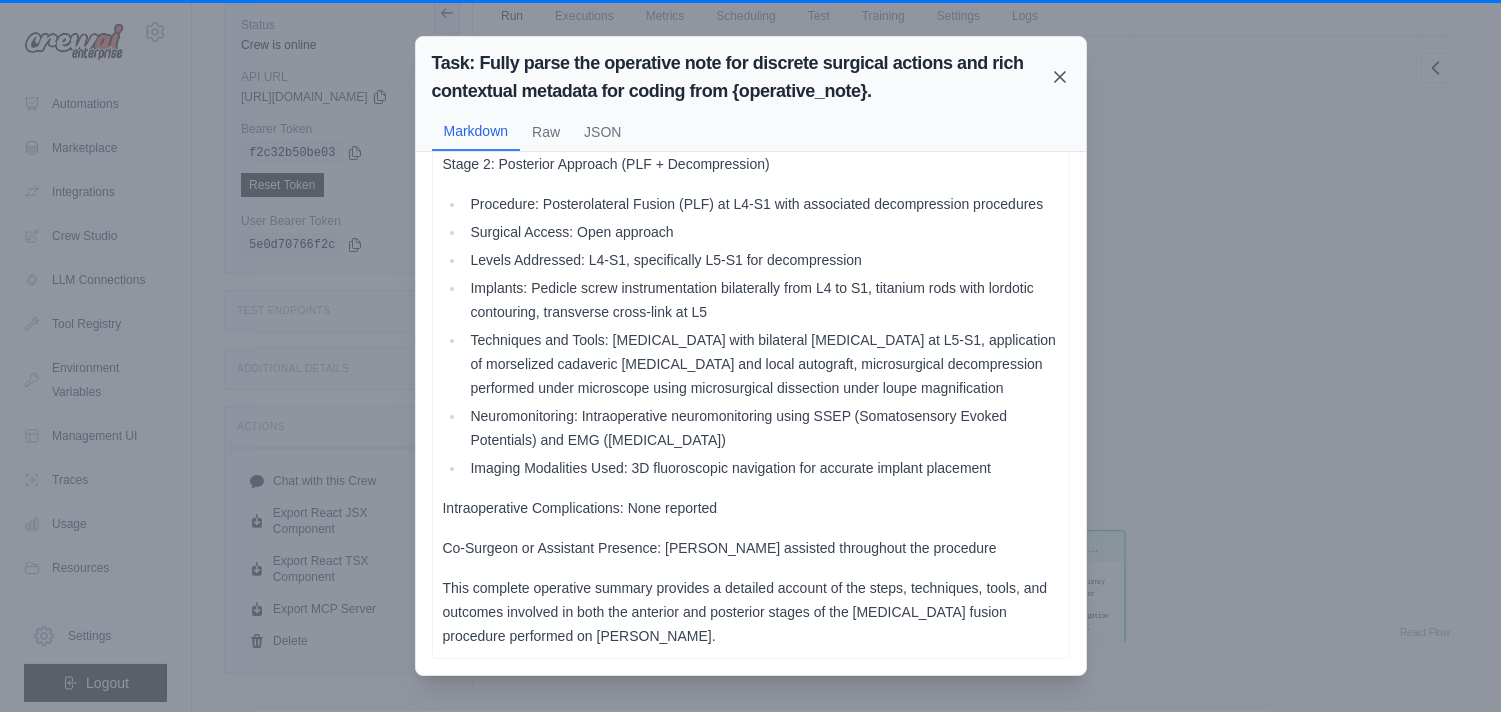 click 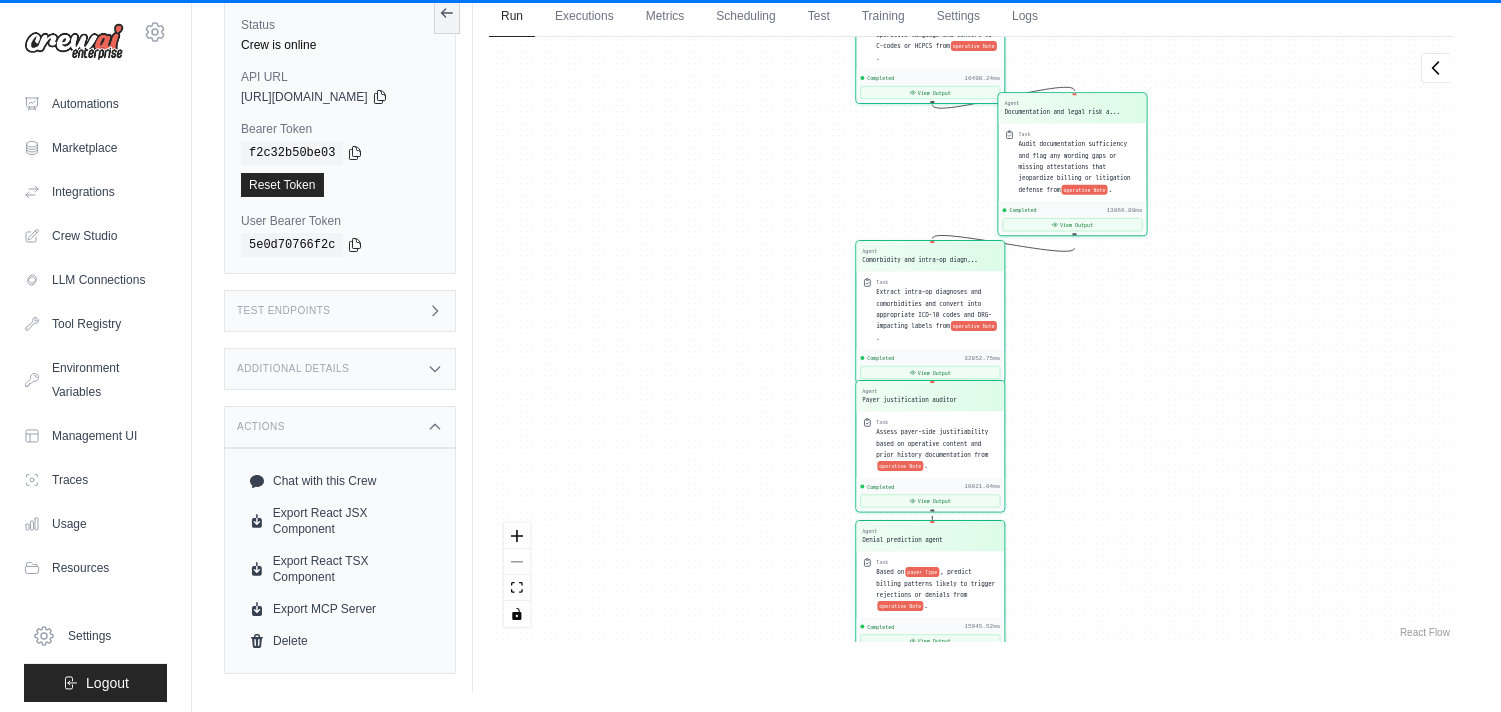 drag, startPoint x: 1245, startPoint y: 604, endPoint x: 1267, endPoint y: 166, distance: 438.55215 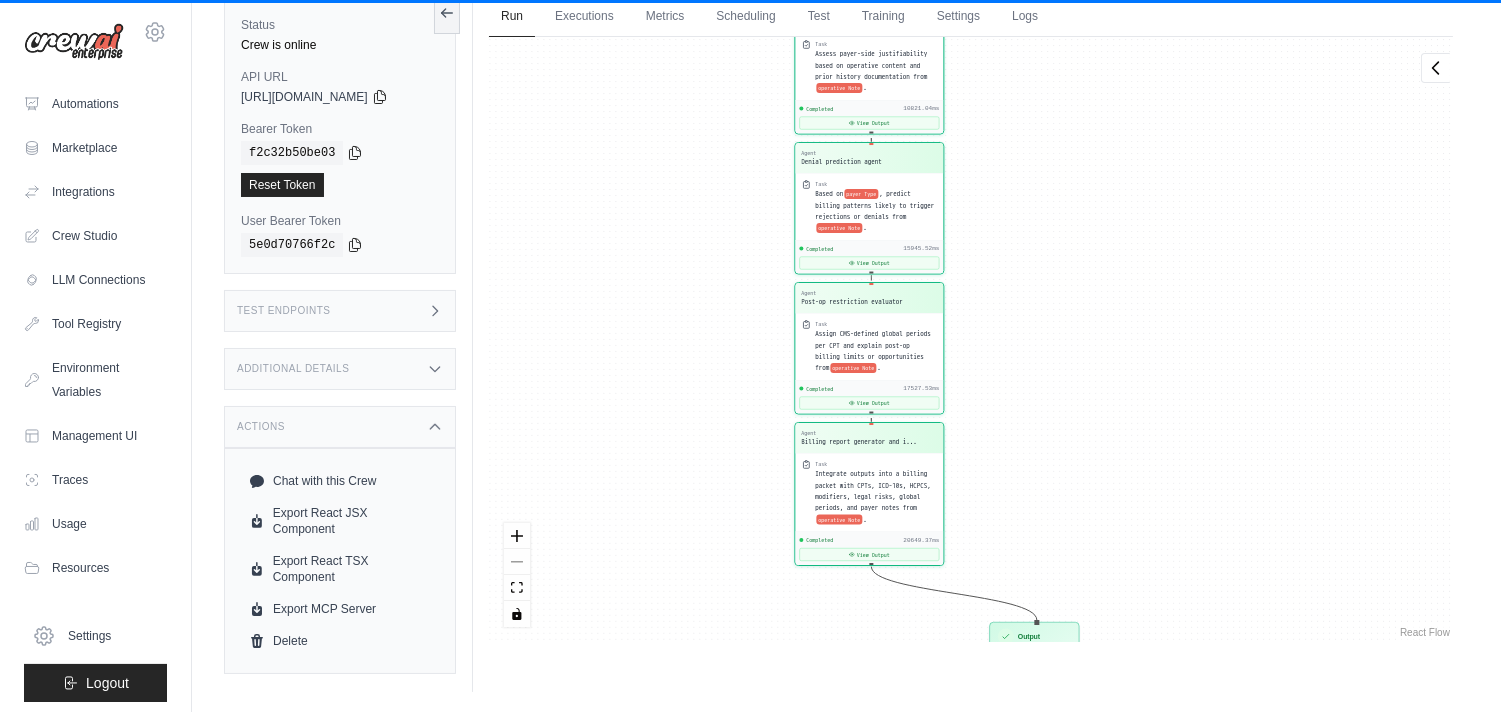 drag, startPoint x: 1211, startPoint y: 505, endPoint x: 1150, endPoint y: 127, distance: 382.89032 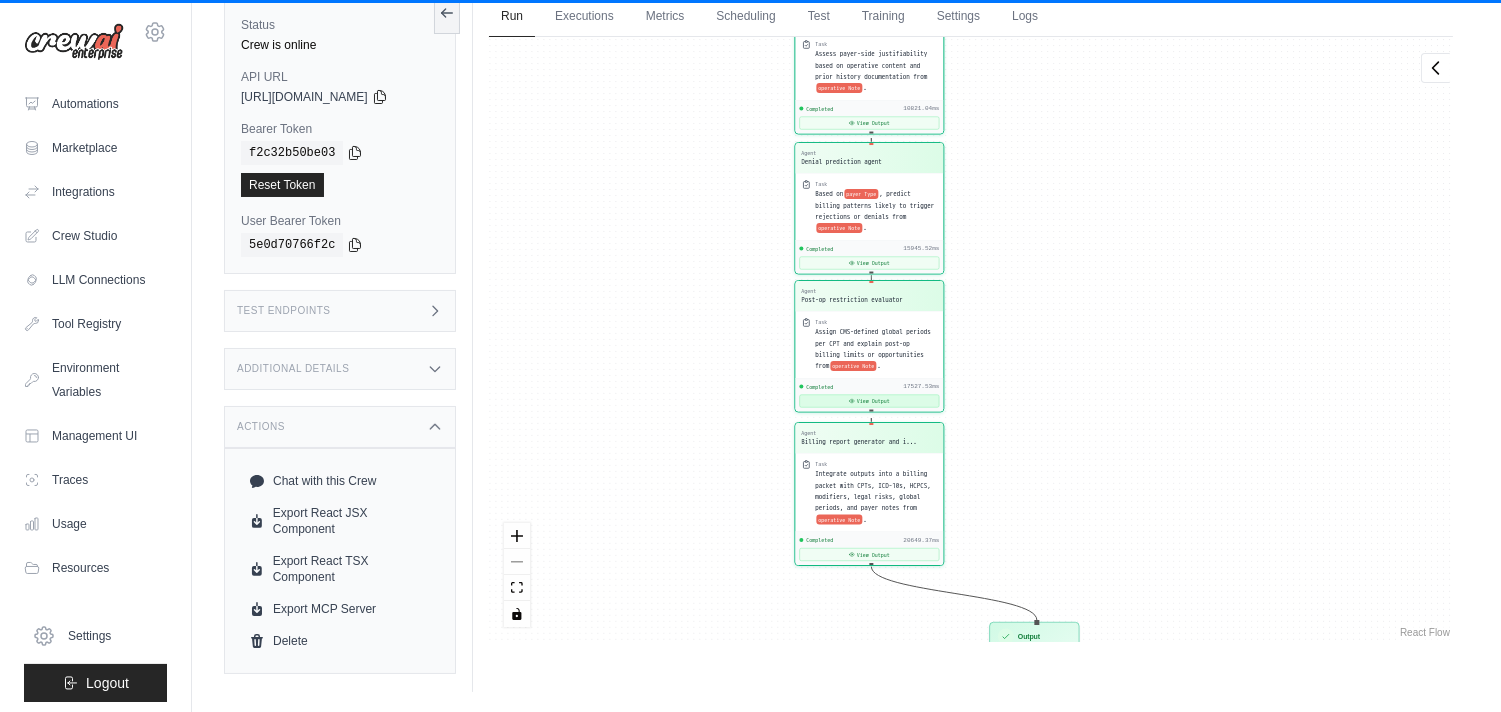 click on "View Output" at bounding box center (869, 401) 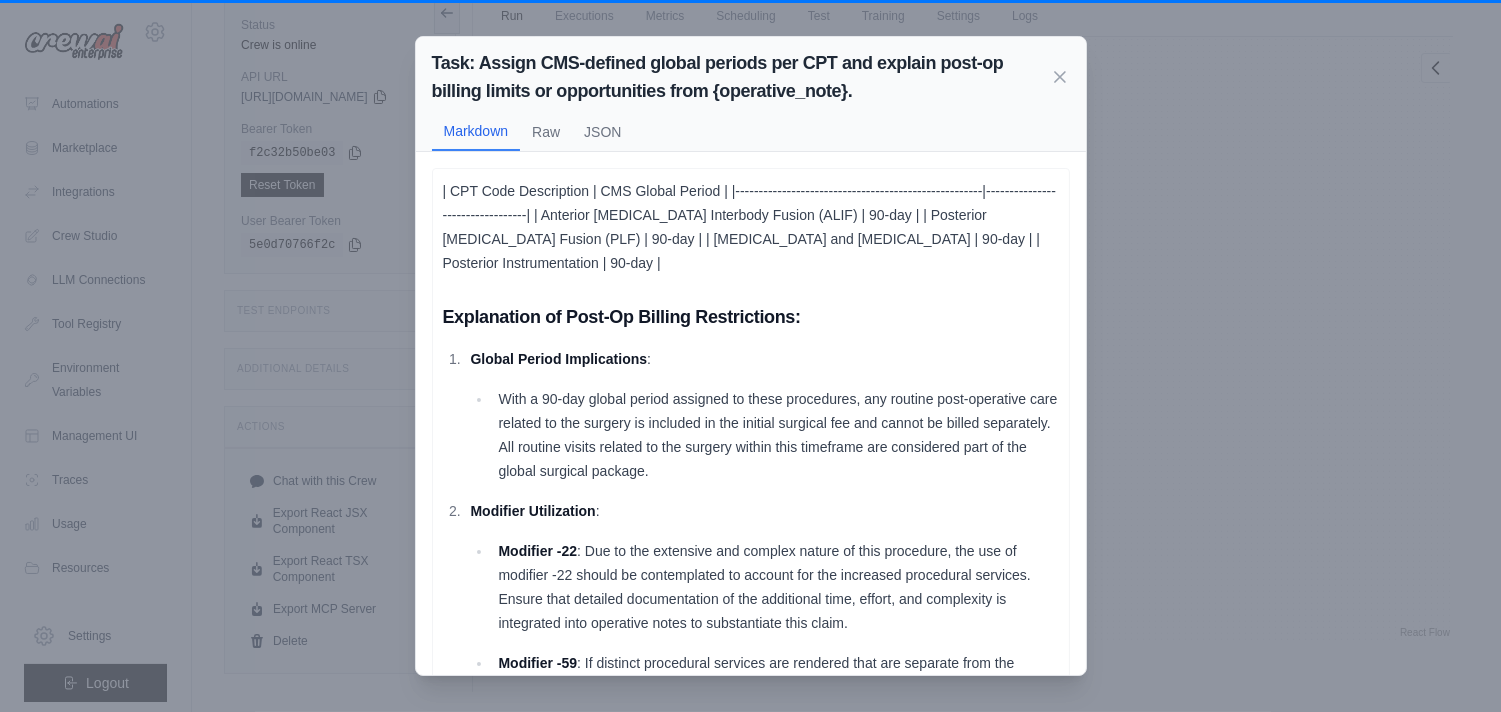 click on "| CPT Code Description                                | CMS Global Period               |
|-----------------------------------------------------|---------------------------------|
| Anterior Lumbar Interbody Fusion (ALIF)             | 90-day                          |
| Posterior Lumbar Fusion (PLF)                       | 90-day                          |
| Laminectomy and Foraminotomy                        | 90-day                          |
| Posterior Instrumentation                           | 90-day                          |
Explanation of Post-Op Billing Restrictions:
Global Period Implications :
With a 90-day global period assigned to these procedures, any routine post-operative care related to the surgery is included in the initial surgical fee and cannot be billed separately. All routine visits related to the surgery within this timeframe are considered part of the global surgical package.
Modifier Utilization :
Modifier -22
Modifier -59
:
:" at bounding box center [751, 917] 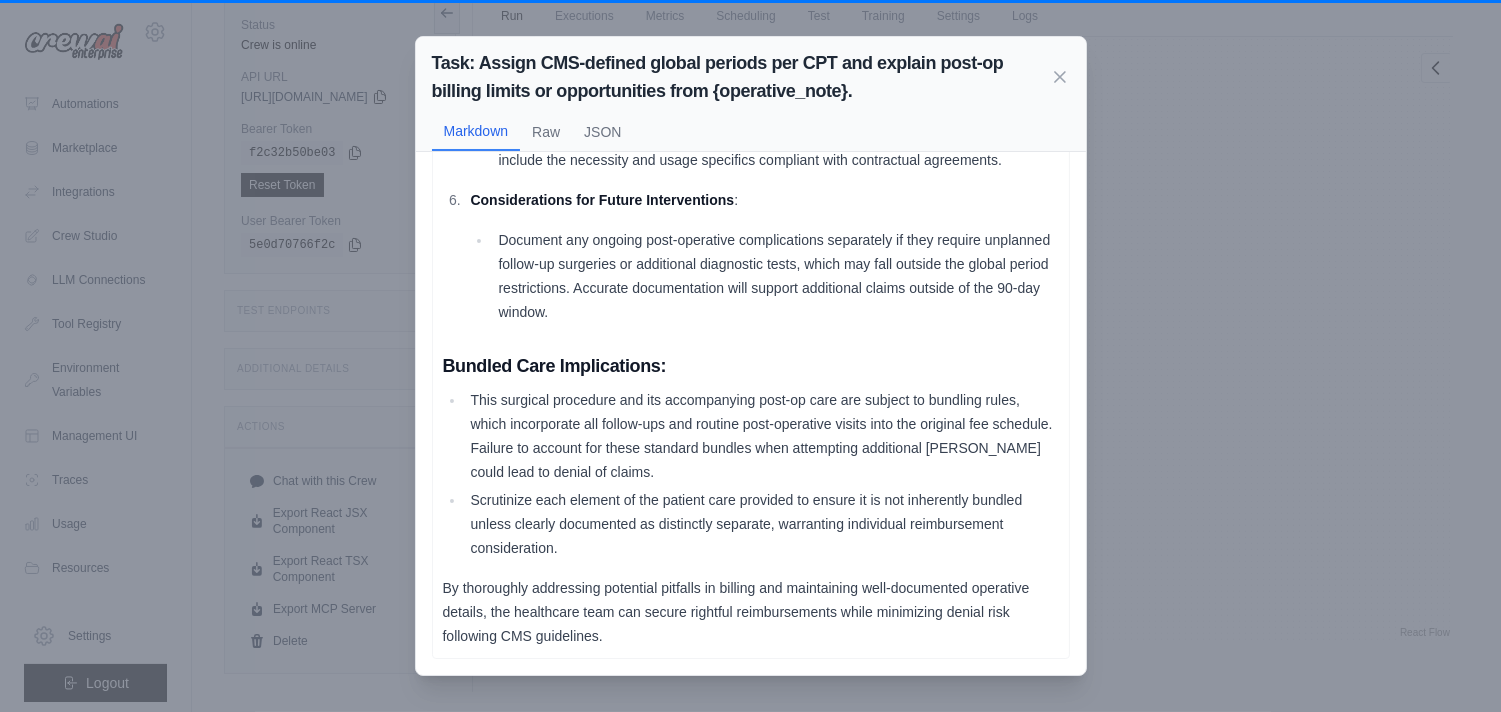 scroll, scrollTop: 1027, scrollLeft: 0, axis: vertical 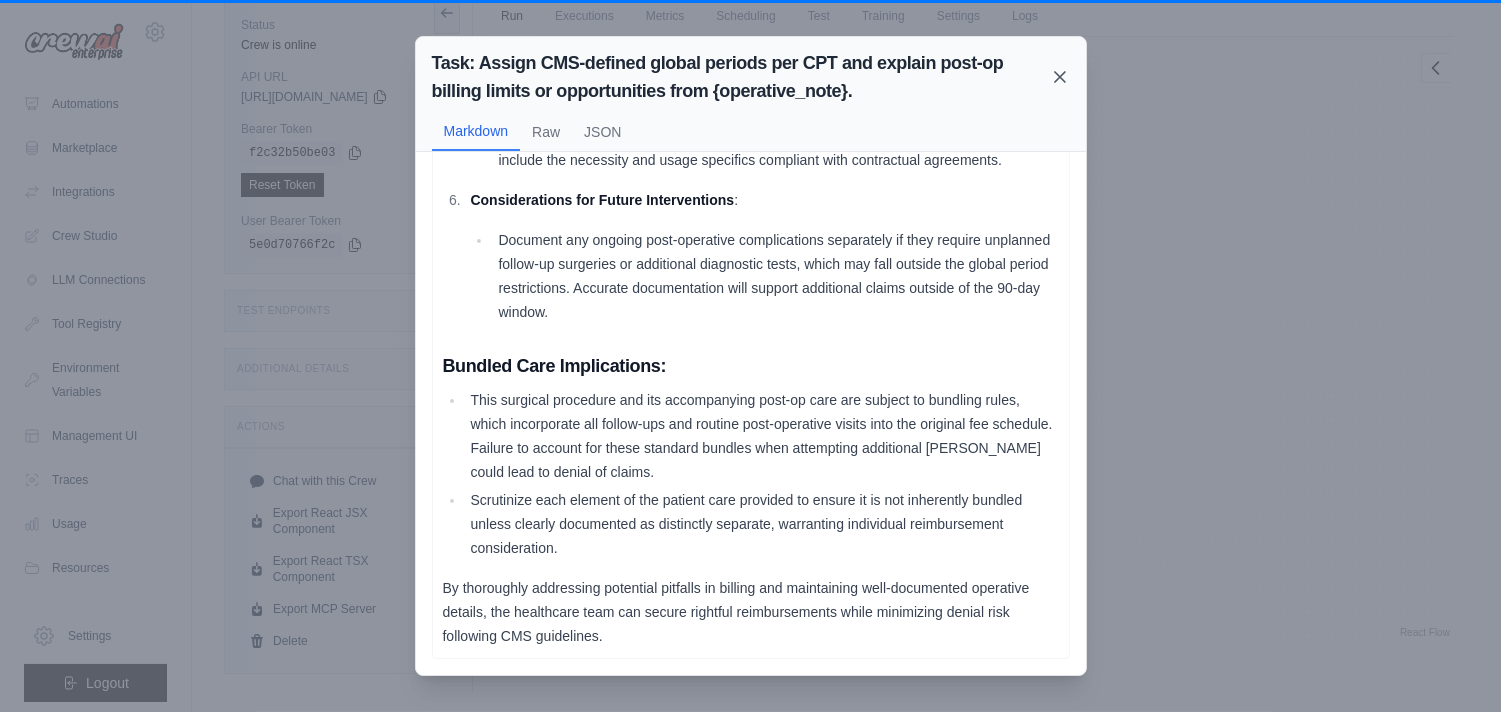 click 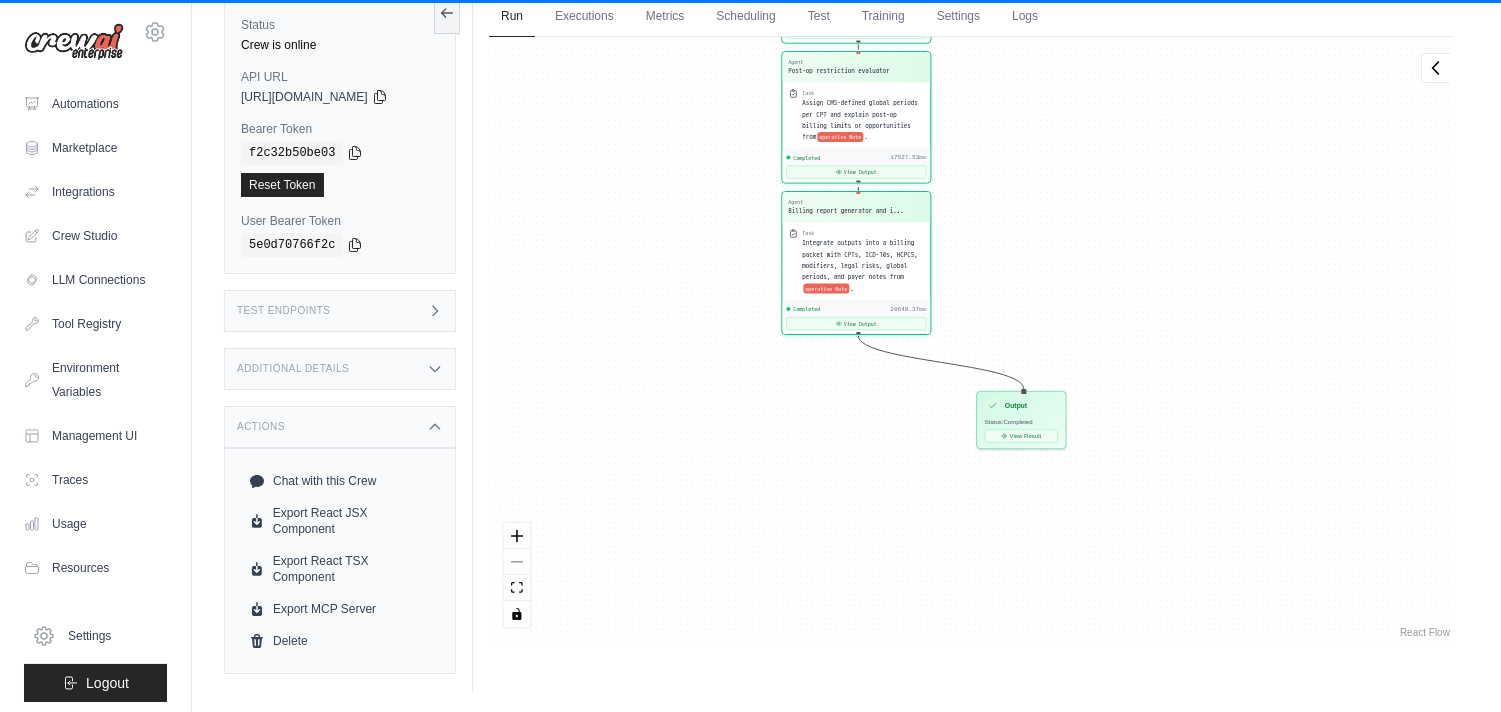 drag, startPoint x: 1220, startPoint y: 527, endPoint x: 1207, endPoint y: 296, distance: 231.36551 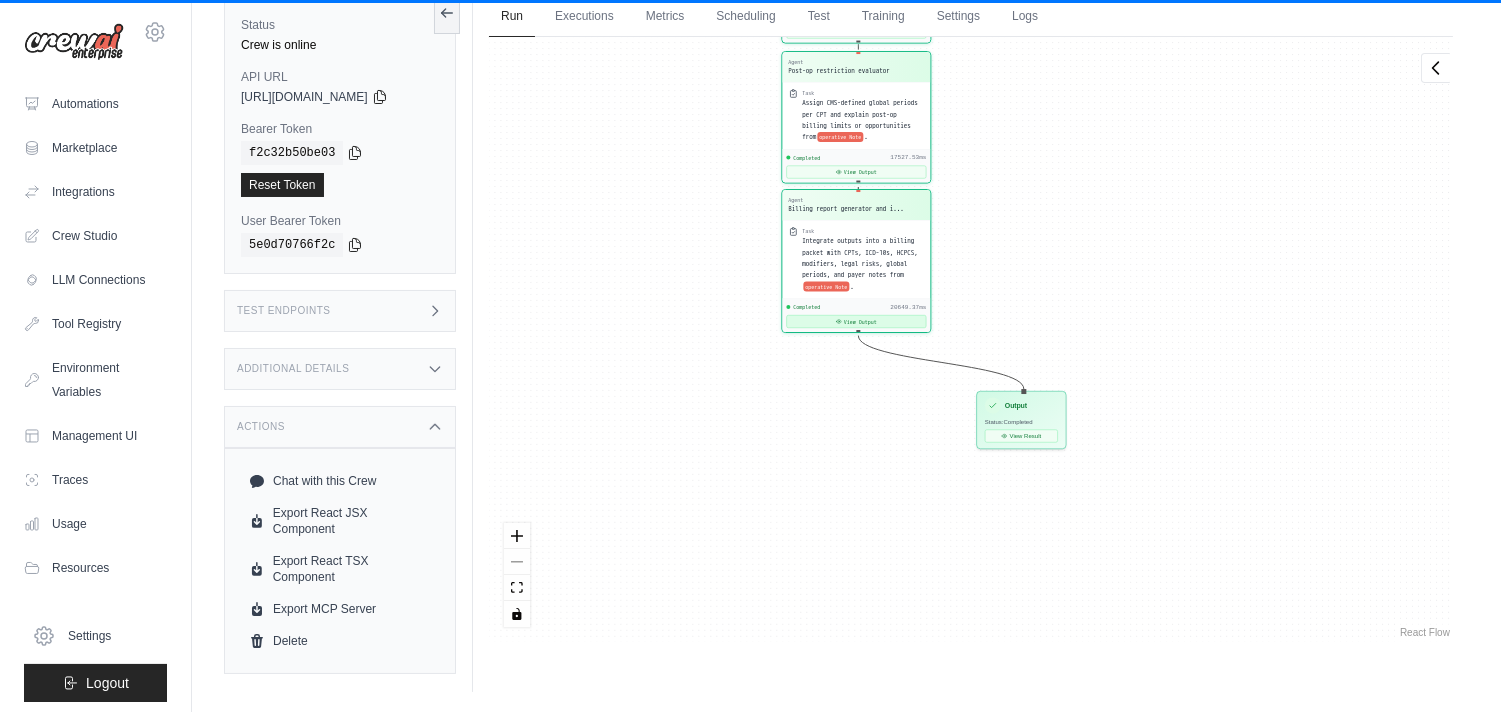 click on "View Output" at bounding box center [856, 321] 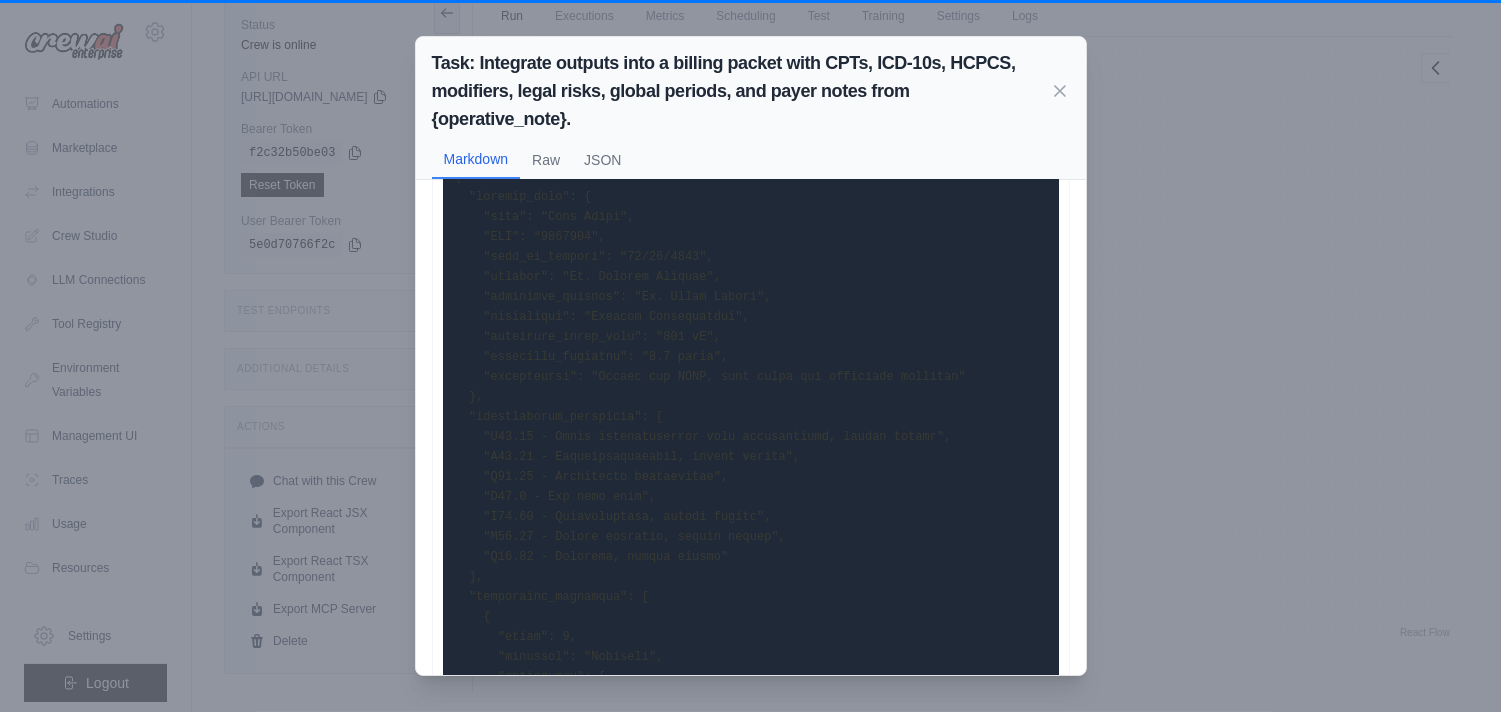 click at bounding box center (751, 2067) 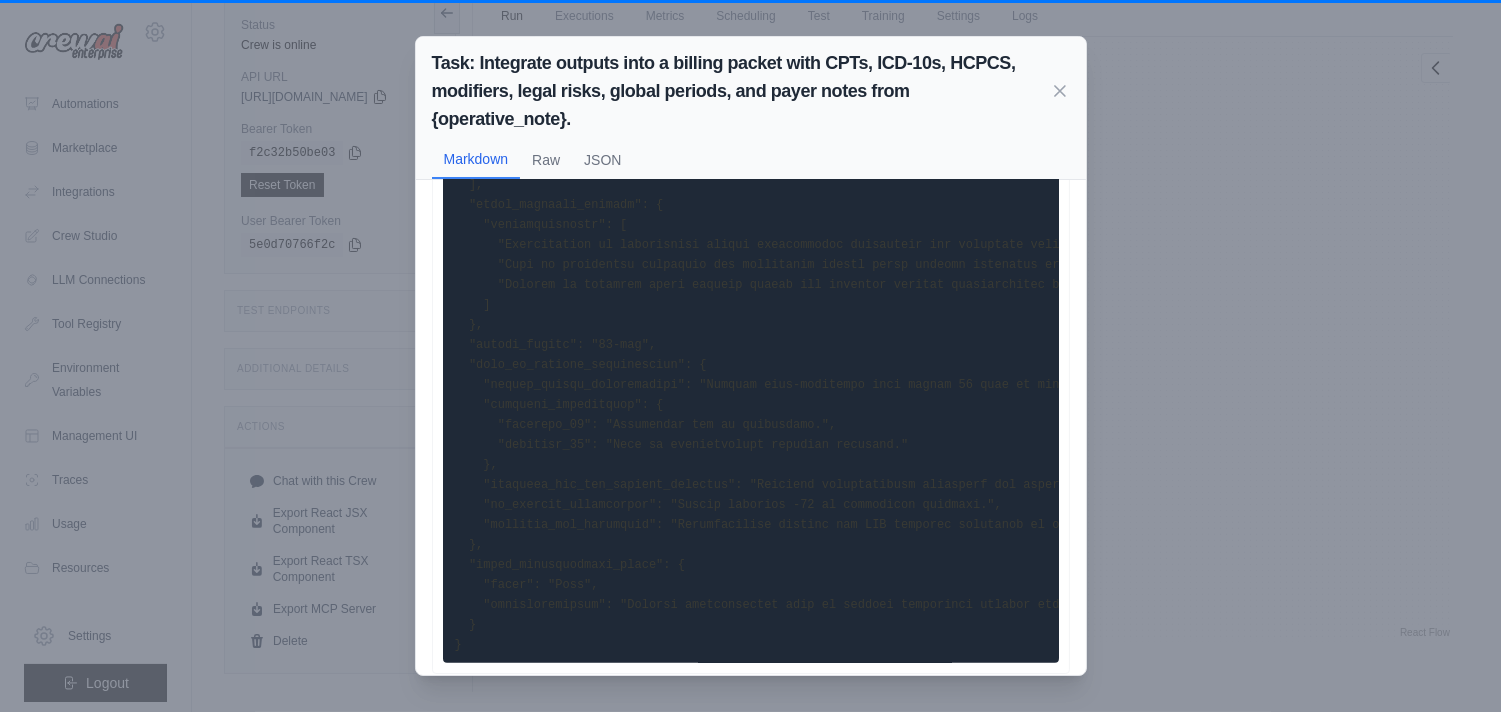 scroll, scrollTop: 3386, scrollLeft: 0, axis: vertical 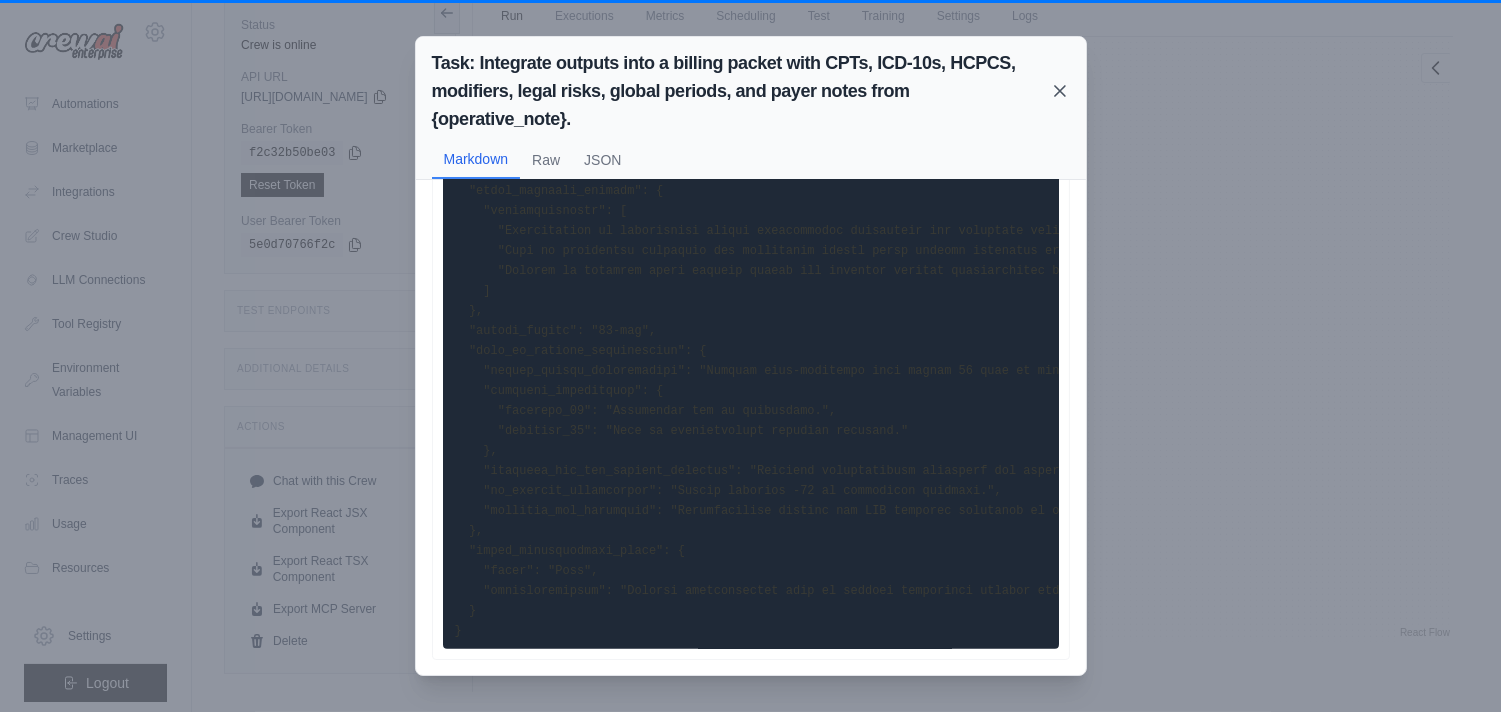 click 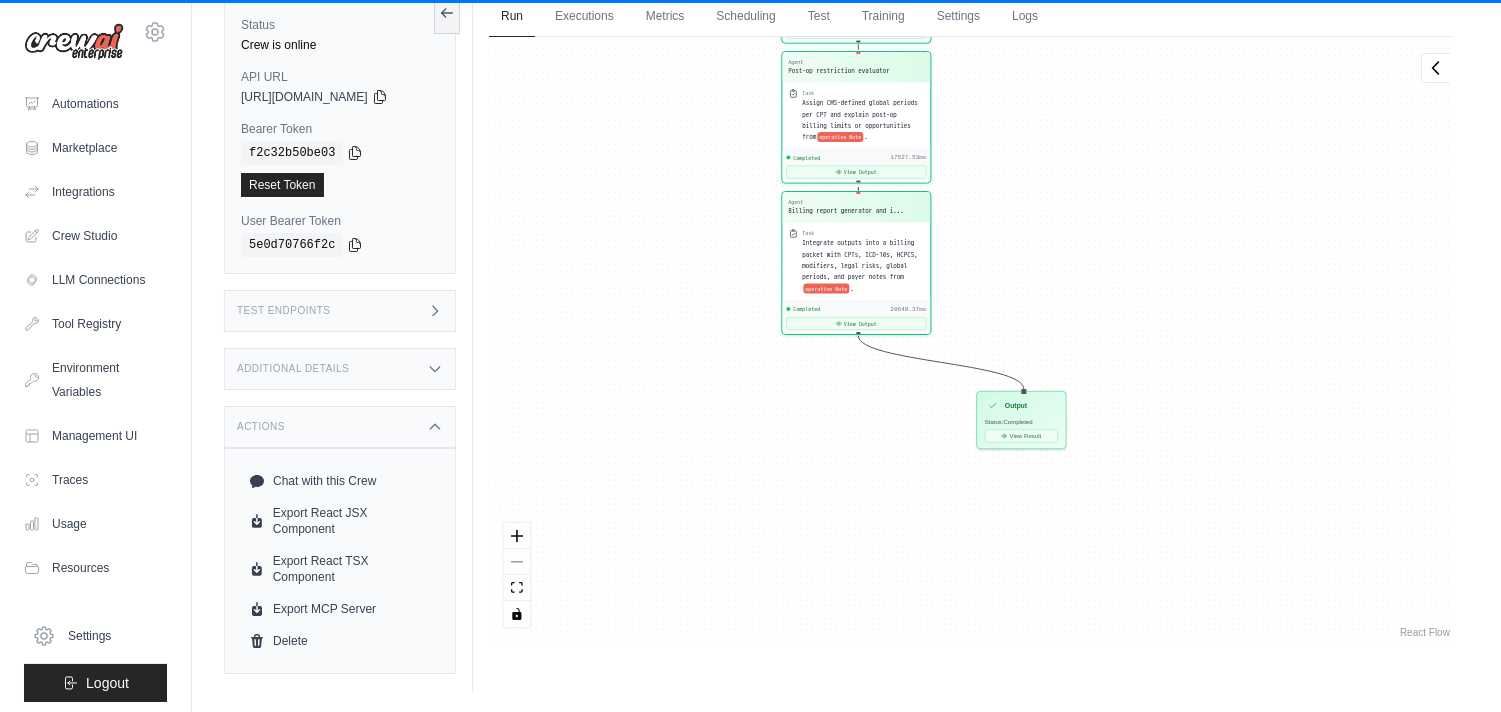click on "Agent Operative detail extractor Task Fully parse the operative note for discrete surgical actions and rich contextual metadata for coding from  operative Note . Completed 10784.74ms View Output Agent CPT and modifier assignment en... Task Assign CPT codes and all applicable modifiers based on decomposed surgical steps and metadata from  operative Note . Completed 39278.92ms View Output Agent Facility implant and biologic ... Task Identify billable implants, biologics, and devices from operative language and convert to C-codes or HCPCS from  operative Note . Completed 16498.24ms View Output Agent Documentation and legal risk a... Task Audit documentation sufficiency and flag any wording gaps or missing attestations that jeopardize billing or litigation defense from  operative Note . Completed 13066.88ms View Output Agent Comorbidity and intra-op diagn... Task Extract intra-op diagnoses and comorbidities and convert into appropriate ICD-10 codes and DRG-impacting labels from  operative Note . Completed Agent ." at bounding box center [971, 339] 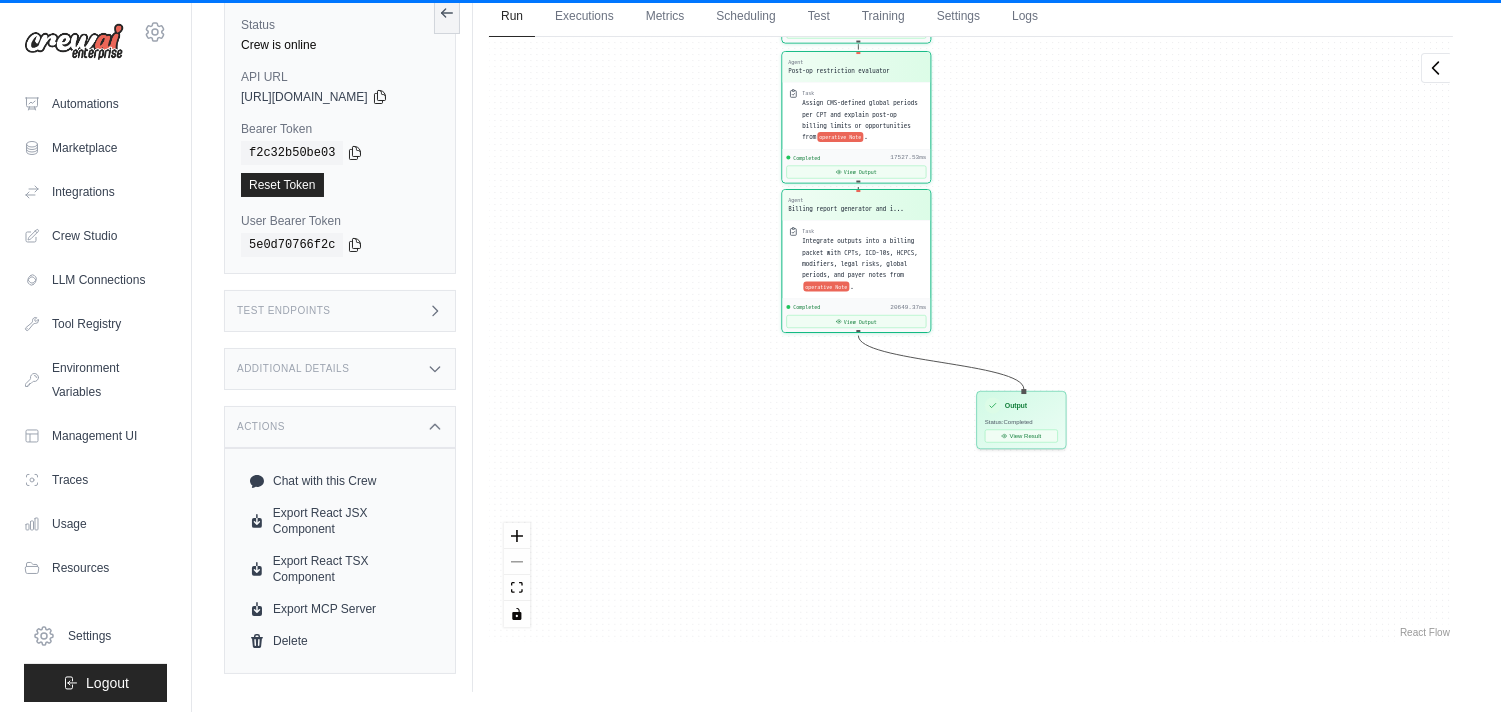 click on "Integrate outputs into a billing packet with CPTs, ICD-10s, HCPCS, modifiers, legal risks, global periods, and payer notes from" at bounding box center (860, 258) 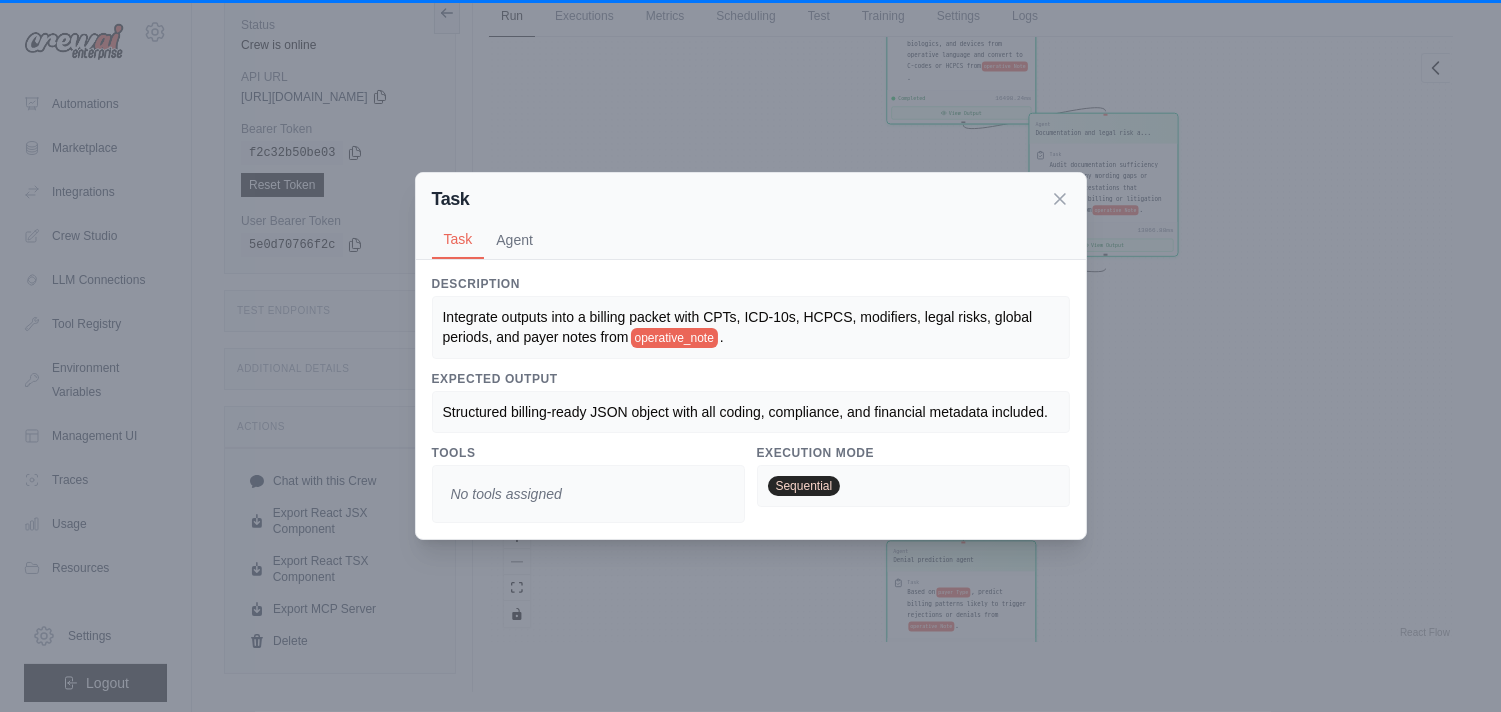 click on "Task Agent" at bounding box center [751, 240] 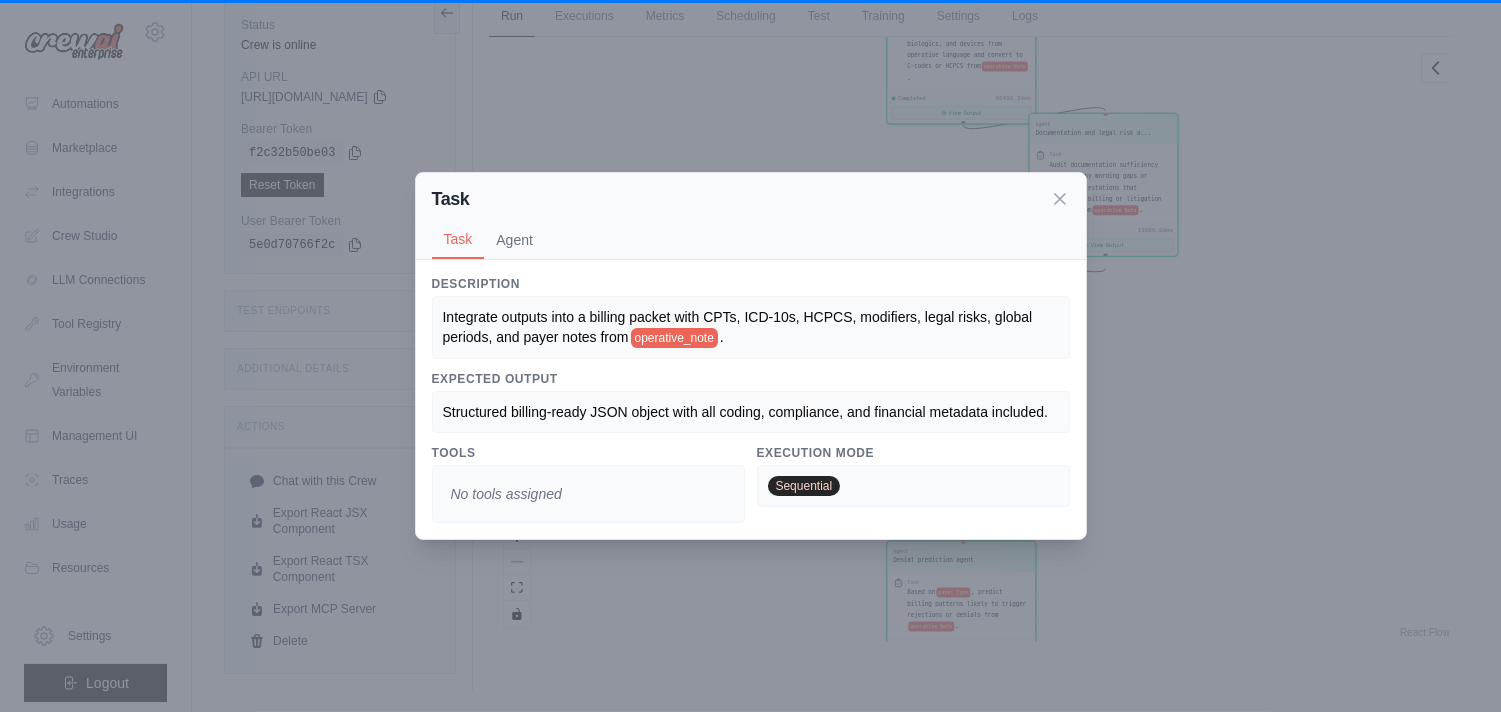 click on "Task Agent" at bounding box center (751, 240) 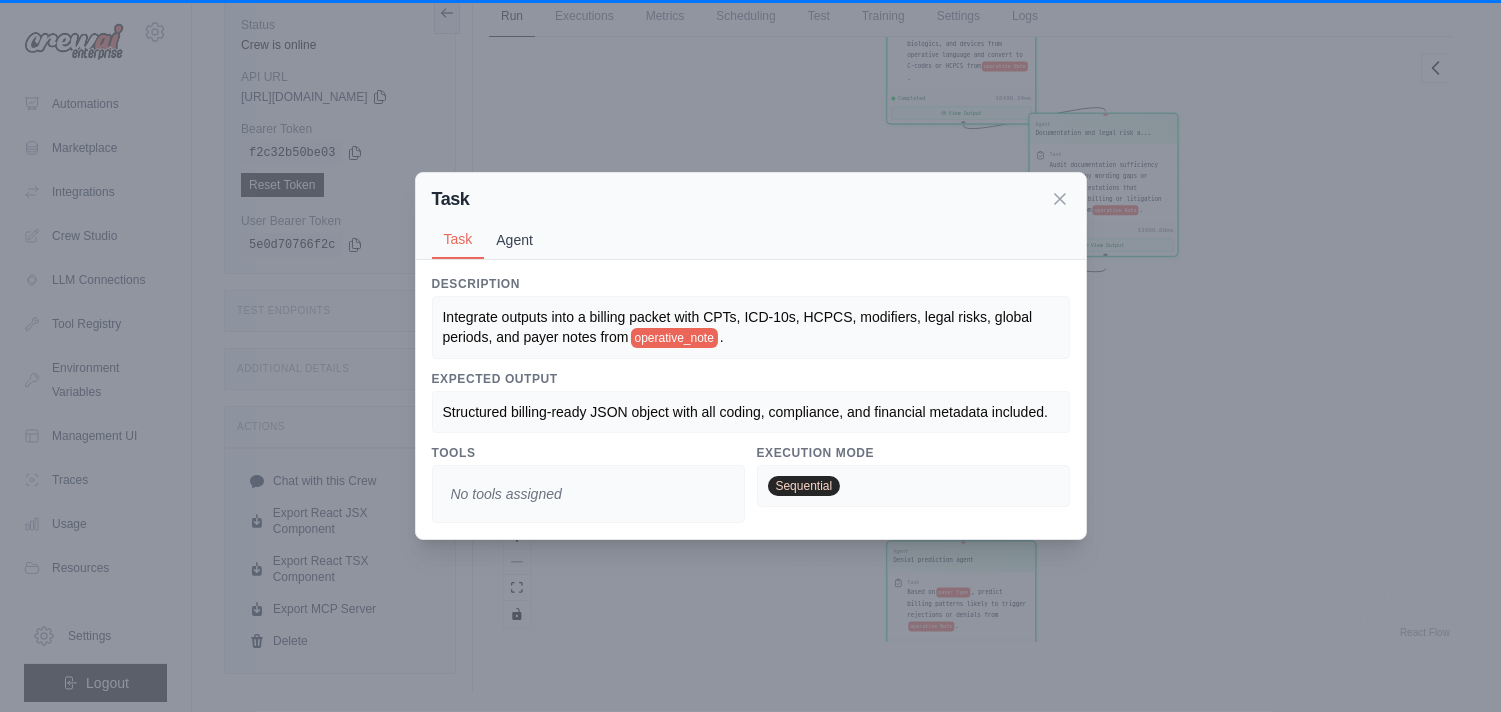 click on "Agent" at bounding box center [514, 240] 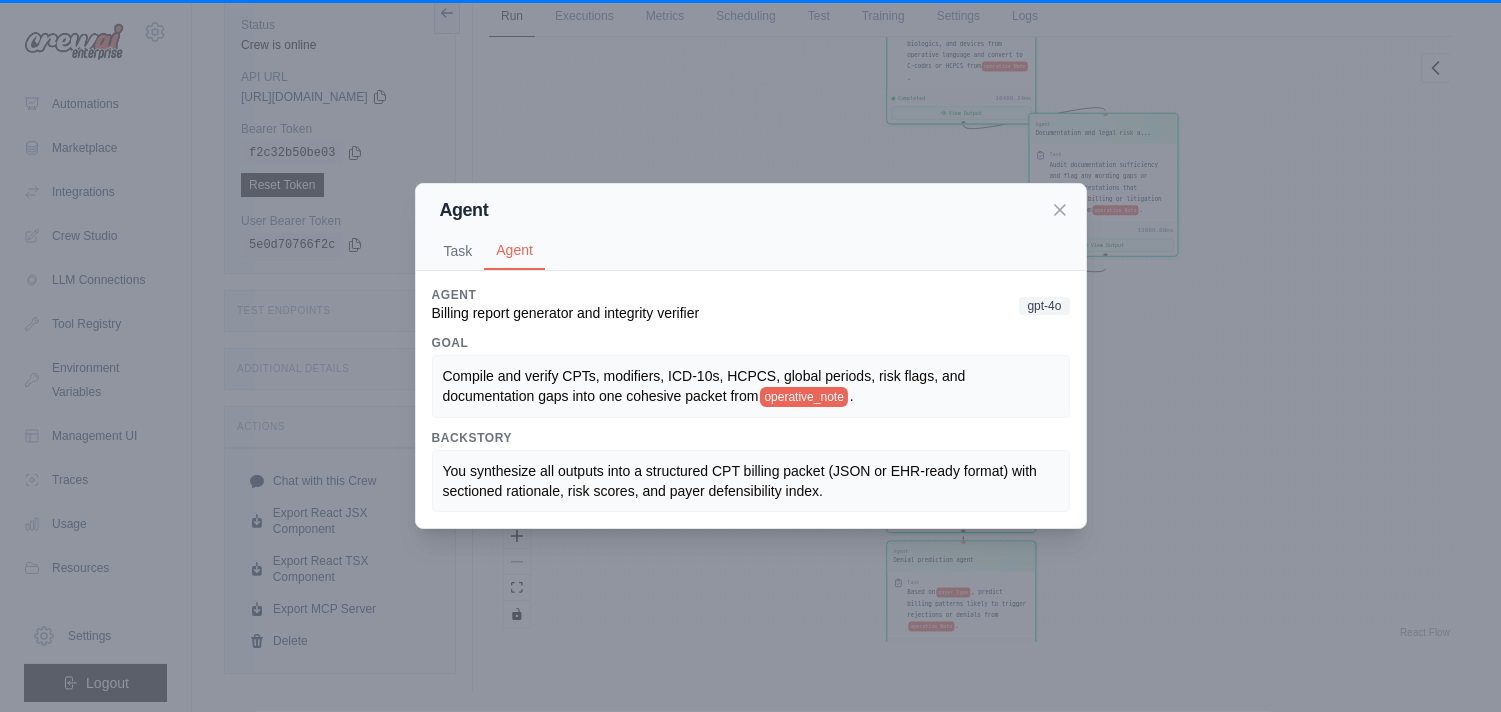 click on "Agent Billing report generator and integrity verifier gpt-4o" at bounding box center (751, 305) 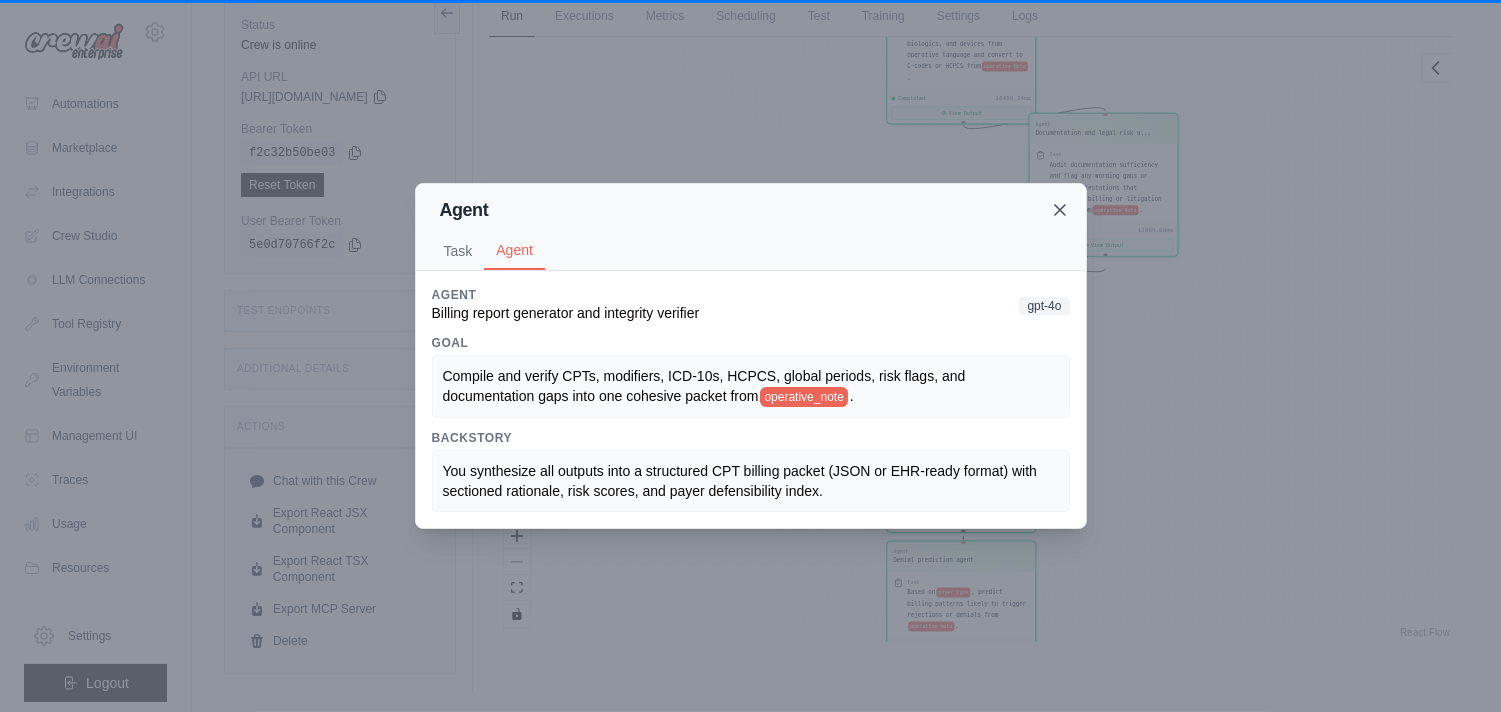 click 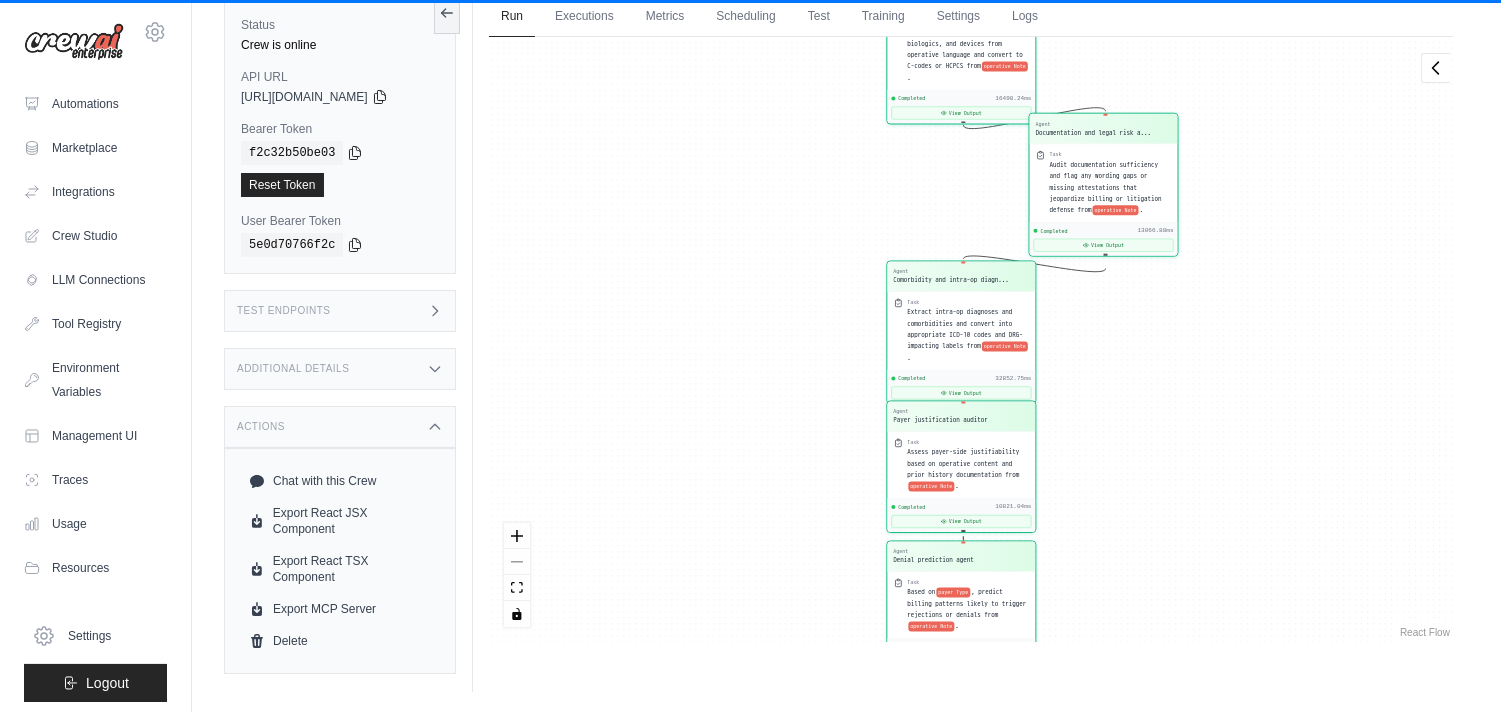 click on "Agent Operative detail extractor Task Fully parse the operative note for discrete surgical actions and rich contextual metadata for coding from  operative Note . Completed 10784.74ms View Output Agent CPT and modifier assignment en... Task Assign CPT codes and all applicable modifiers based on decomposed surgical steps and metadata from  operative Note . Completed 39278.92ms View Output Agent Facility implant and biologic ... Task Identify billable implants, biologics, and devices from operative language and convert to C-codes or HCPCS from  operative Note . Completed 16498.24ms View Output Agent Documentation and legal risk a... Task Audit documentation sufficiency and flag any wording gaps or missing attestations that jeopardize billing or litigation defense from  operative Note . Completed 13066.88ms View Output Agent Comorbidity and intra-op diagn... Task Extract intra-op diagnoses and comorbidities and convert into appropriate ICD-10 codes and DRG-impacting labels from  operative Note . Completed Agent ." at bounding box center [971, 339] 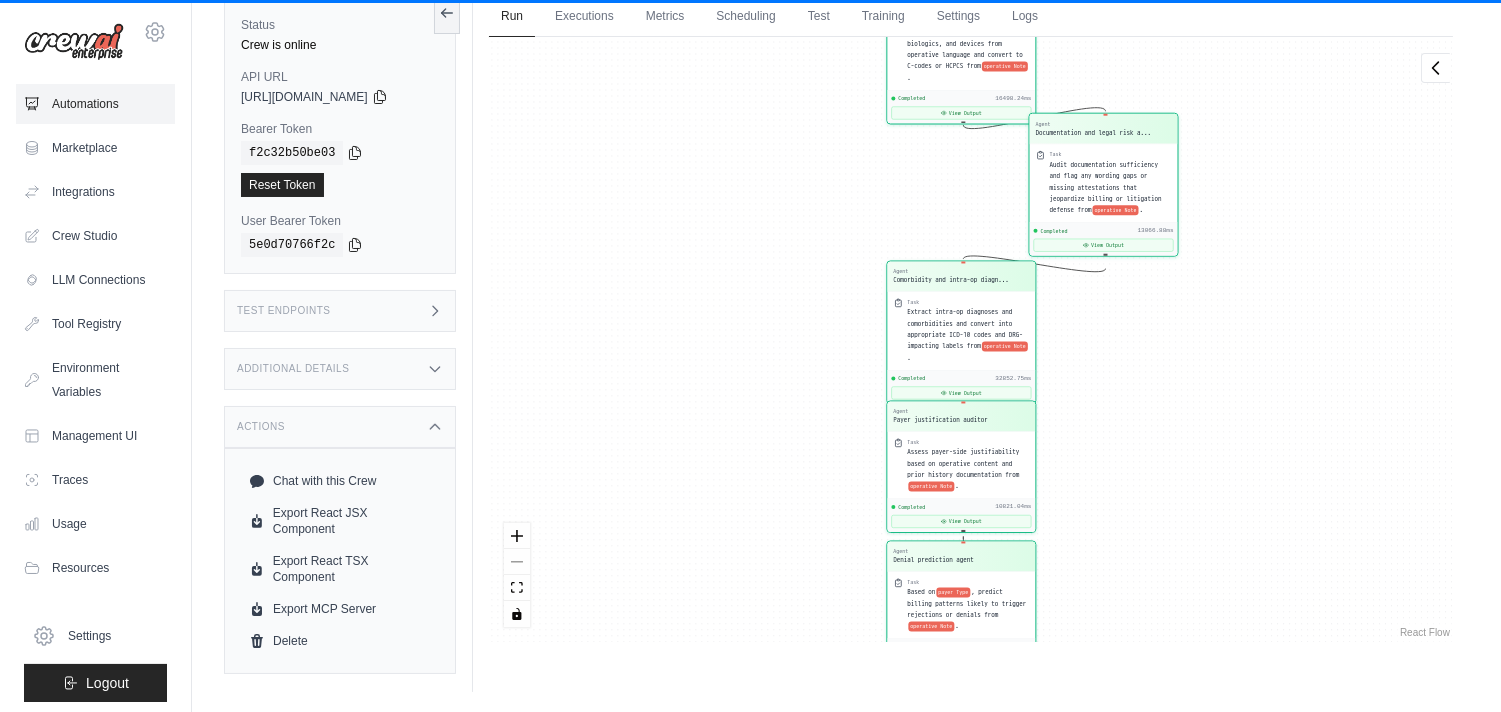 click on "Automations" at bounding box center (95, 104) 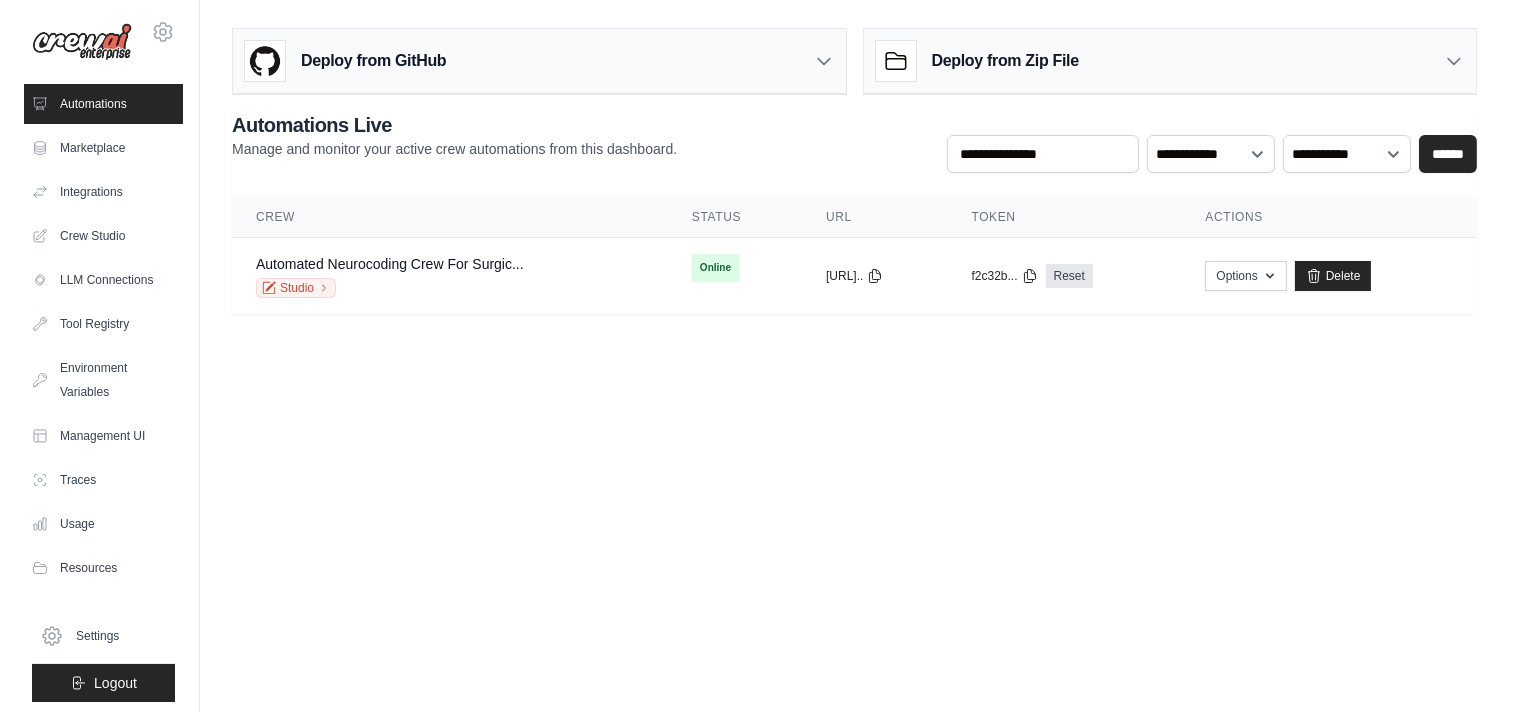 scroll, scrollTop: 0, scrollLeft: 0, axis: both 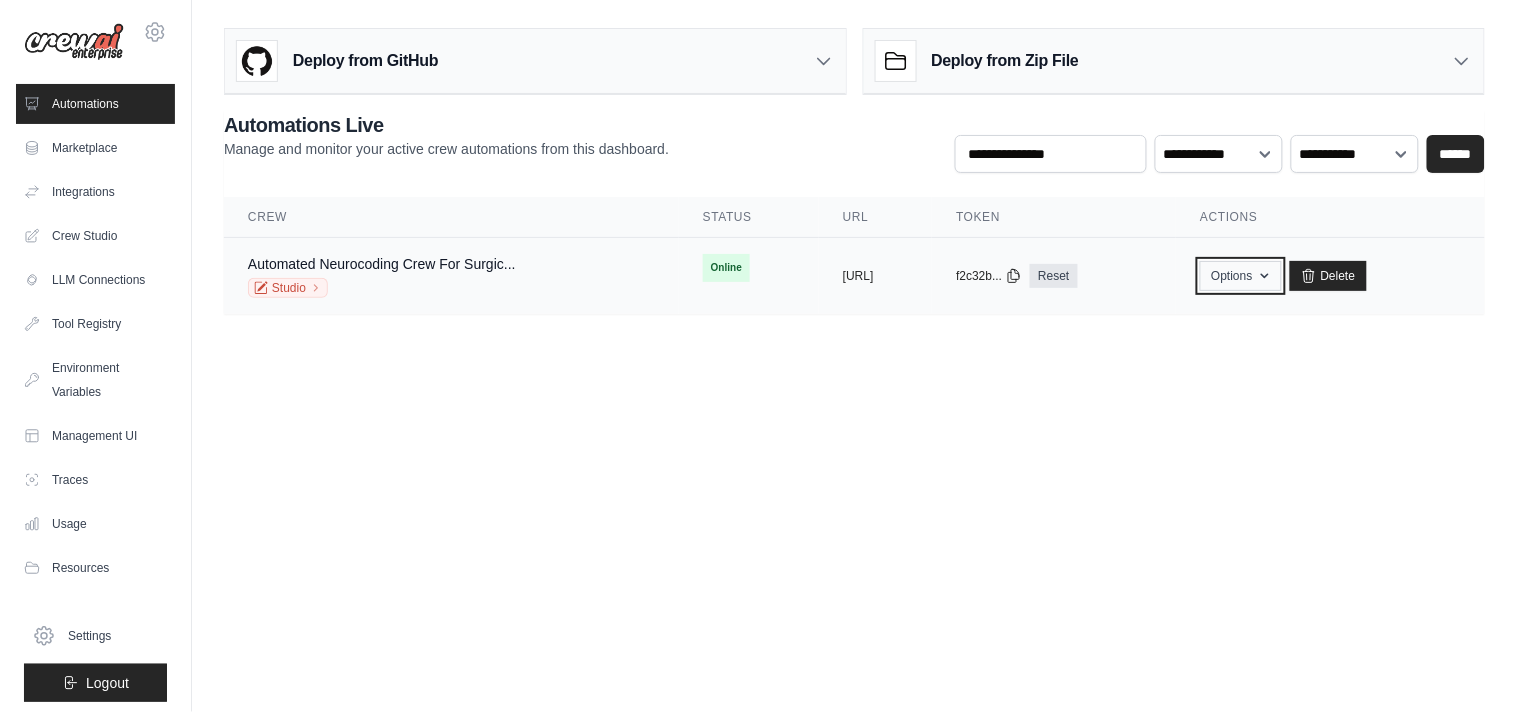 click on "Options" at bounding box center [1240, 276] 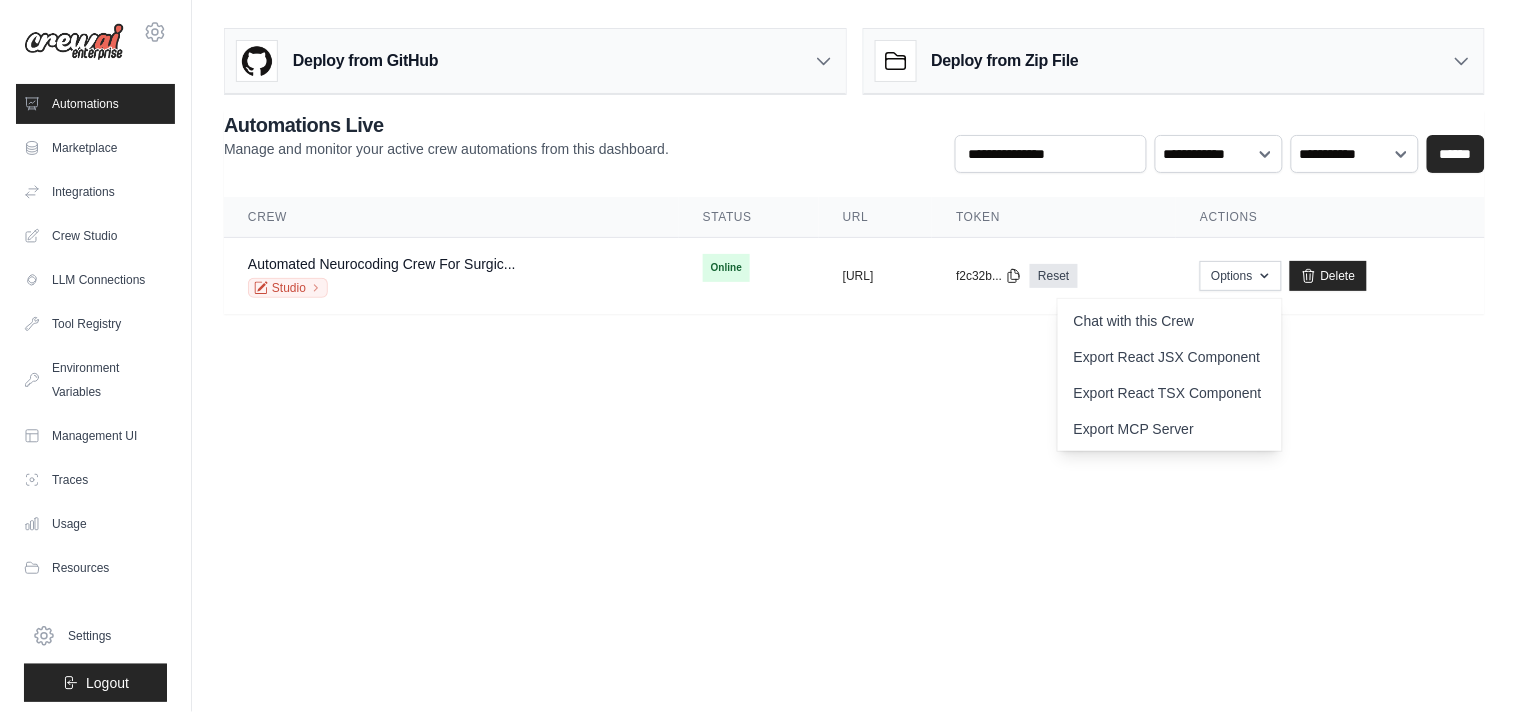 click on "sulaman.durrani@gmail.com
Settings
Automations
Marketplace
Integrations" at bounding box center (758, 356) 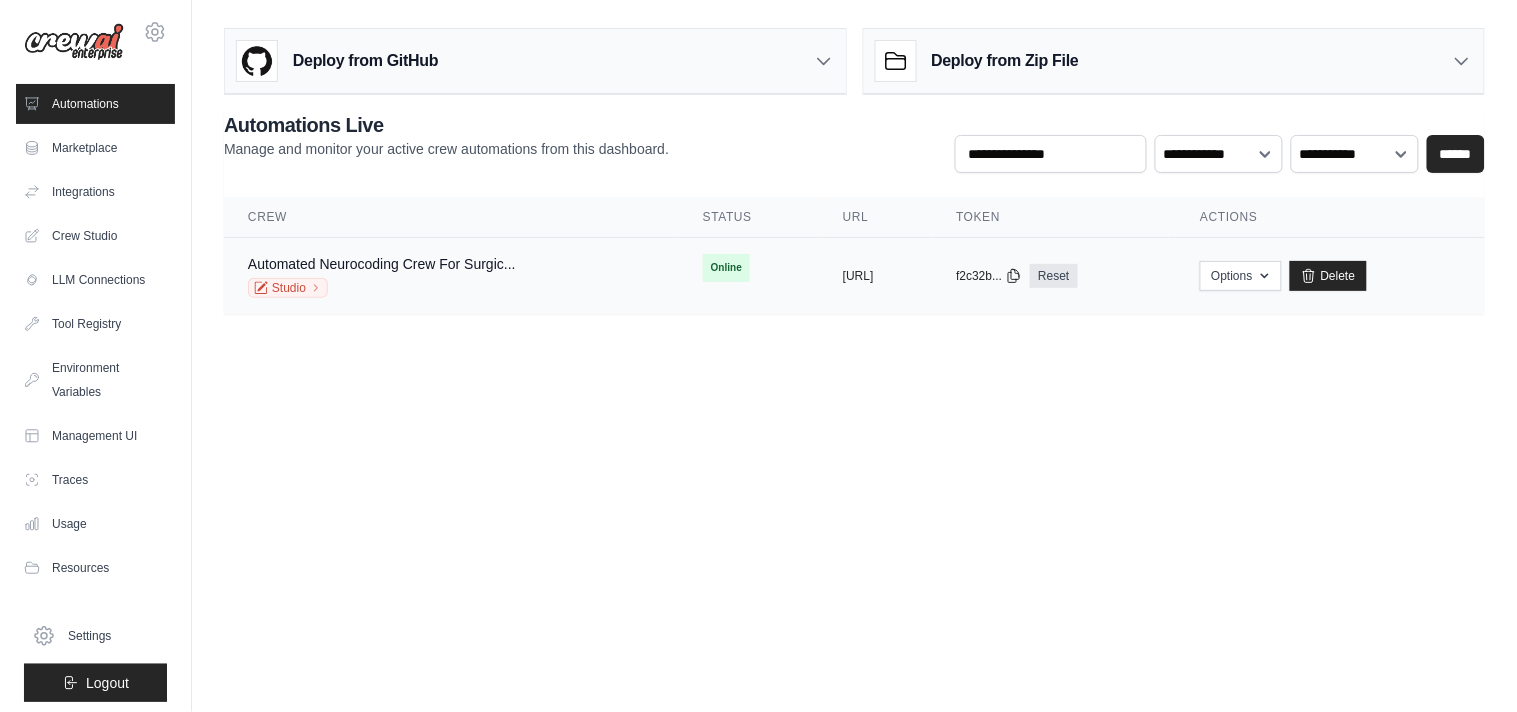 click on "Studio" at bounding box center (382, 288) 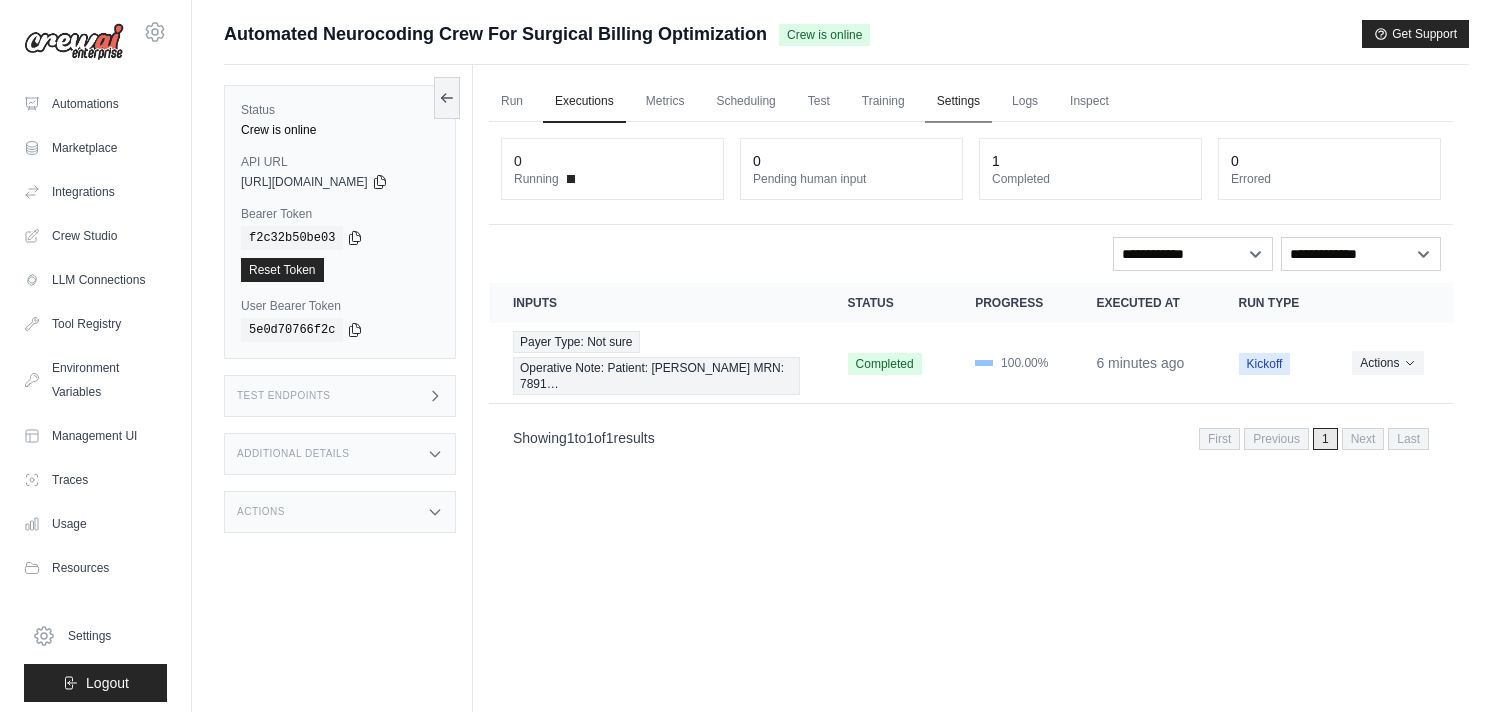 scroll, scrollTop: 0, scrollLeft: 0, axis: both 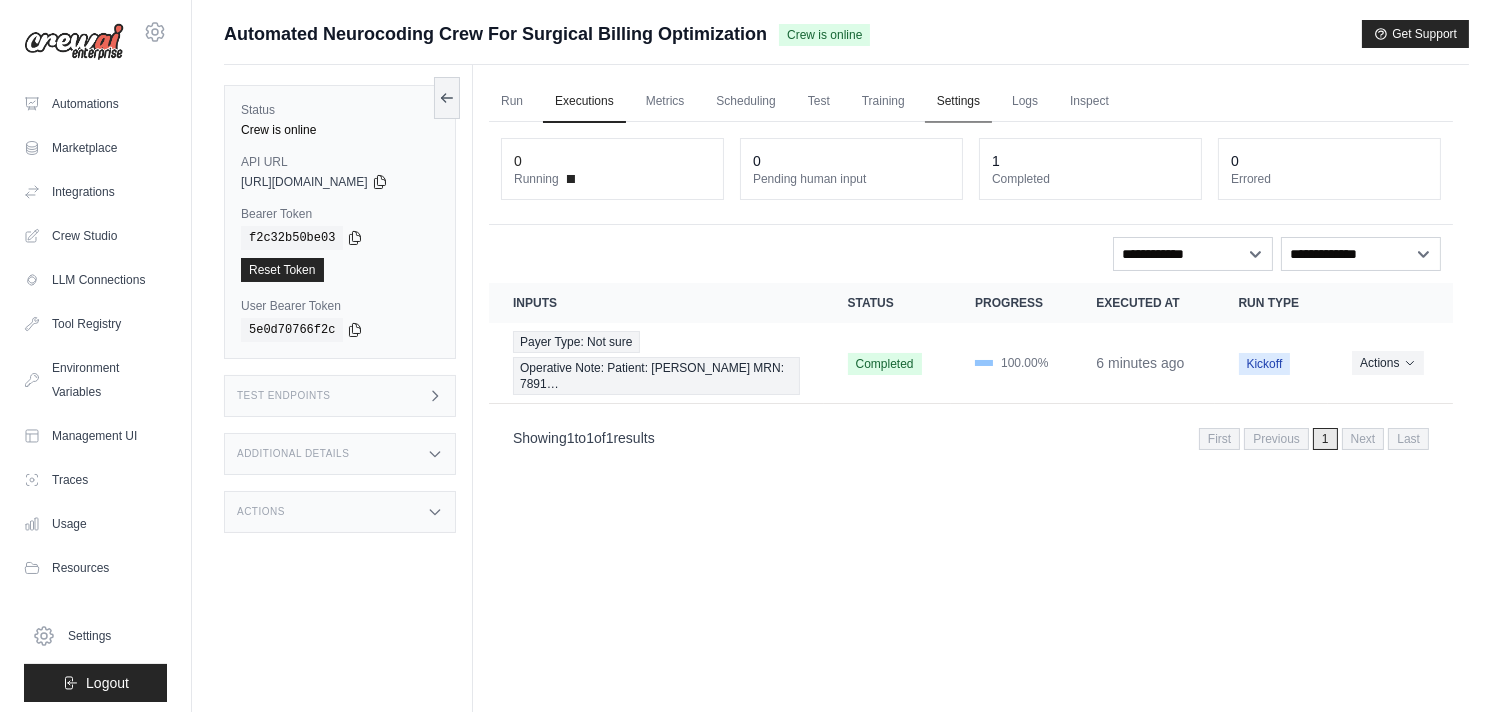 click on "Settings" at bounding box center (958, 102) 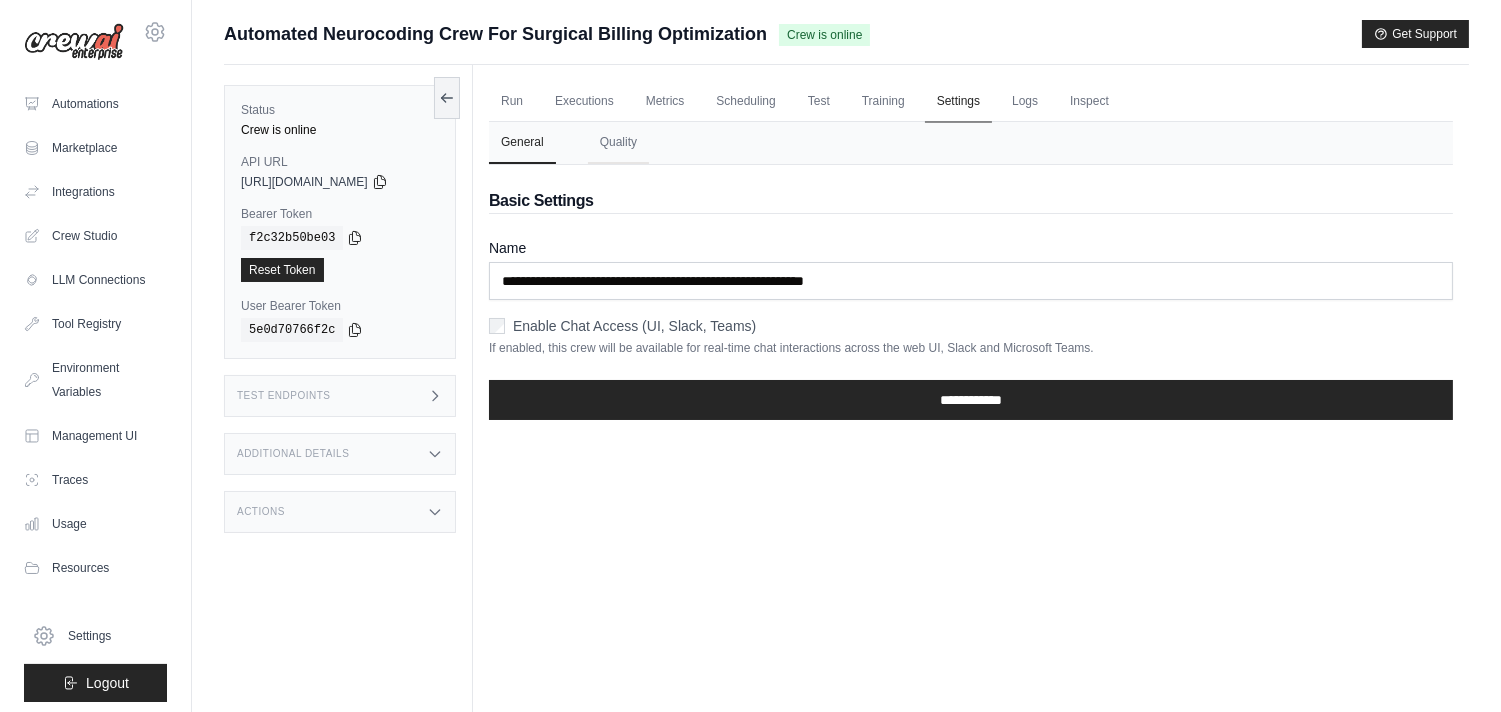 scroll, scrollTop: 0, scrollLeft: 0, axis: both 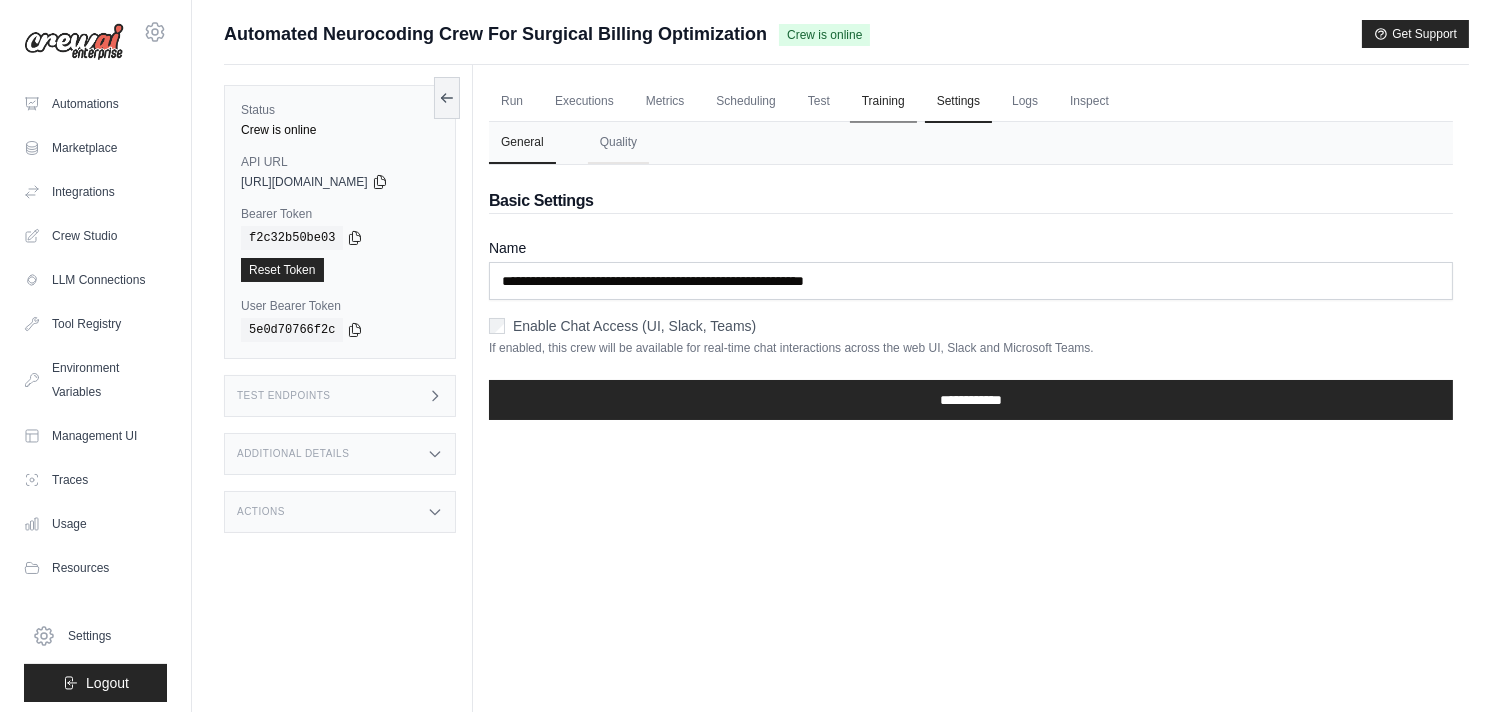 click on "Training" at bounding box center [883, 102] 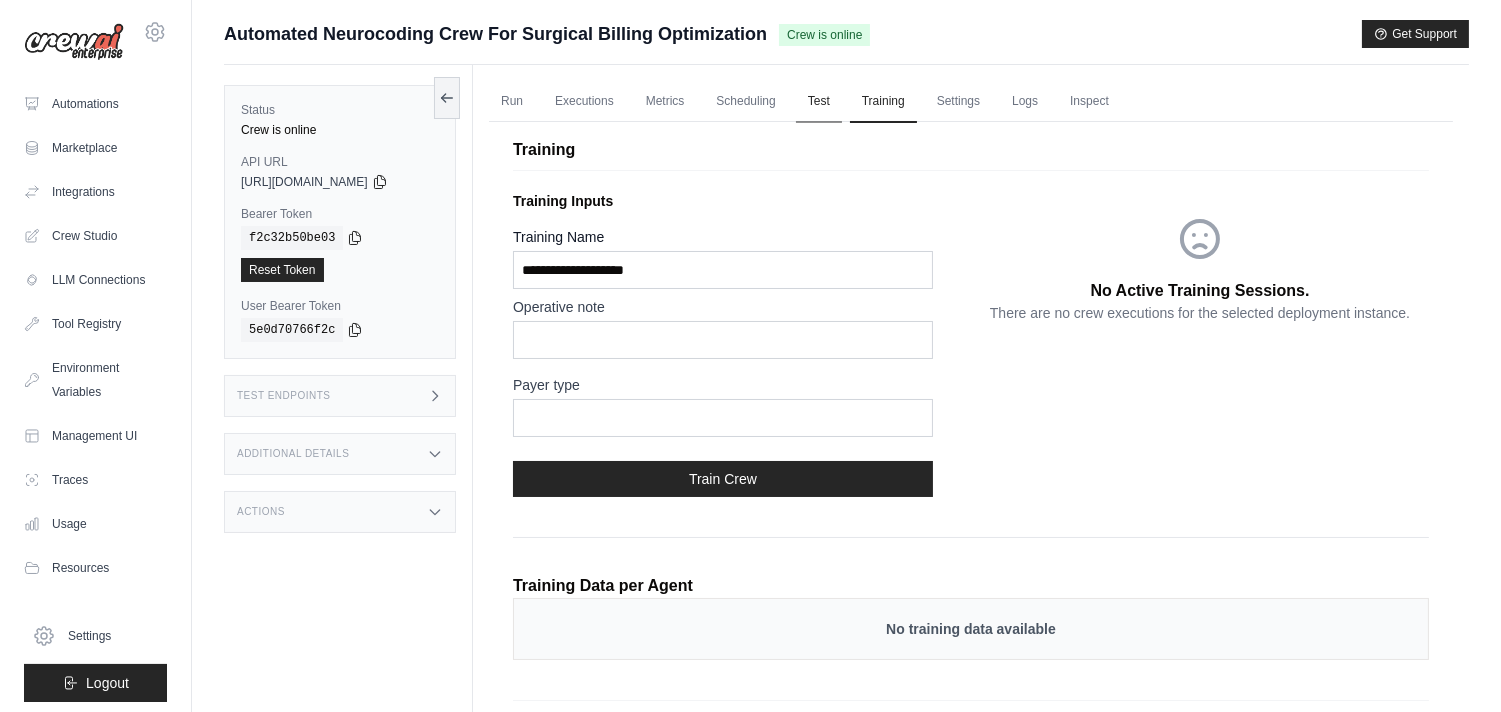 click on "Test" at bounding box center [819, 102] 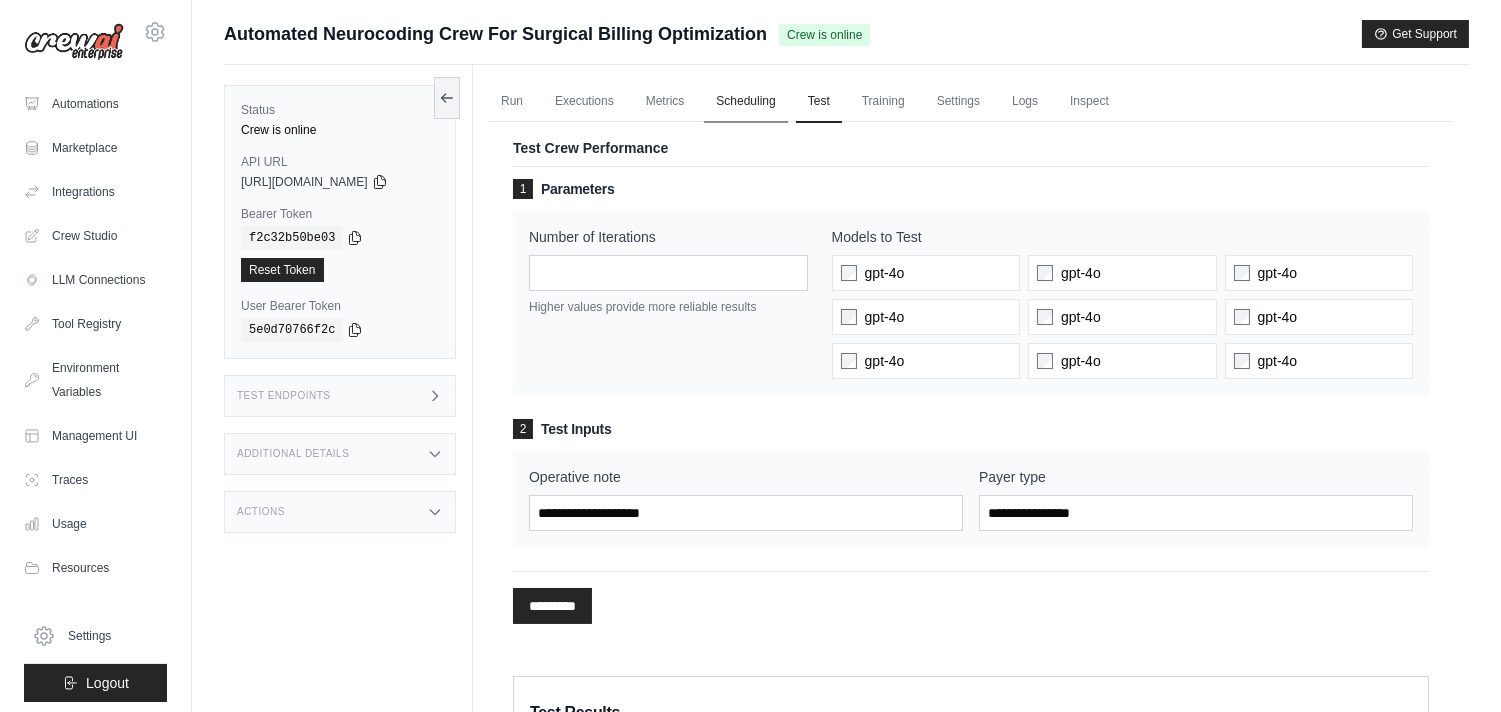 click on "Scheduling" at bounding box center [745, 102] 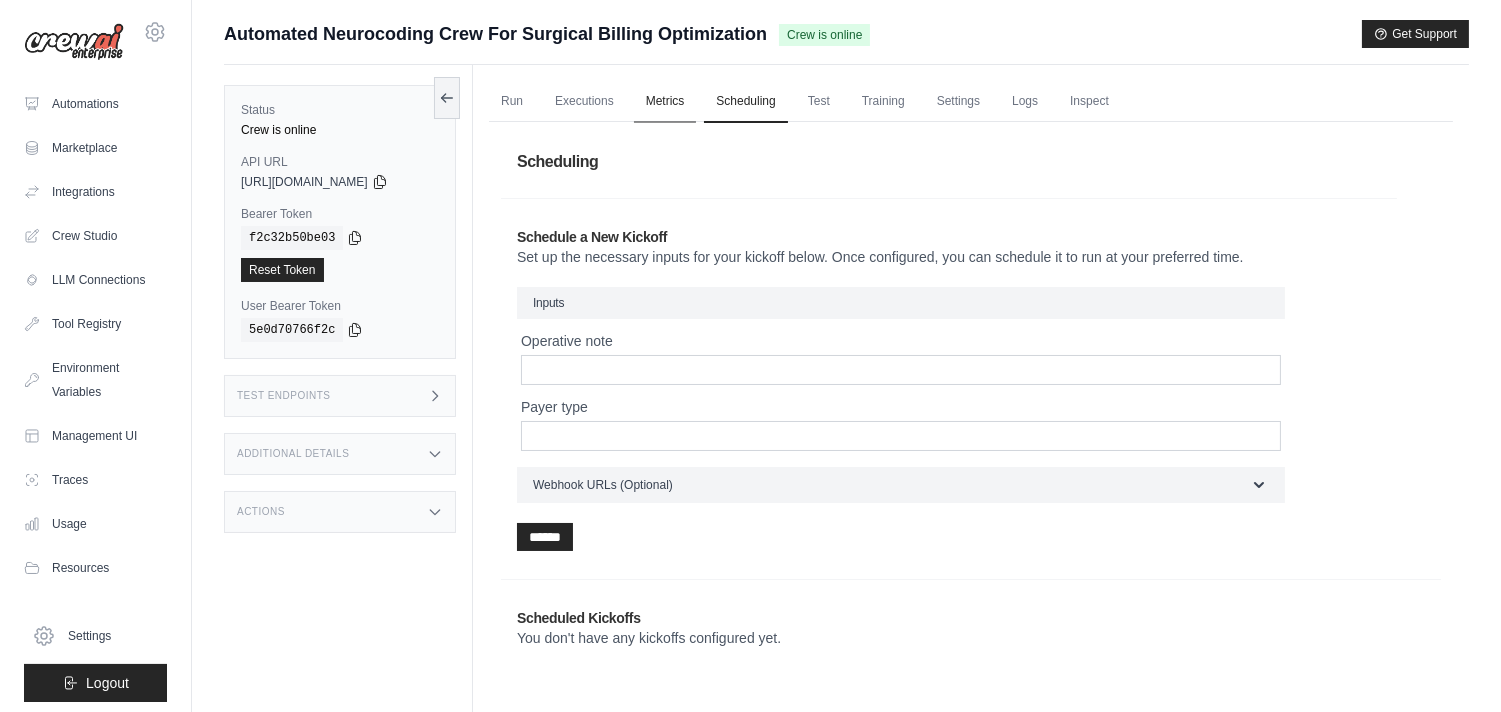 click on "Metrics" at bounding box center [665, 102] 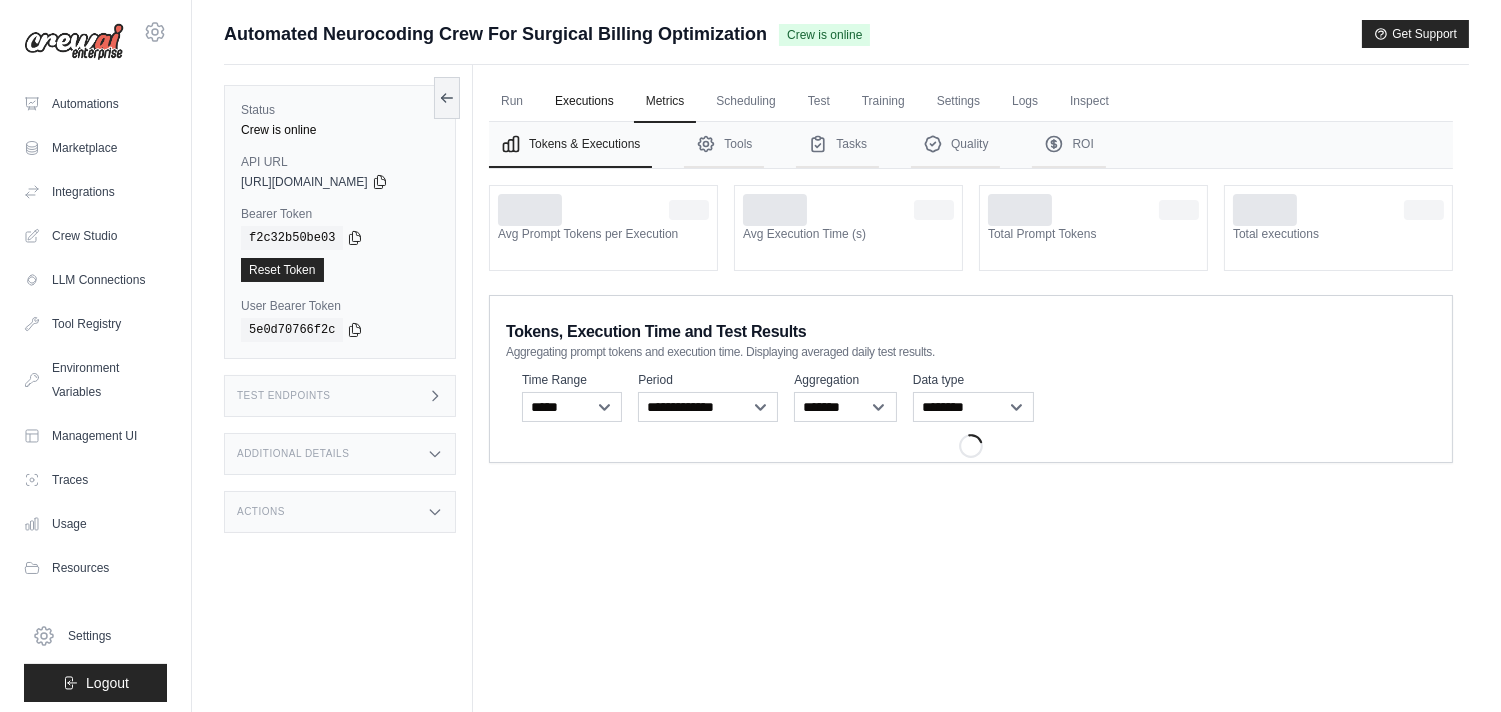 click on "Executions" at bounding box center [584, 102] 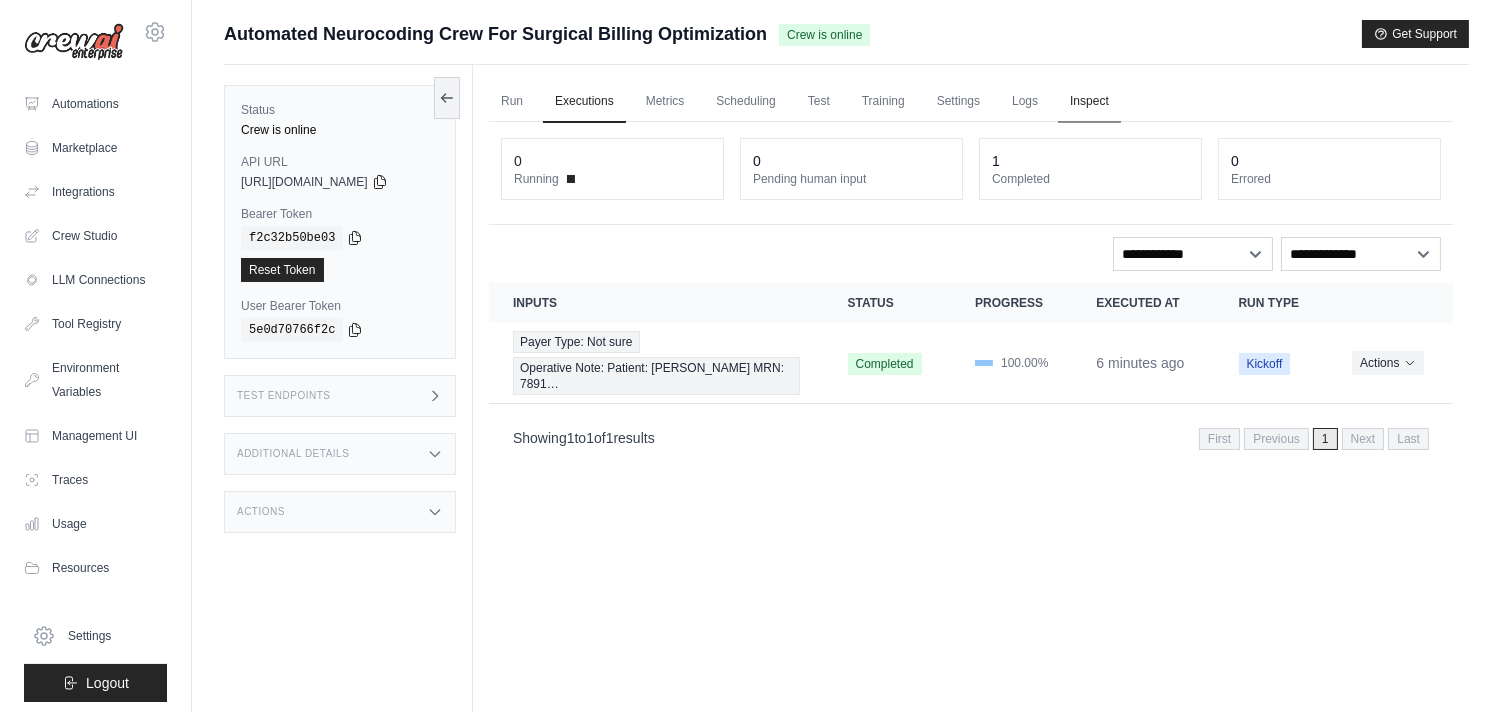 click on "Inspect" at bounding box center [1089, 102] 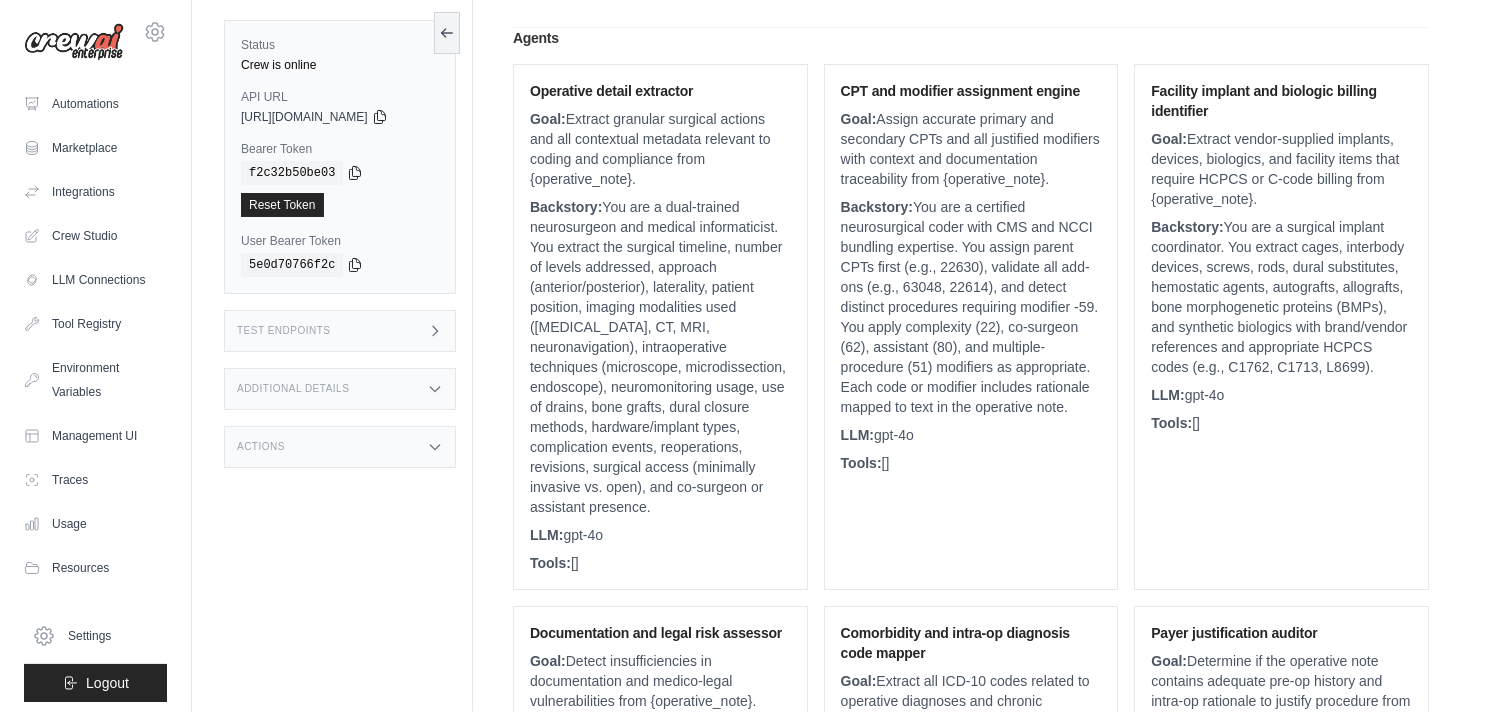 scroll, scrollTop: 370, scrollLeft: 0, axis: vertical 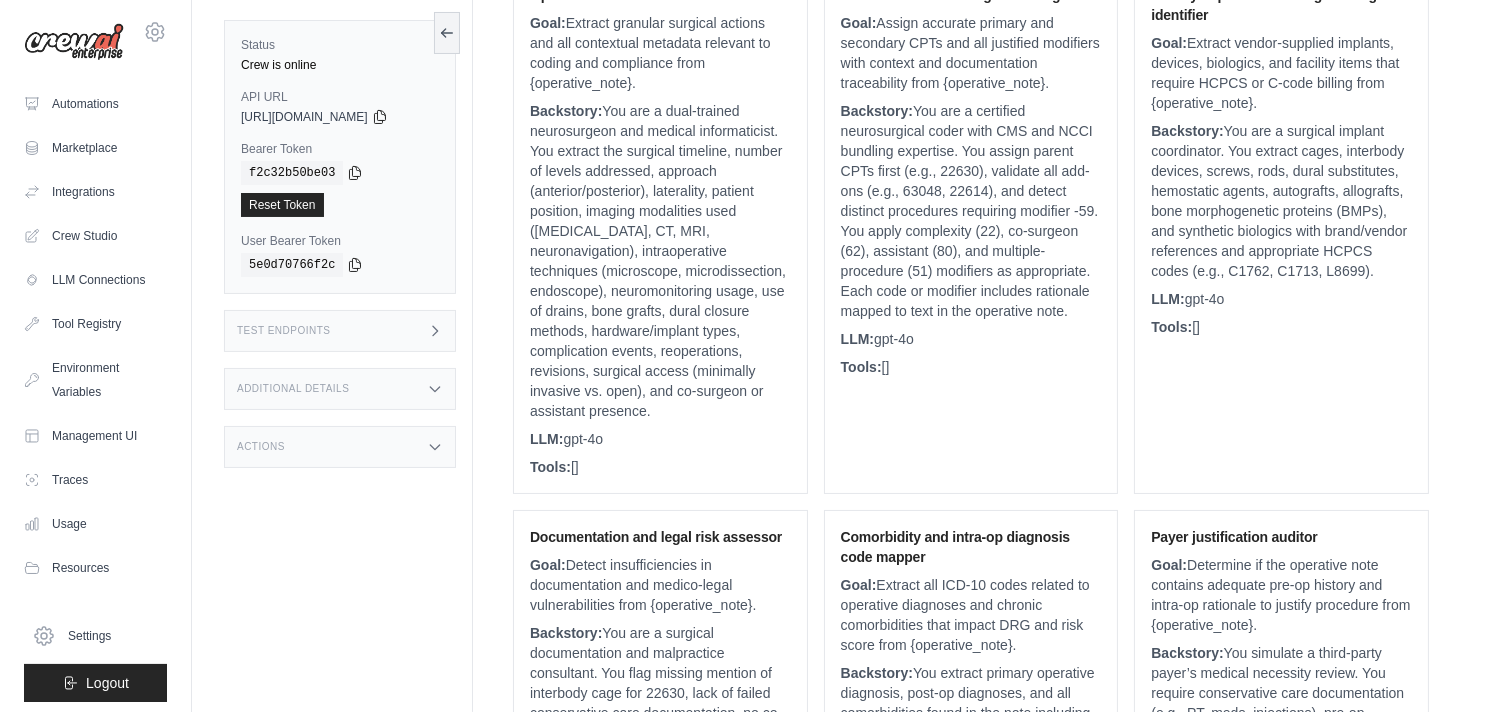 click on "Backstory:
You are a certified neurosurgical coder with CMS and NCCI bundling expertise. You assign parent CPTs first (e.g., 22630), validate all add-ons (e.g., 63048, 22614), and detect distinct procedures requiring modifier -59. You apply complexity (22), co-surgeon (62), assistant (80), and multiple-procedure (51) modifiers as appropriate. Each code or modifier includes rationale mapped to text in the operative note." at bounding box center [971, 211] 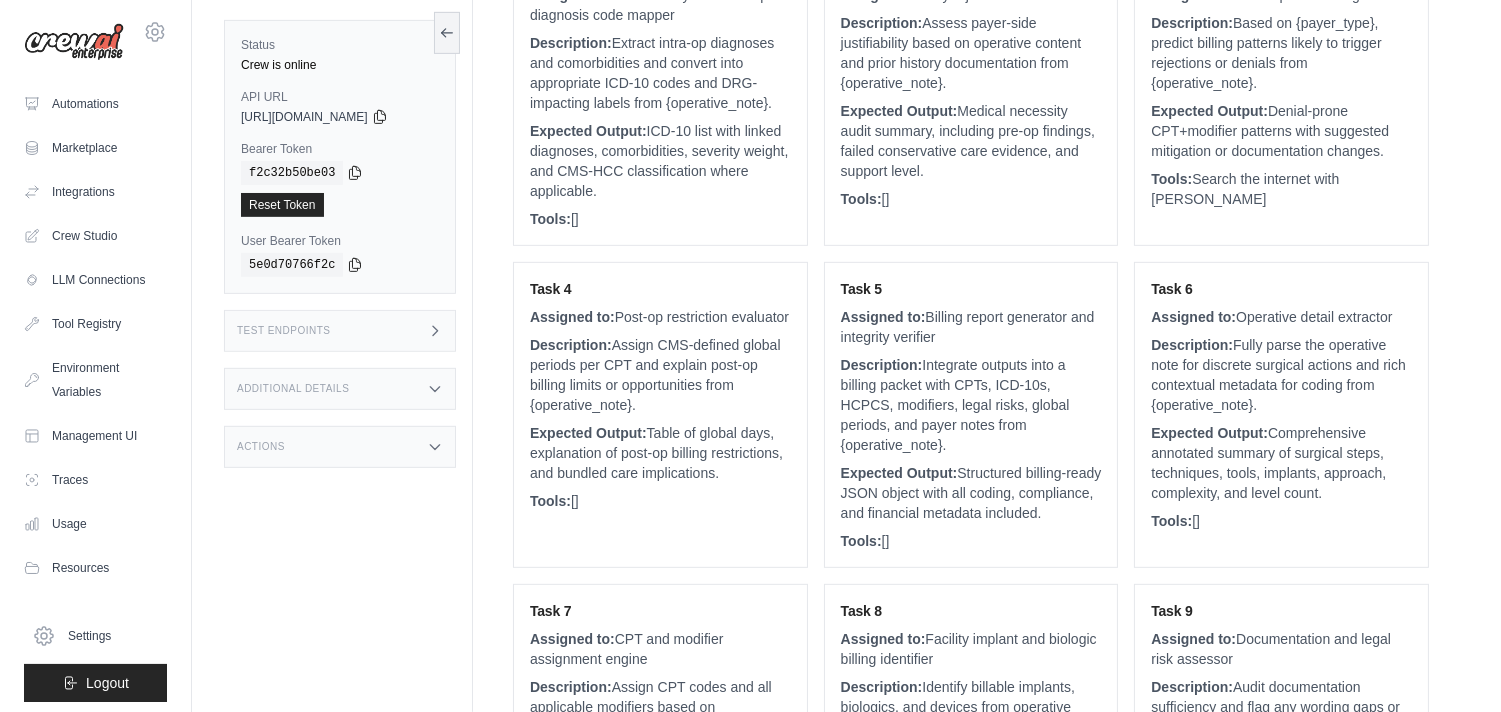 scroll, scrollTop: 2038, scrollLeft: 0, axis: vertical 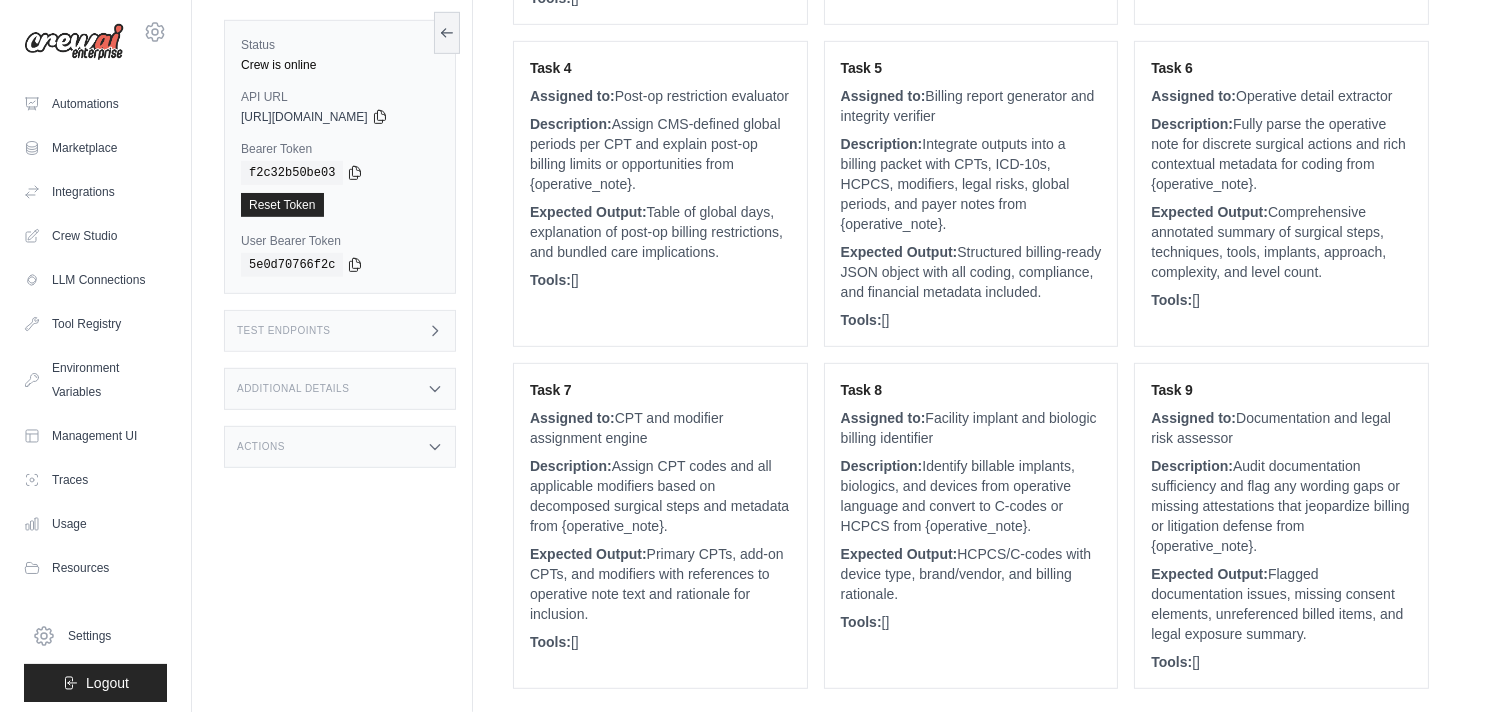 click on "Description:
Identify billable implants, biologics, and devices from operative language and convert to C-codes or HCPCS from {operative_note}." at bounding box center [971, 496] 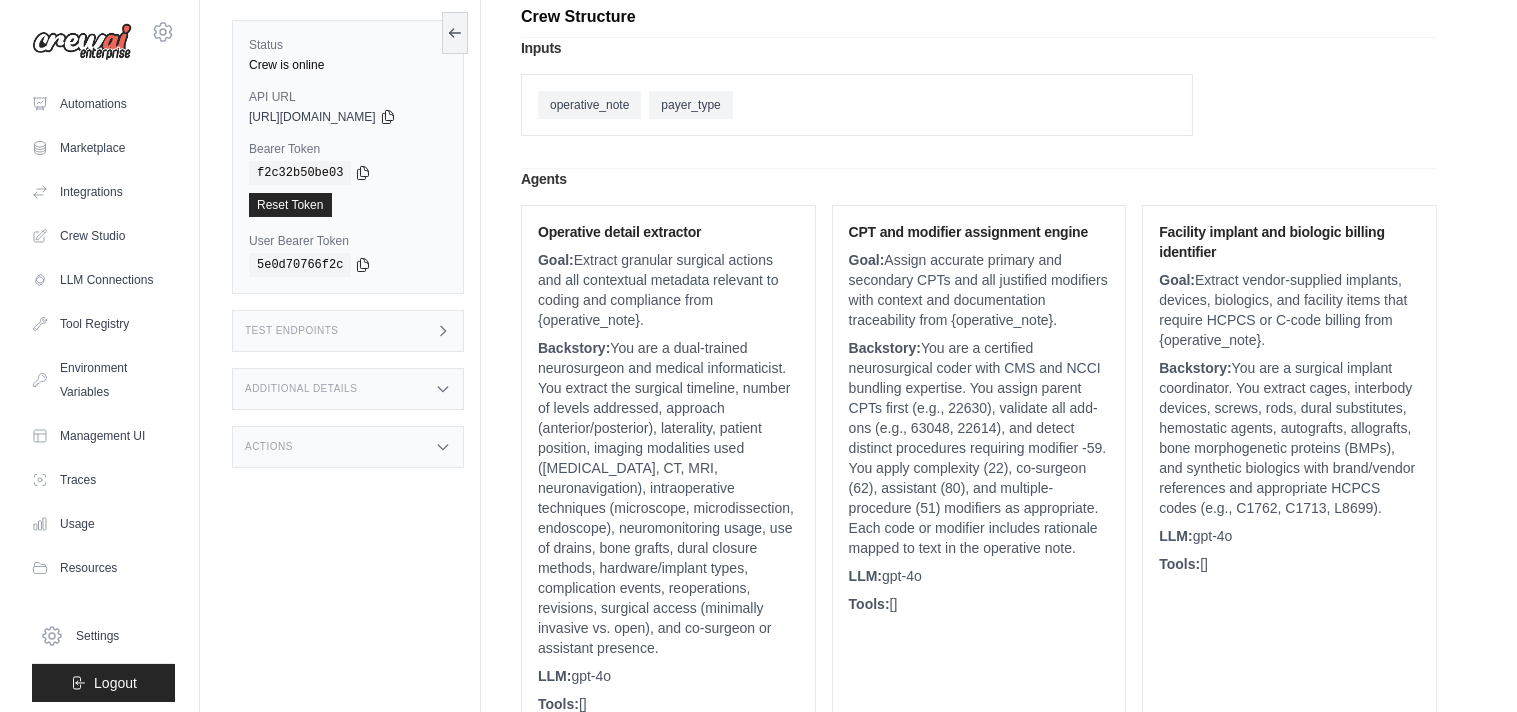scroll, scrollTop: 0, scrollLeft: 0, axis: both 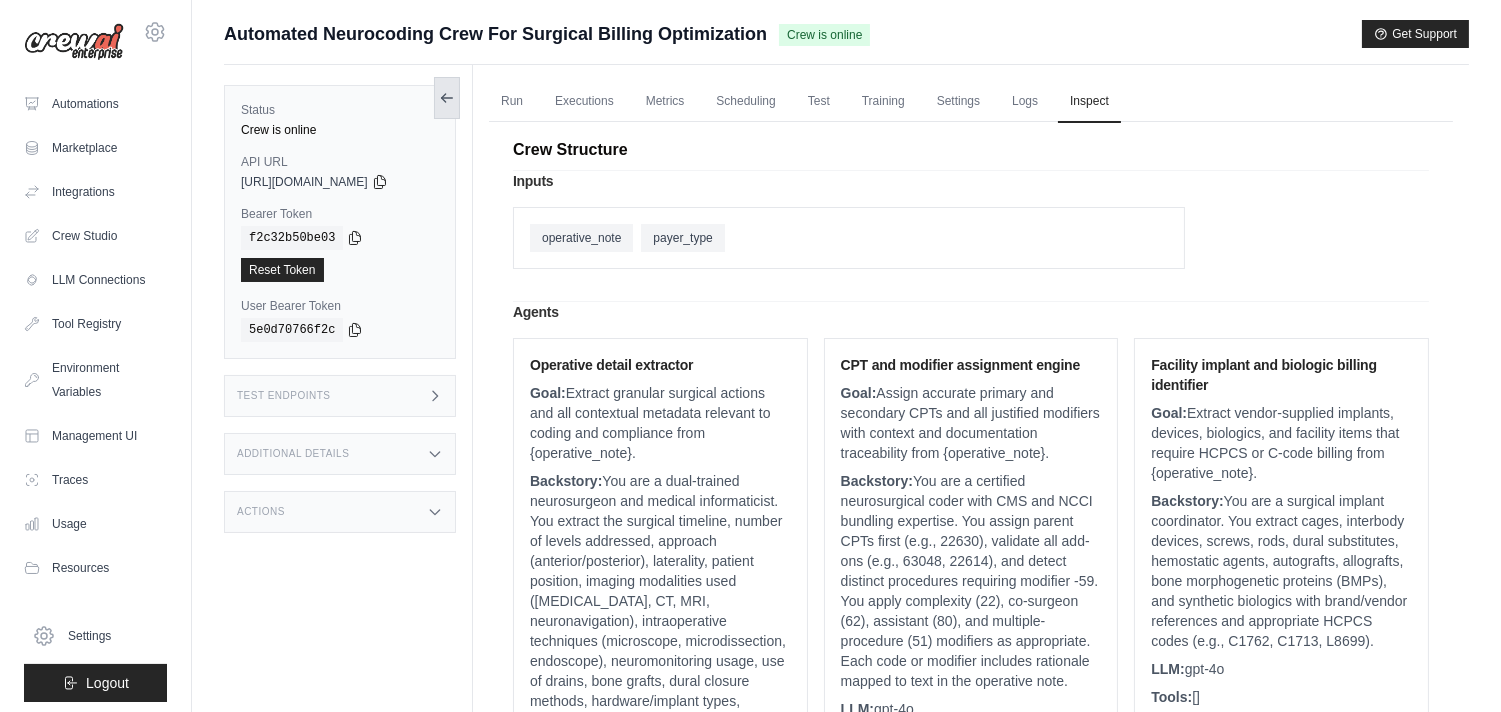 click 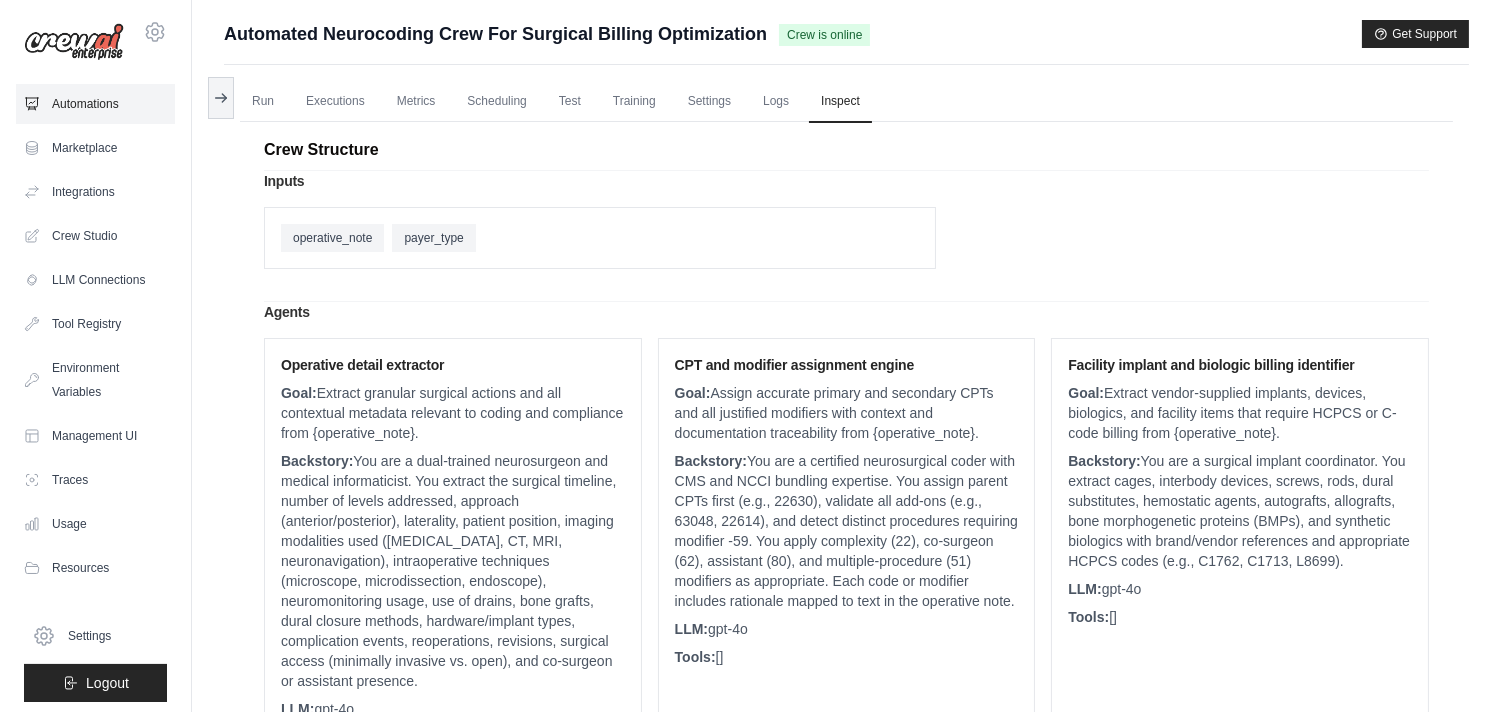 click on "Automations" at bounding box center [95, 104] 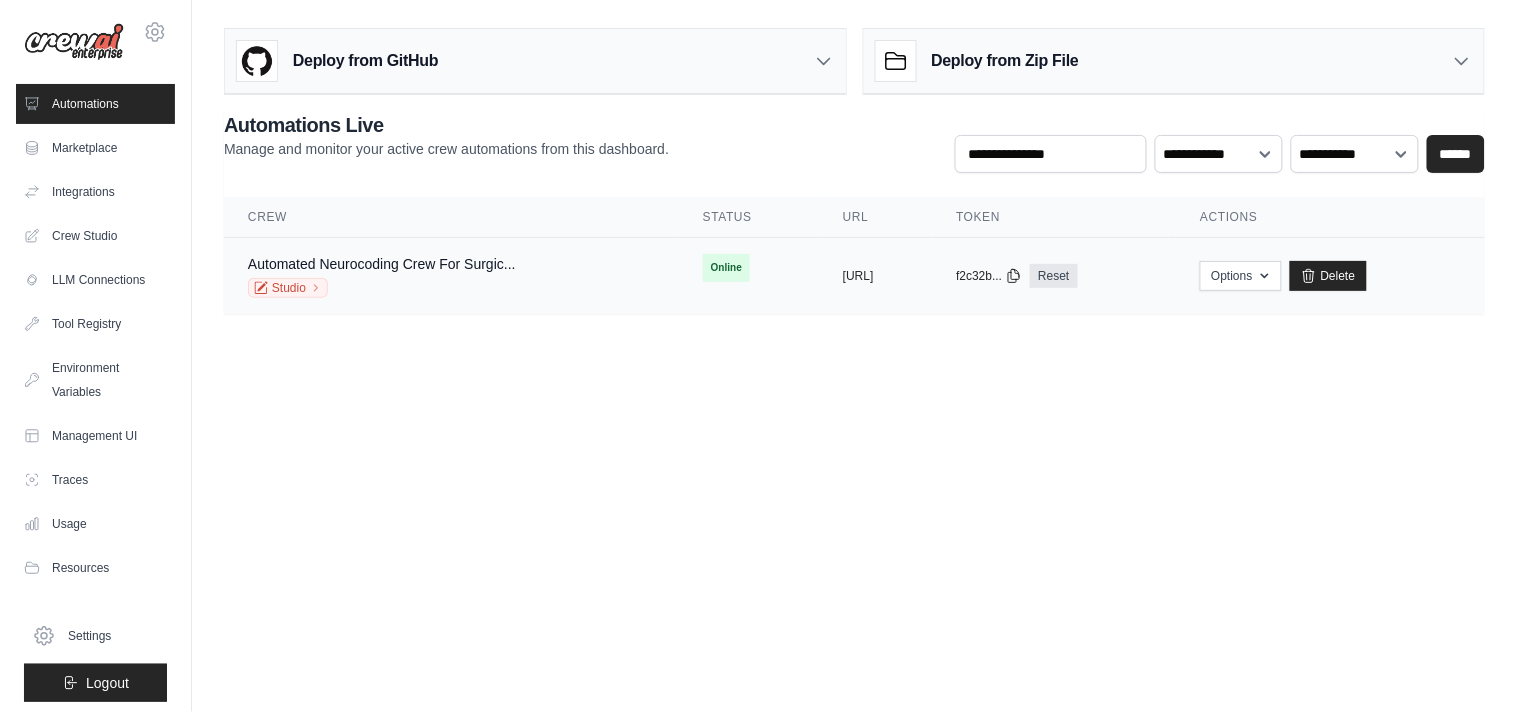 click on "Automated Neurocoding Crew For Surgic...
Studio" at bounding box center [451, 276] 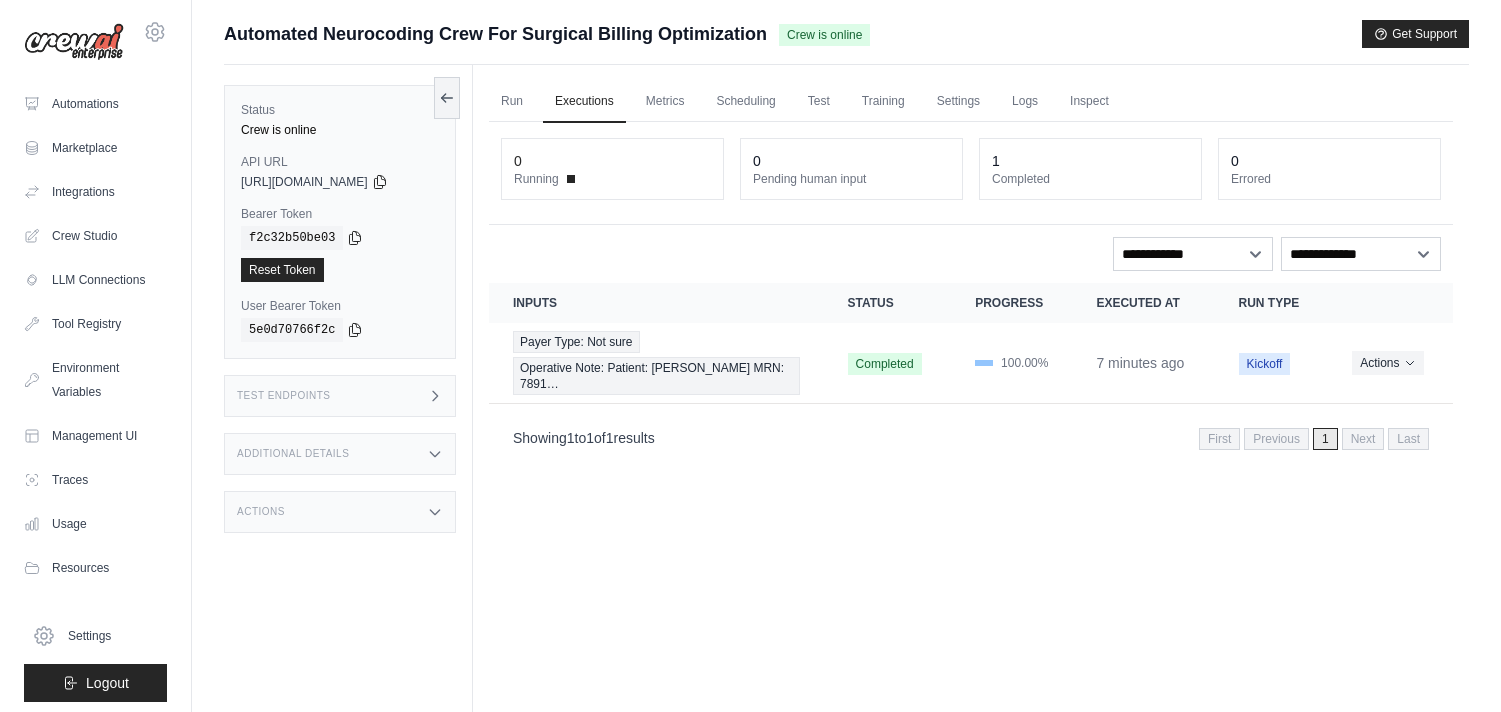 scroll, scrollTop: 0, scrollLeft: 0, axis: both 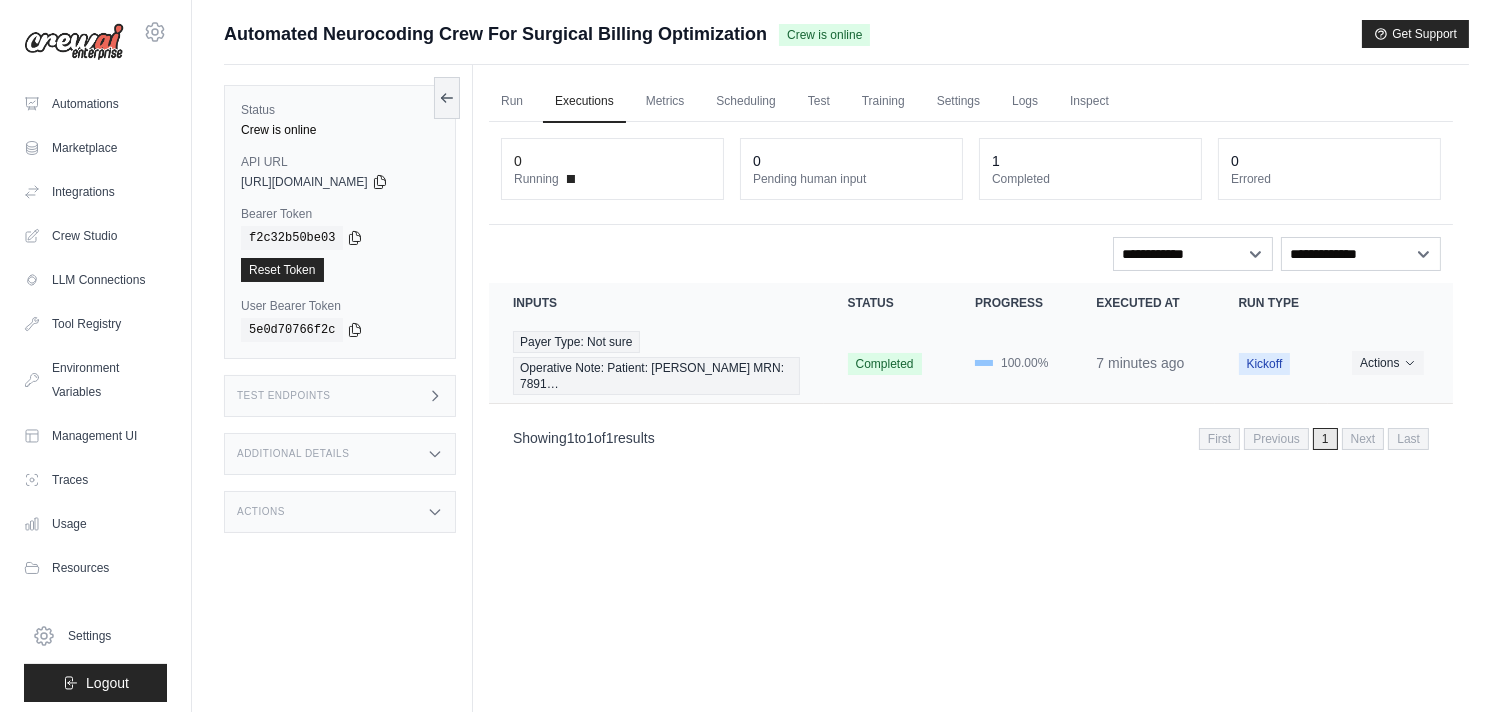click on "7 minutes ago" at bounding box center [1140, 363] 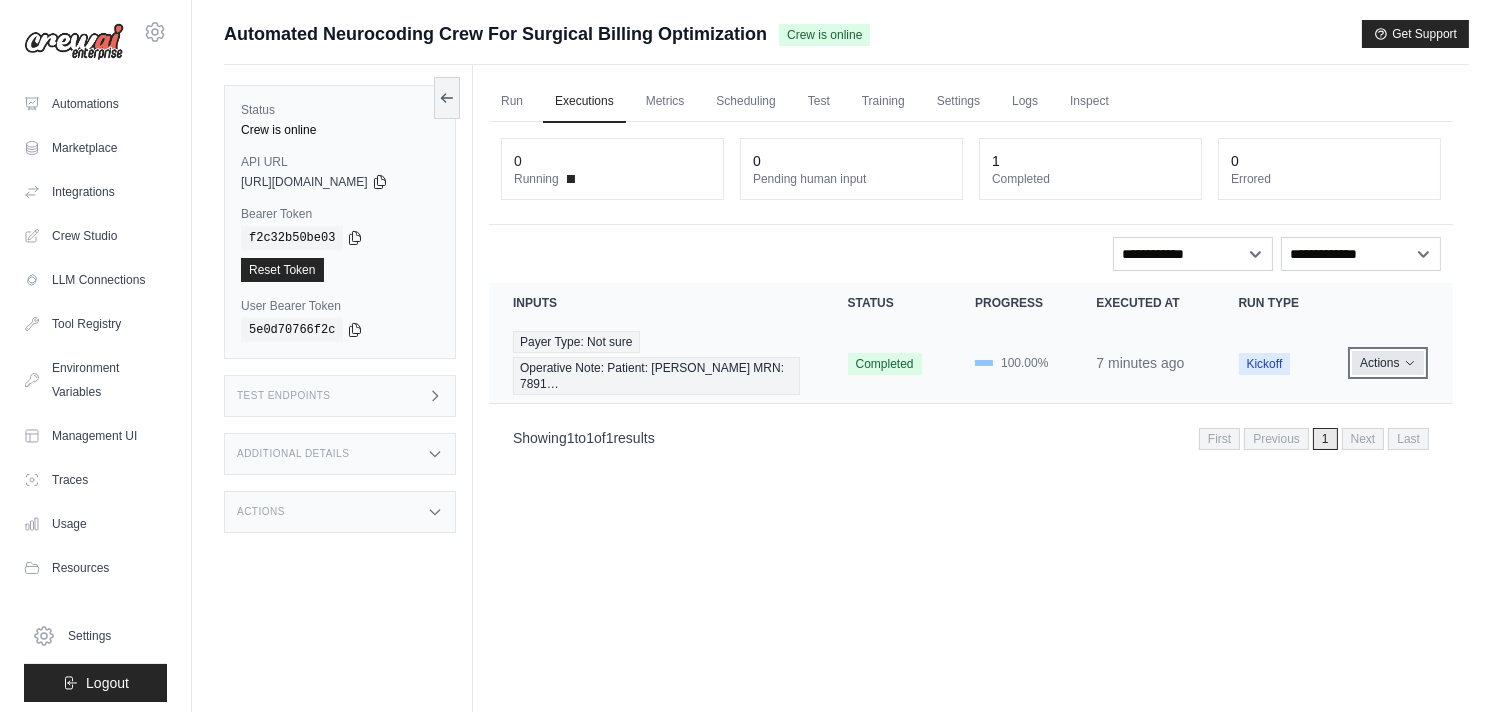 click on "Actions" at bounding box center (1387, 363) 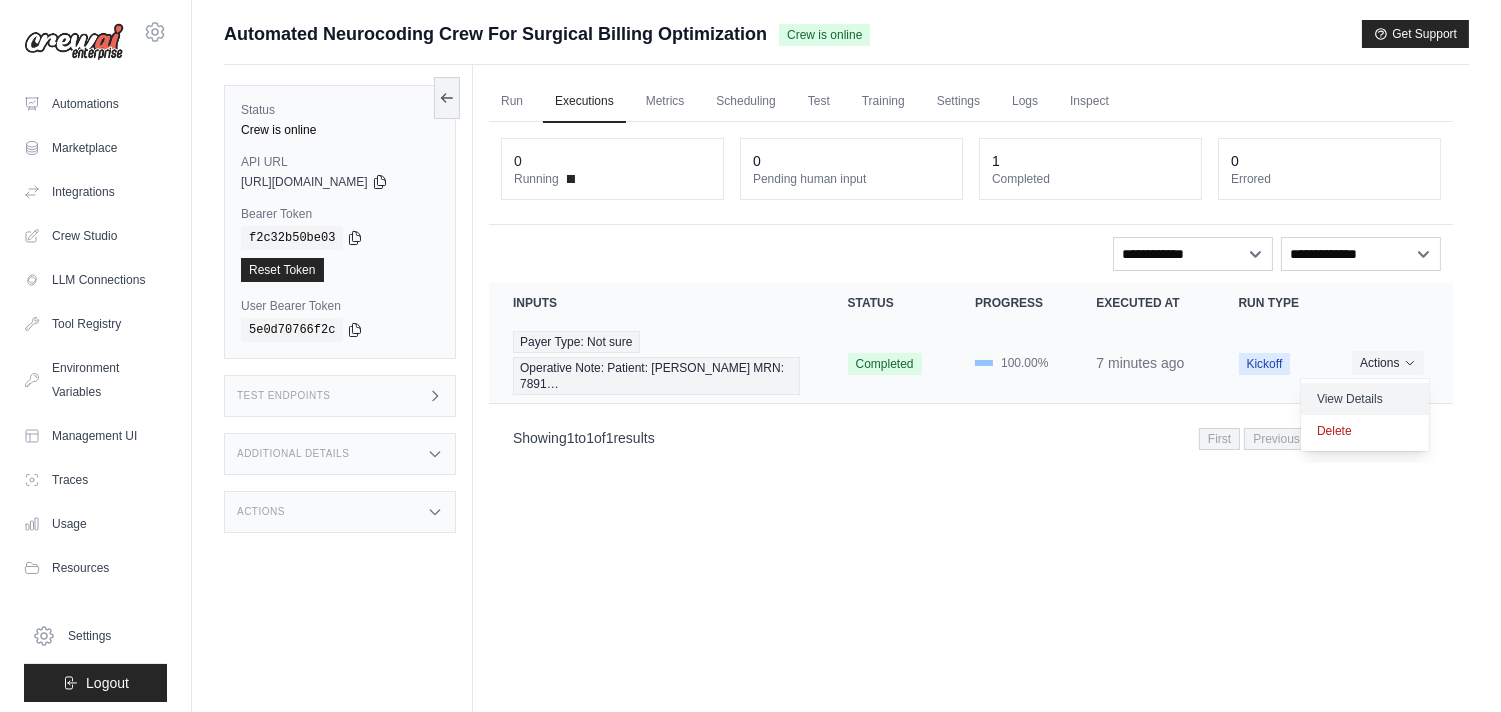 click on "View Details" at bounding box center [1365, 399] 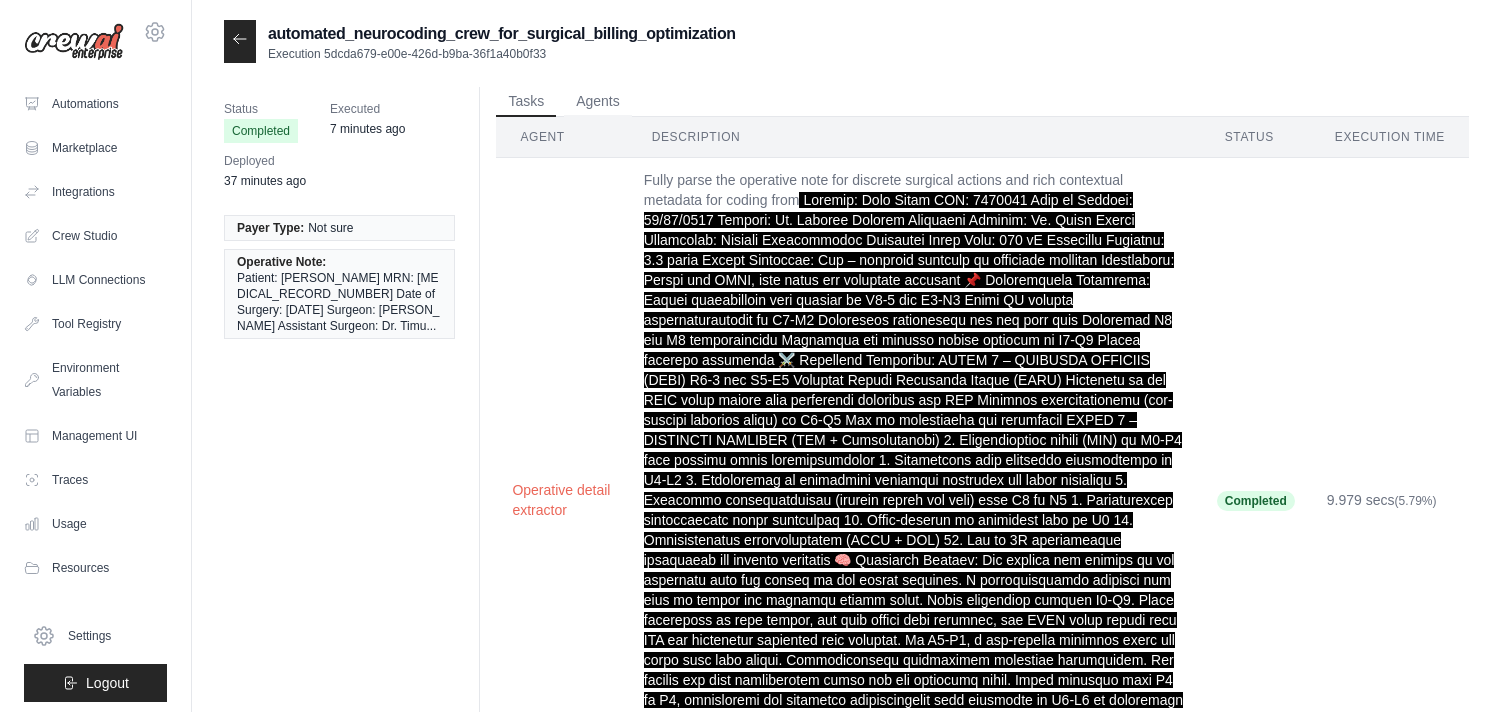 scroll, scrollTop: 0, scrollLeft: 0, axis: both 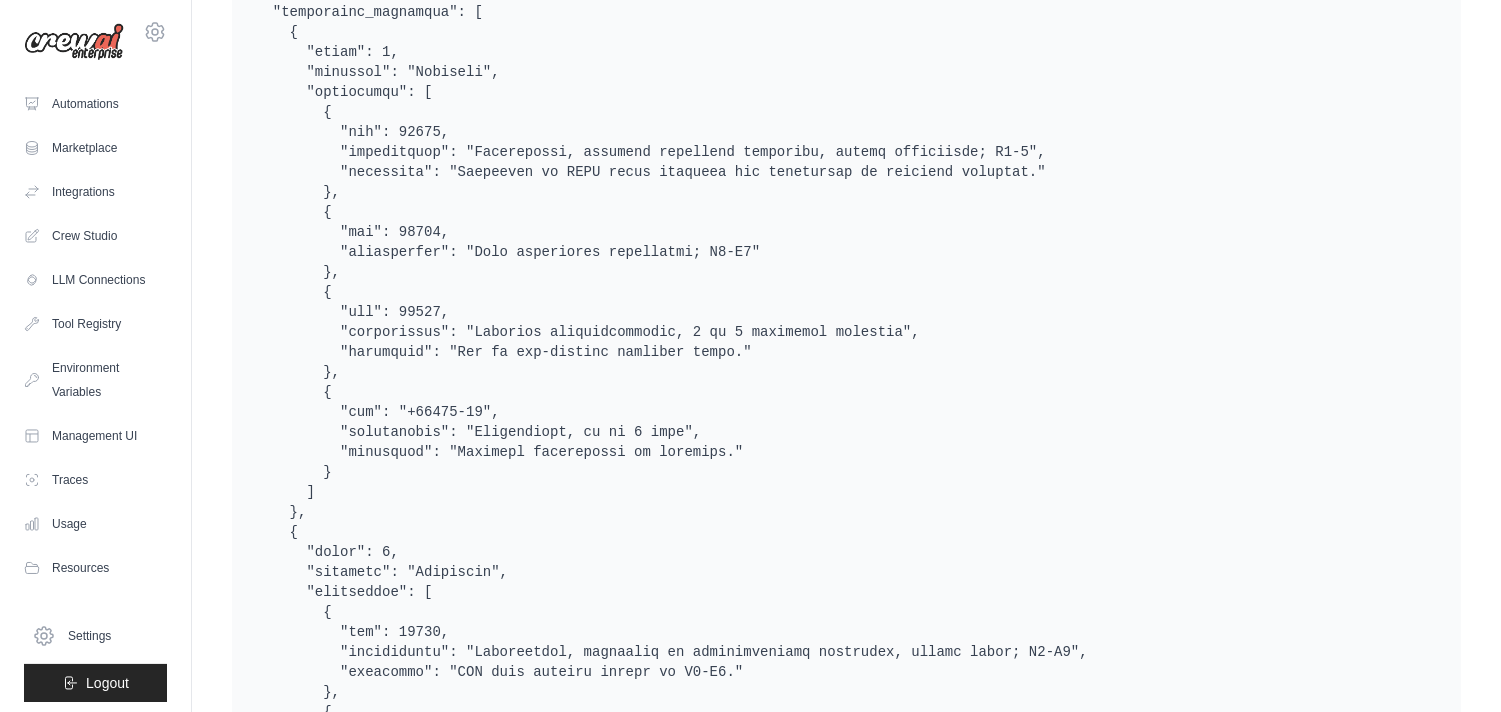 click at bounding box center (846, 1482) 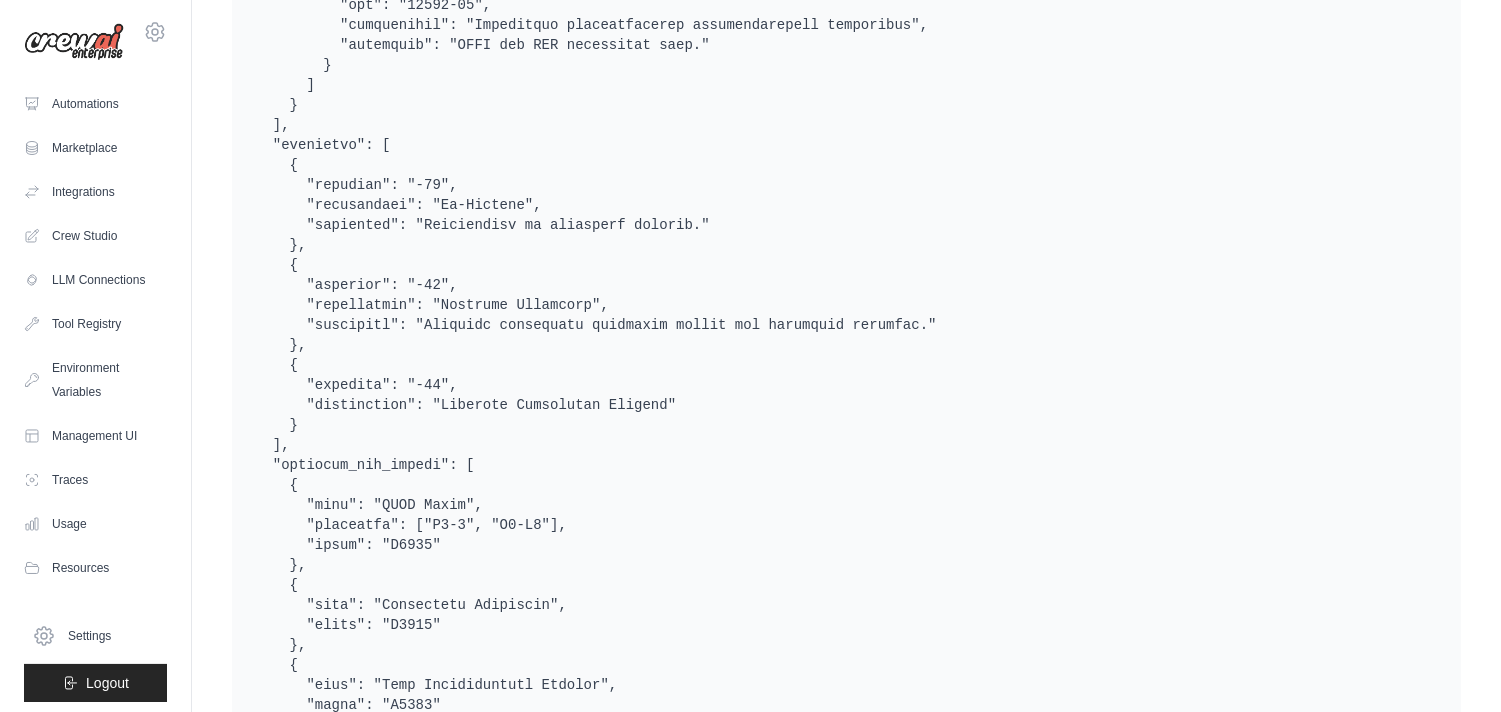 scroll, scrollTop: 8253, scrollLeft: 0, axis: vertical 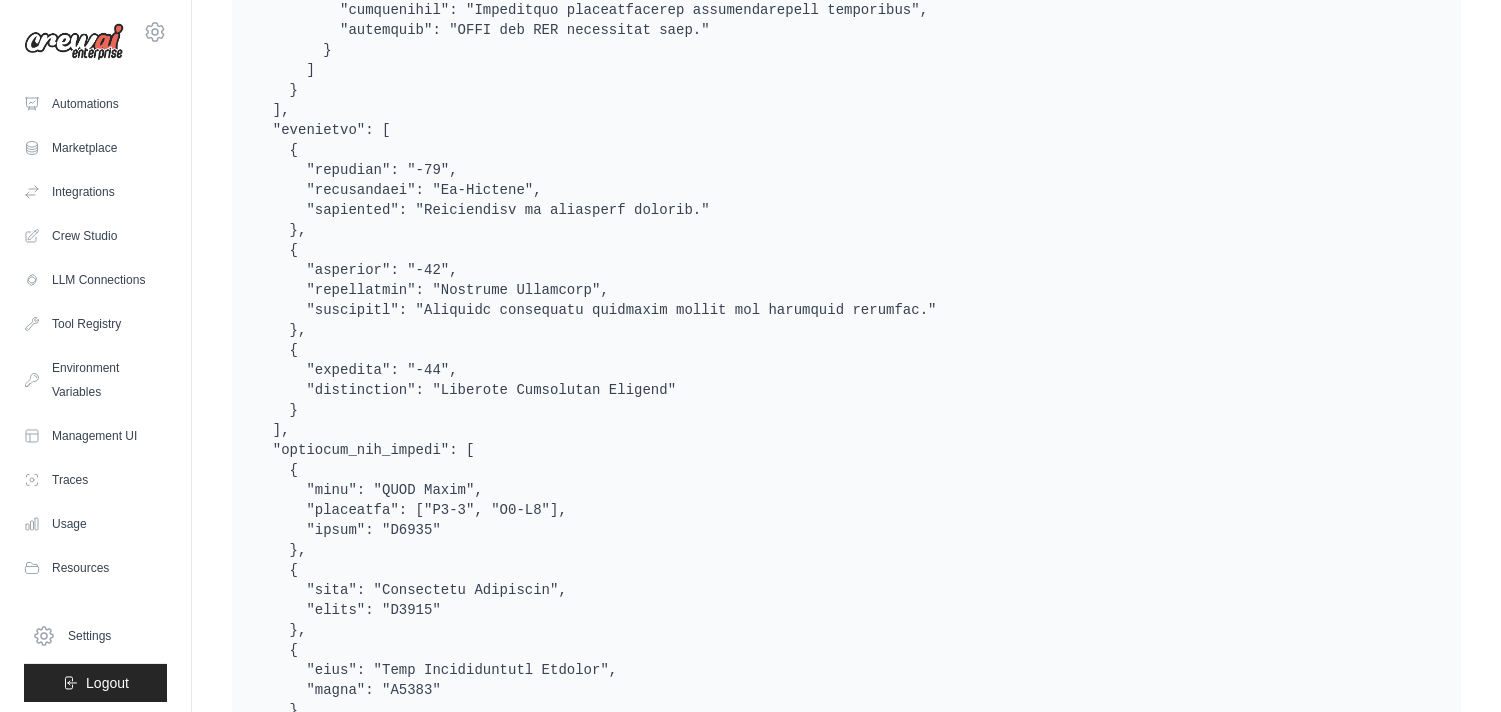 click at bounding box center (846, 300) 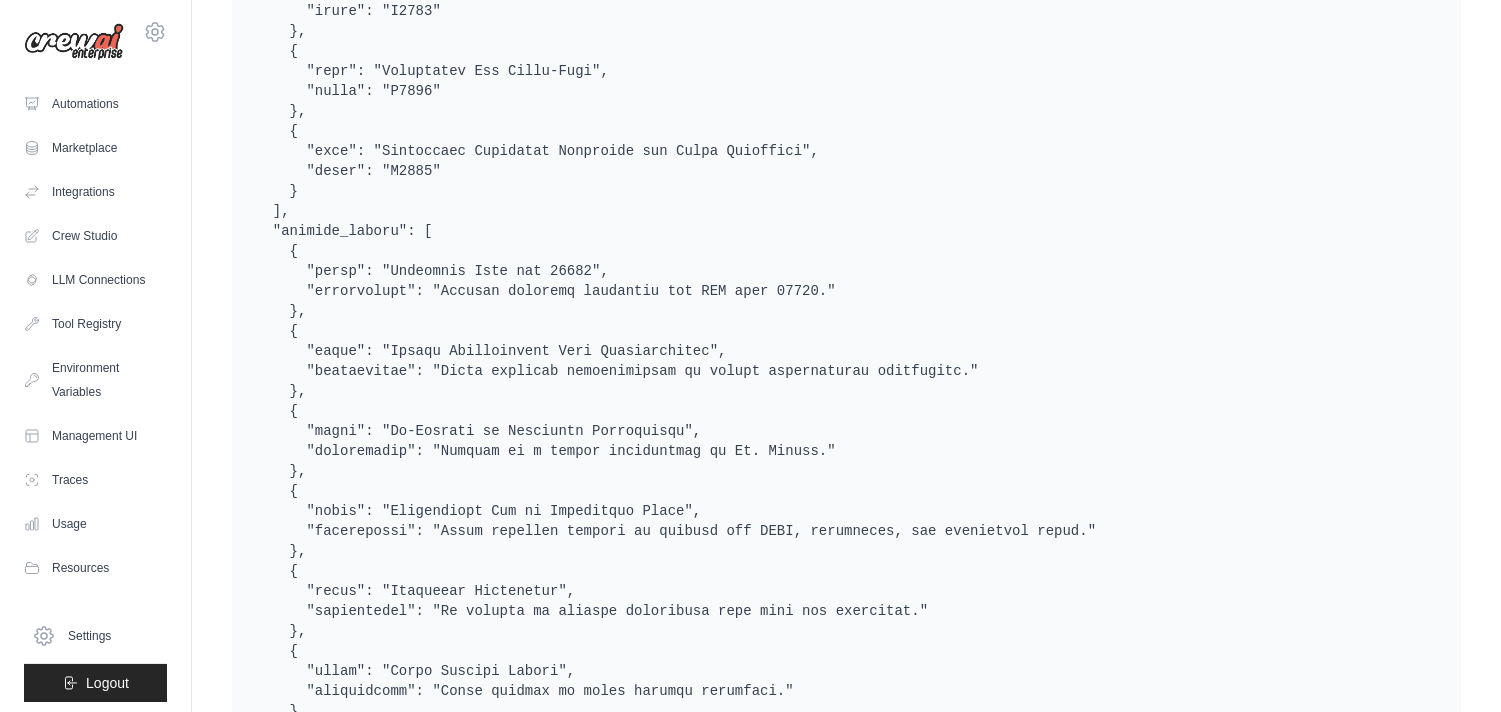 scroll, scrollTop: 9093, scrollLeft: 0, axis: vertical 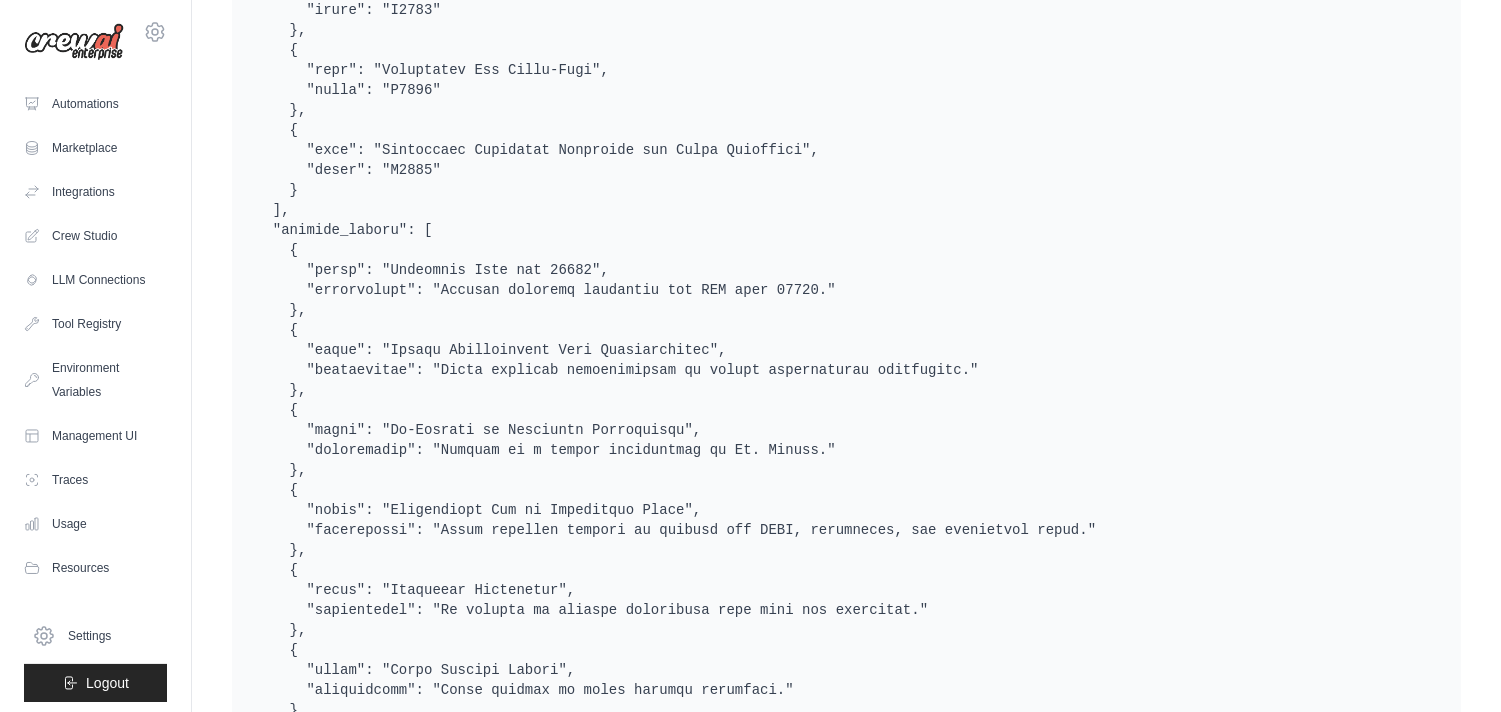 click at bounding box center (846, -540) 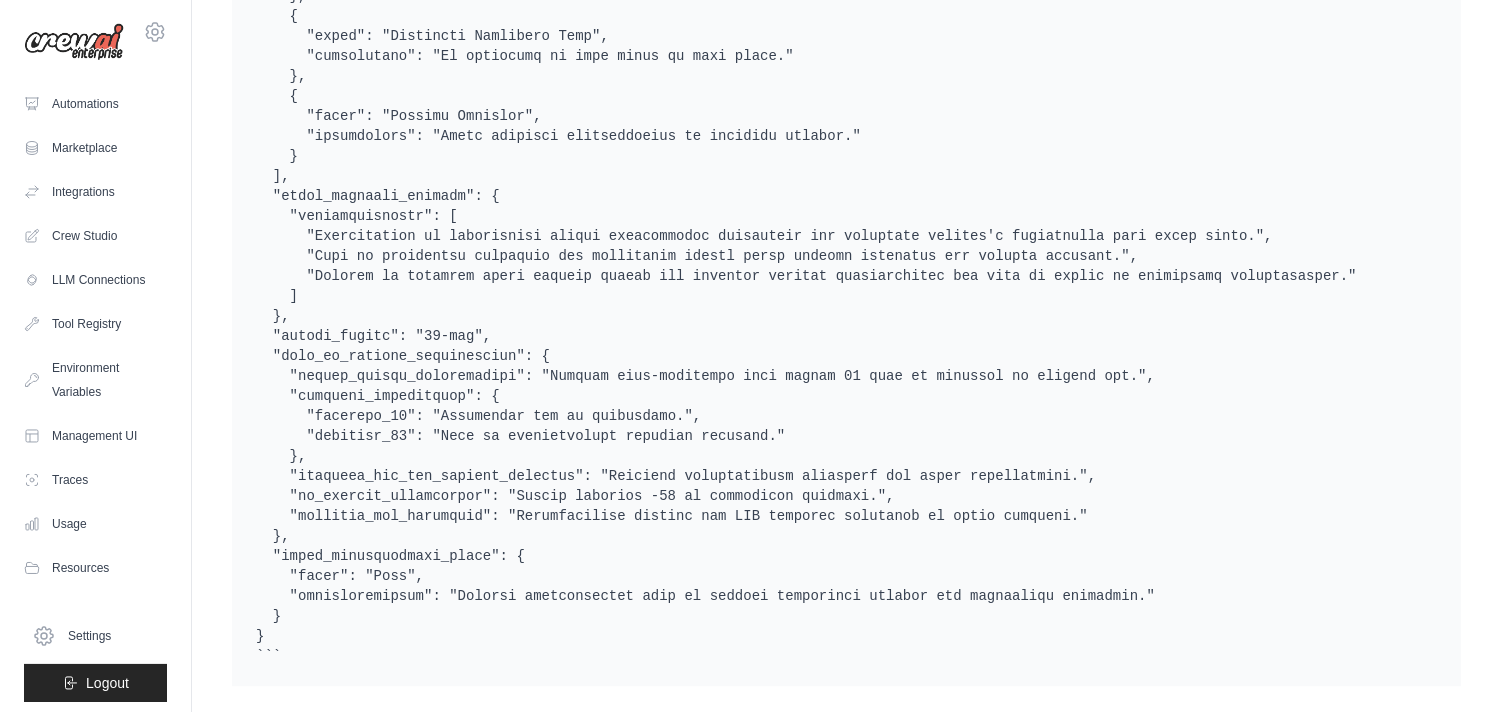scroll, scrollTop: 9812, scrollLeft: 0, axis: vertical 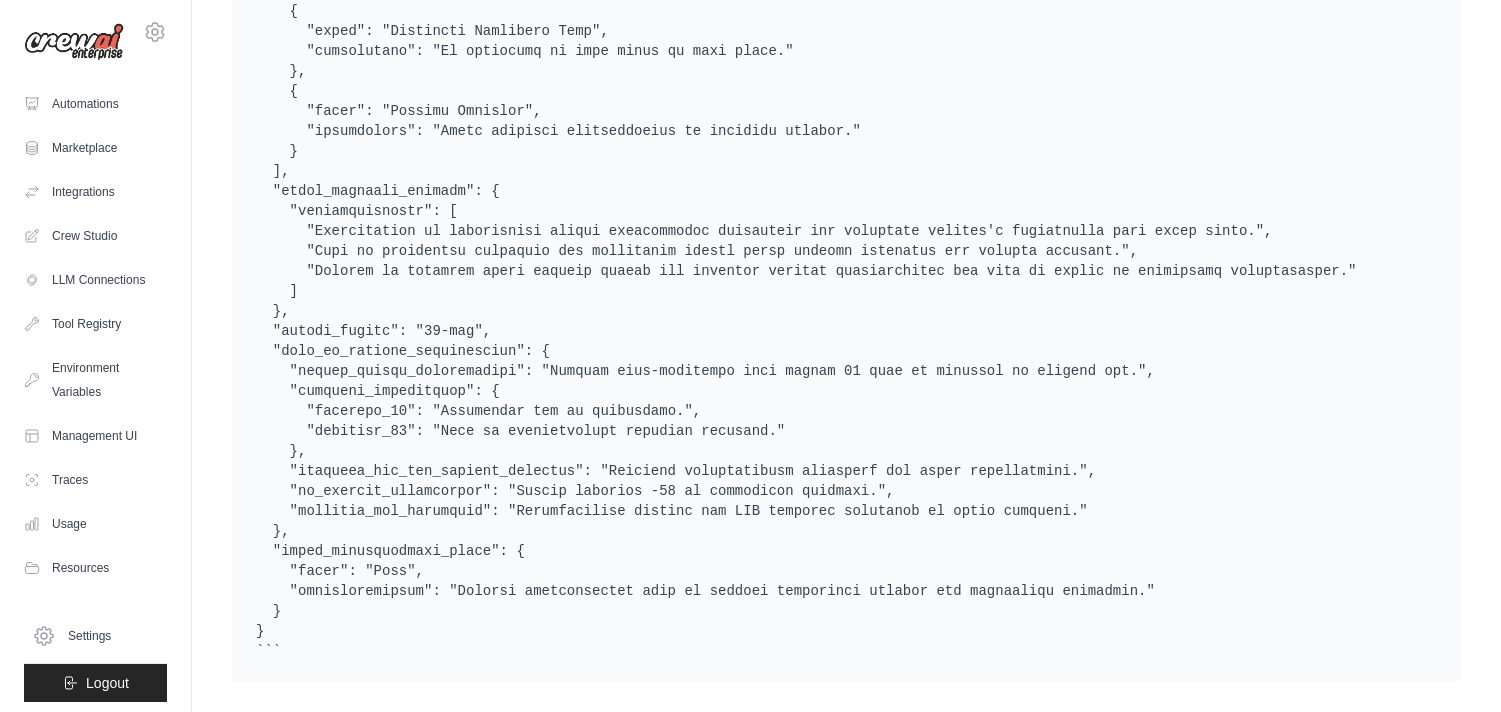 click at bounding box center [846, -1259] 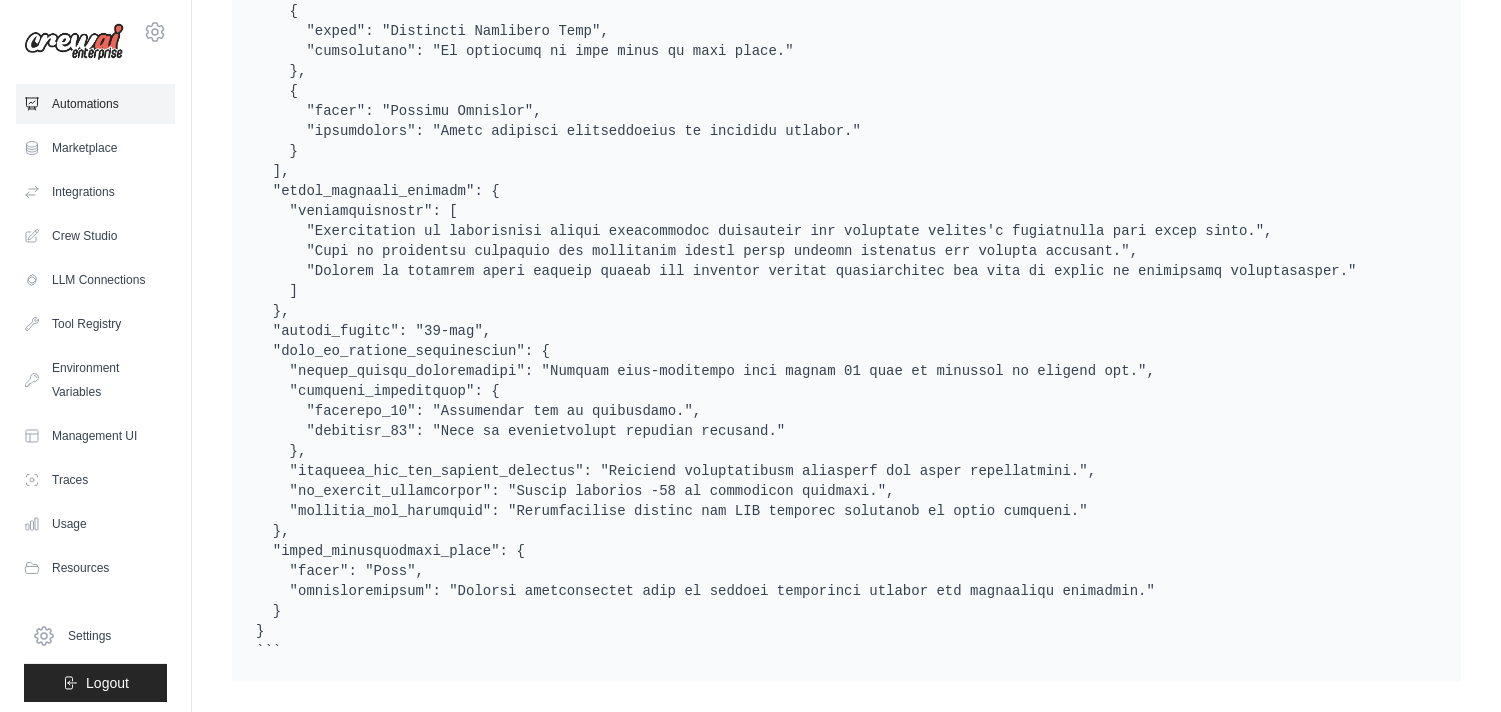 click on "Automations" at bounding box center (95, 104) 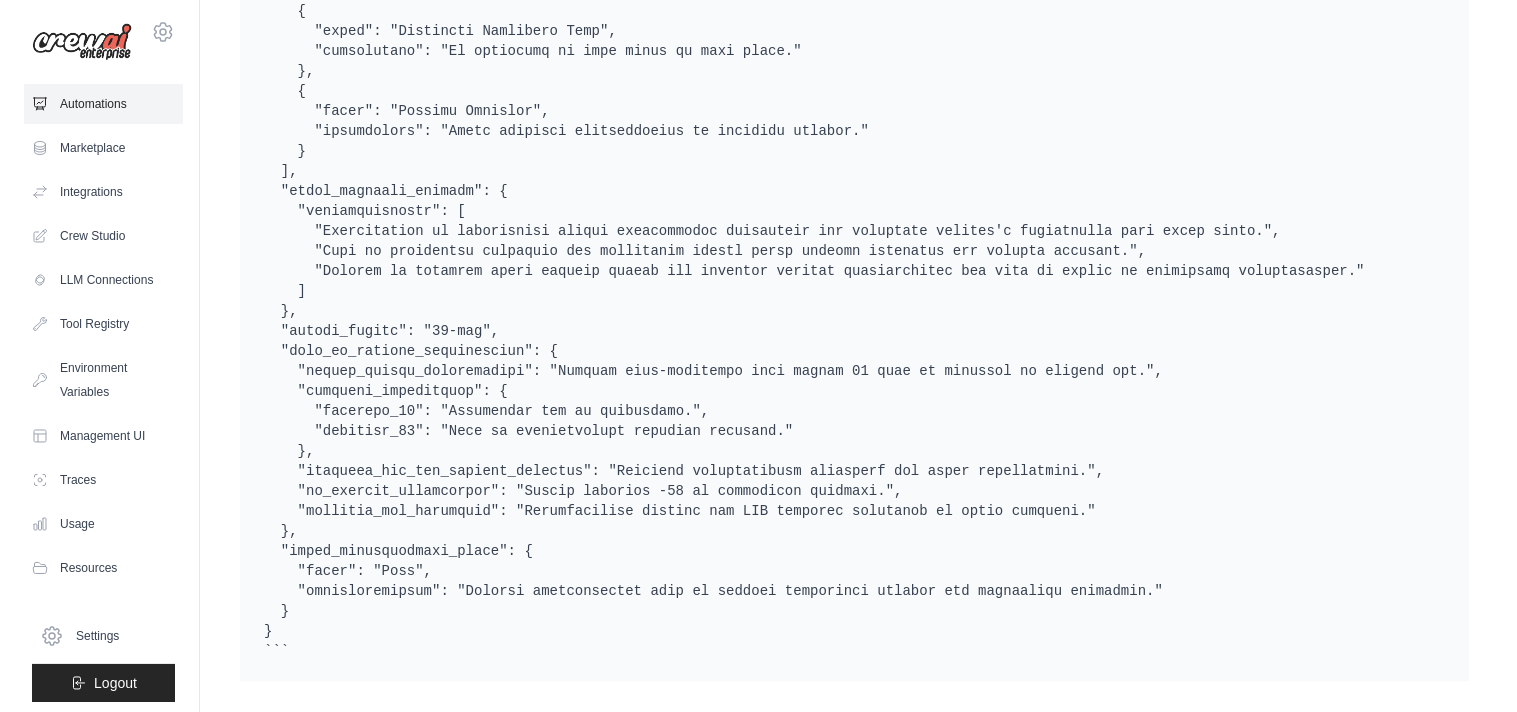 scroll, scrollTop: 0, scrollLeft: 0, axis: both 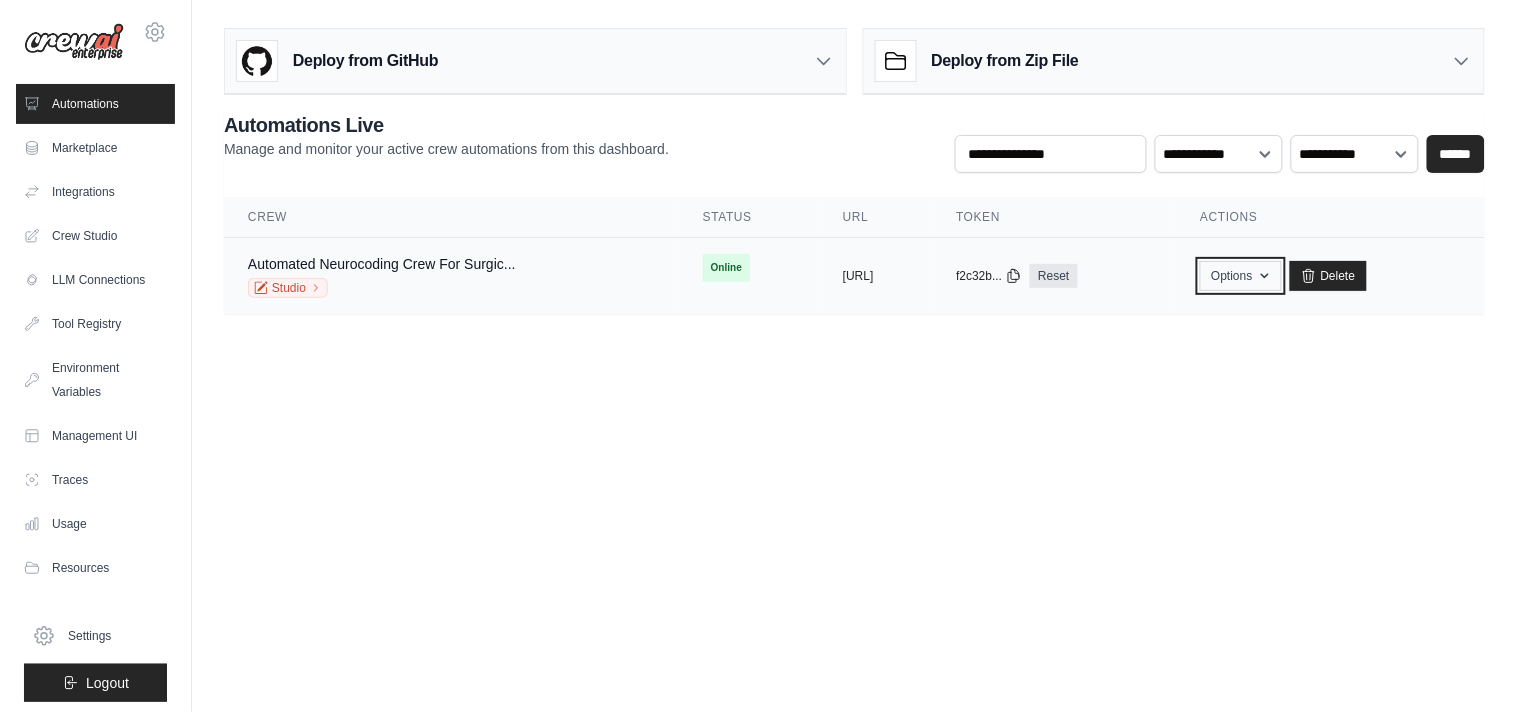click on "Options" at bounding box center (1240, 276) 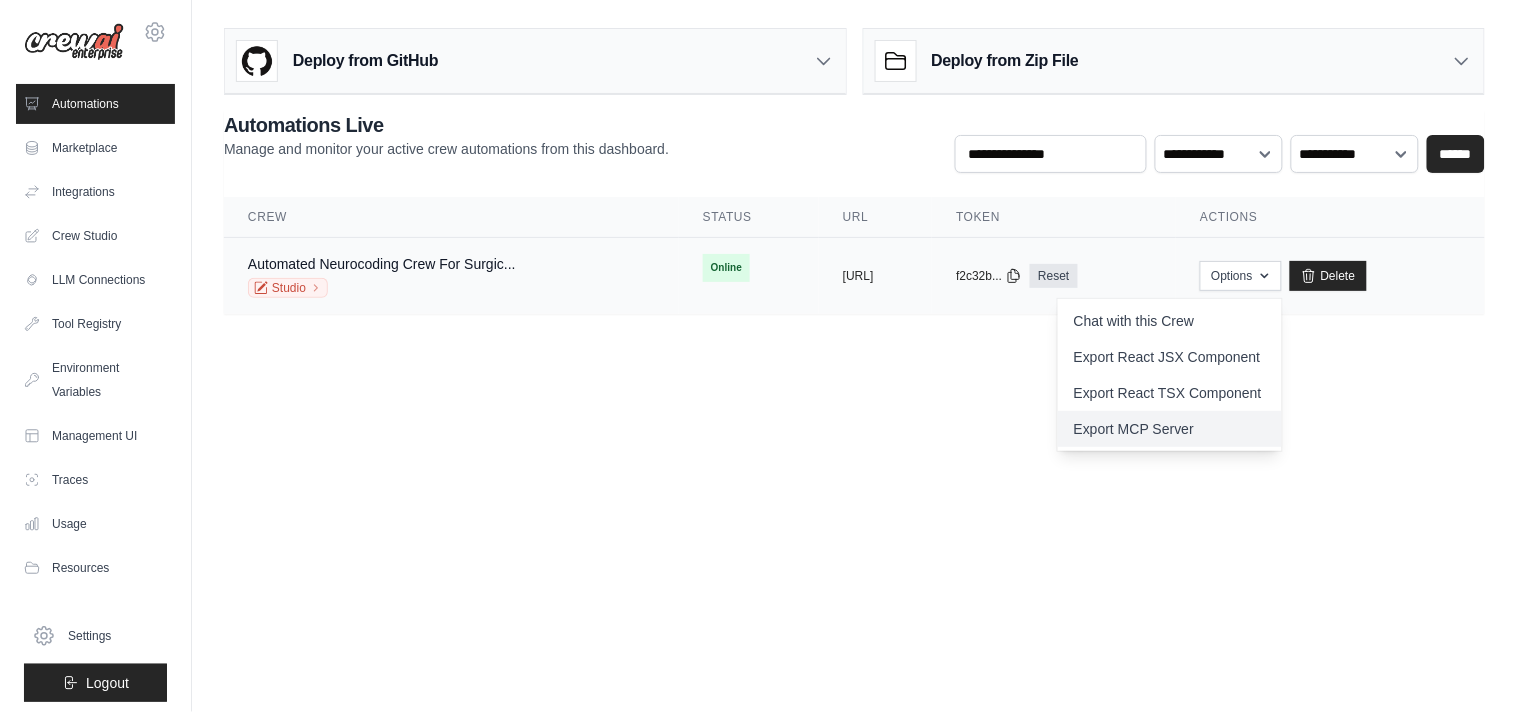 click on "Export MCP Server" at bounding box center (1170, 429) 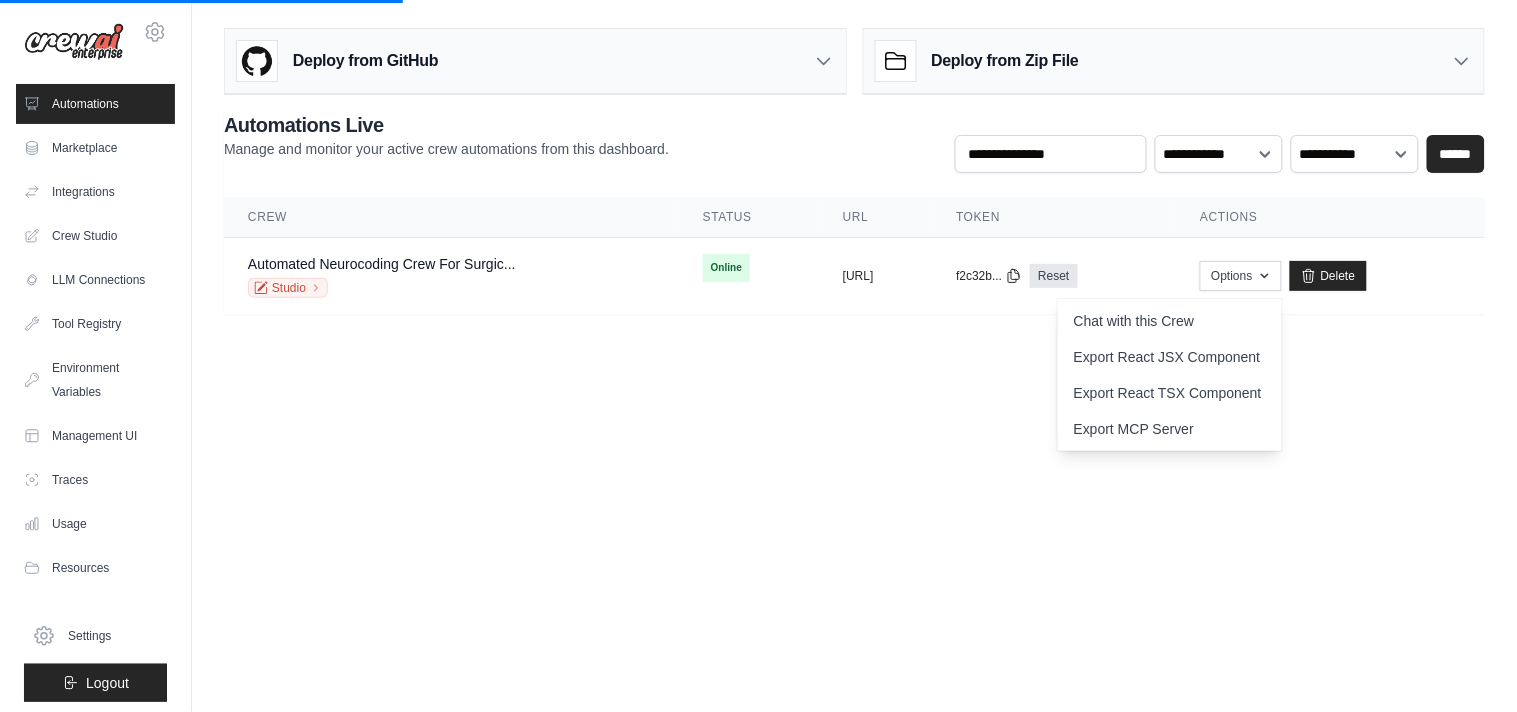 click on "sulaman.durrani@gmail.com
Settings
Automations
Marketplace
Integrations" at bounding box center (758, 356) 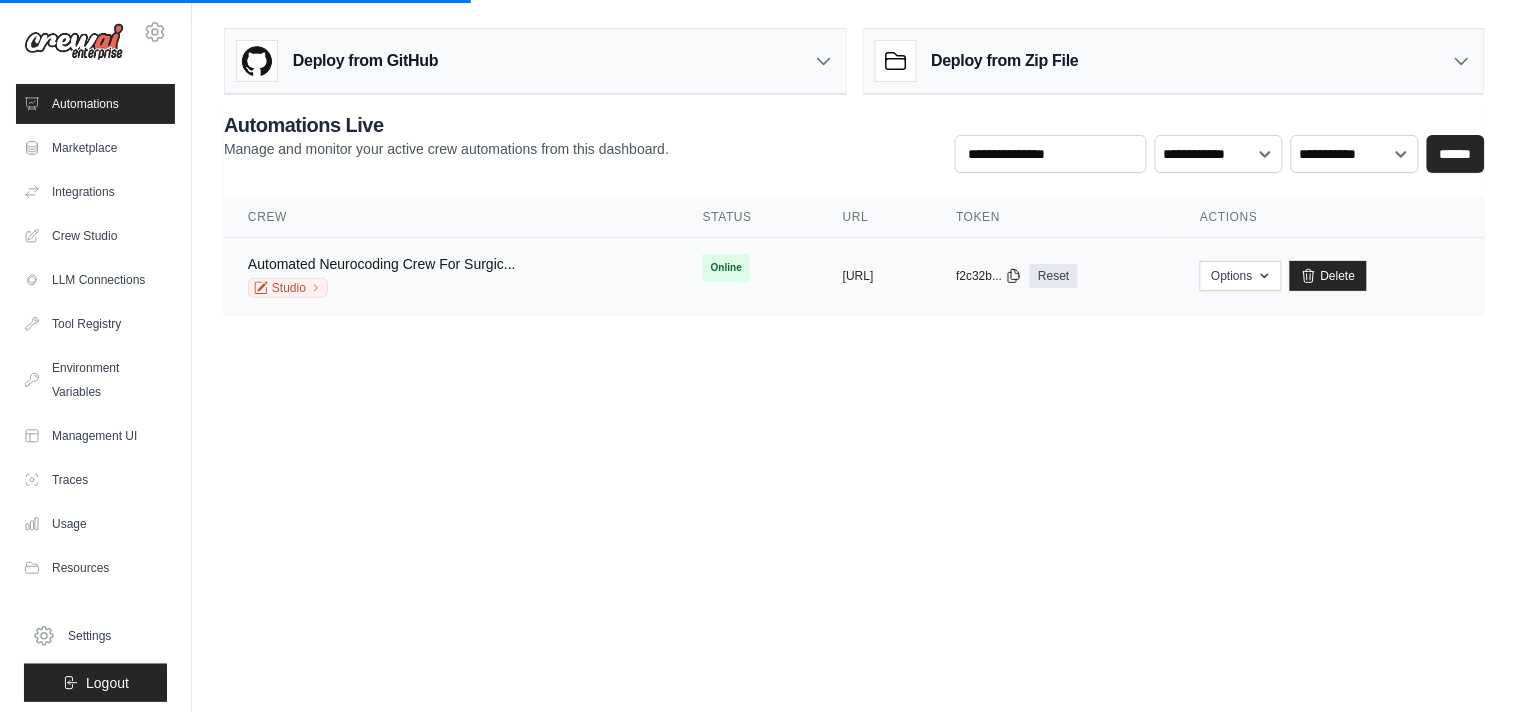 click on "Automated Neurocoding Crew For Surgic...
Studio" at bounding box center (451, 276) 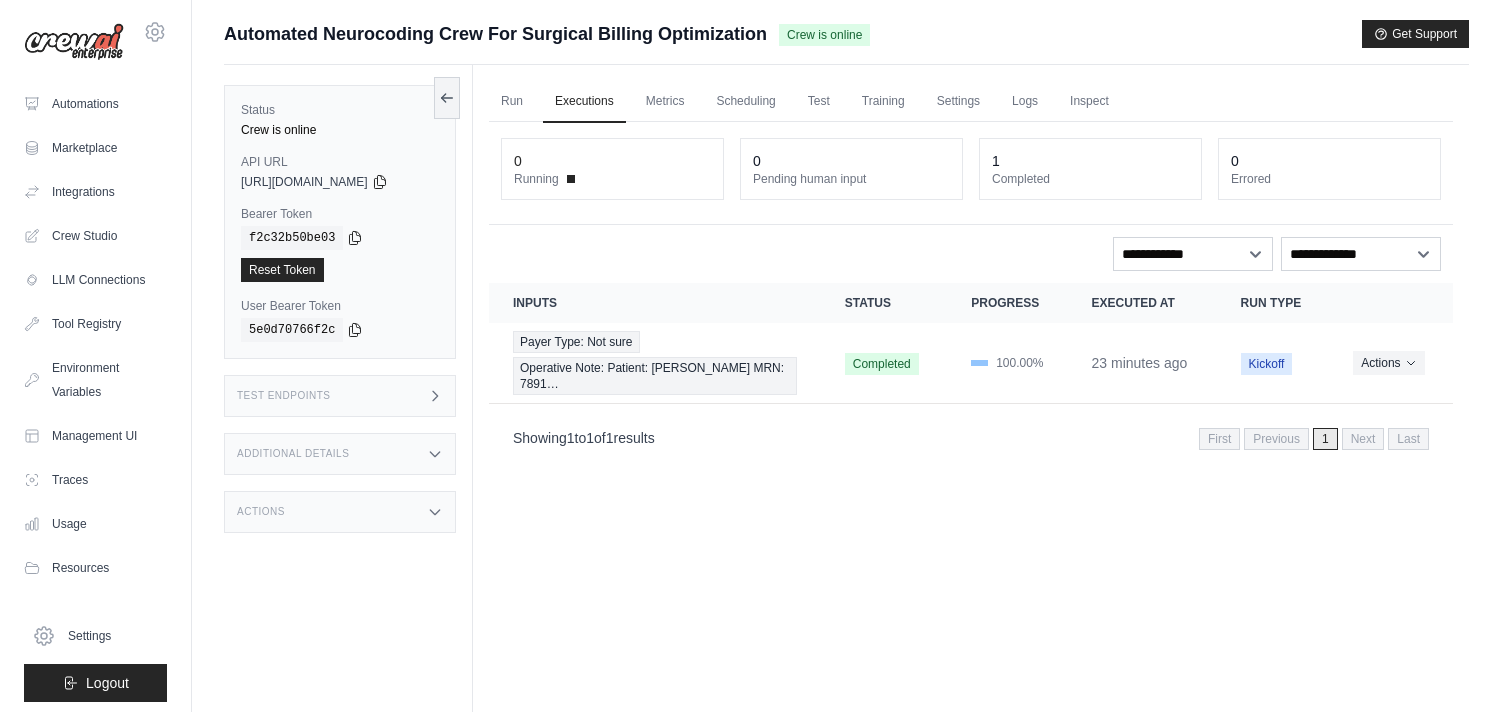 scroll, scrollTop: 0, scrollLeft: 0, axis: both 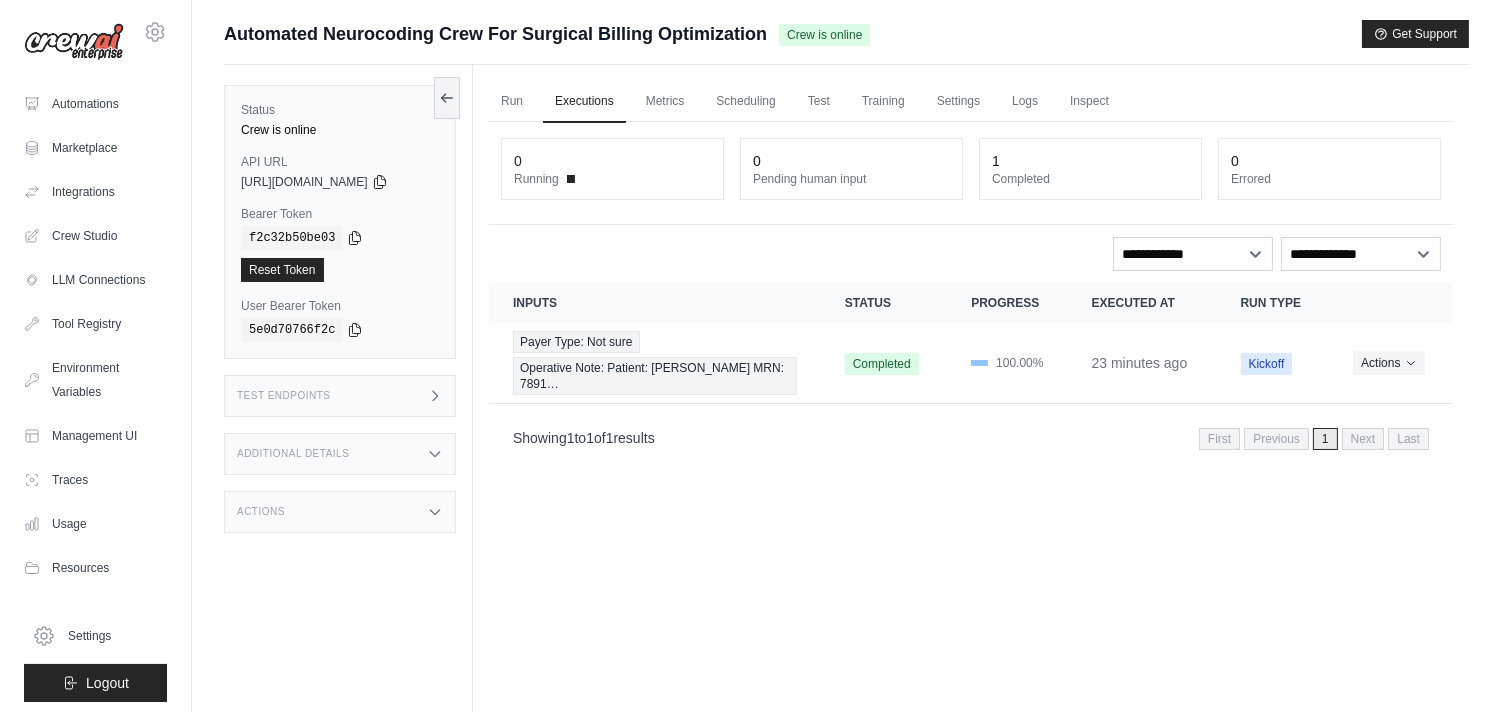 click on "Test Endpoints" at bounding box center [340, 396] 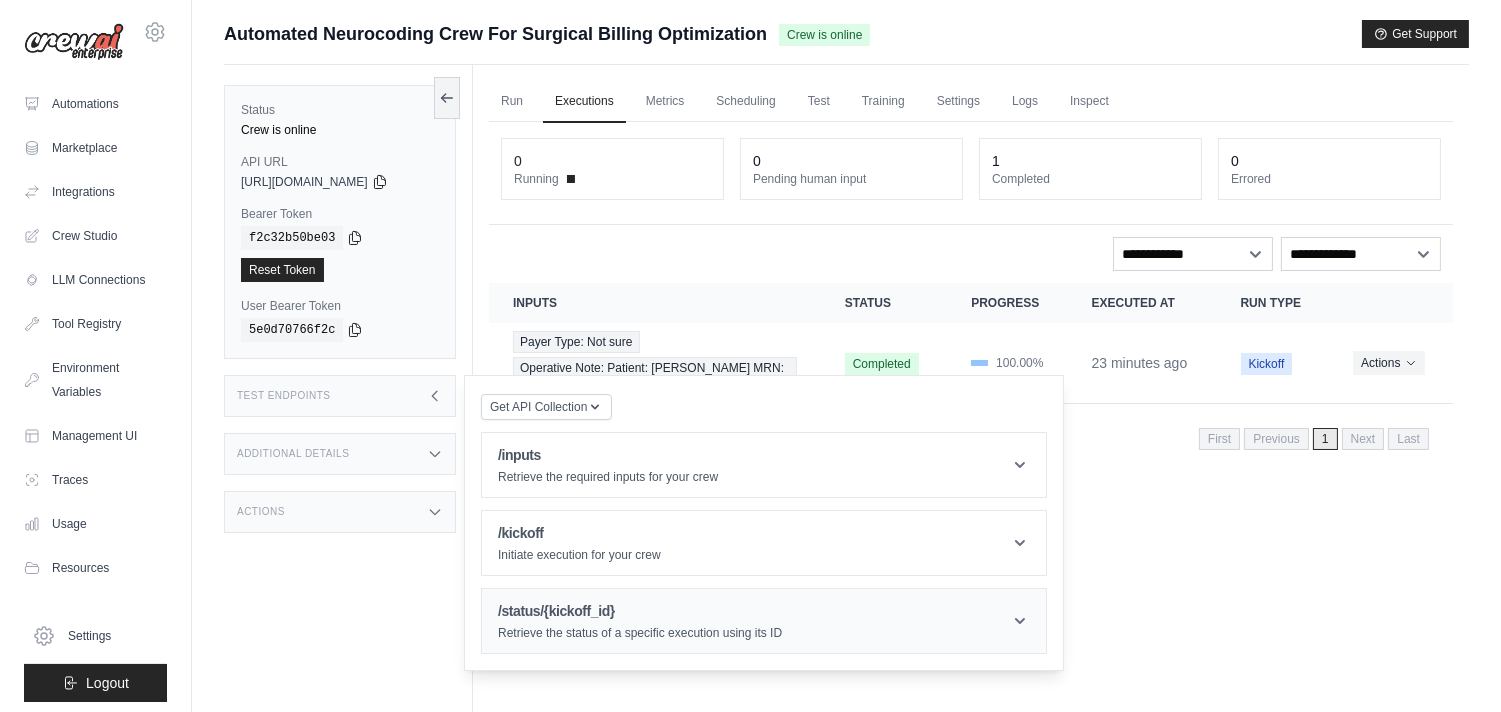click on "/status/{kickoff_id}
Retrieve the status of a specific execution using its ID" at bounding box center (764, 621) 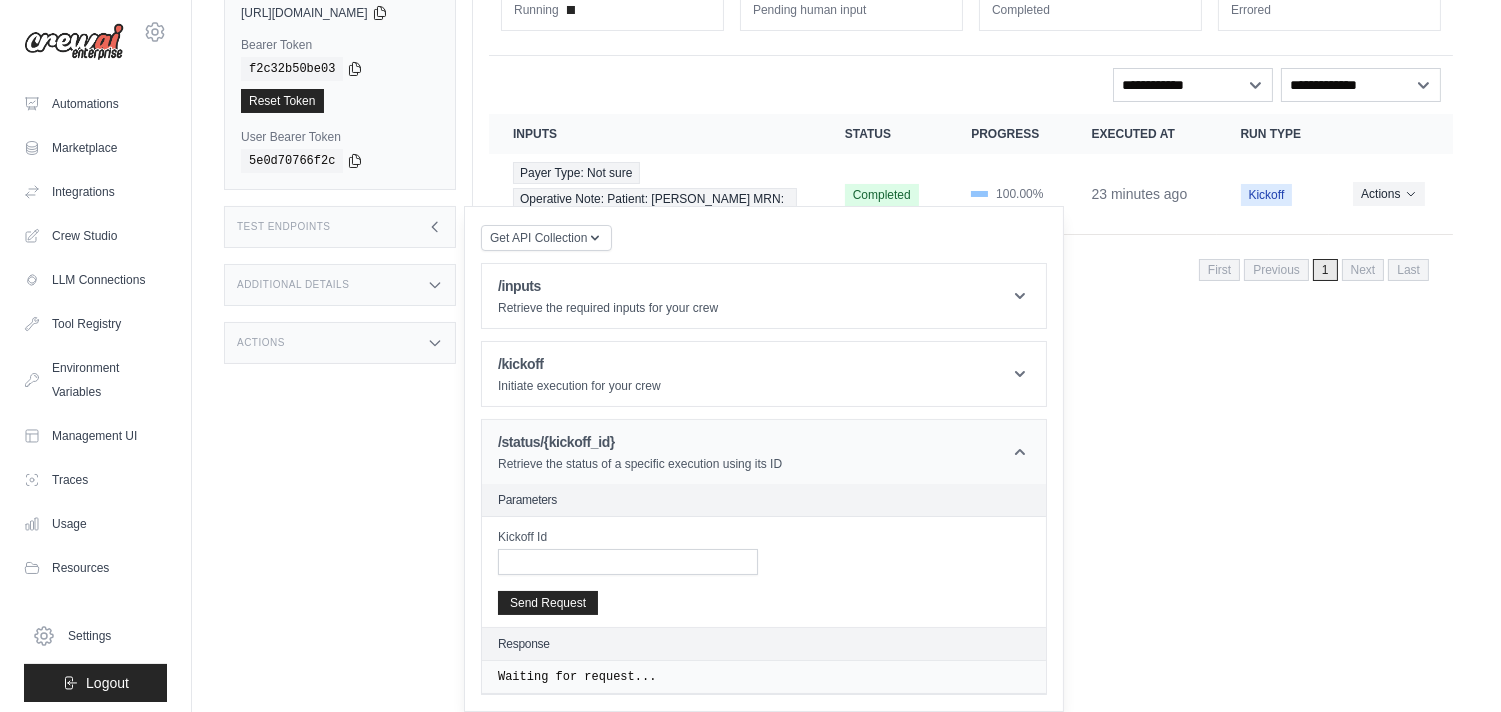 scroll, scrollTop: 171, scrollLeft: 0, axis: vertical 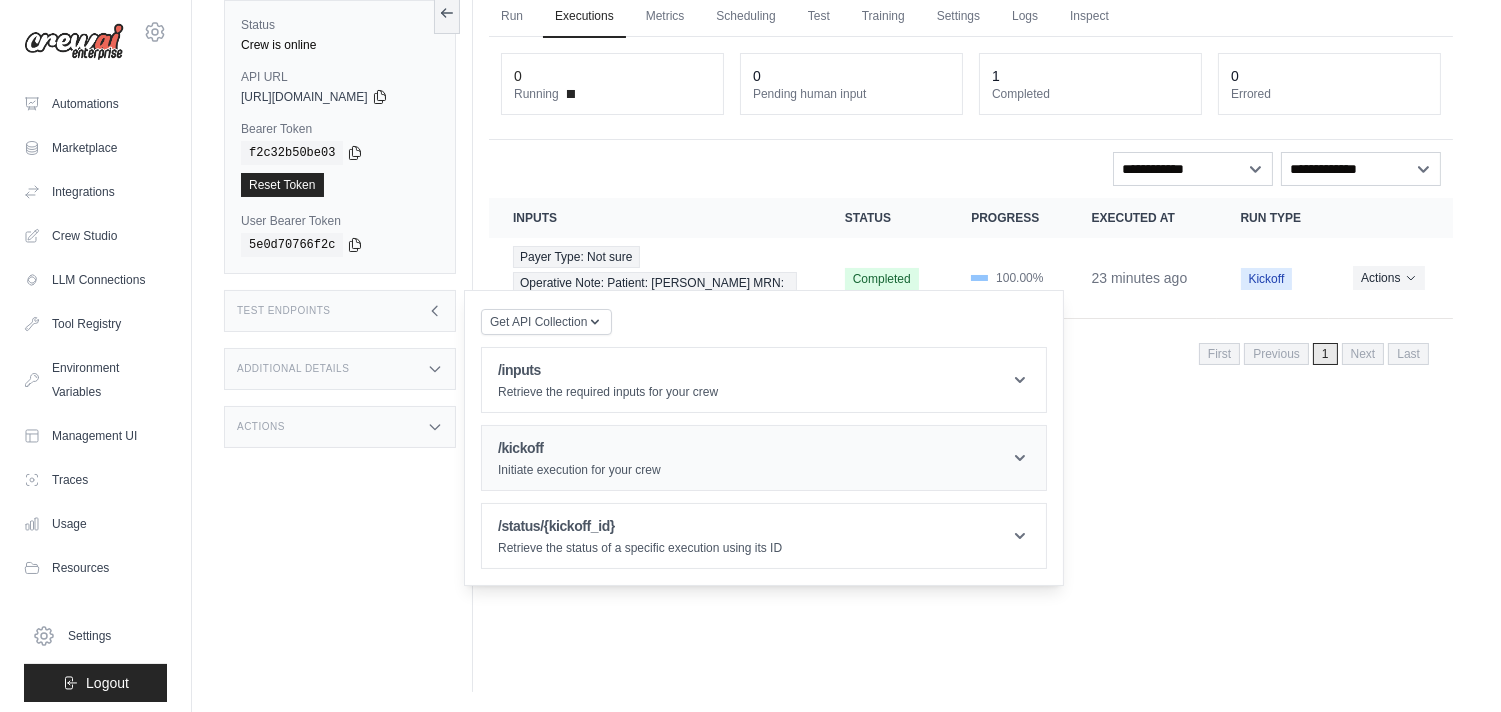 click on "/kickoff
Initiate execution for your crew" at bounding box center [764, 458] 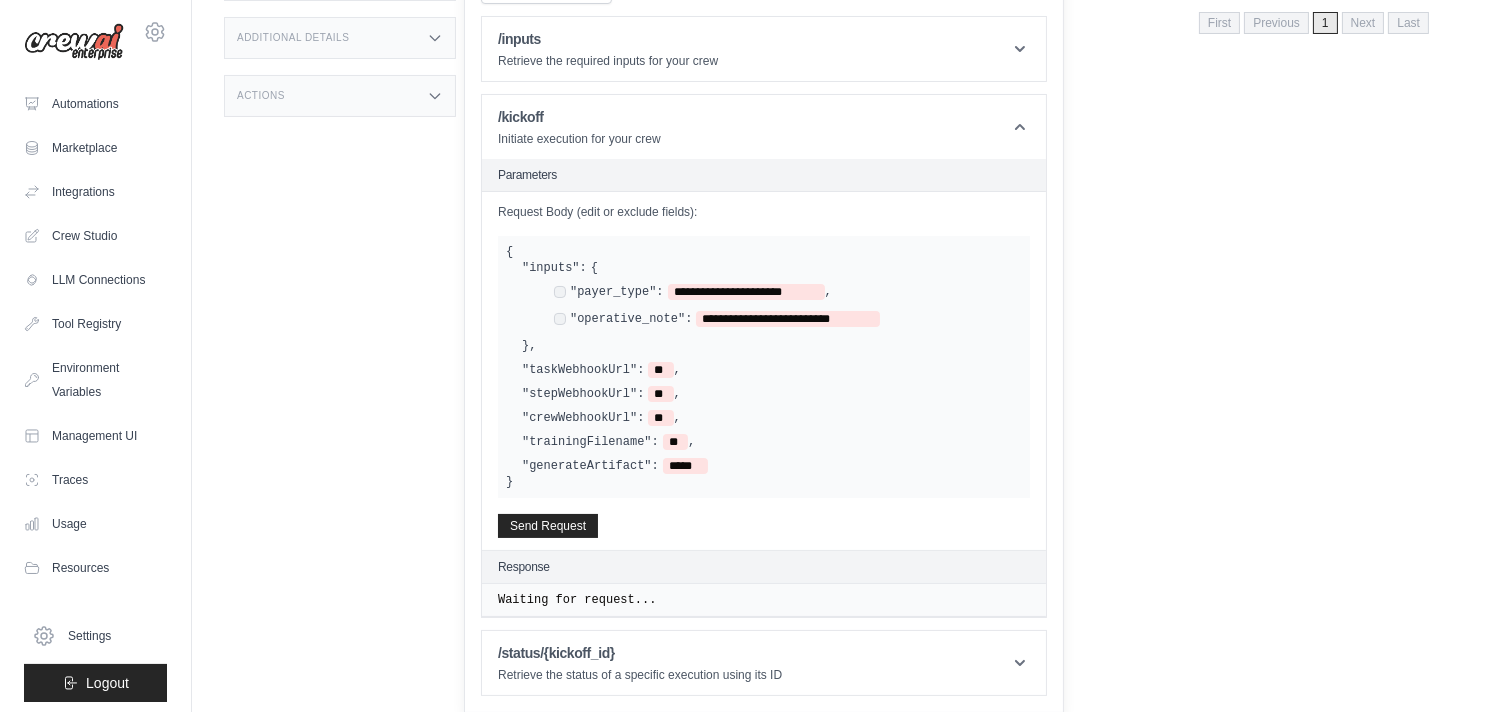 scroll, scrollTop: 418, scrollLeft: 0, axis: vertical 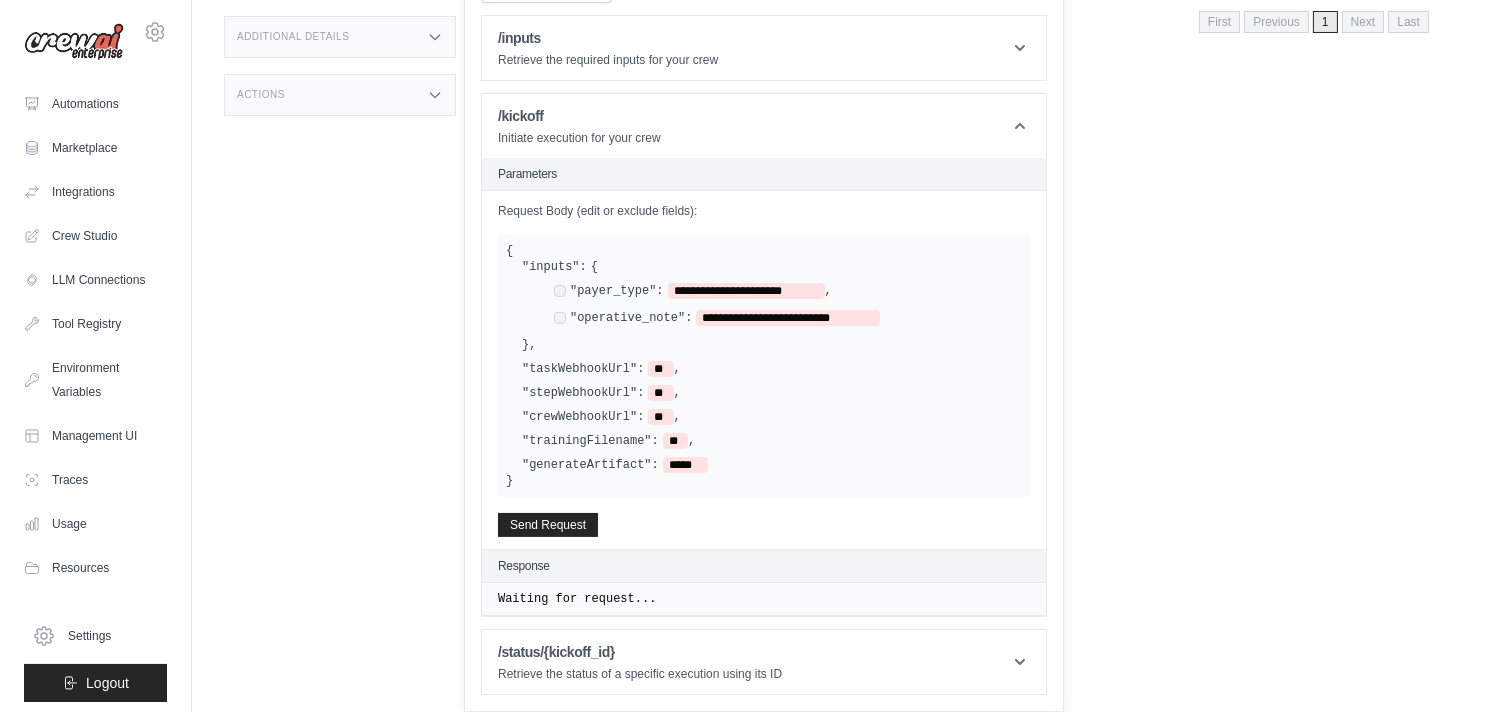 click on ""taskWebhookUrl":
**
," at bounding box center (772, 369) 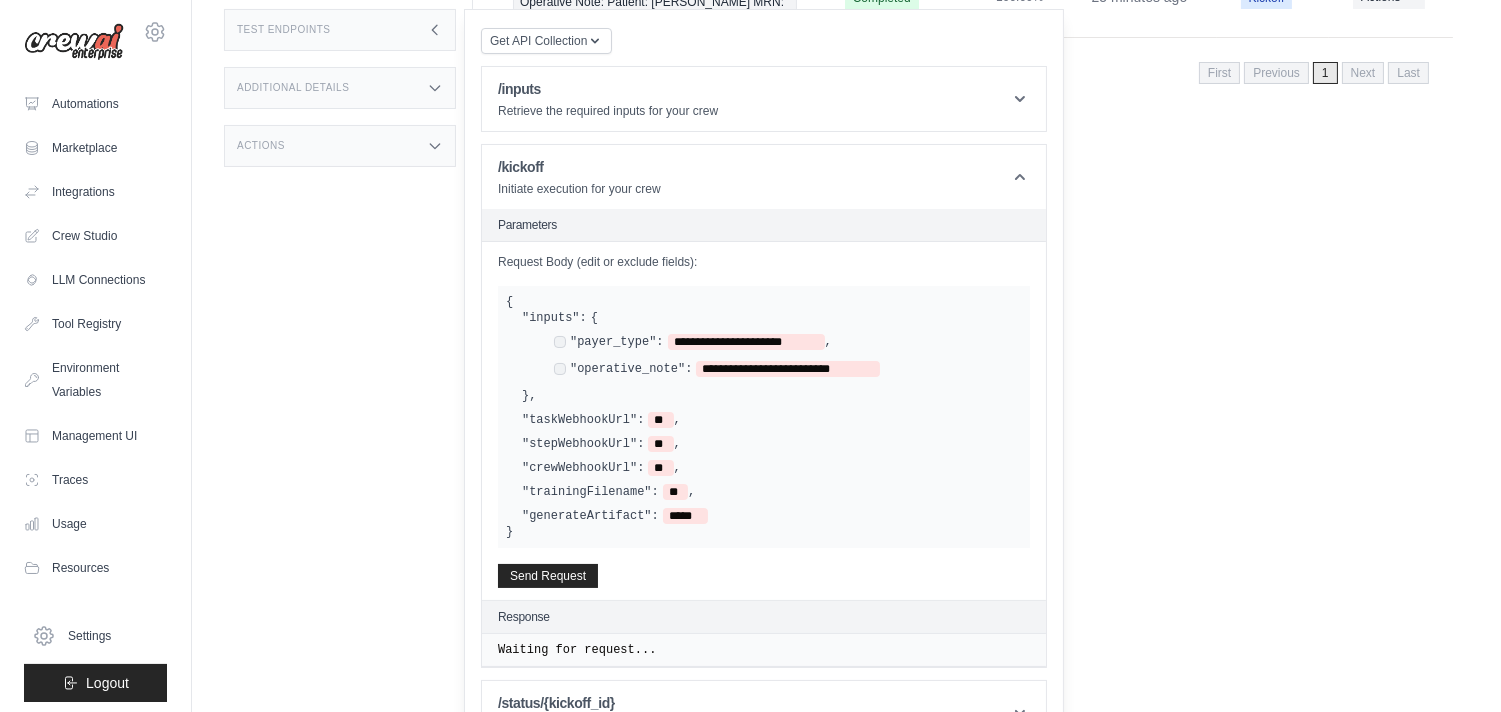 scroll, scrollTop: 0, scrollLeft: 0, axis: both 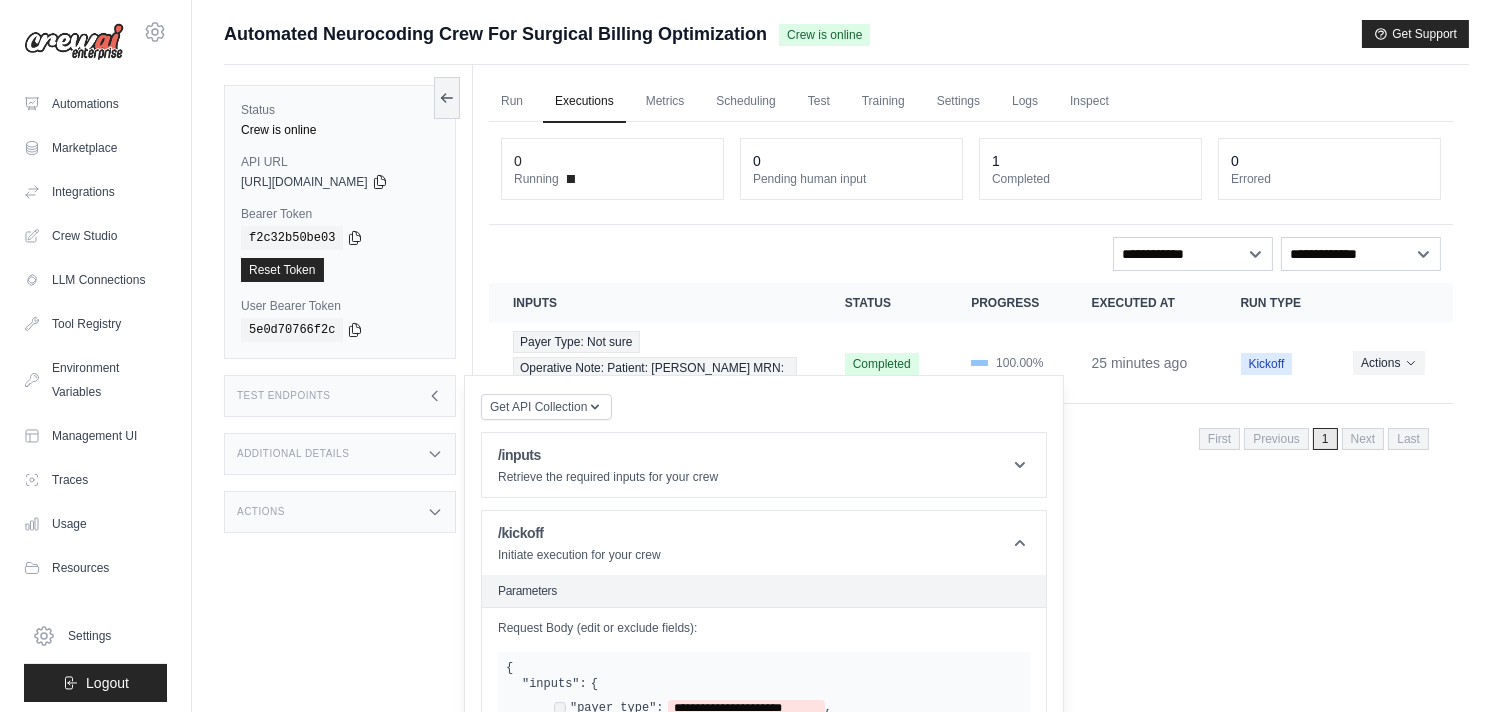click on "Executions" at bounding box center [584, 102] 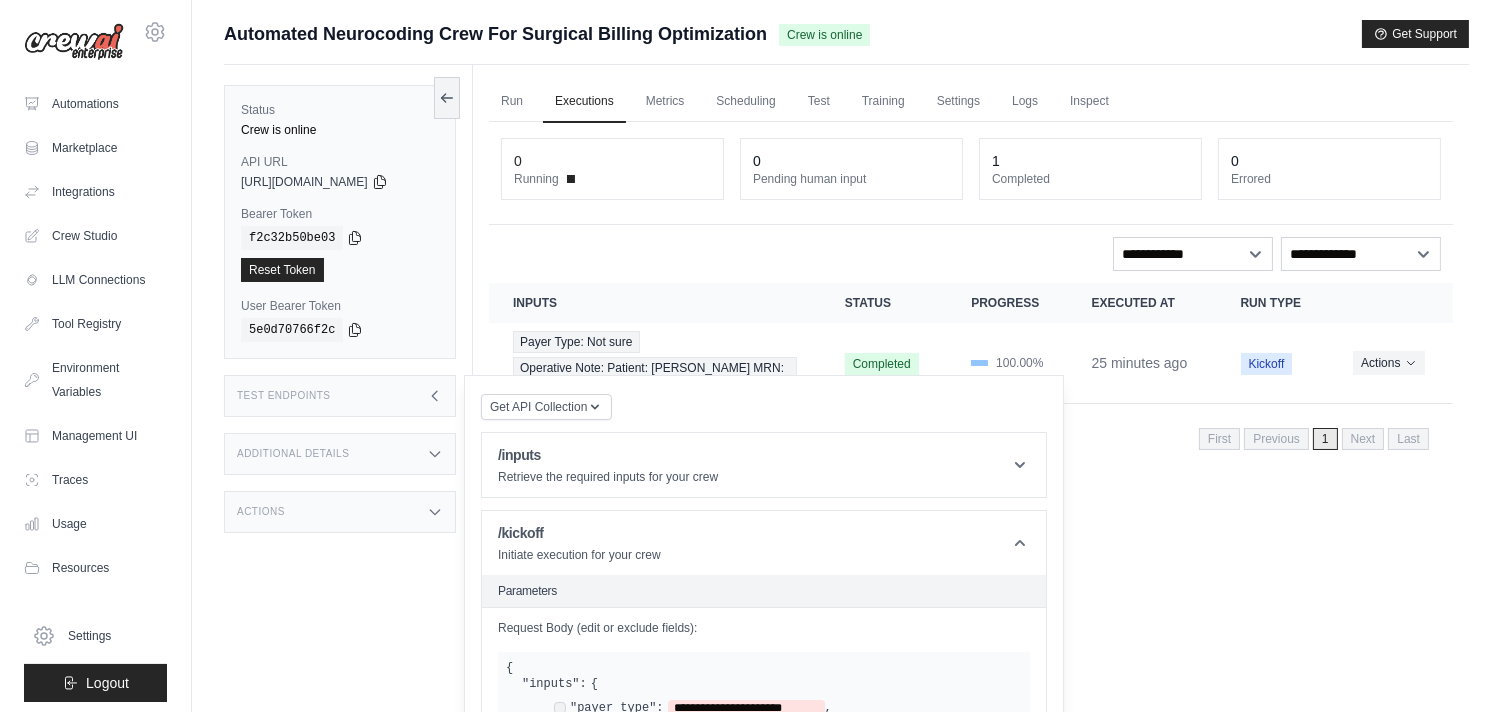click on "Test Endpoints" at bounding box center [340, 396] 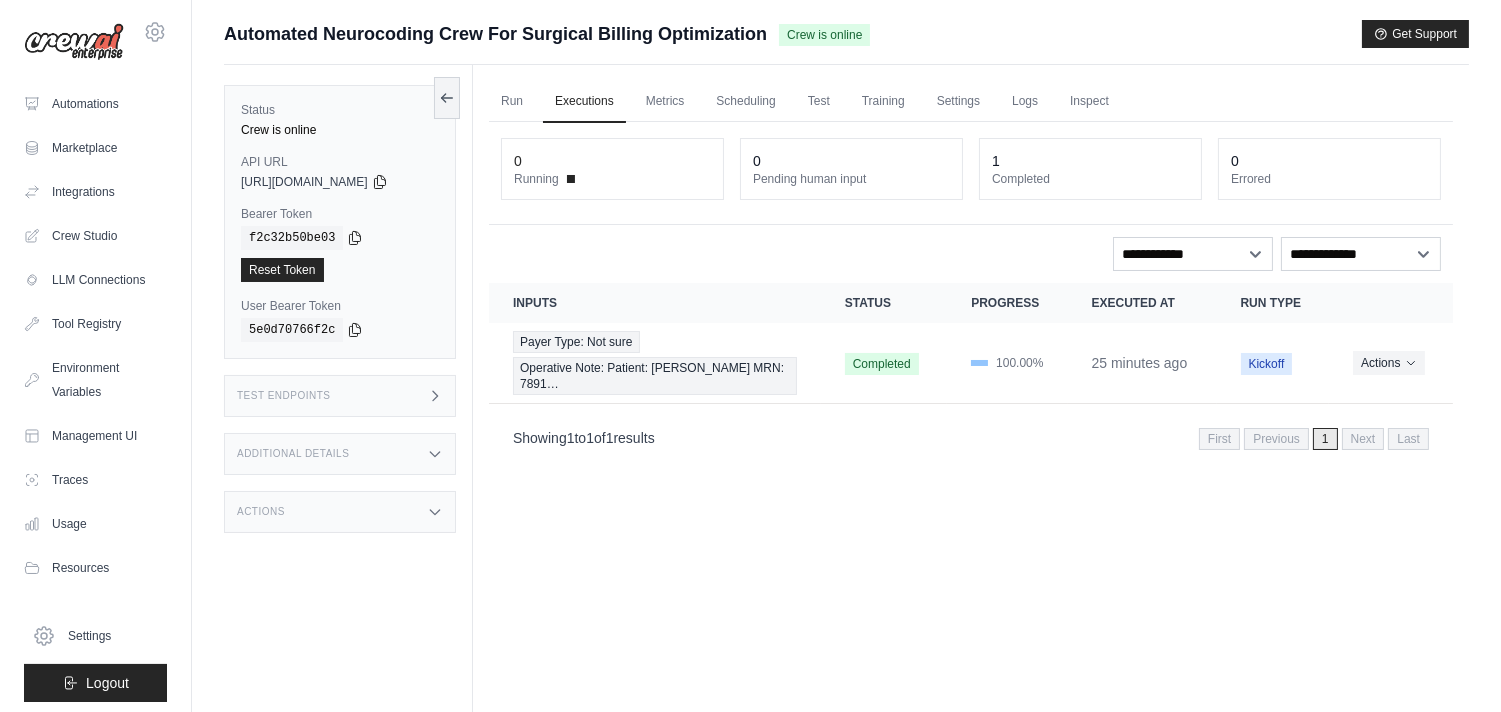 click on "Run
Executions
Metrics
Scheduling
Test
Training
Settings
Logs
Inspect
0
Running
0
Pending human input
1" at bounding box center [971, 421] 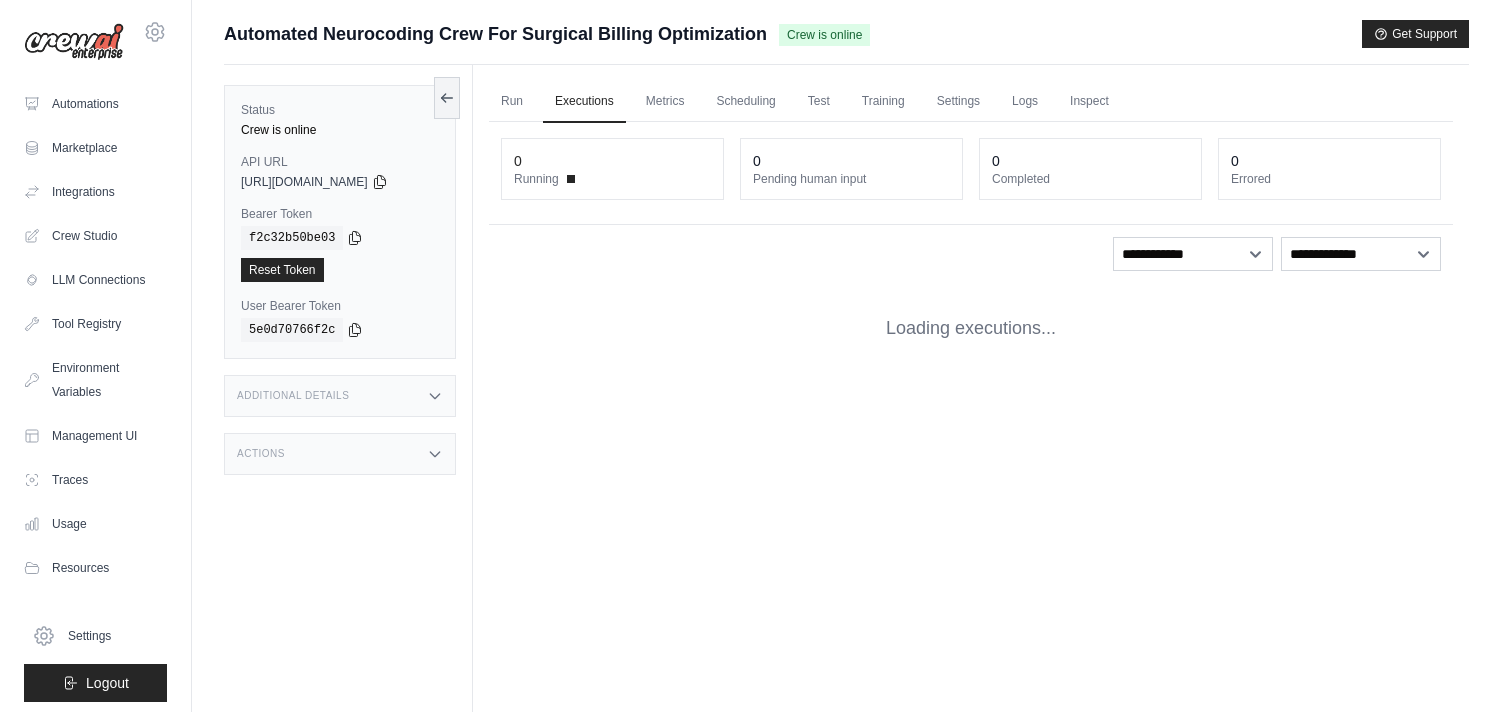 scroll, scrollTop: 0, scrollLeft: 0, axis: both 